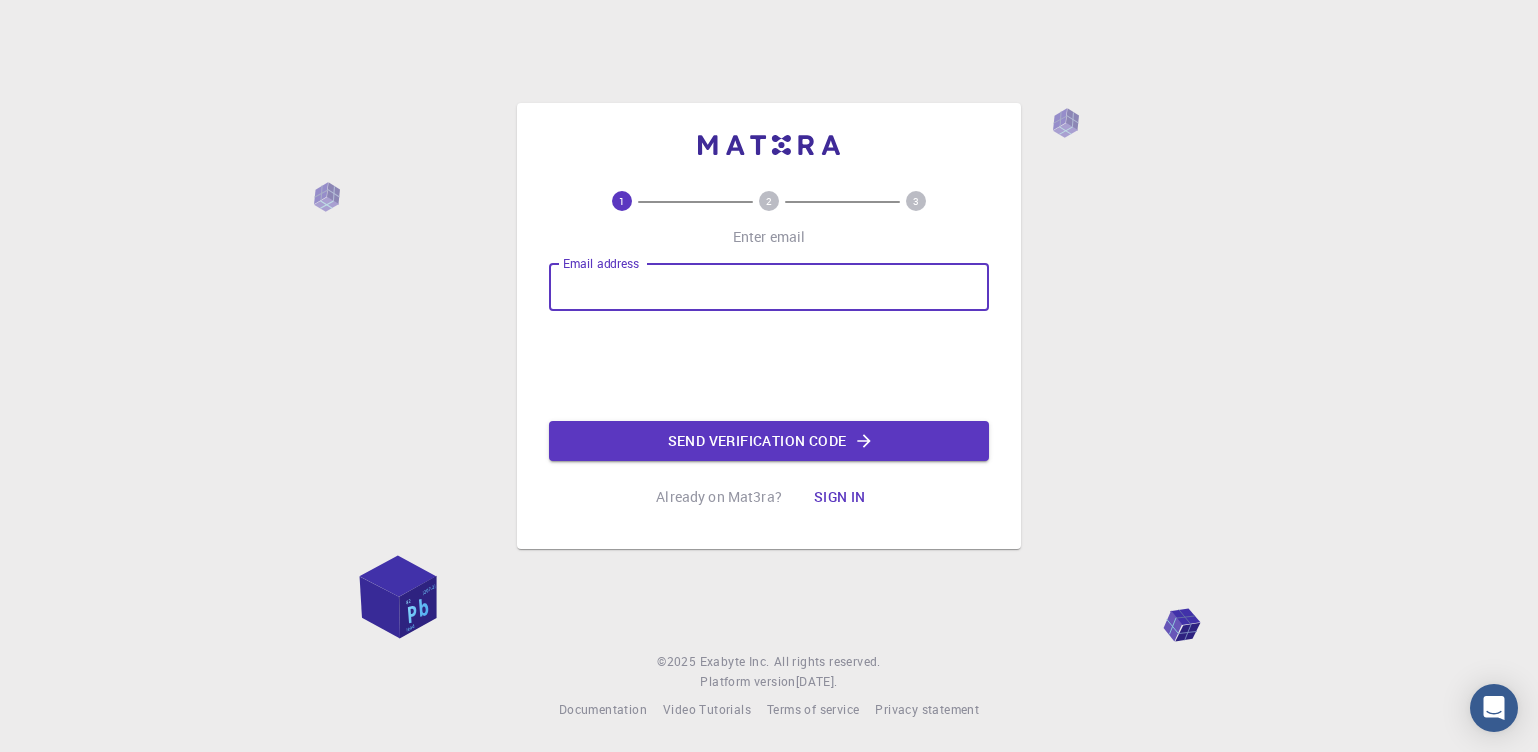 scroll, scrollTop: 0, scrollLeft: 0, axis: both 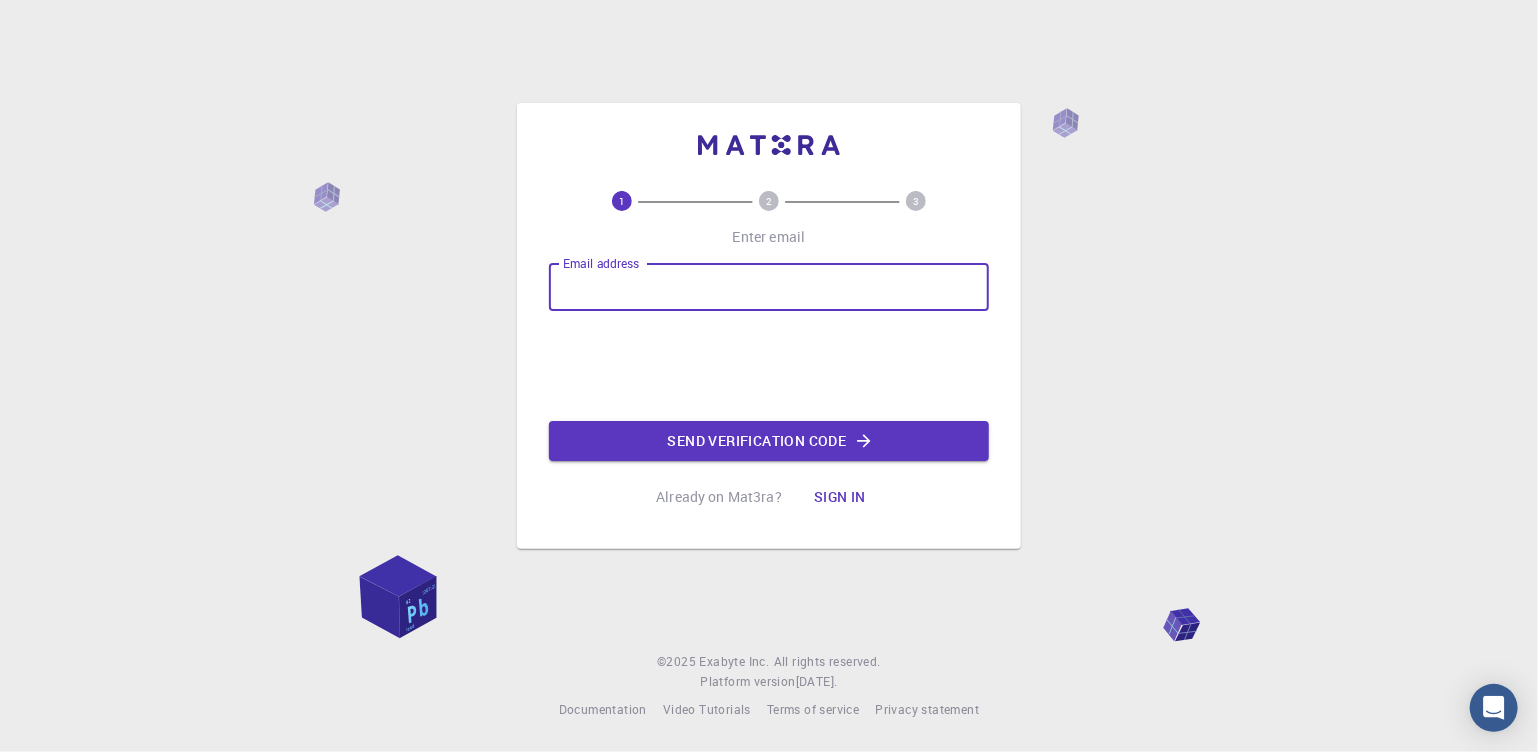 type on "[EMAIL_ADDRESS][DOMAIN_NAME]" 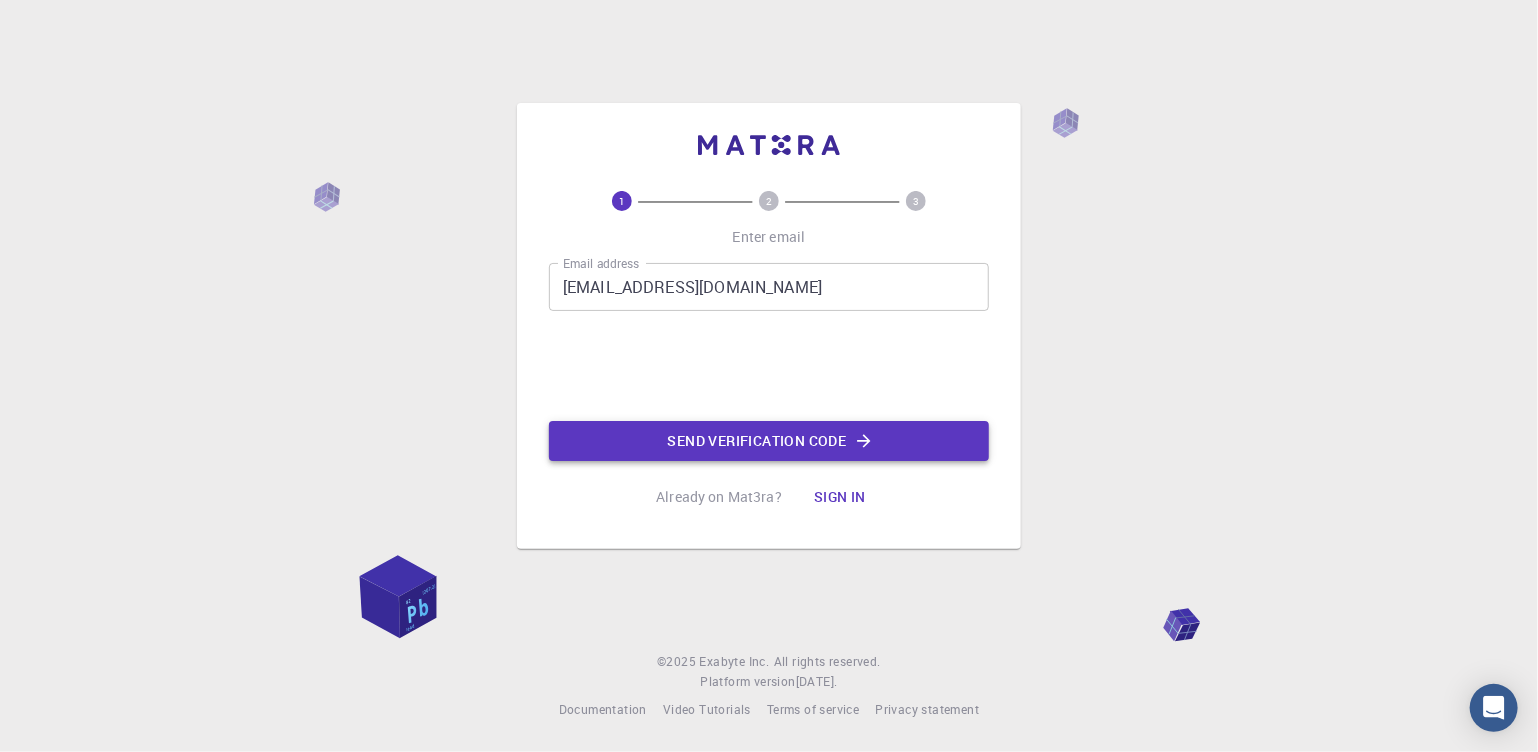 click on "Send verification code" 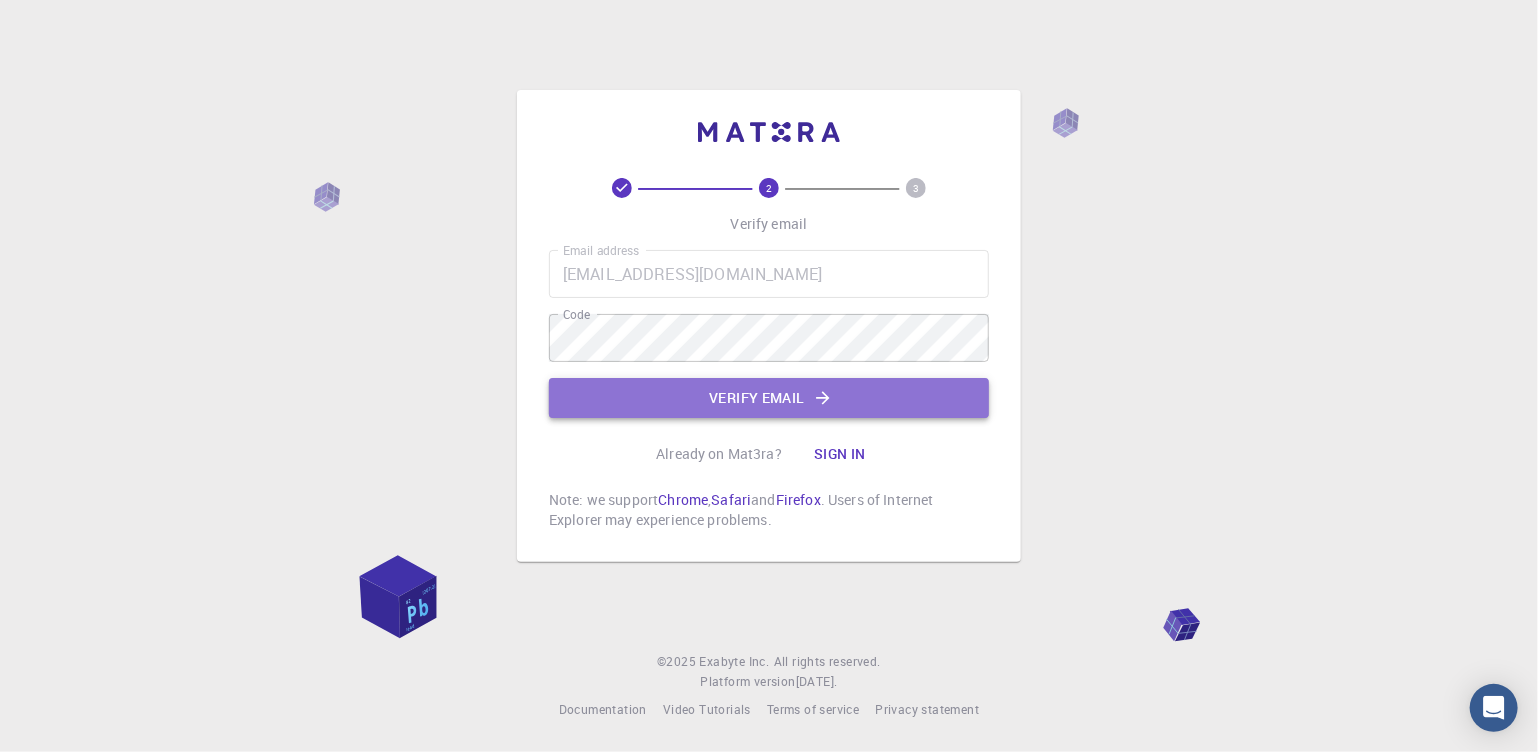 click on "Verify email" 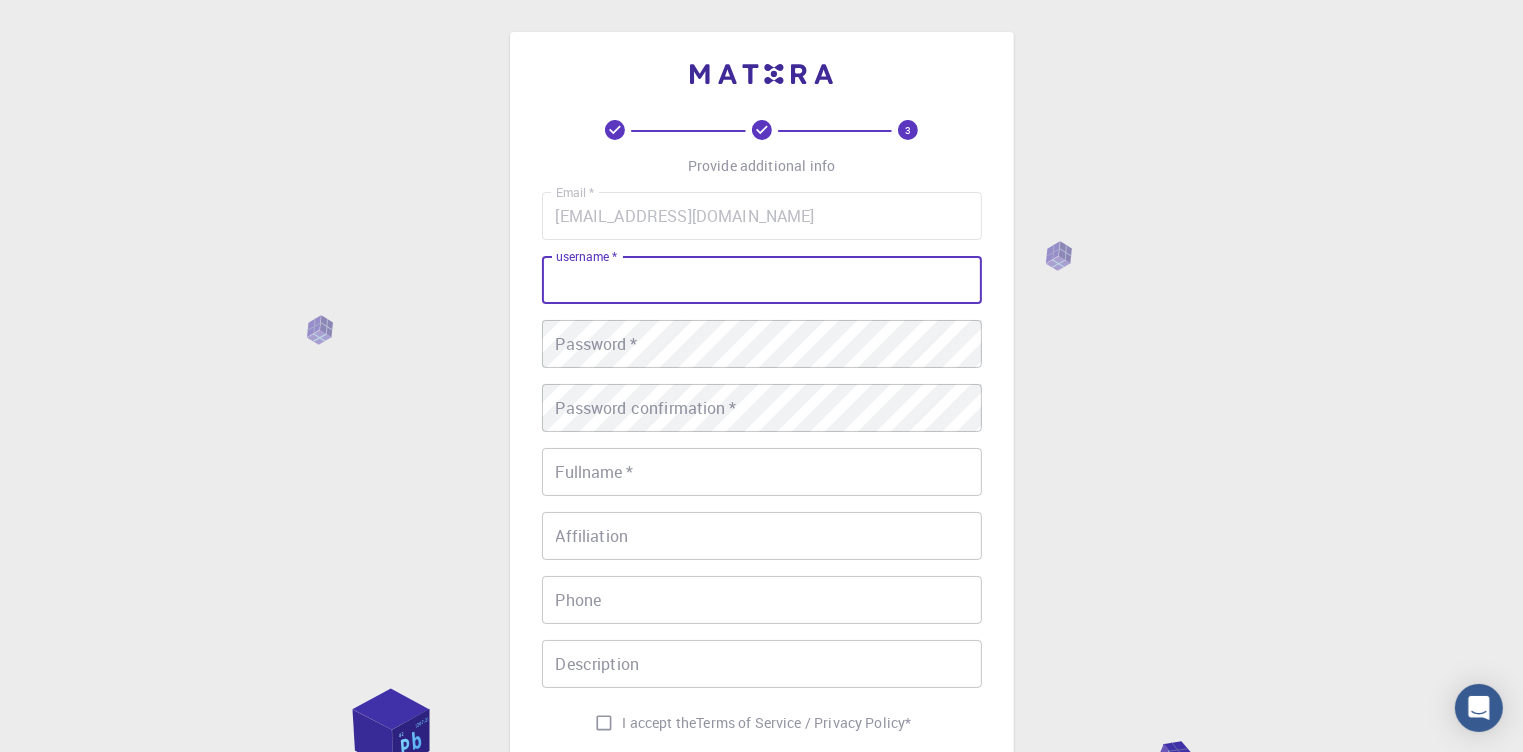 click on "username   *" at bounding box center [762, 280] 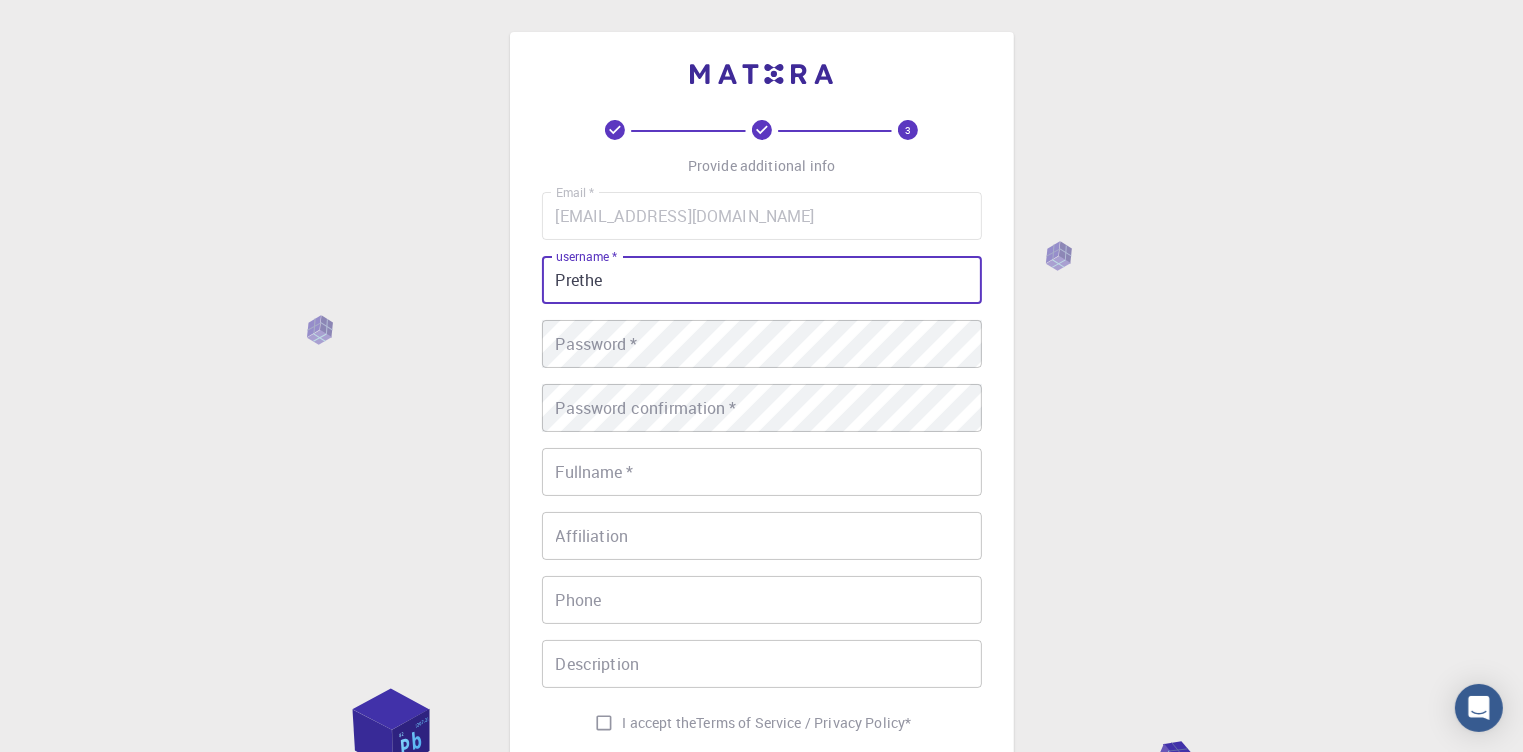 type on "Prethe" 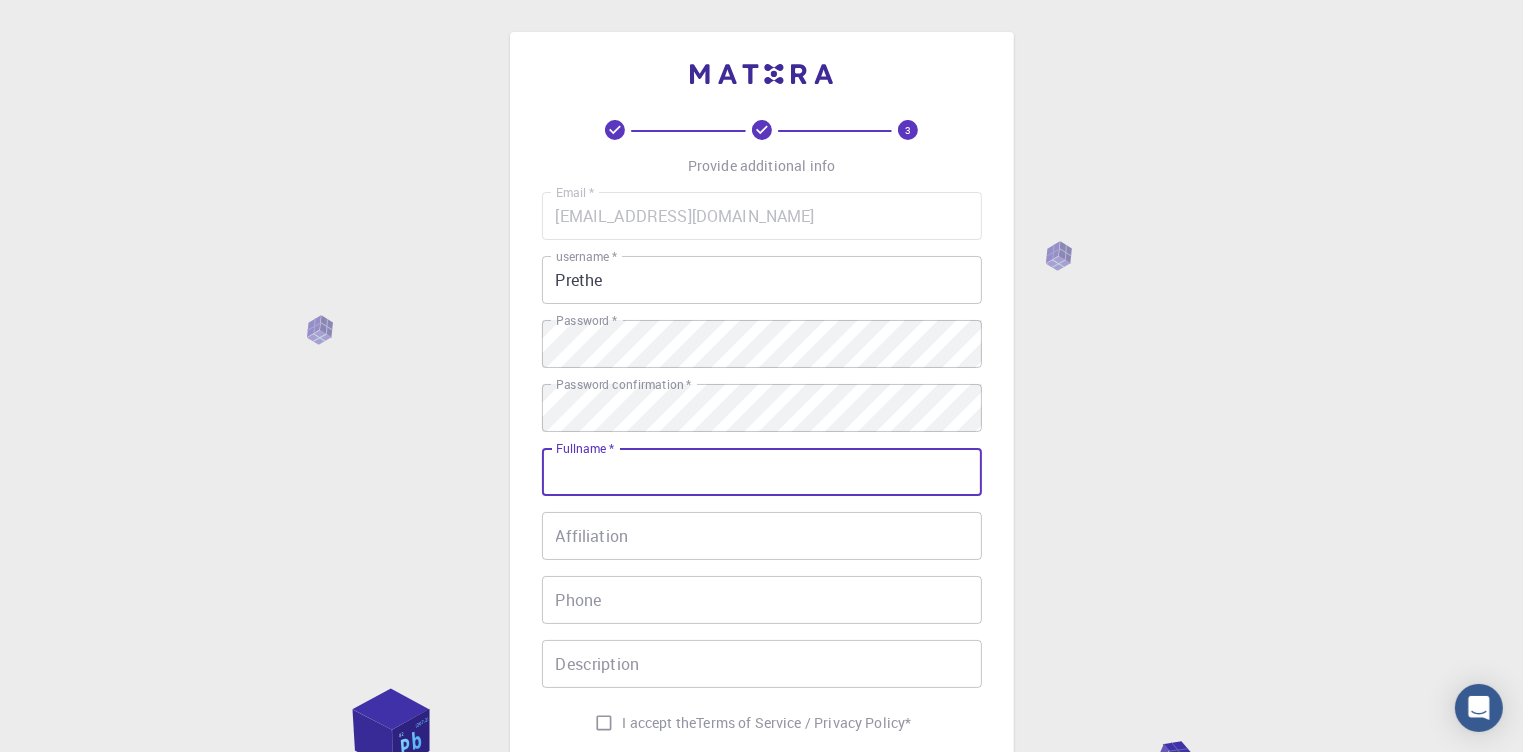 click on "Fullname   *" at bounding box center (762, 472) 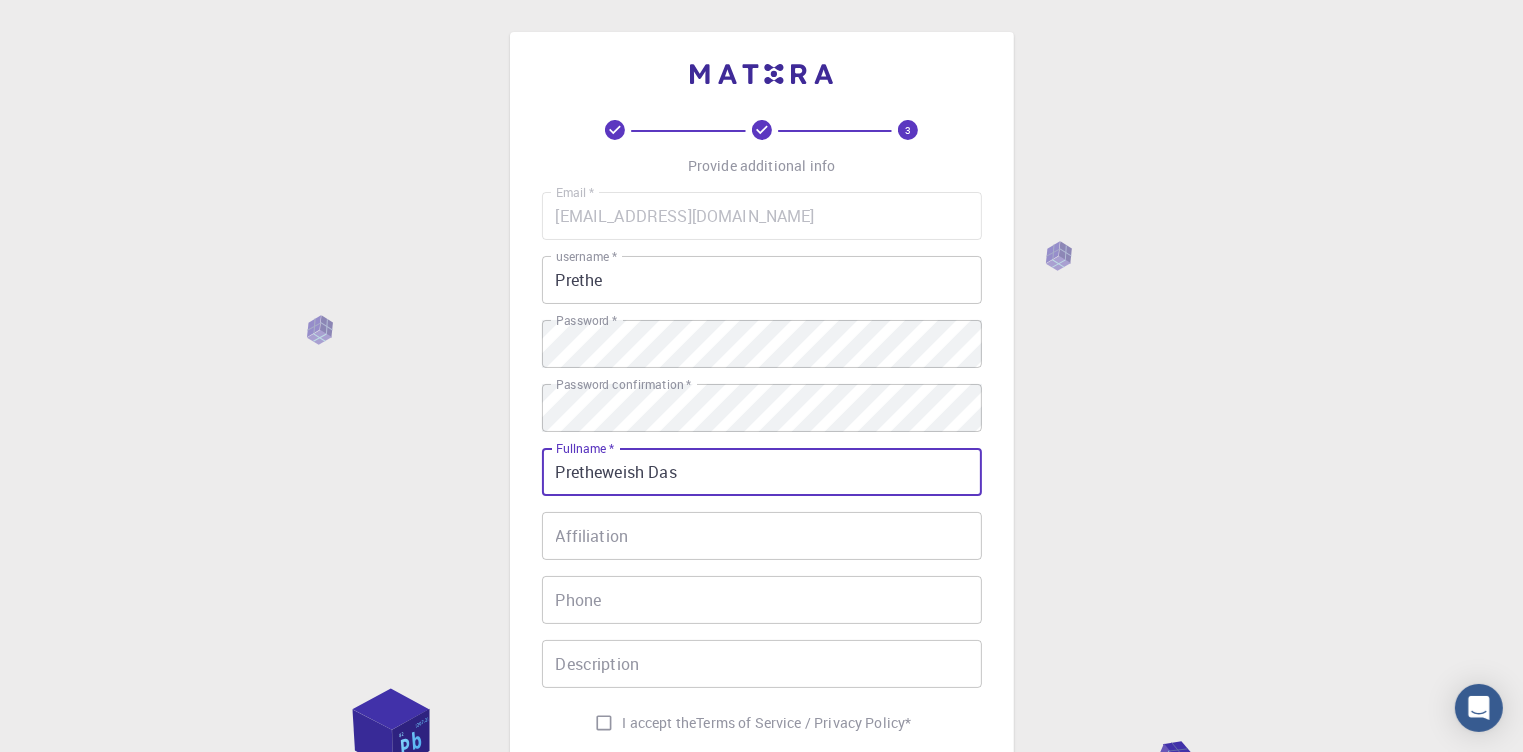 type on "Pretheweish Das" 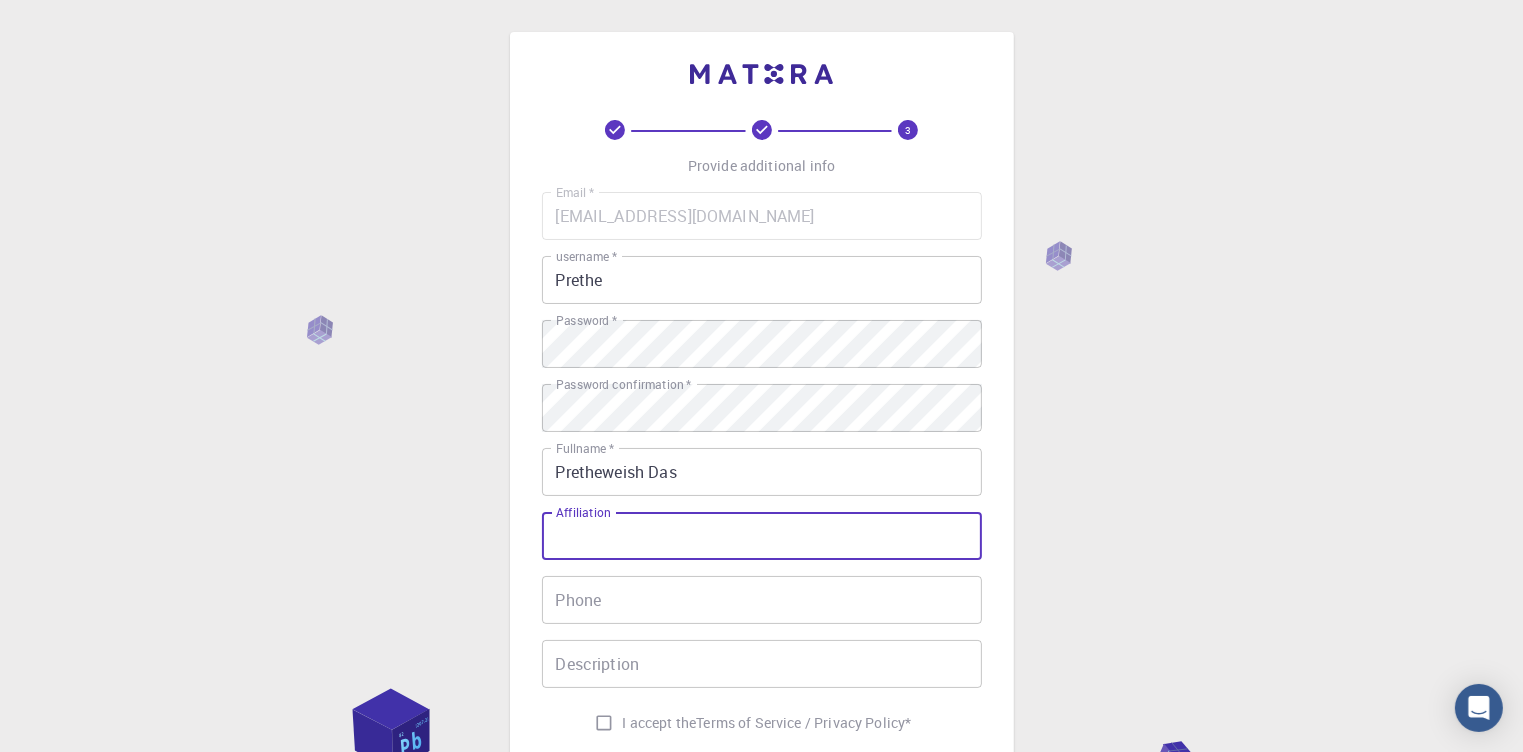 scroll, scrollTop: 265, scrollLeft: 0, axis: vertical 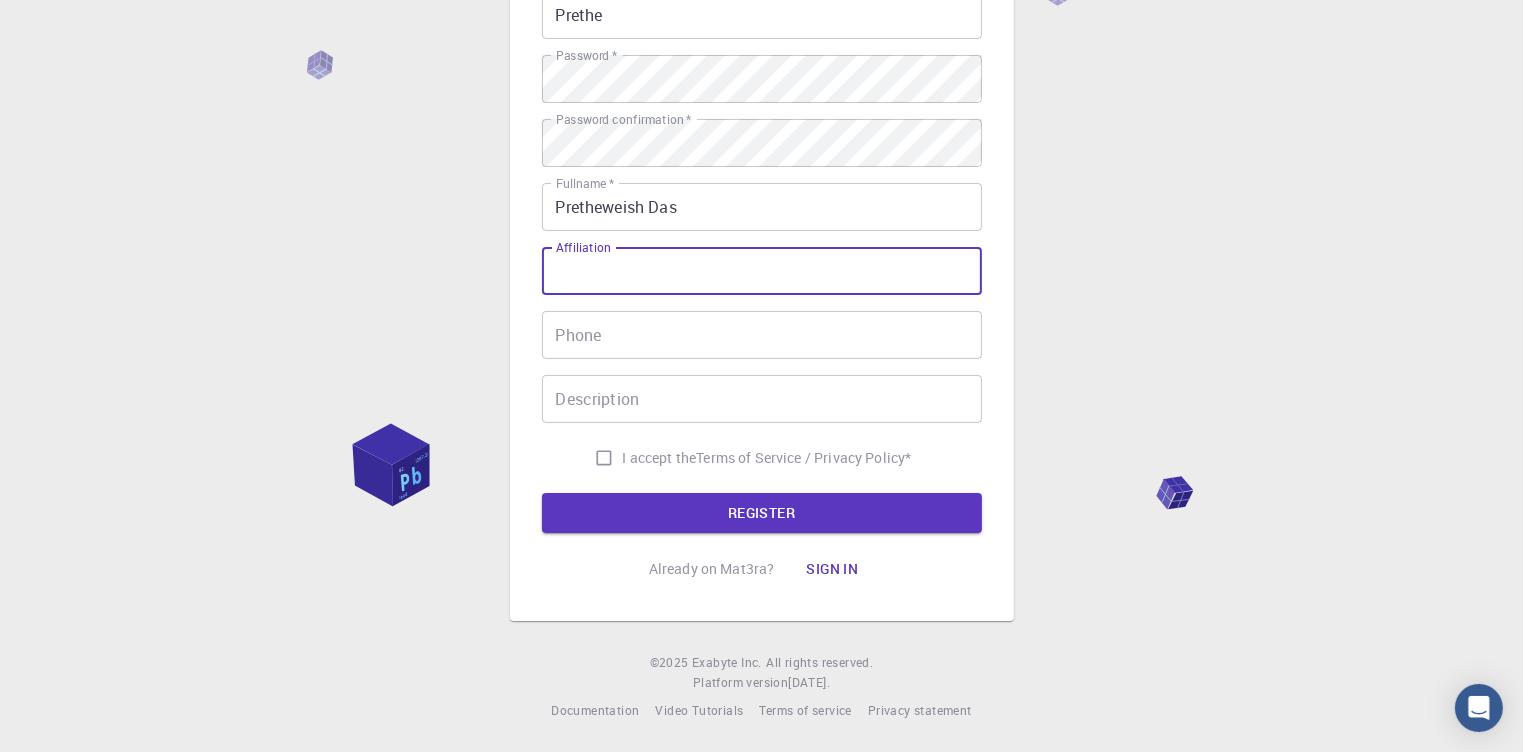 click on "I accept the  Terms of Service / Privacy Policy  *" at bounding box center (604, 458) 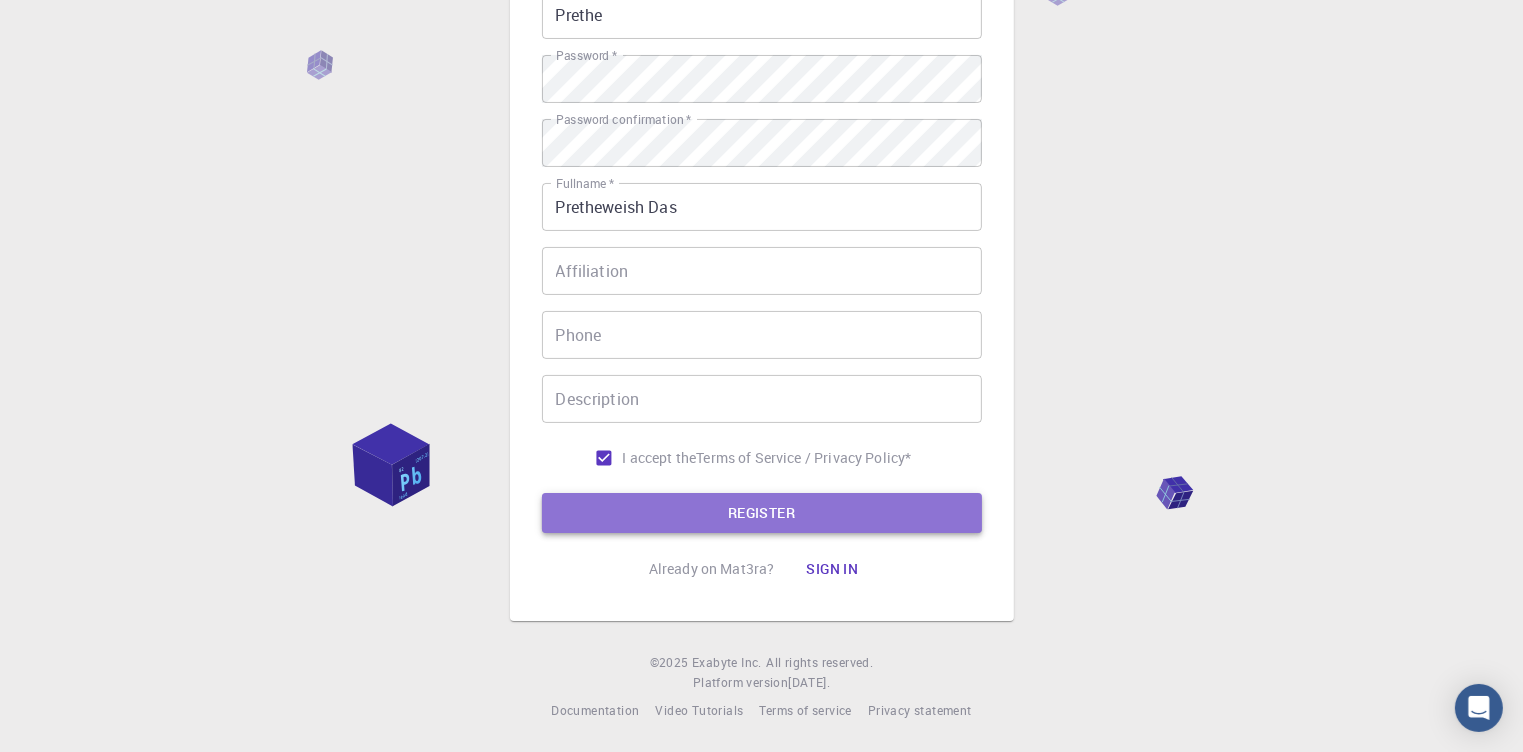 click on "REGISTER" at bounding box center (762, 513) 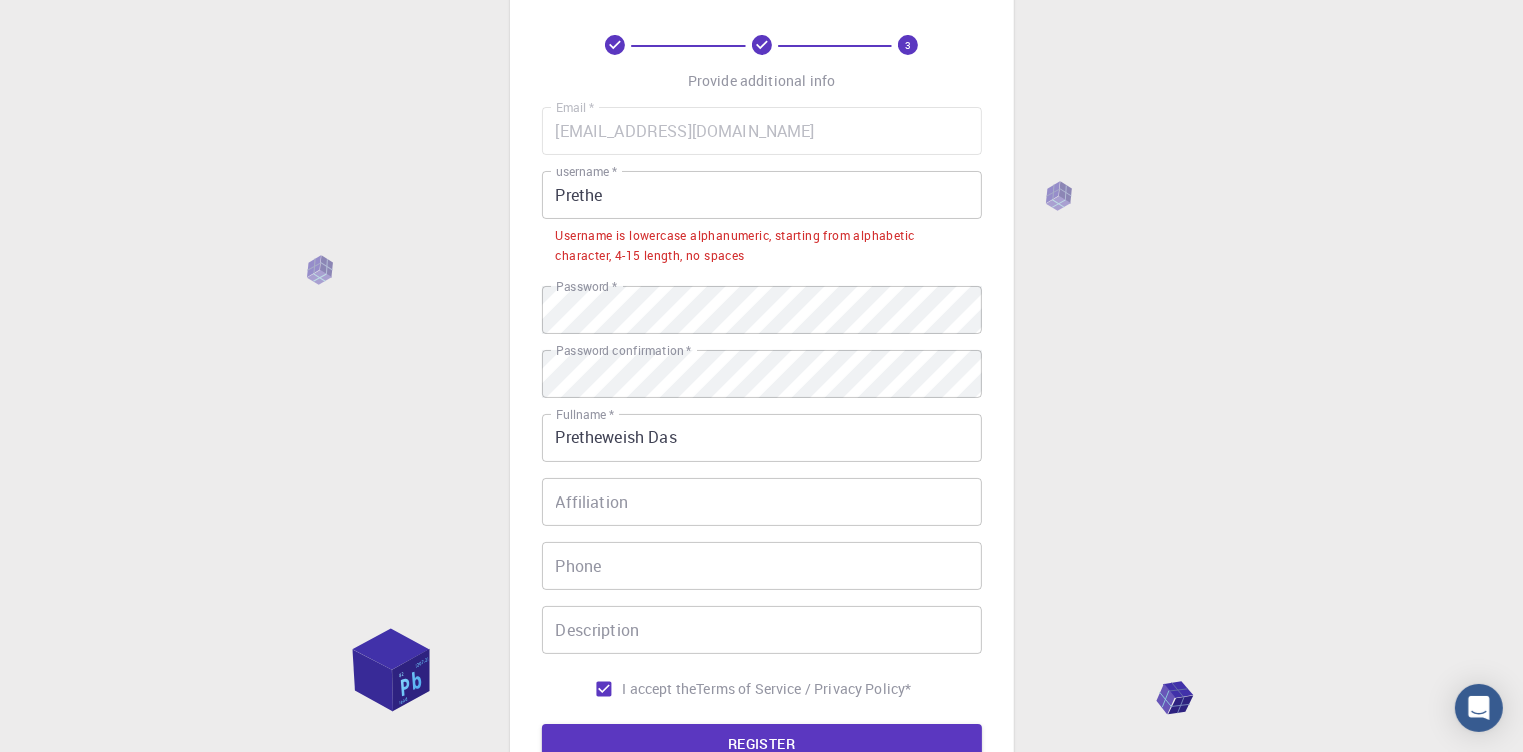 scroll, scrollTop: 72, scrollLeft: 0, axis: vertical 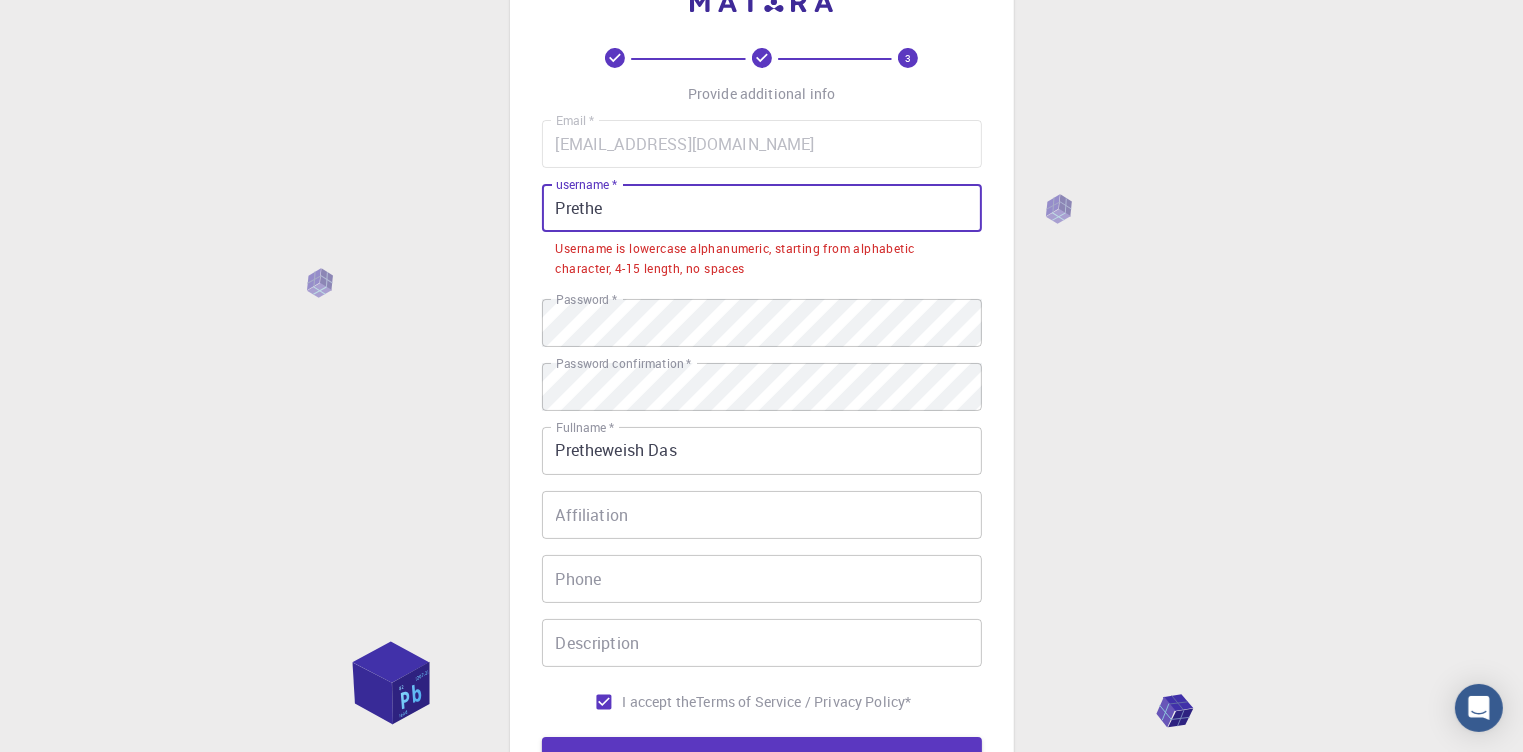 click on "Prethe" at bounding box center (762, 208) 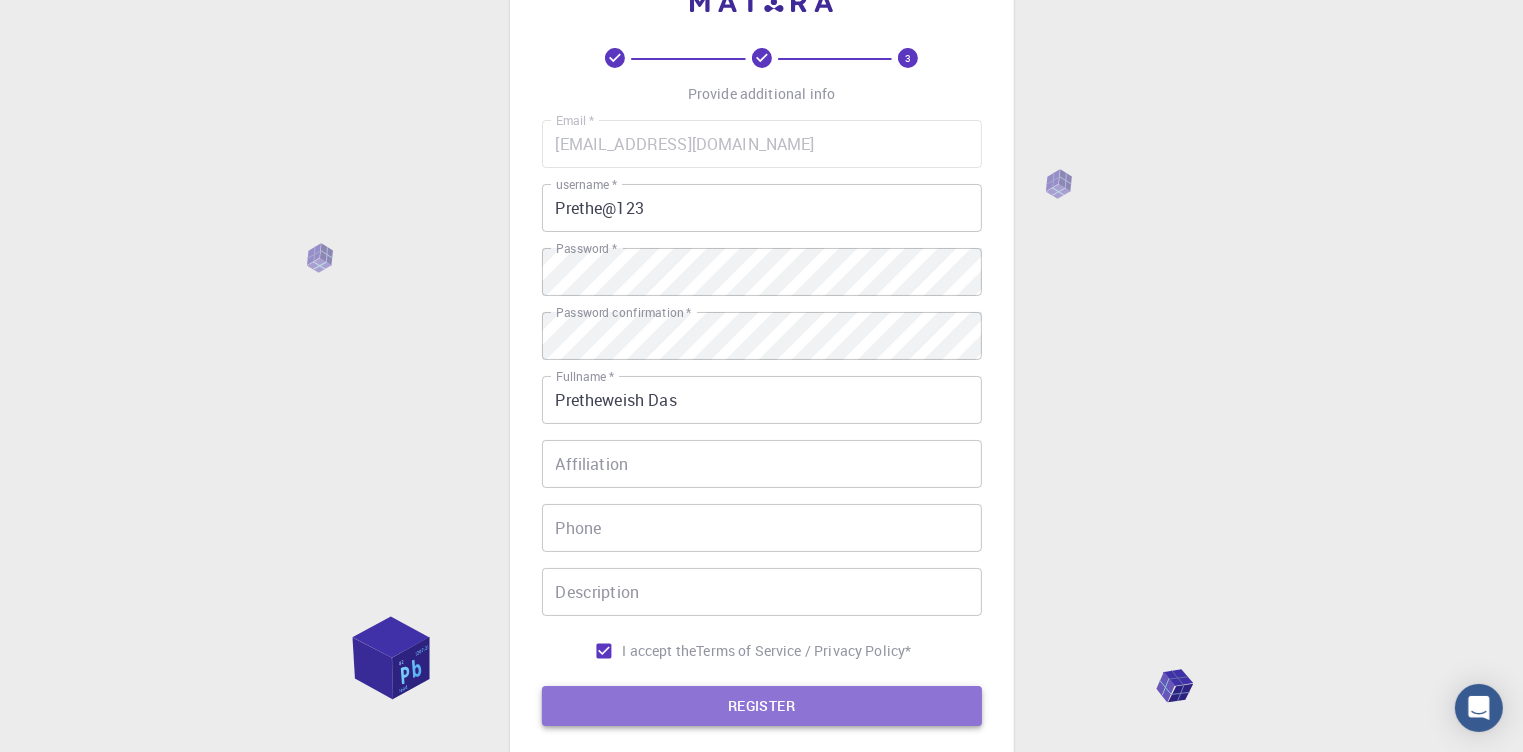 click on "REGISTER" at bounding box center [762, 706] 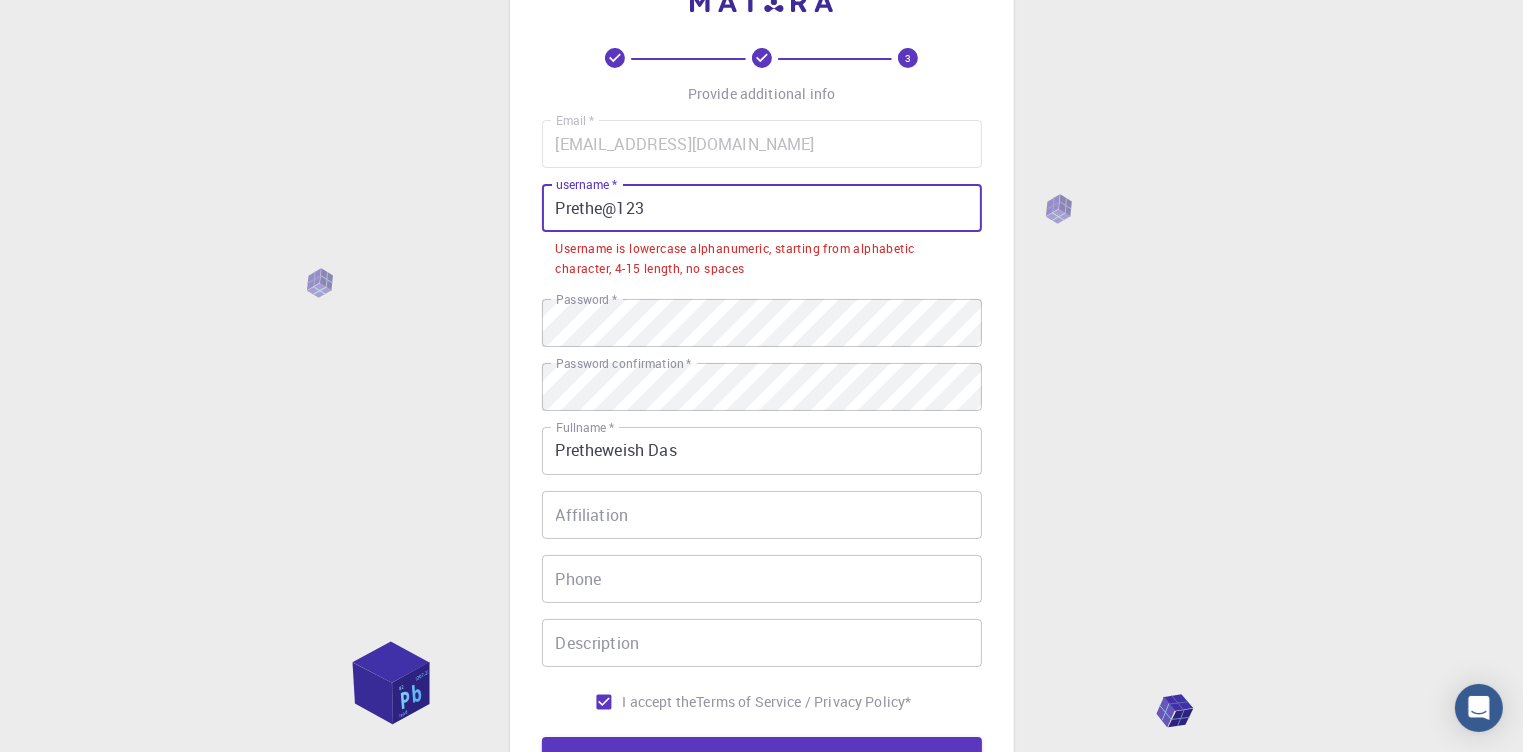 click on "Prethe@123" at bounding box center [762, 208] 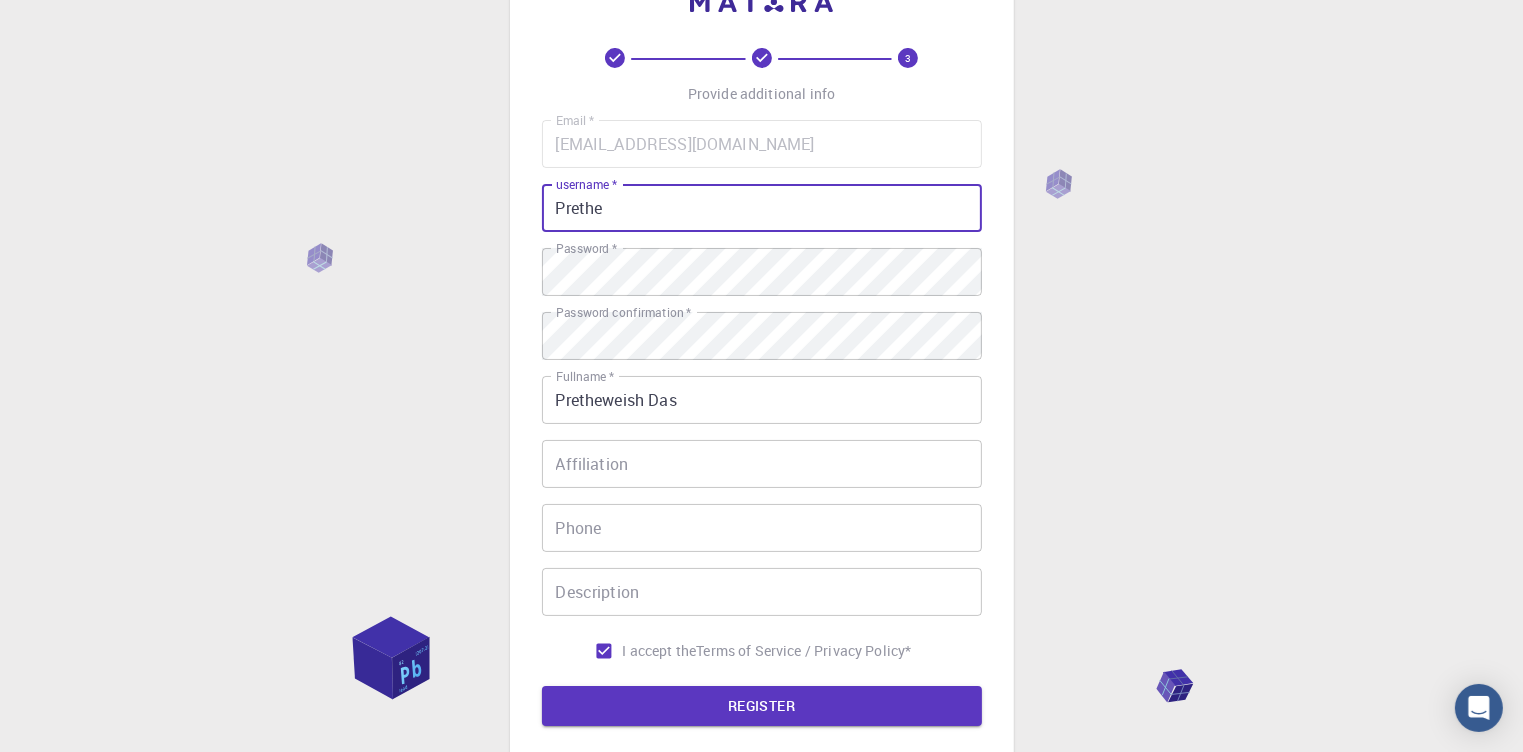 click on "Prethe" at bounding box center (762, 208) 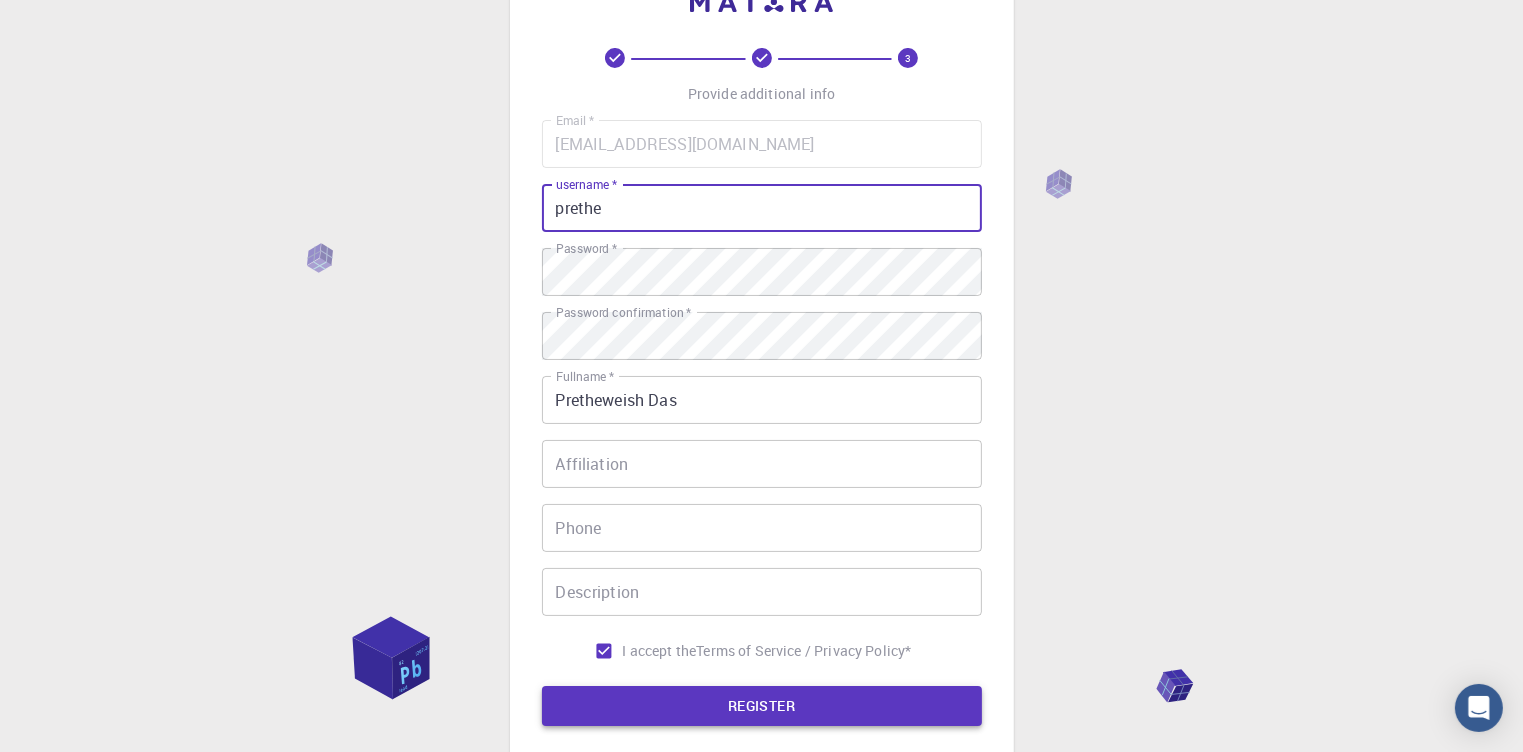type on "prethe" 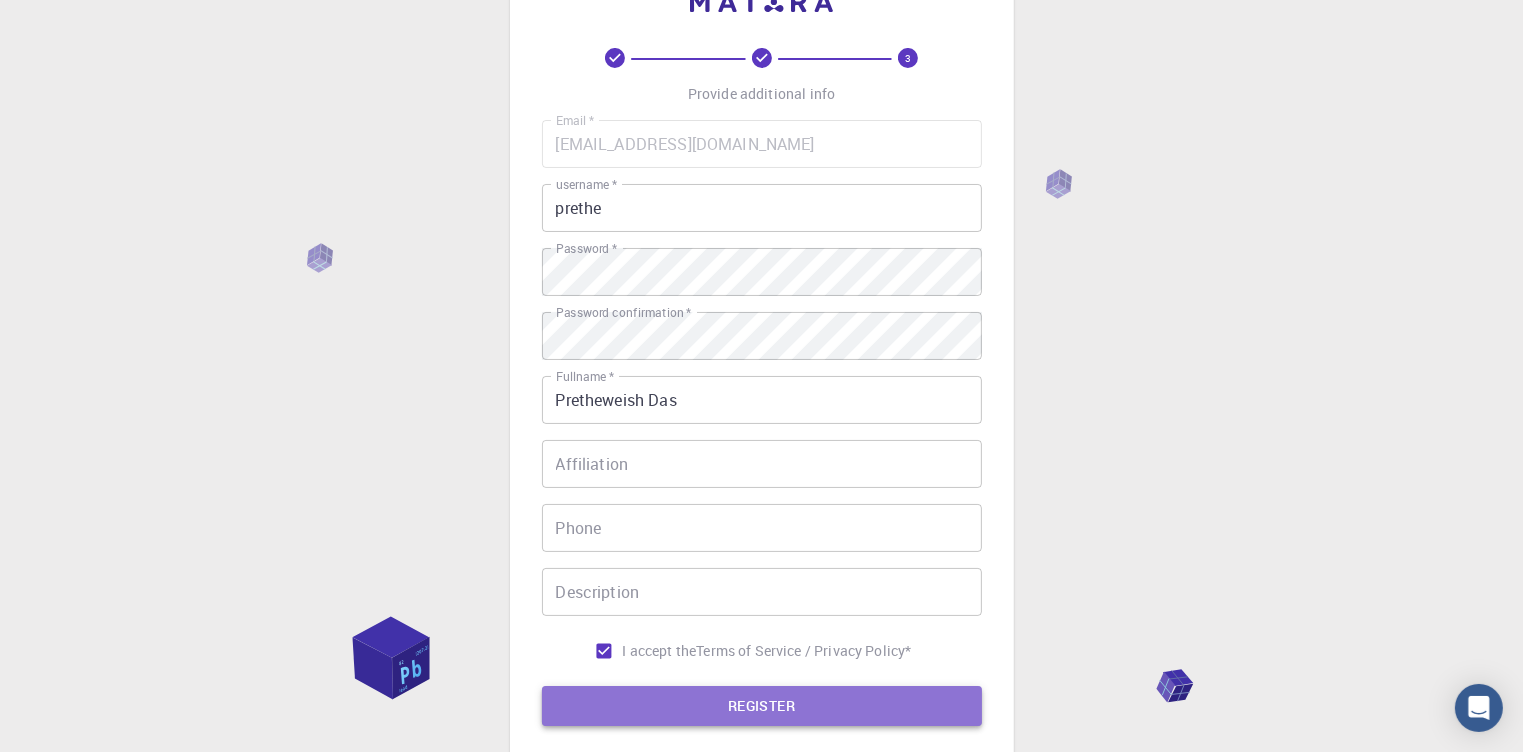 click on "REGISTER" at bounding box center [762, 706] 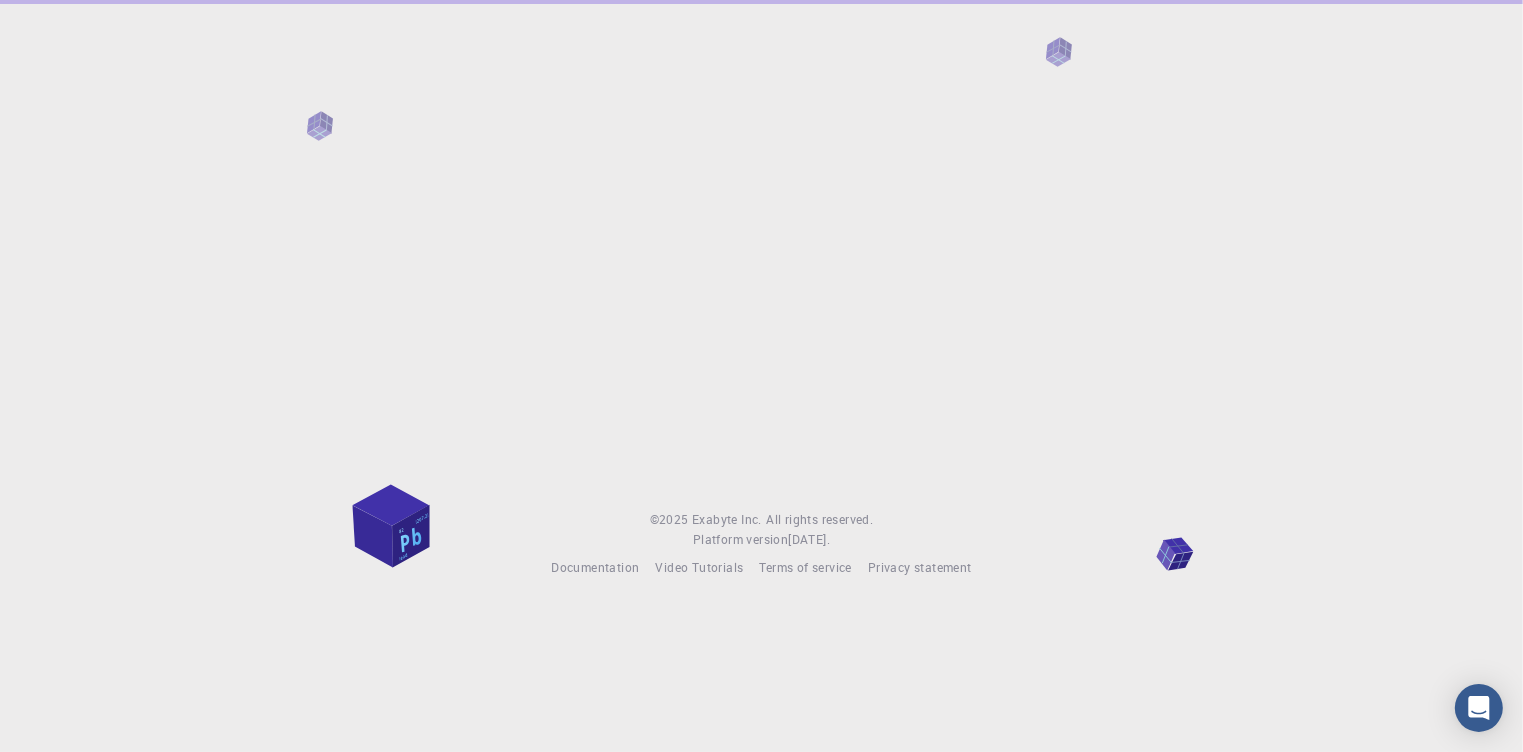 scroll, scrollTop: 0, scrollLeft: 0, axis: both 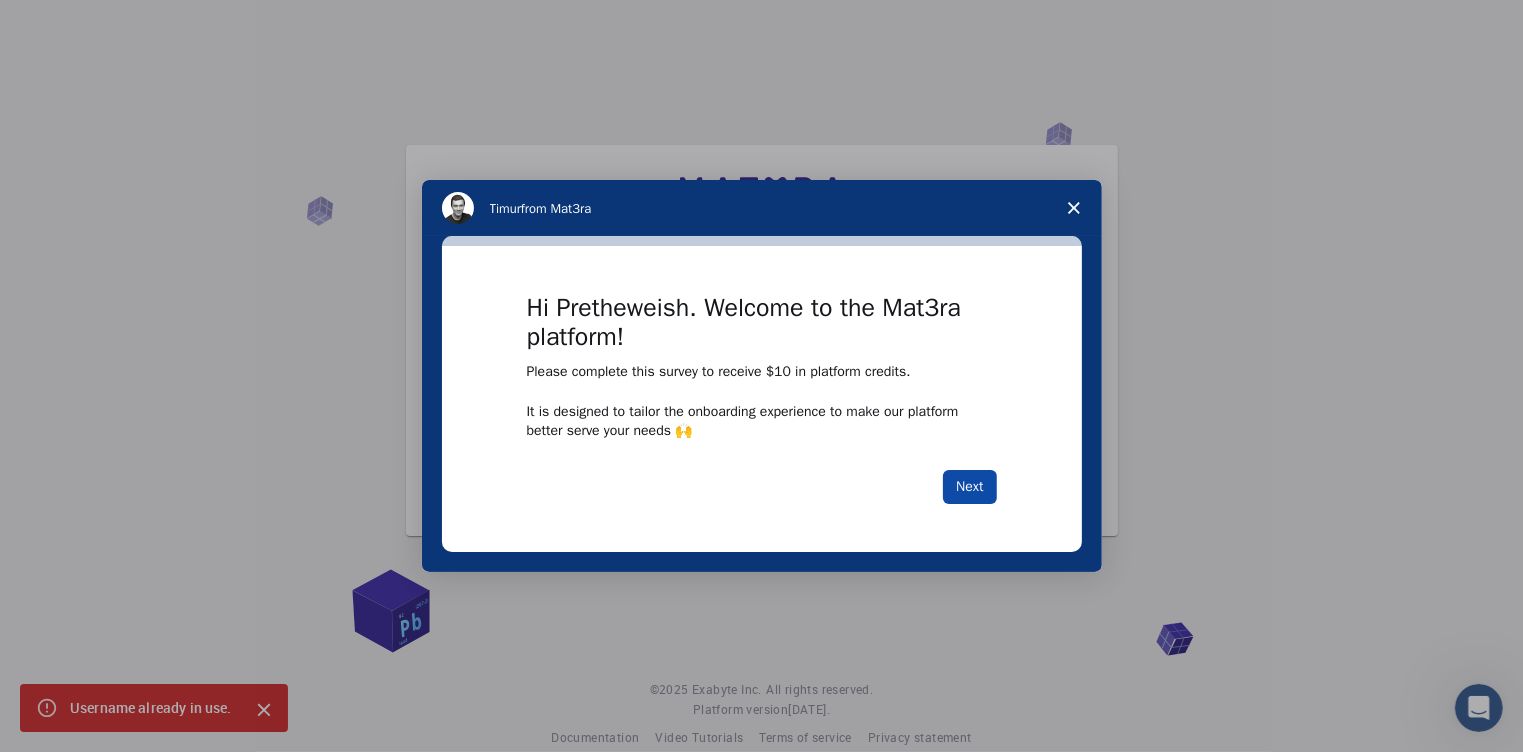 click on "Next" at bounding box center (969, 487) 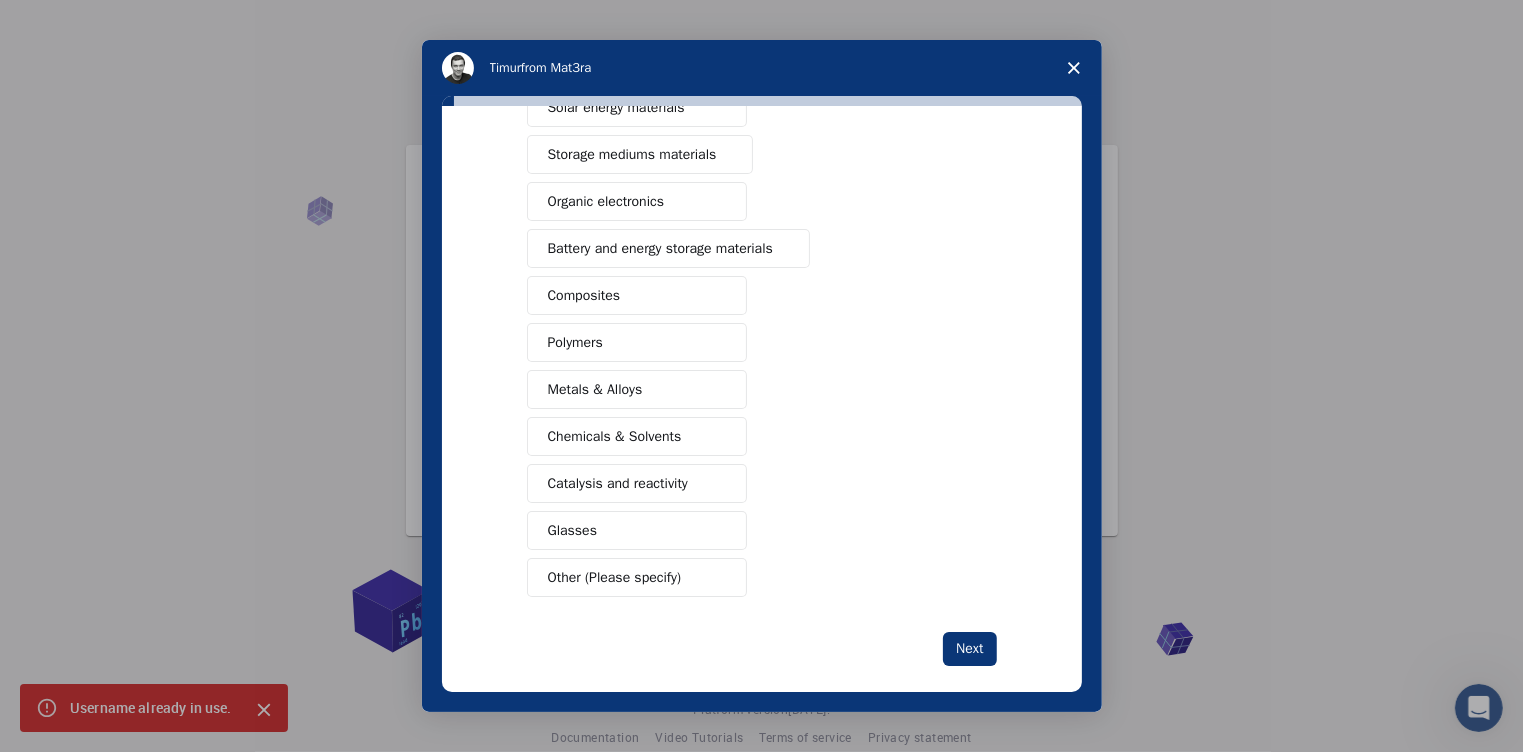 scroll, scrollTop: 206, scrollLeft: 0, axis: vertical 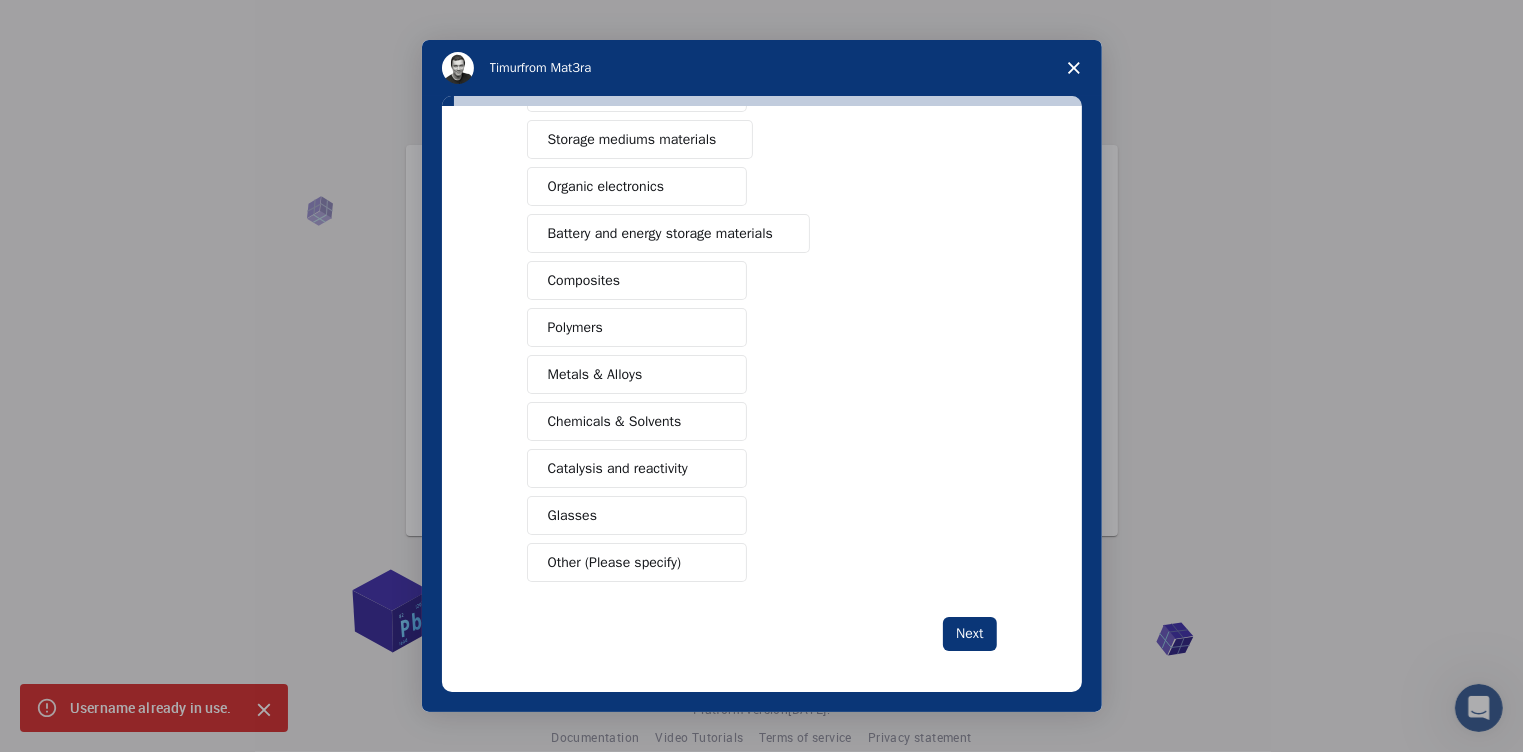 click on "Metals & Alloys" at bounding box center (637, 374) 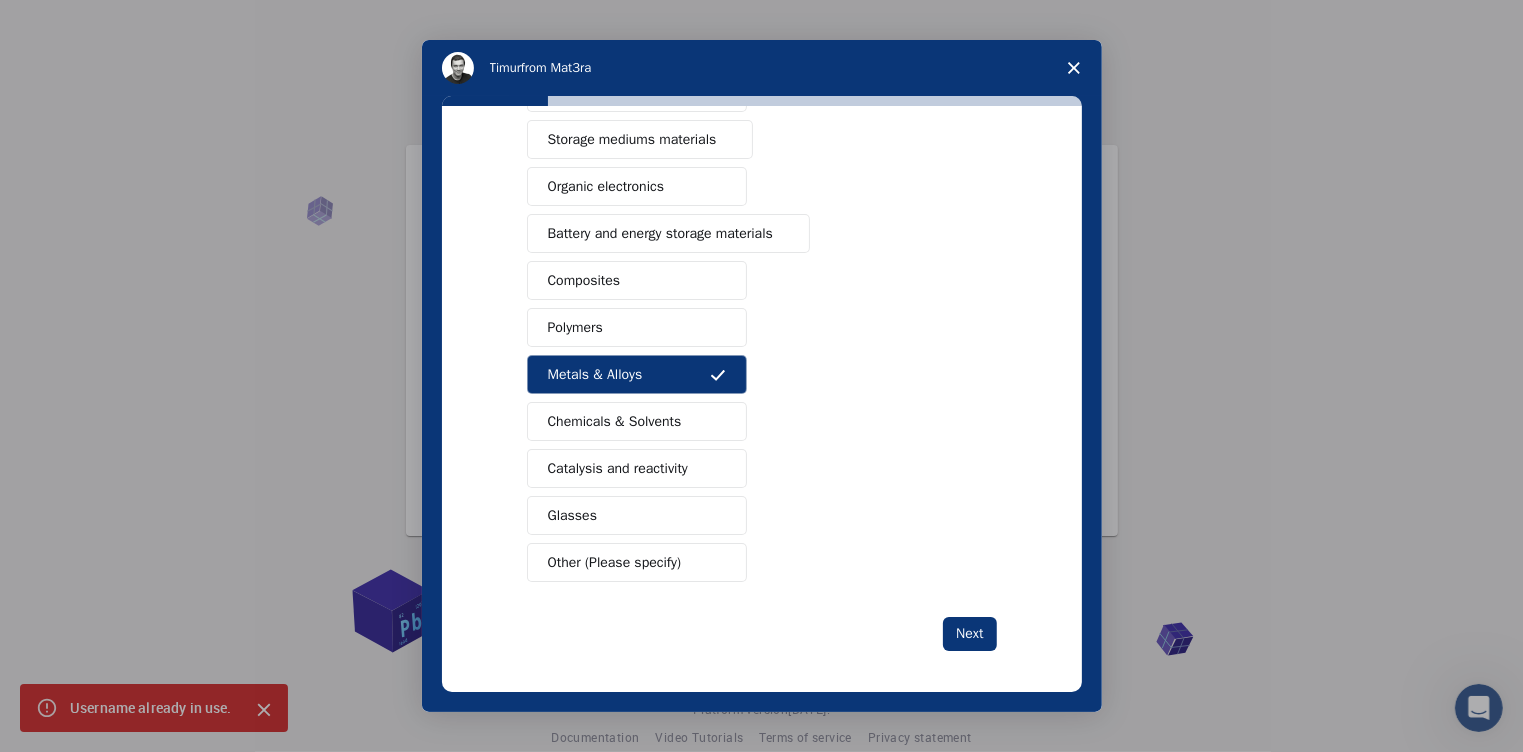 click on "Chemicals & Solvents" at bounding box center (615, 421) 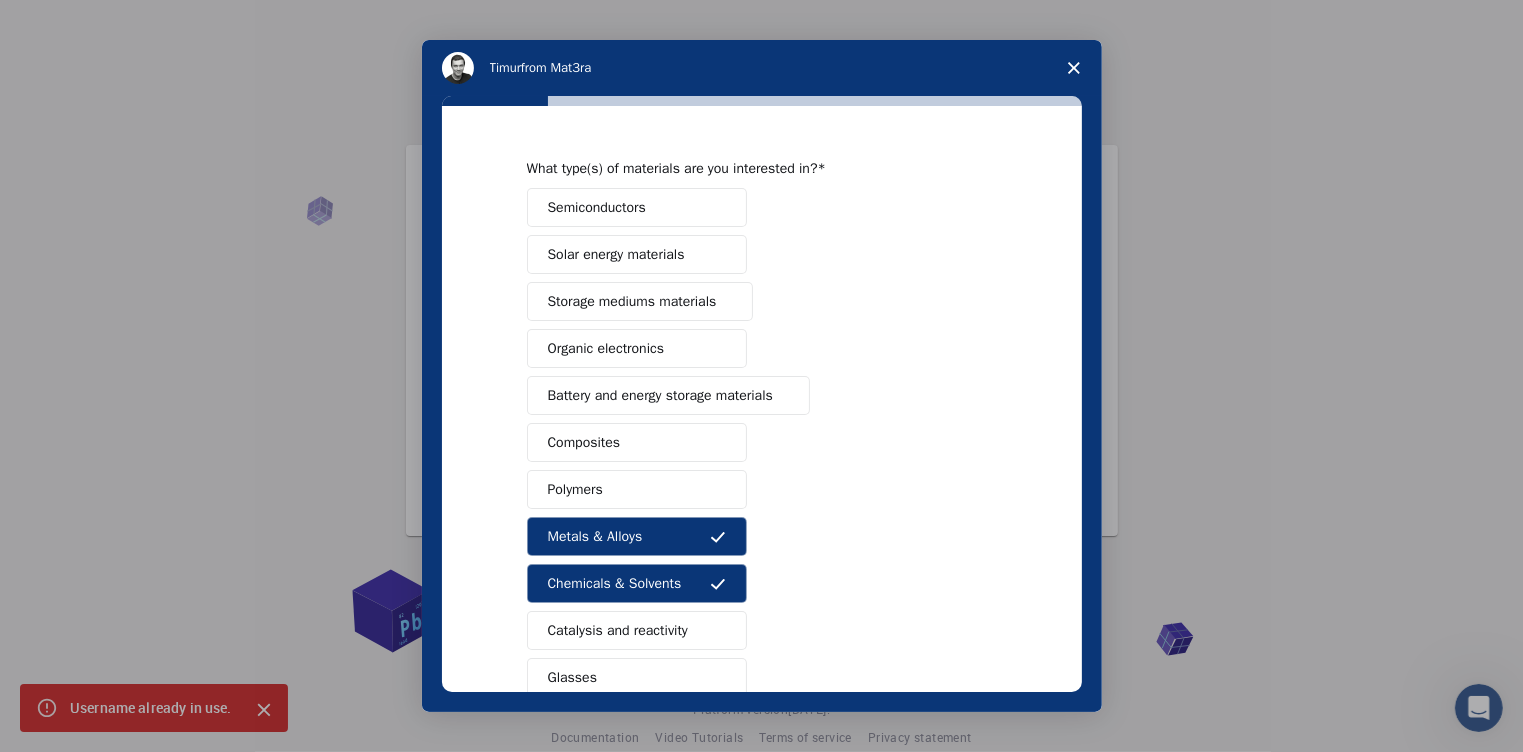 scroll, scrollTop: 43, scrollLeft: 0, axis: vertical 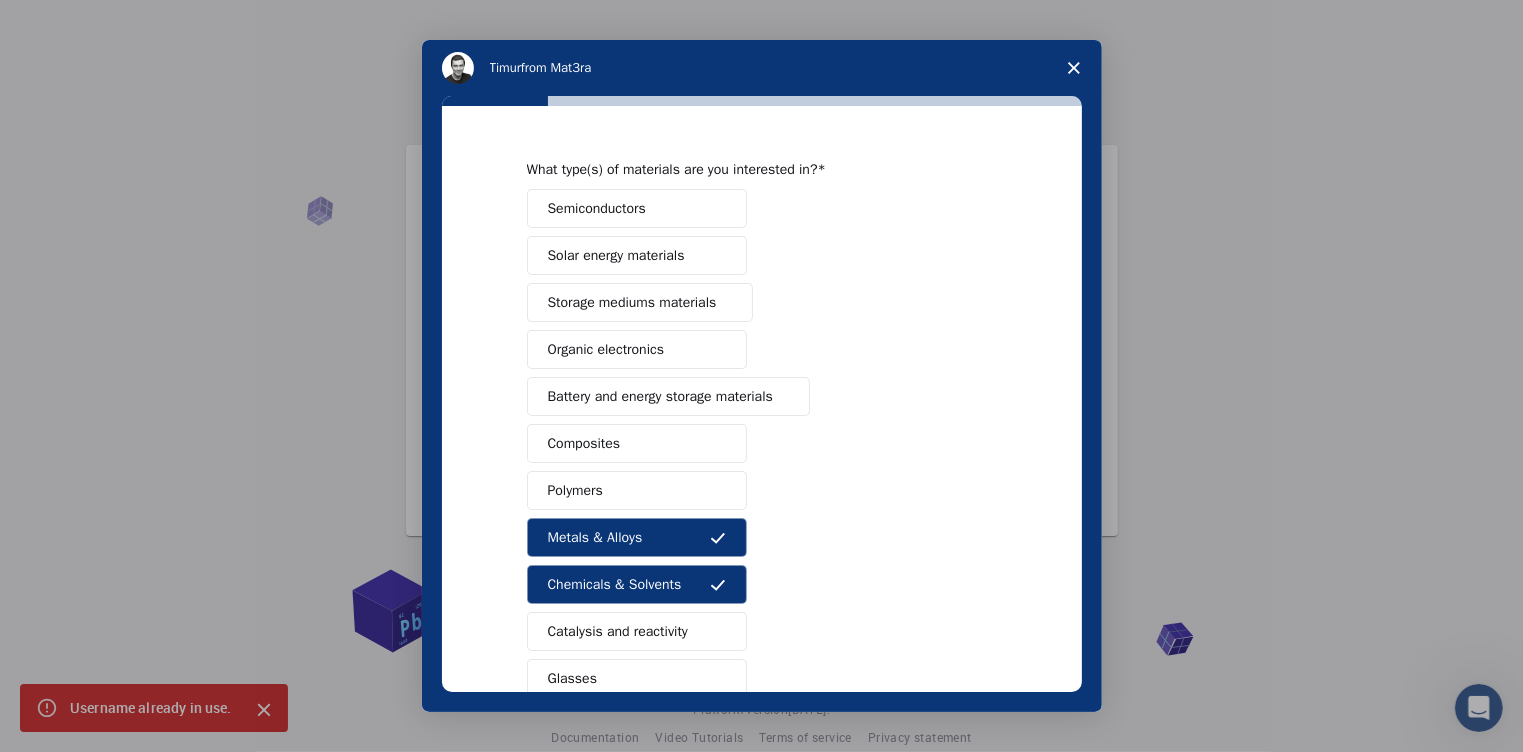 click on "Semiconductors" at bounding box center [597, 208] 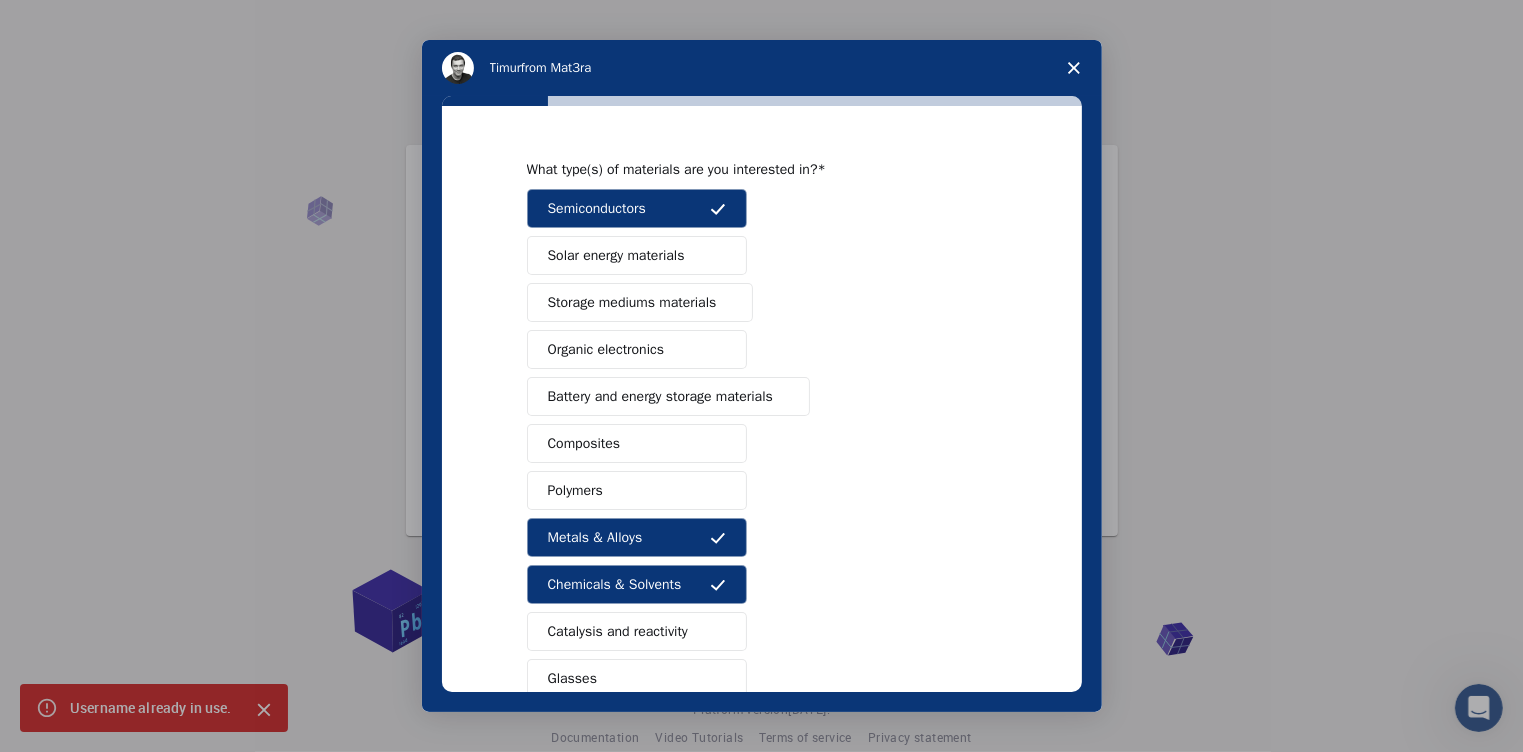 click on "Composites" at bounding box center (637, 443) 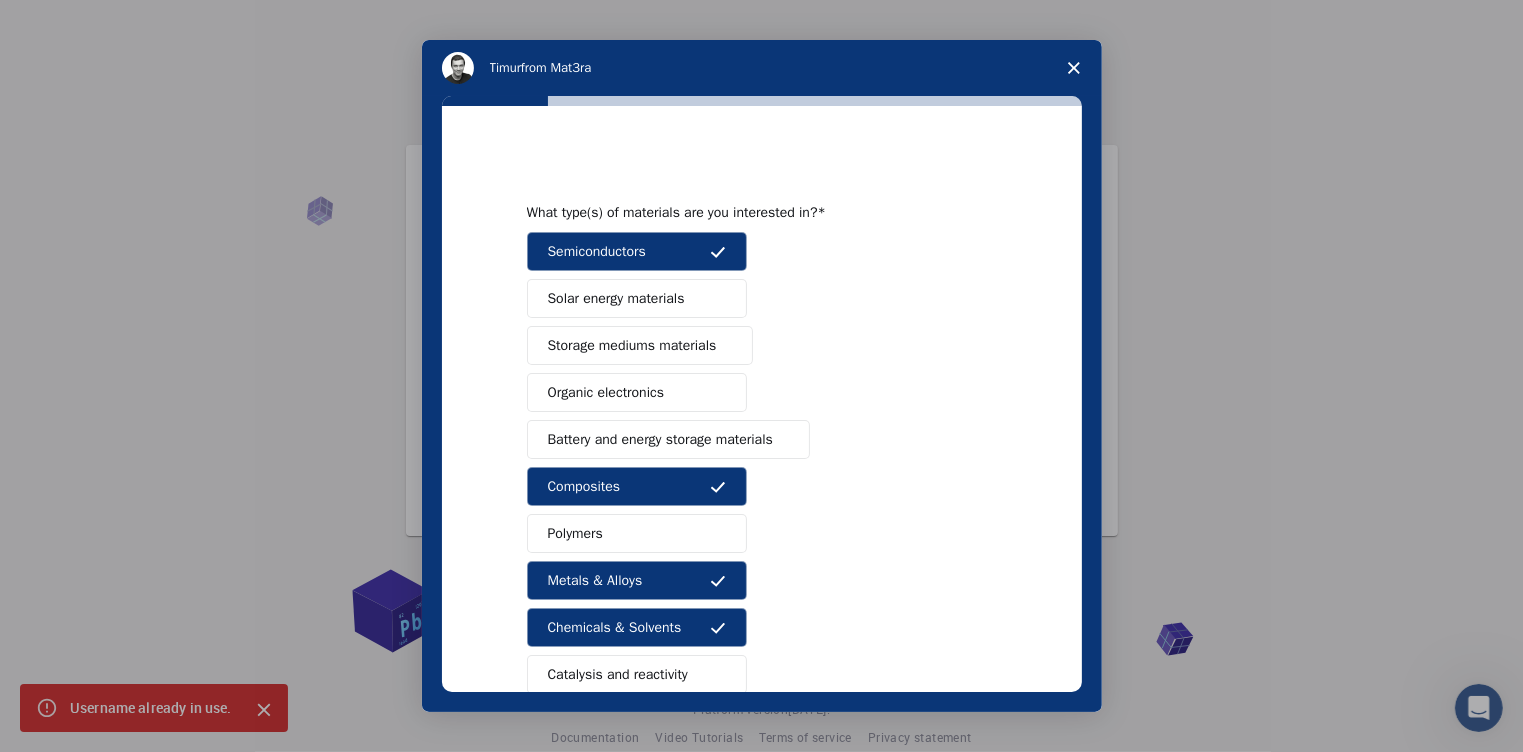 scroll, scrollTop: 208, scrollLeft: 0, axis: vertical 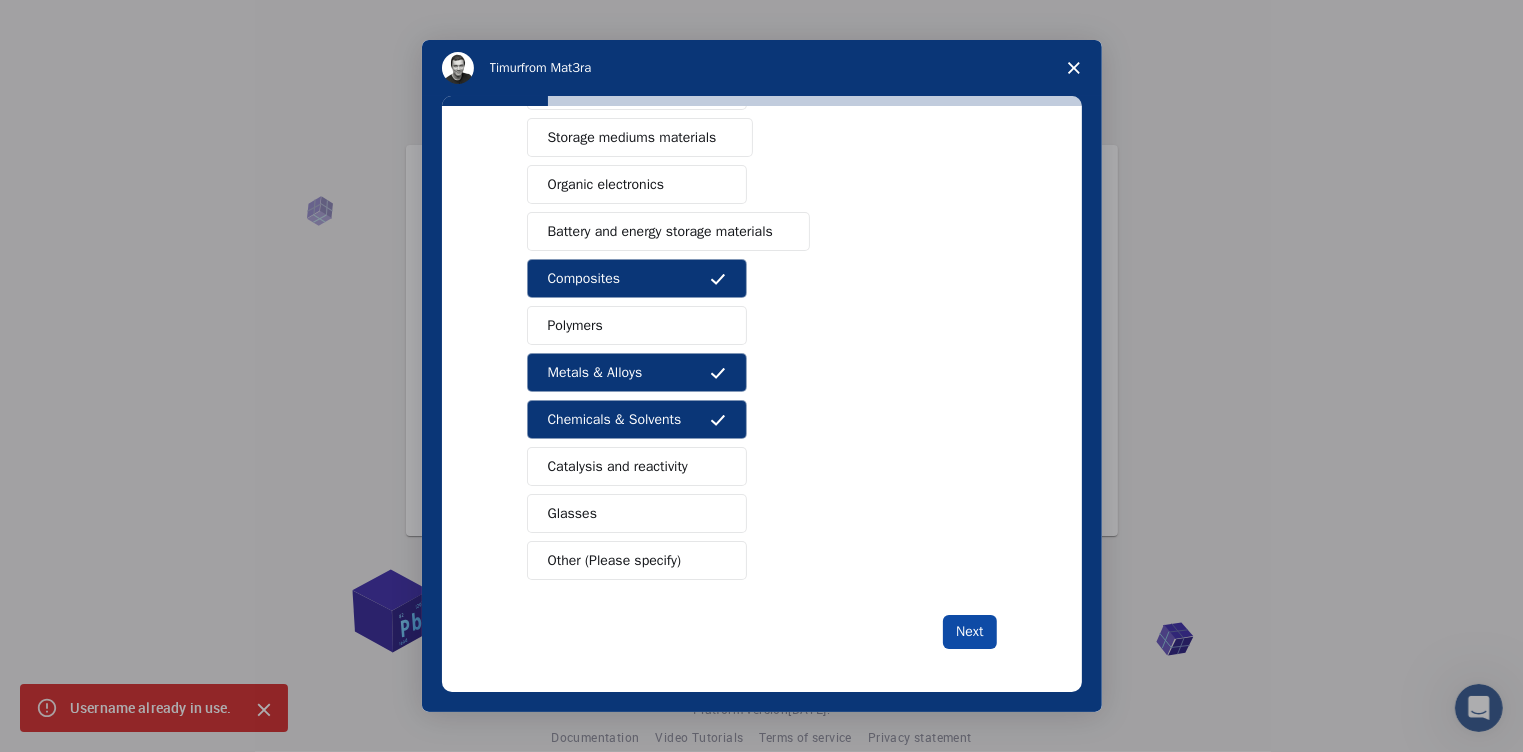 click on "Next" at bounding box center (969, 632) 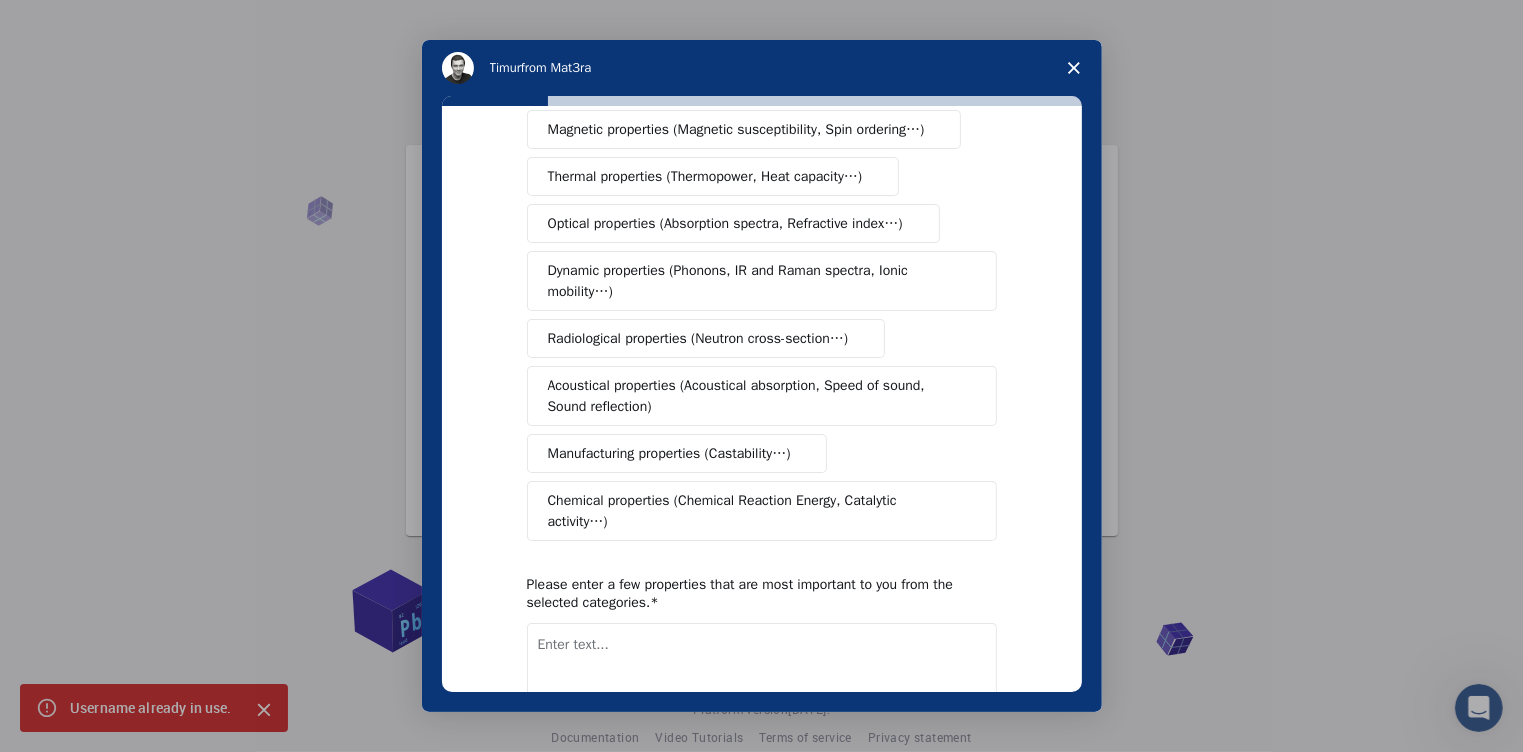 scroll, scrollTop: 0, scrollLeft: 0, axis: both 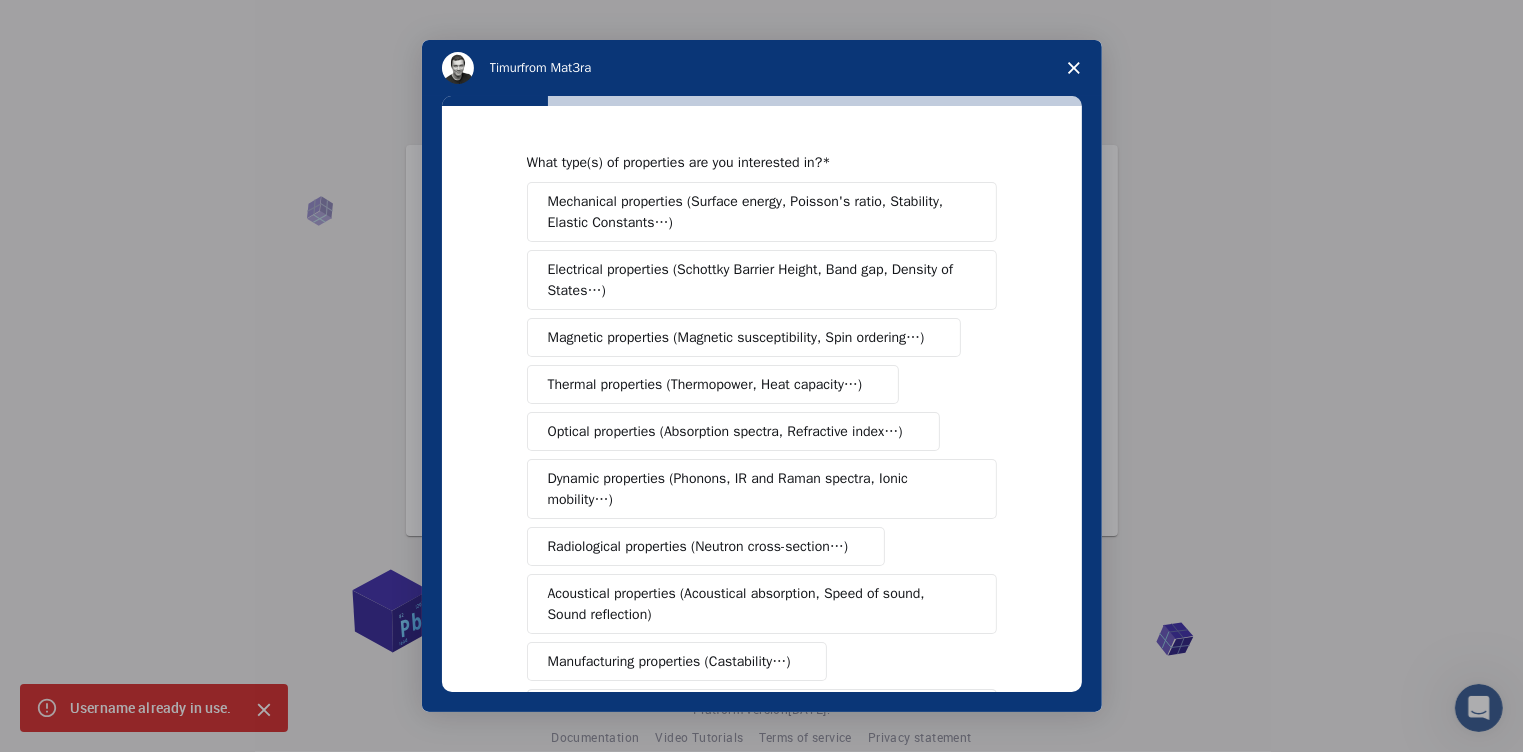 click on "Electrical properties (Schottky Barrier Height, Band gap, Density of States…)" at bounding box center (755, 280) 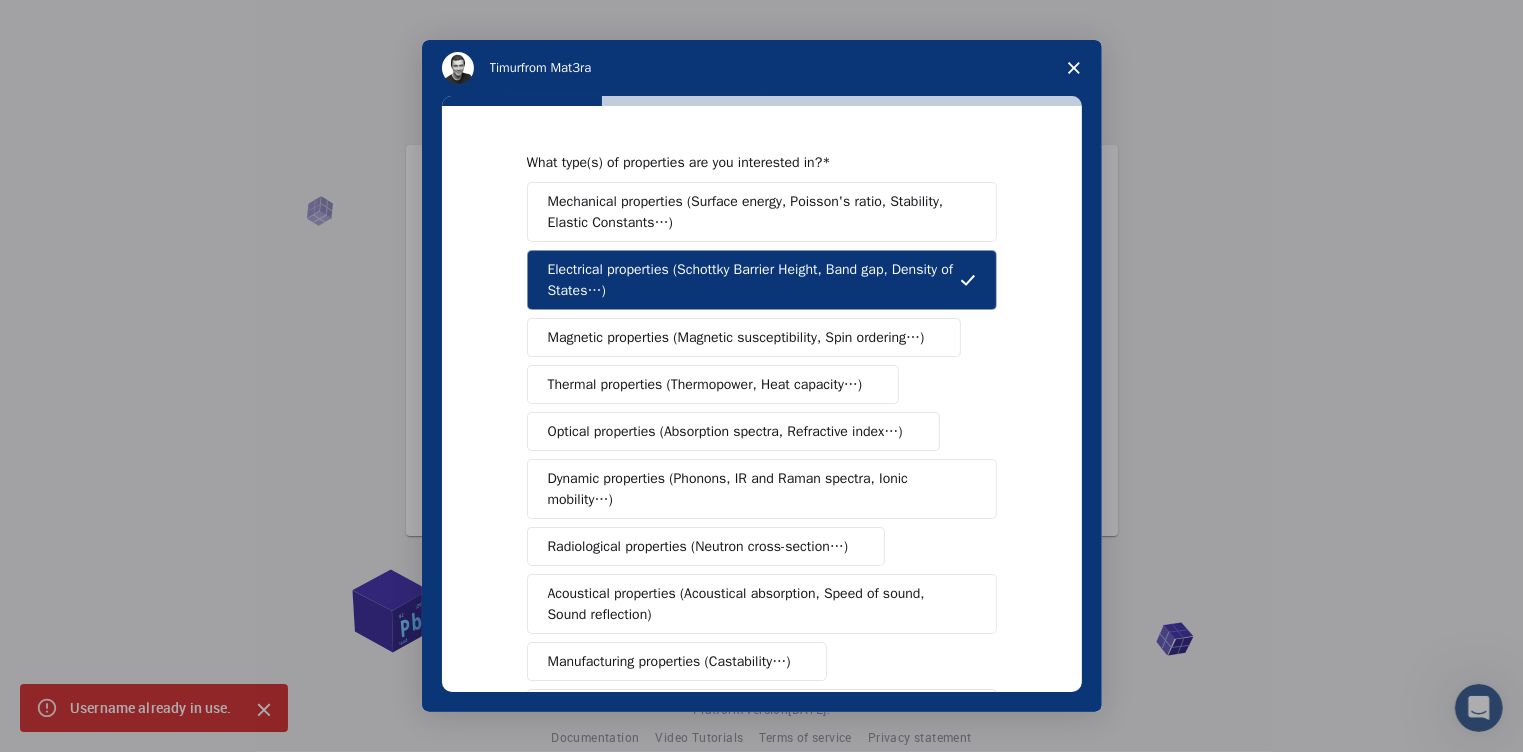 click on "Mechanical properties (Surface energy, Poisson's ratio, Stability, Elastic Constants…)" at bounding box center (755, 212) 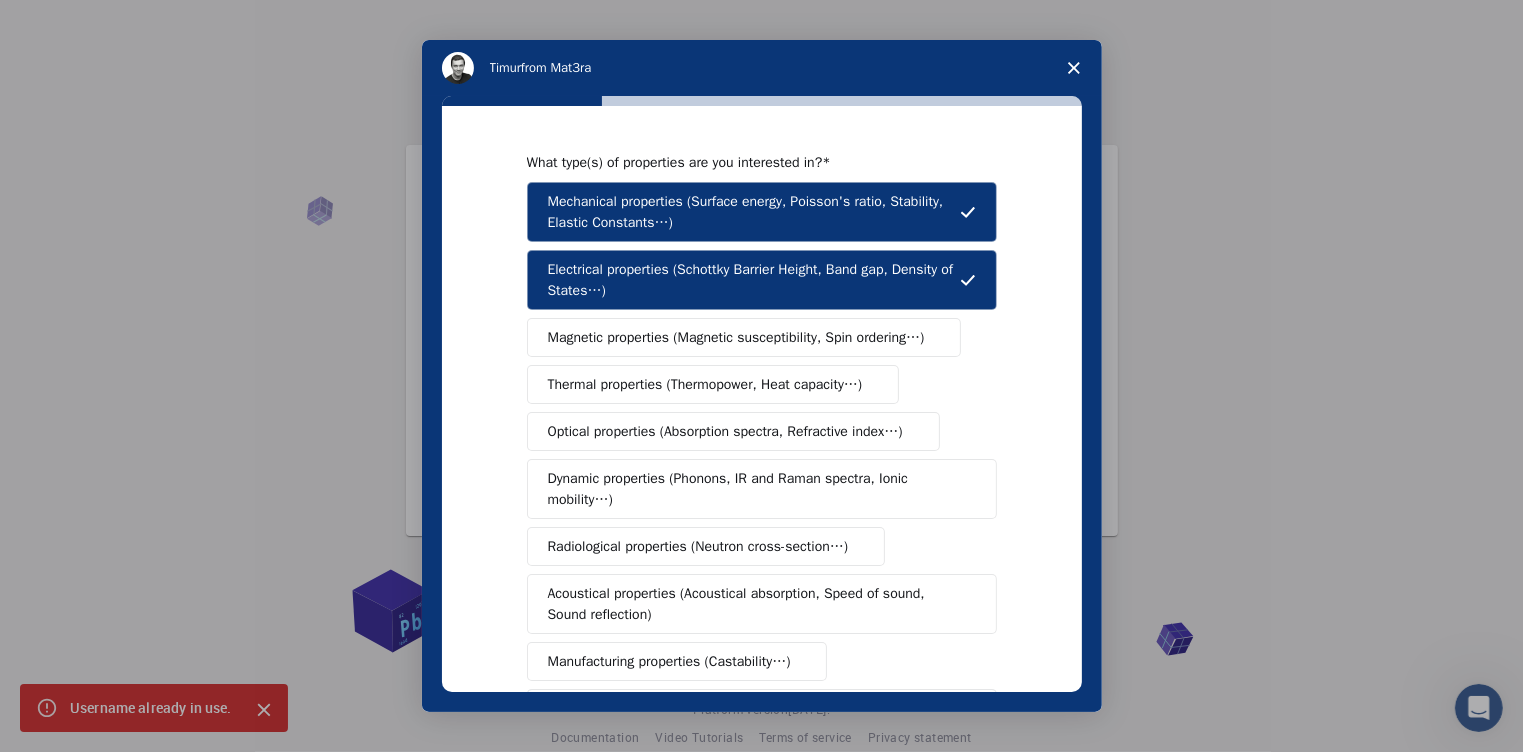 click on "Magnetic properties (Magnetic susceptibility, Spin ordering…)" at bounding box center (736, 337) 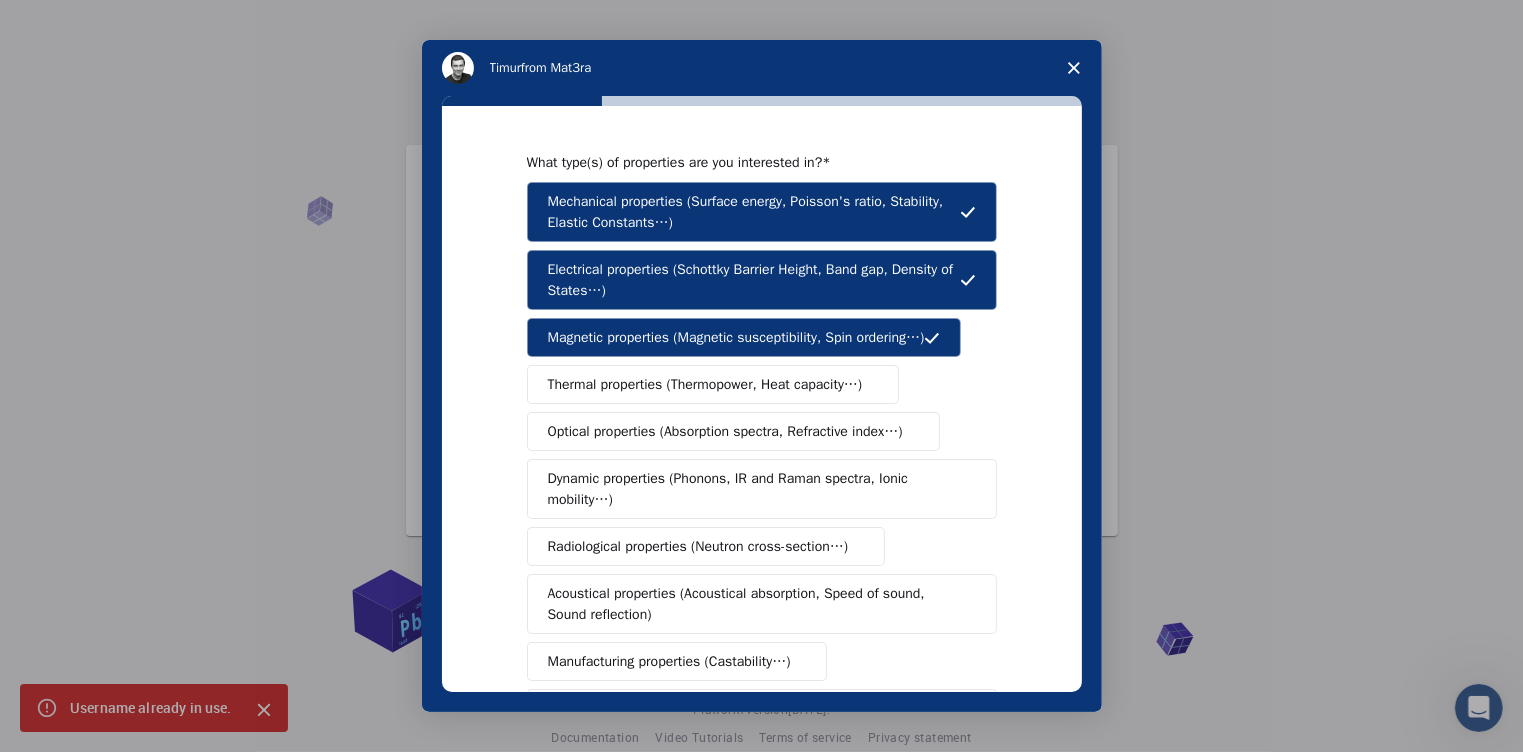 click on "Thermal properties (Thermopower, Heat capacity…)" at bounding box center [705, 384] 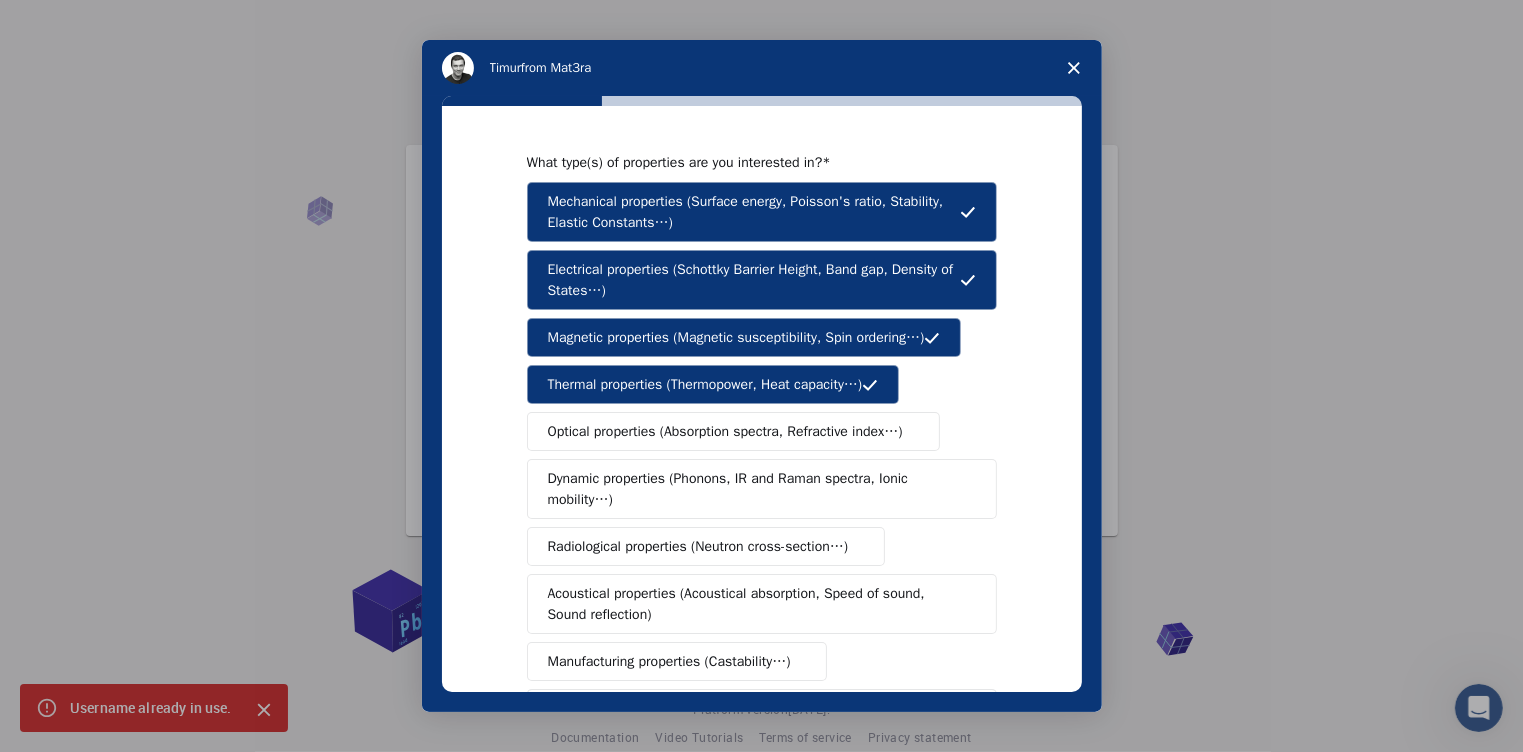 click on "Optical properties (Absorption spectra, Refractive index…)" at bounding box center [725, 431] 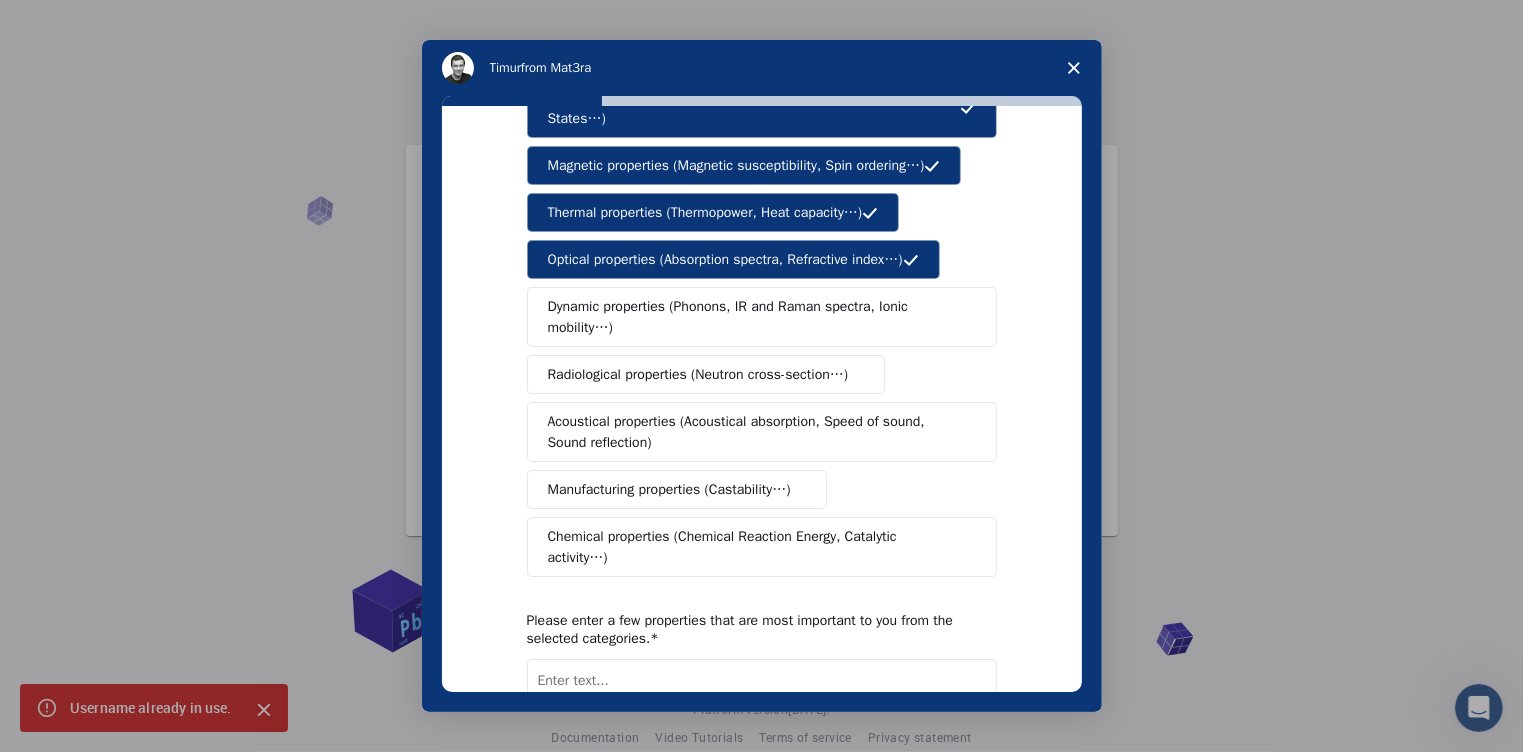 scroll, scrollTop: 172, scrollLeft: 0, axis: vertical 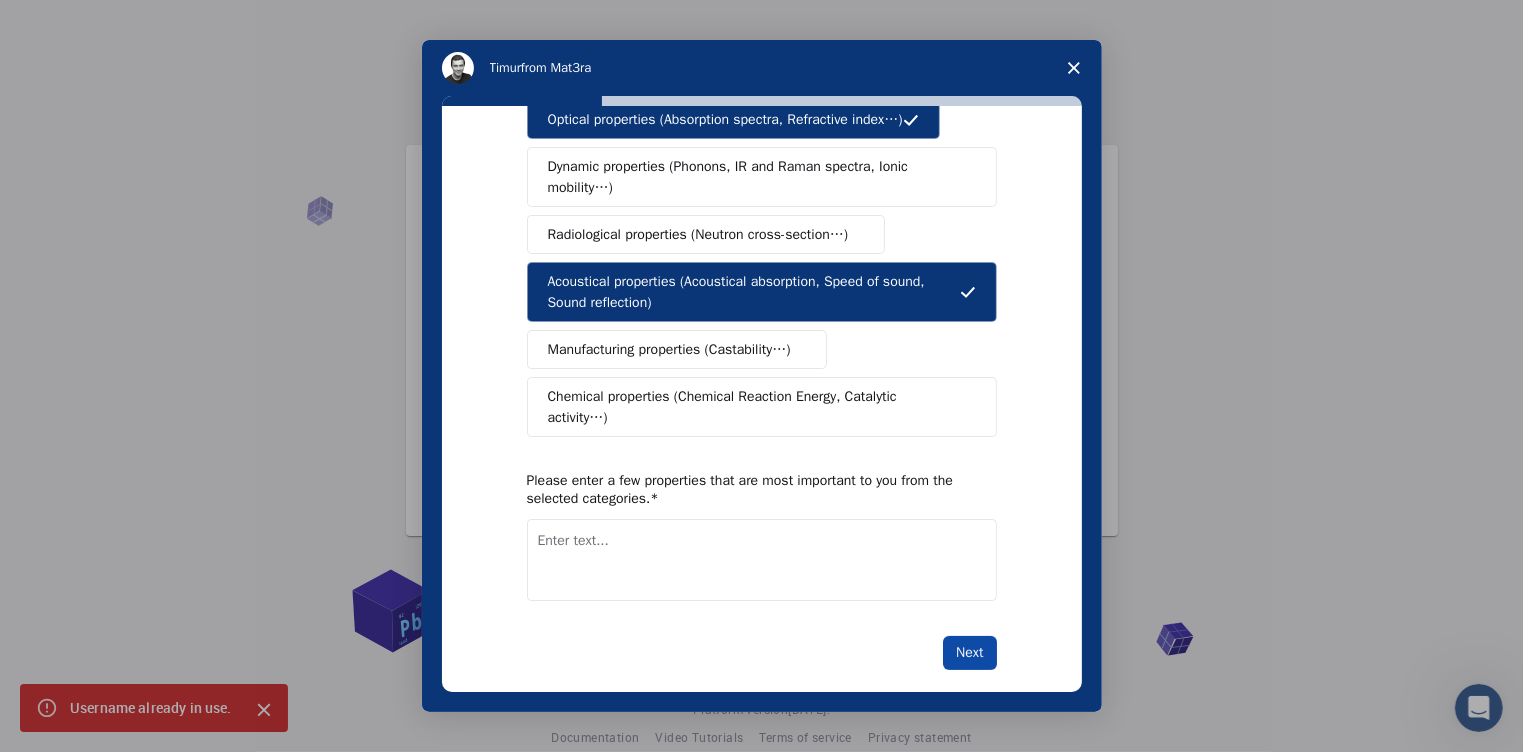 click on "Next" at bounding box center [969, 653] 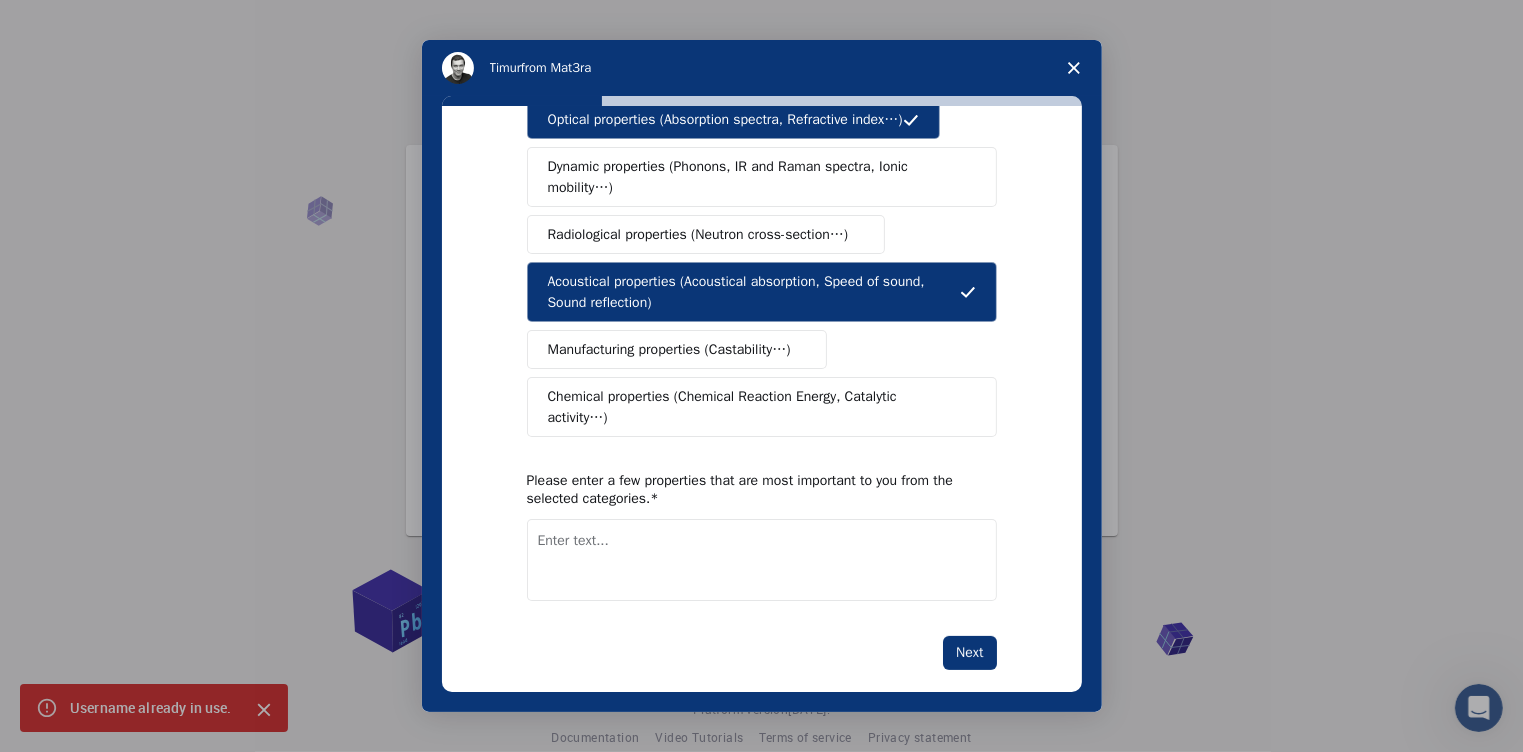 click at bounding box center [762, 560] 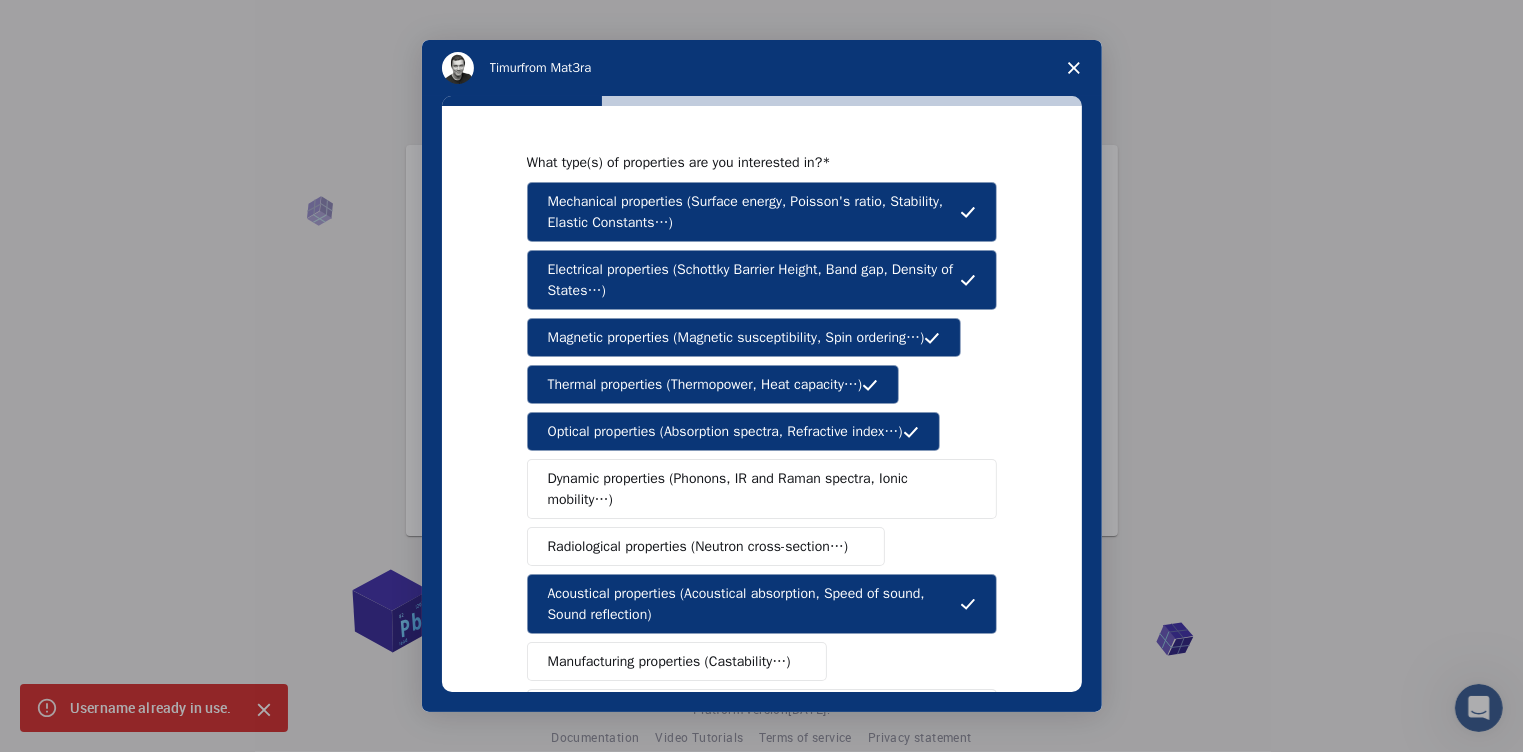 scroll, scrollTop: 312, scrollLeft: 0, axis: vertical 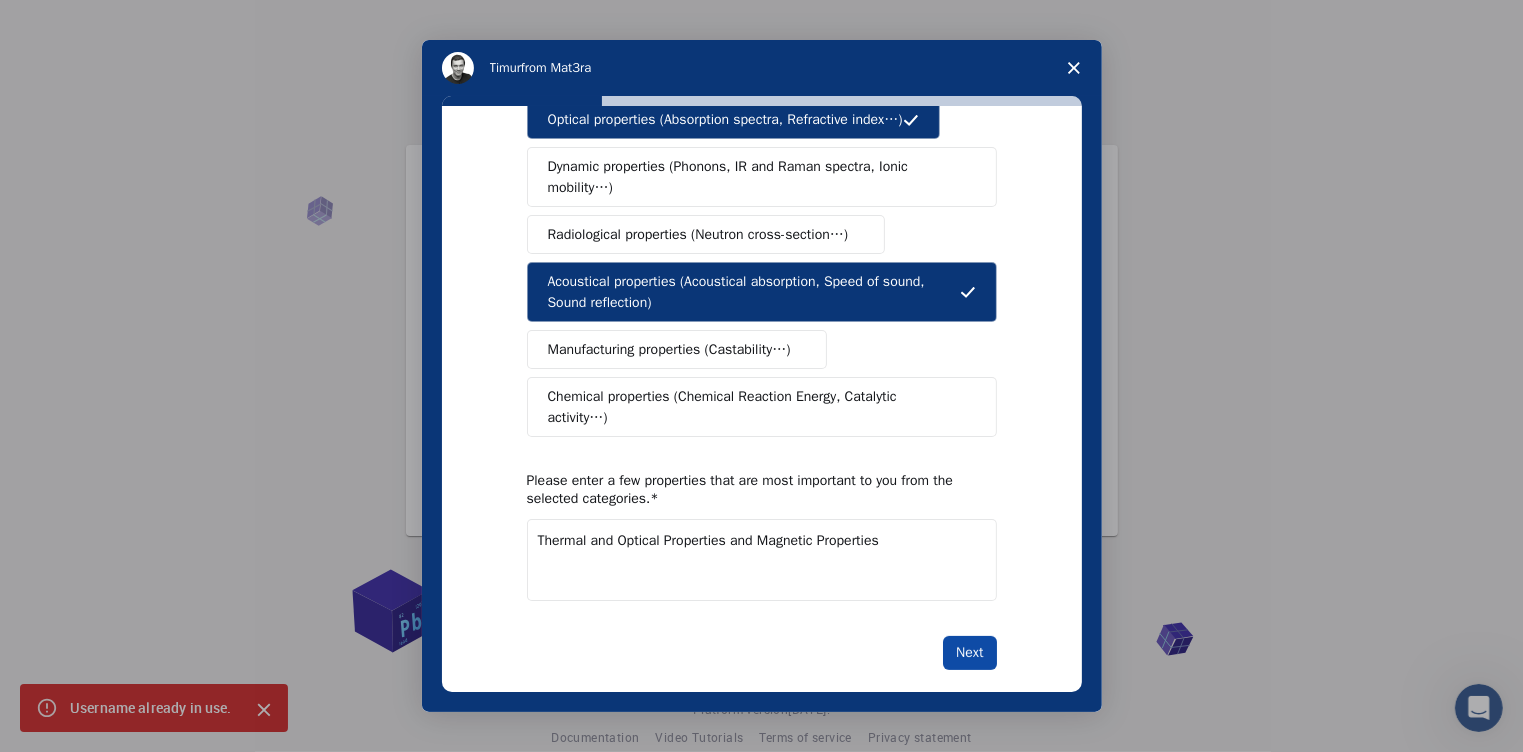 type on "Thermal and Optical Properties and Magnetic Properties" 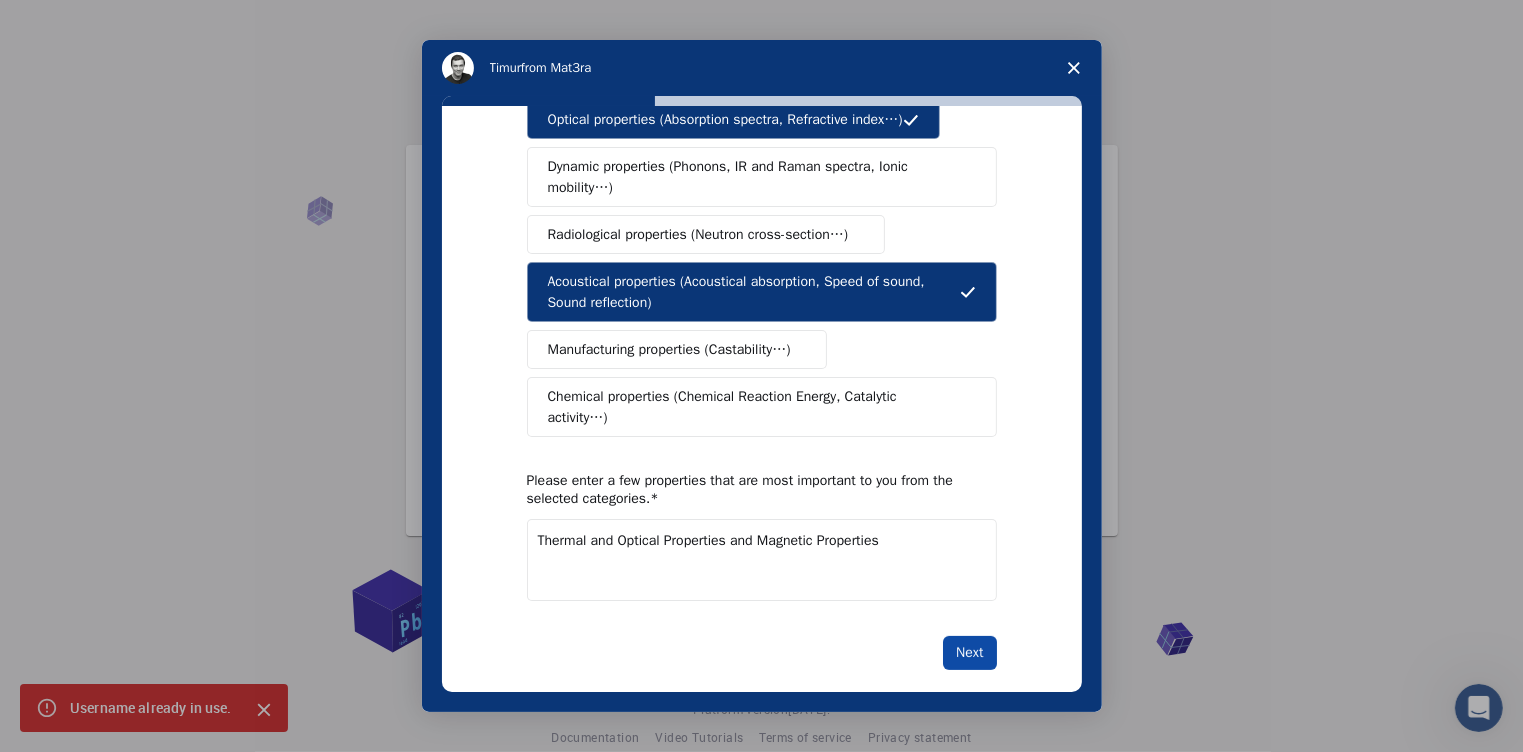 scroll, scrollTop: 0, scrollLeft: 0, axis: both 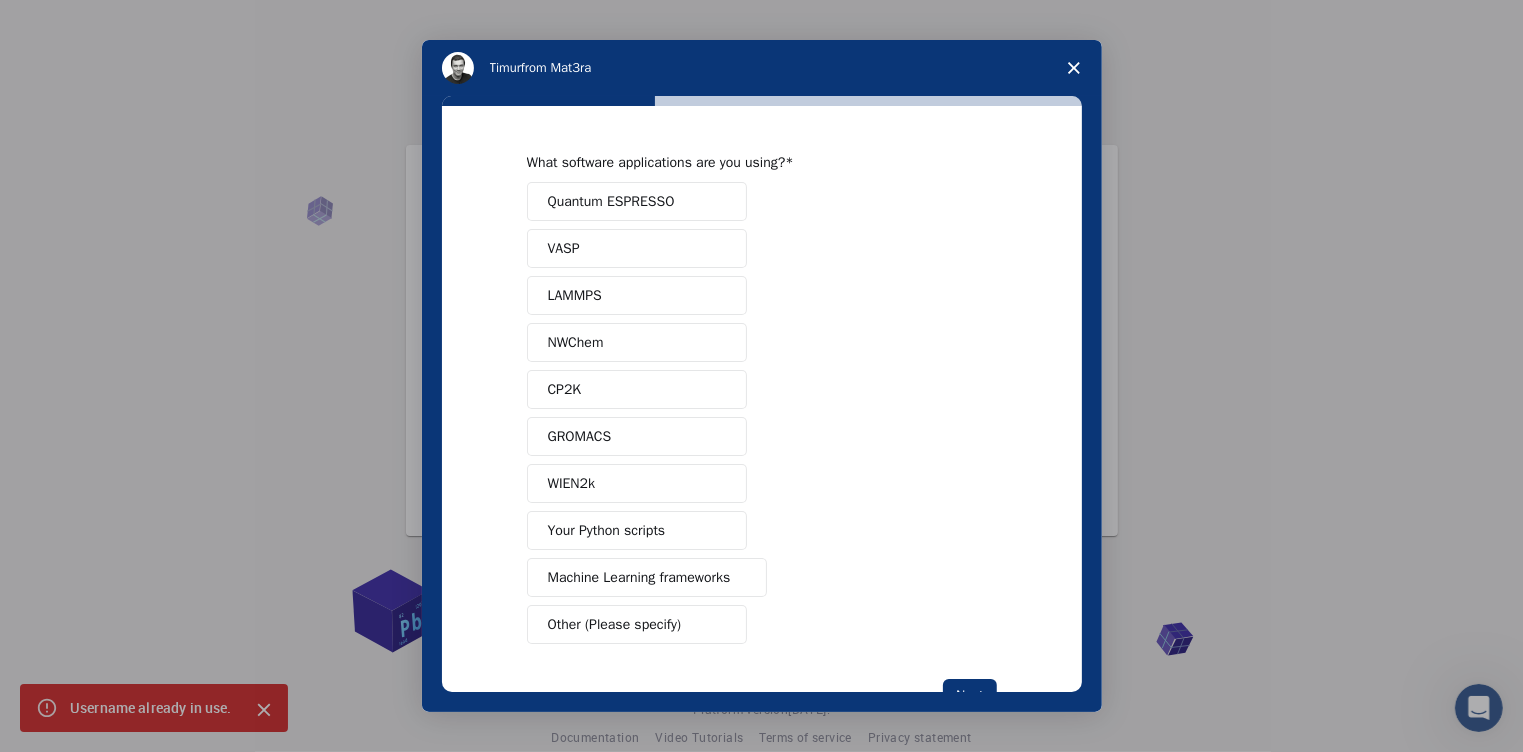 click on "Quantum ESPRESSO" at bounding box center (637, 201) 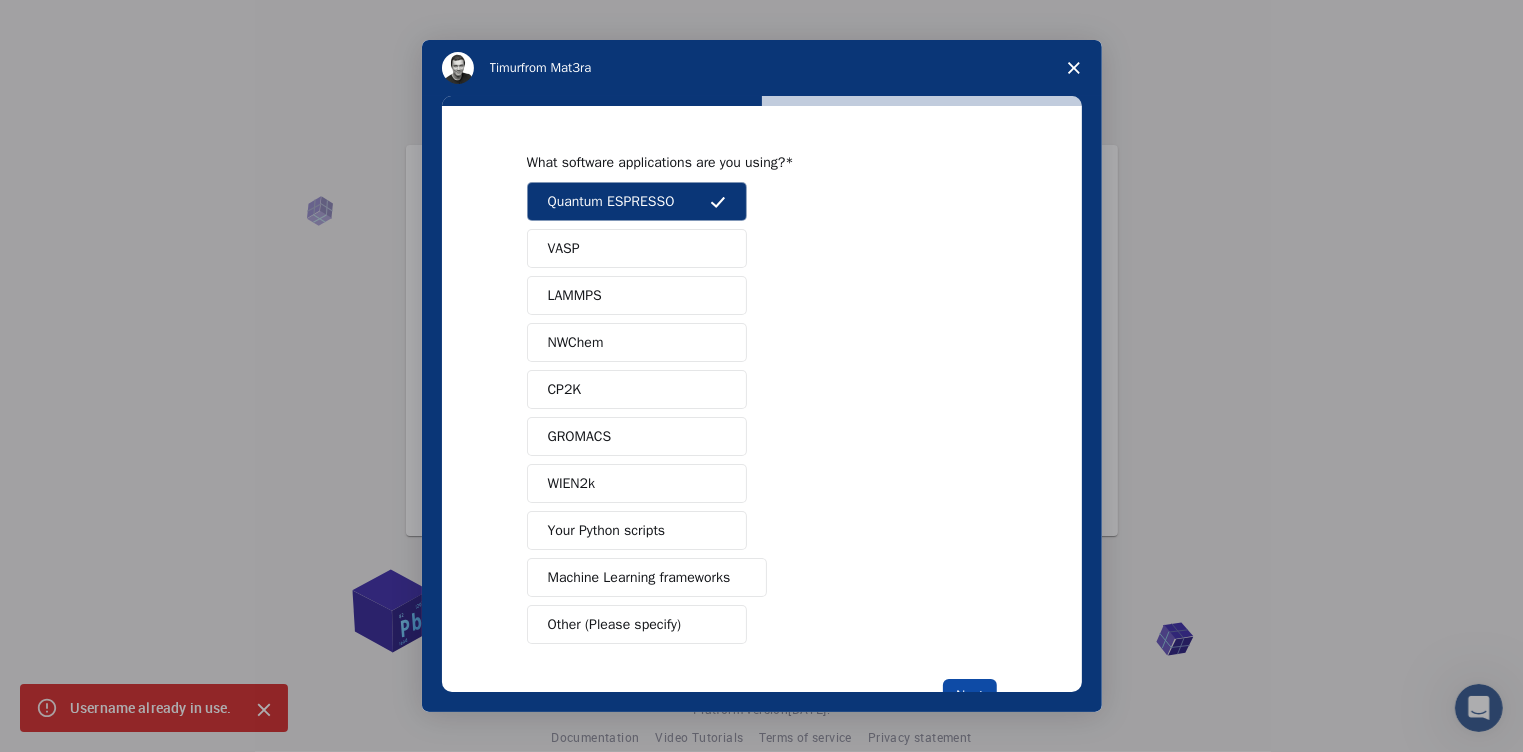 click on "Next" at bounding box center [969, 696] 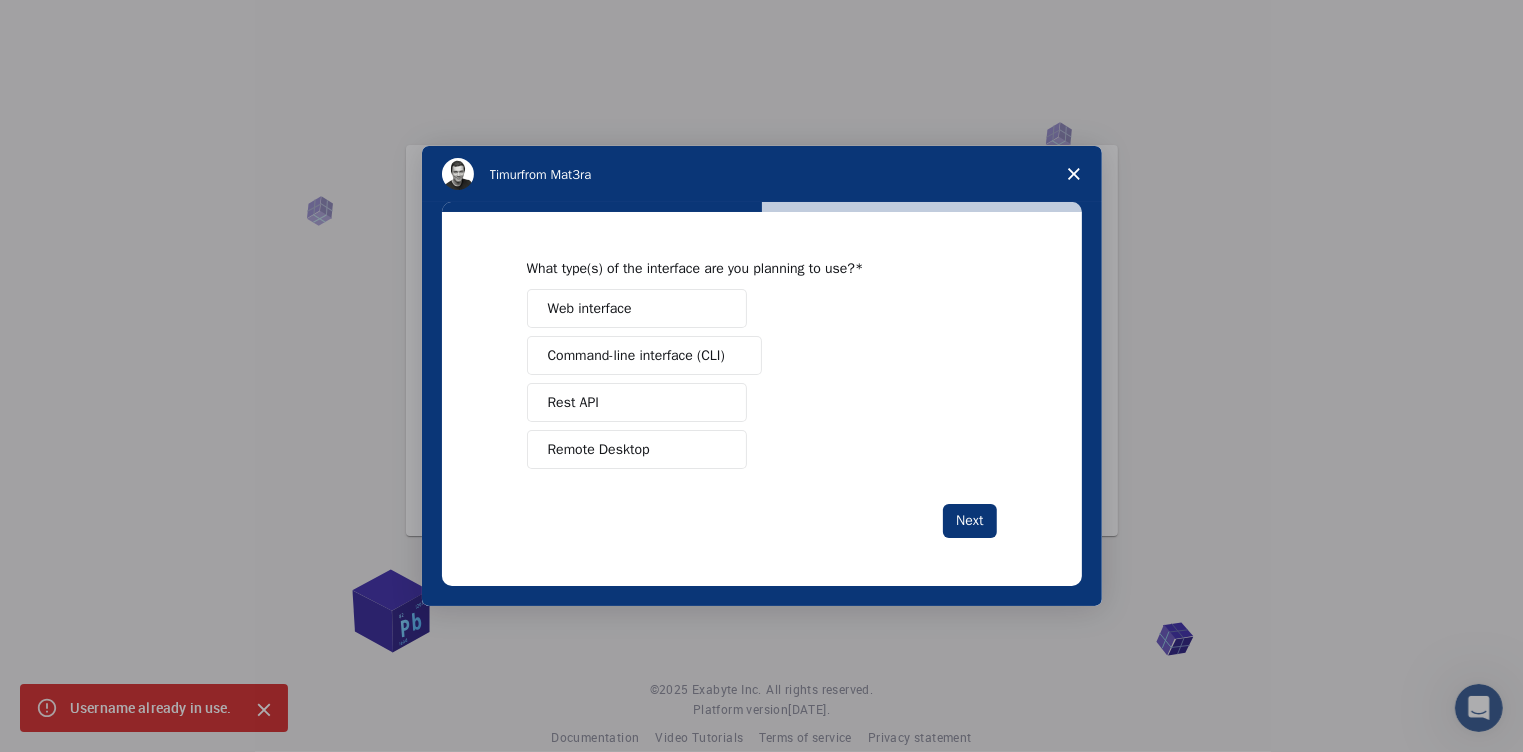 click on "Web interface" at bounding box center (590, 308) 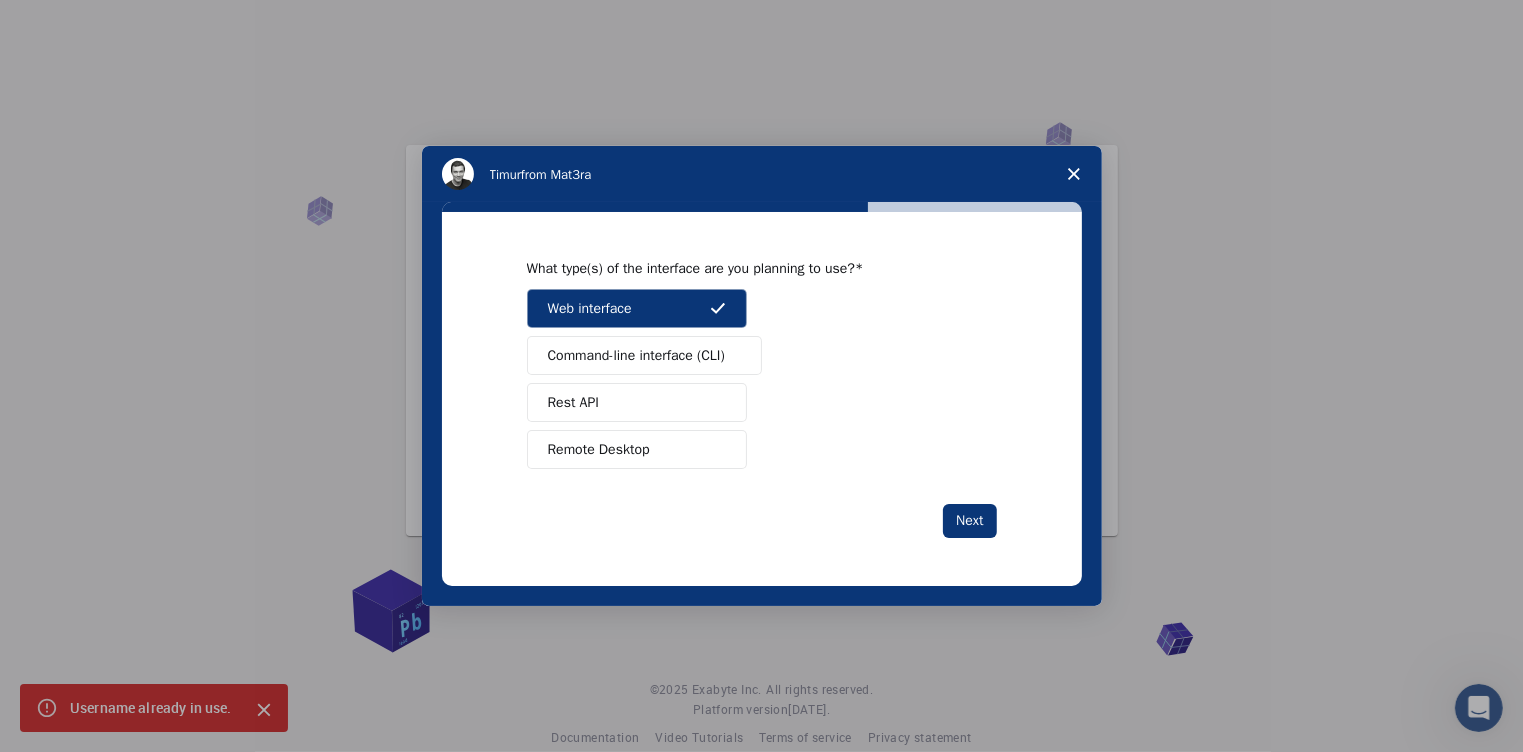 click on "Command-line interface (CLI)" at bounding box center (644, 355) 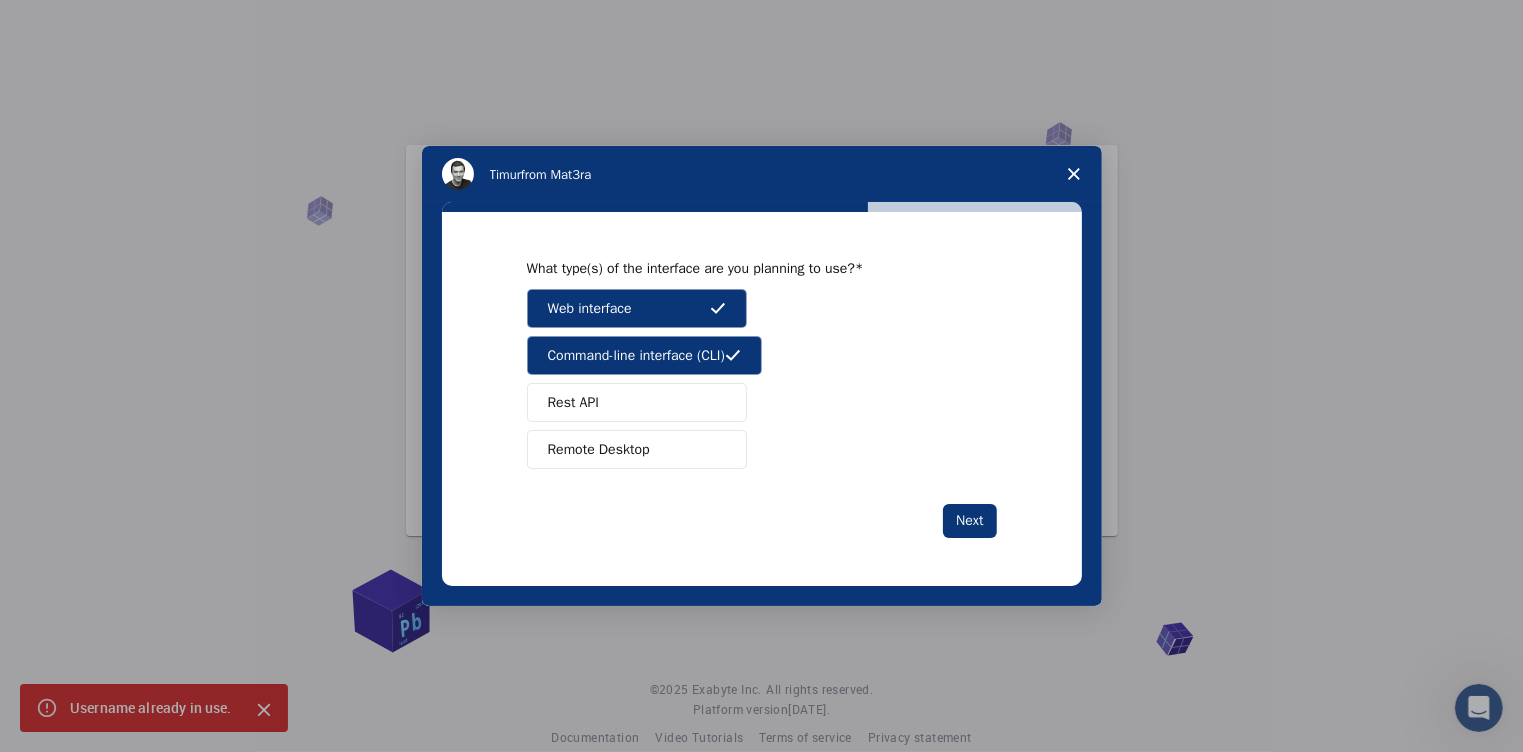 click on "Rest API" at bounding box center [637, 402] 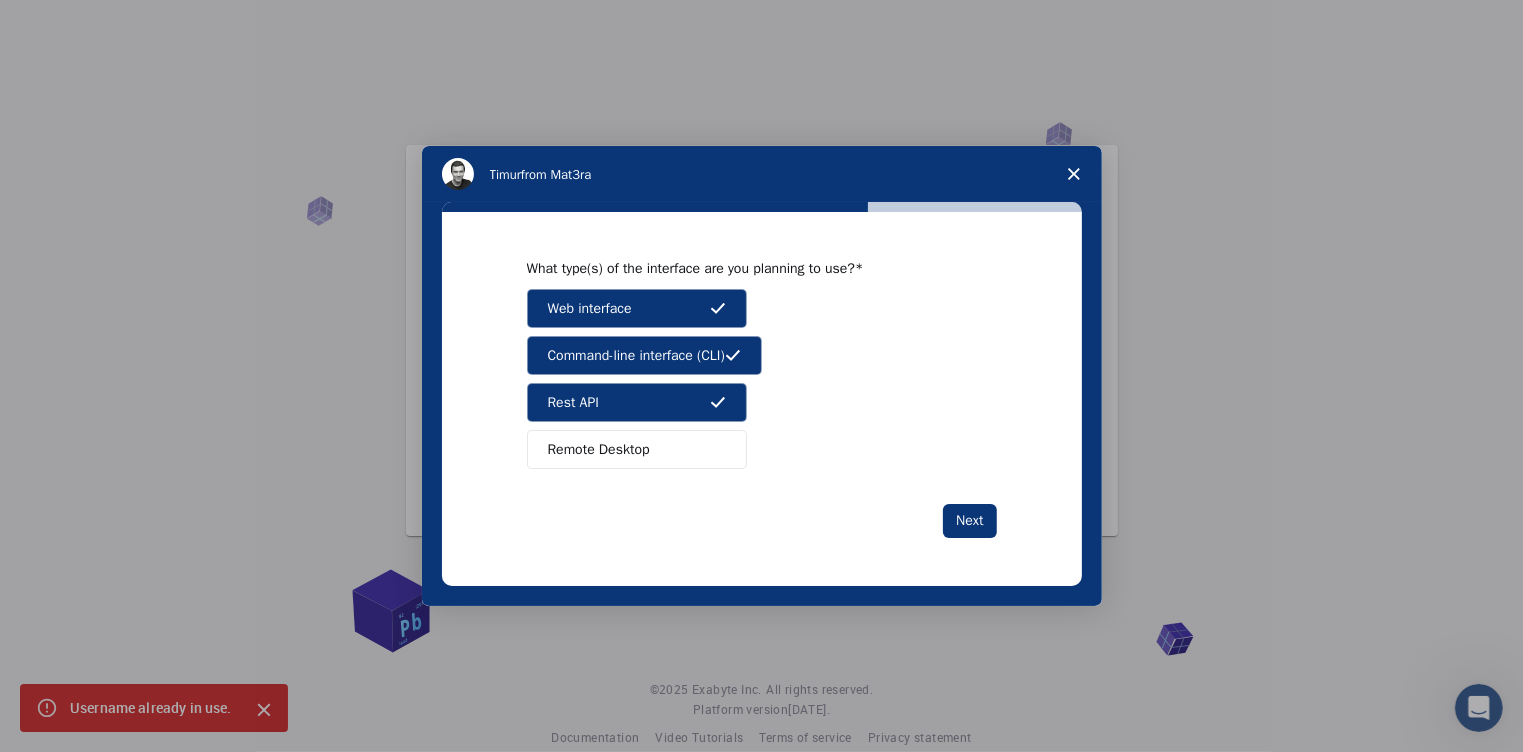 click on "Remote Desktop" at bounding box center (599, 449) 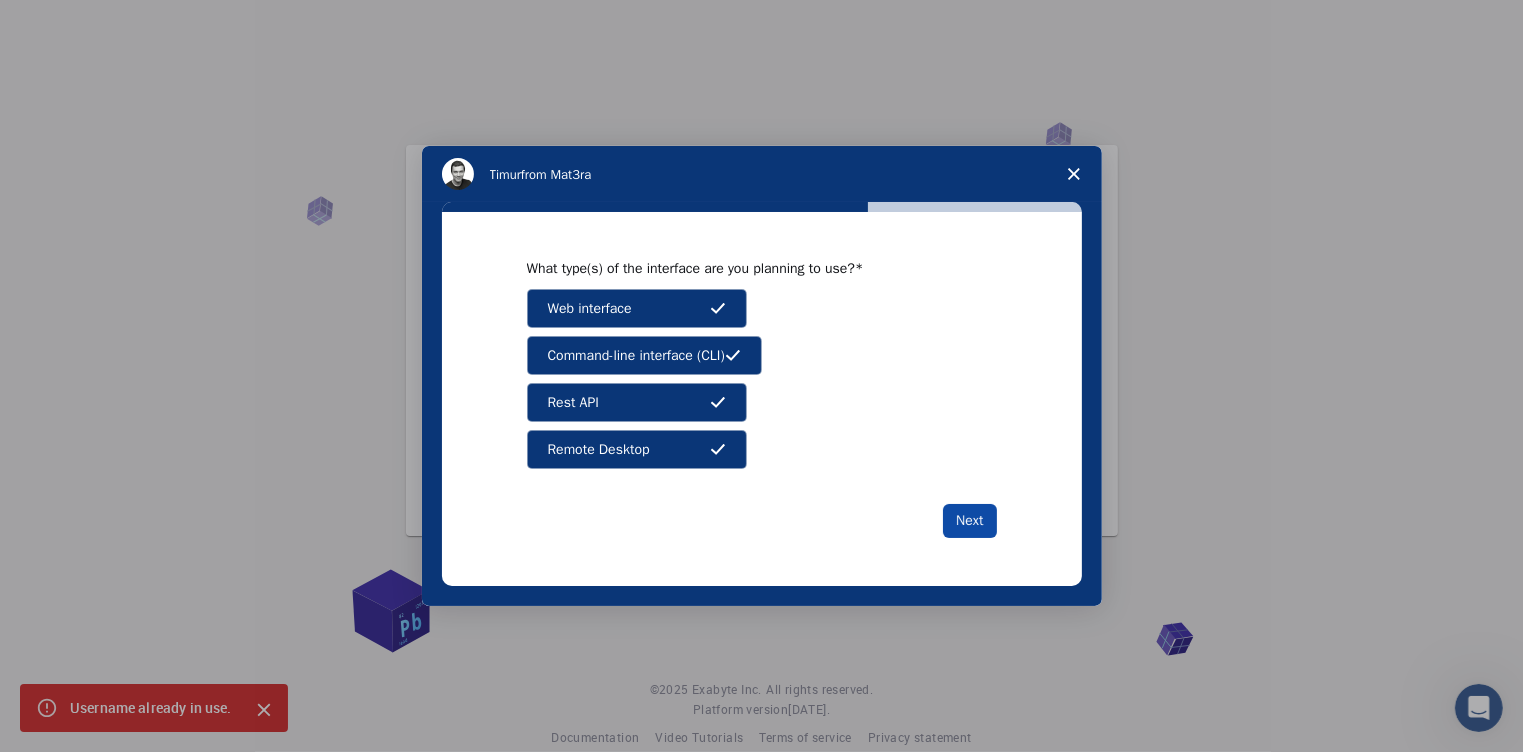 click on "Next" at bounding box center (969, 521) 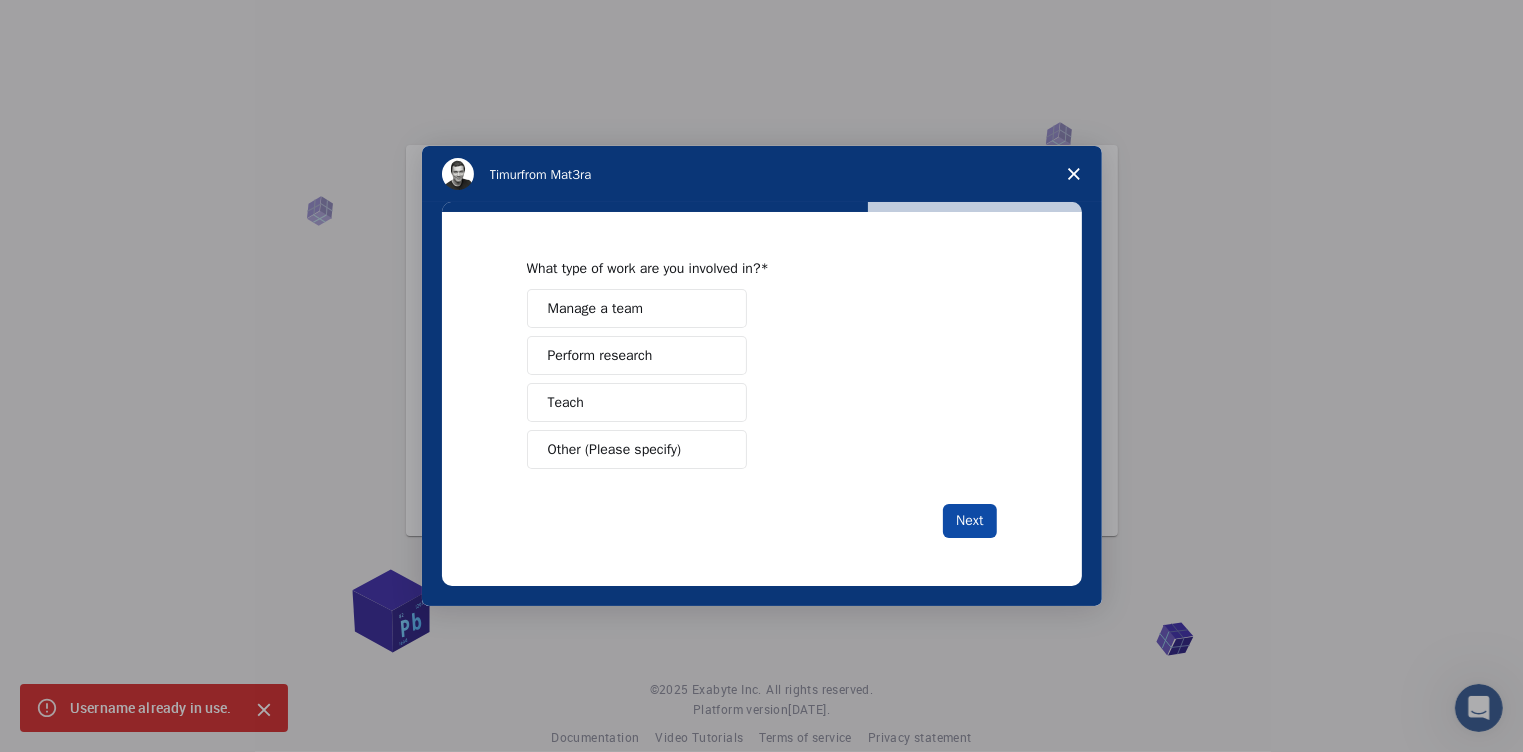 click on "Next" at bounding box center (969, 521) 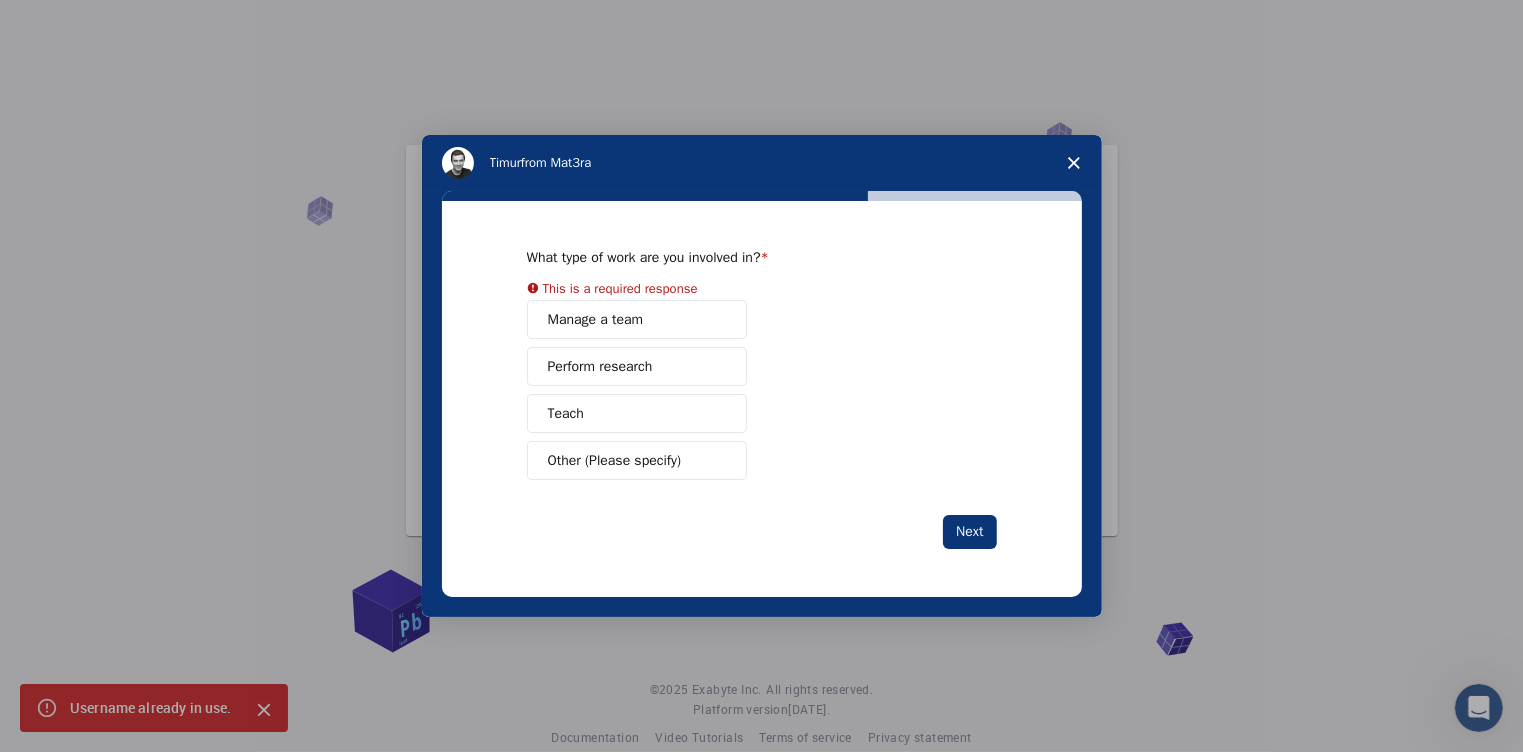 click on "Perform research" at bounding box center (600, 366) 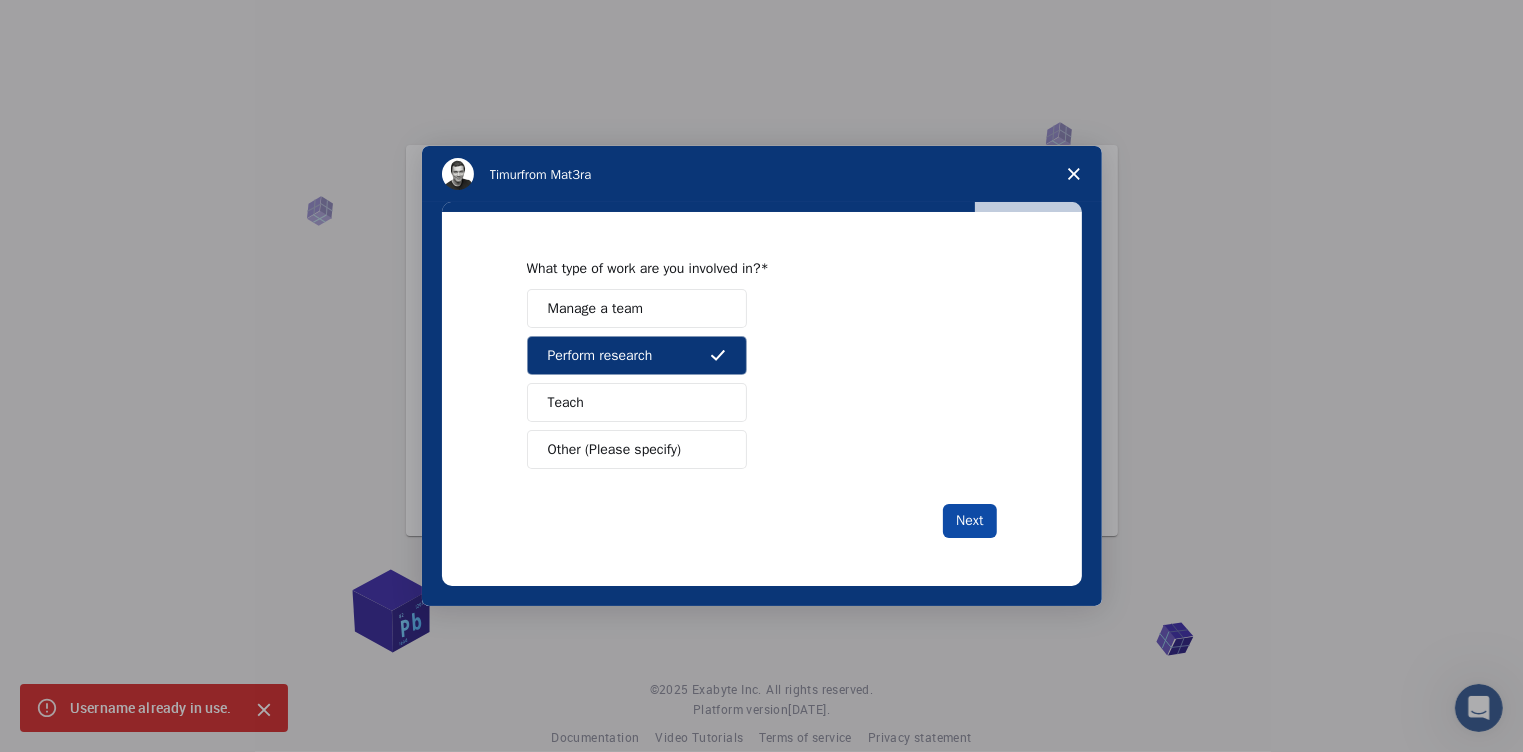 click on "Next" at bounding box center (969, 521) 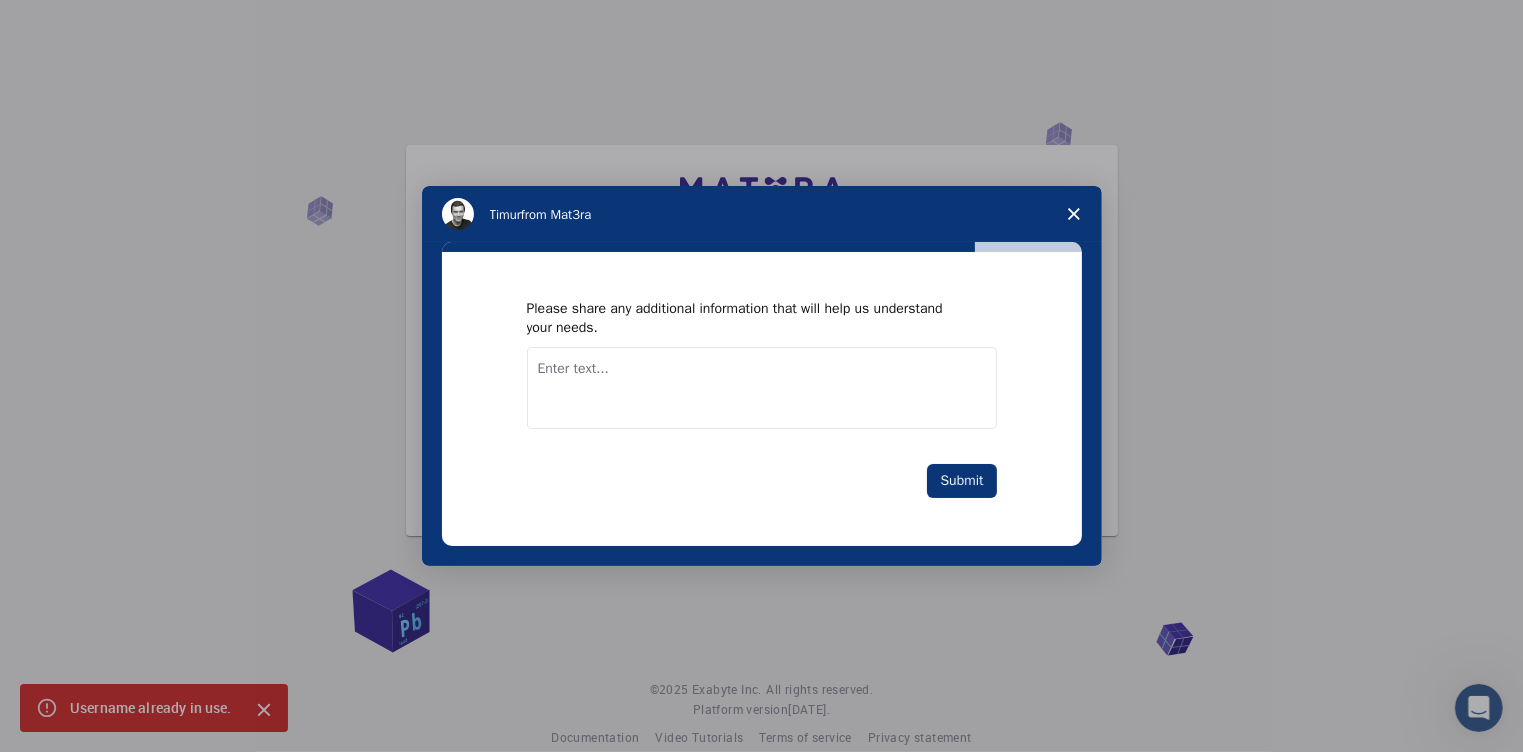 click at bounding box center (762, 388) 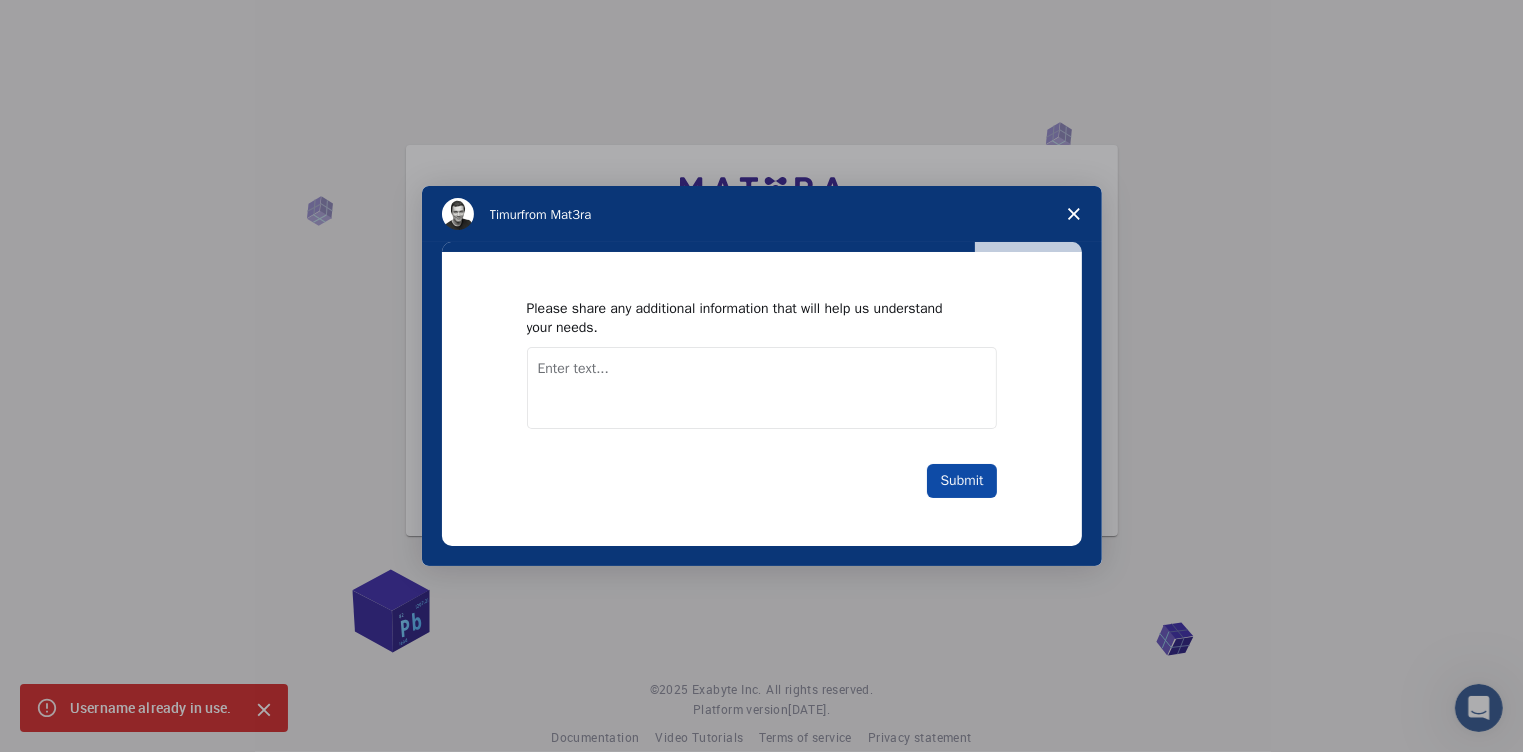 click on "Submit" at bounding box center [961, 481] 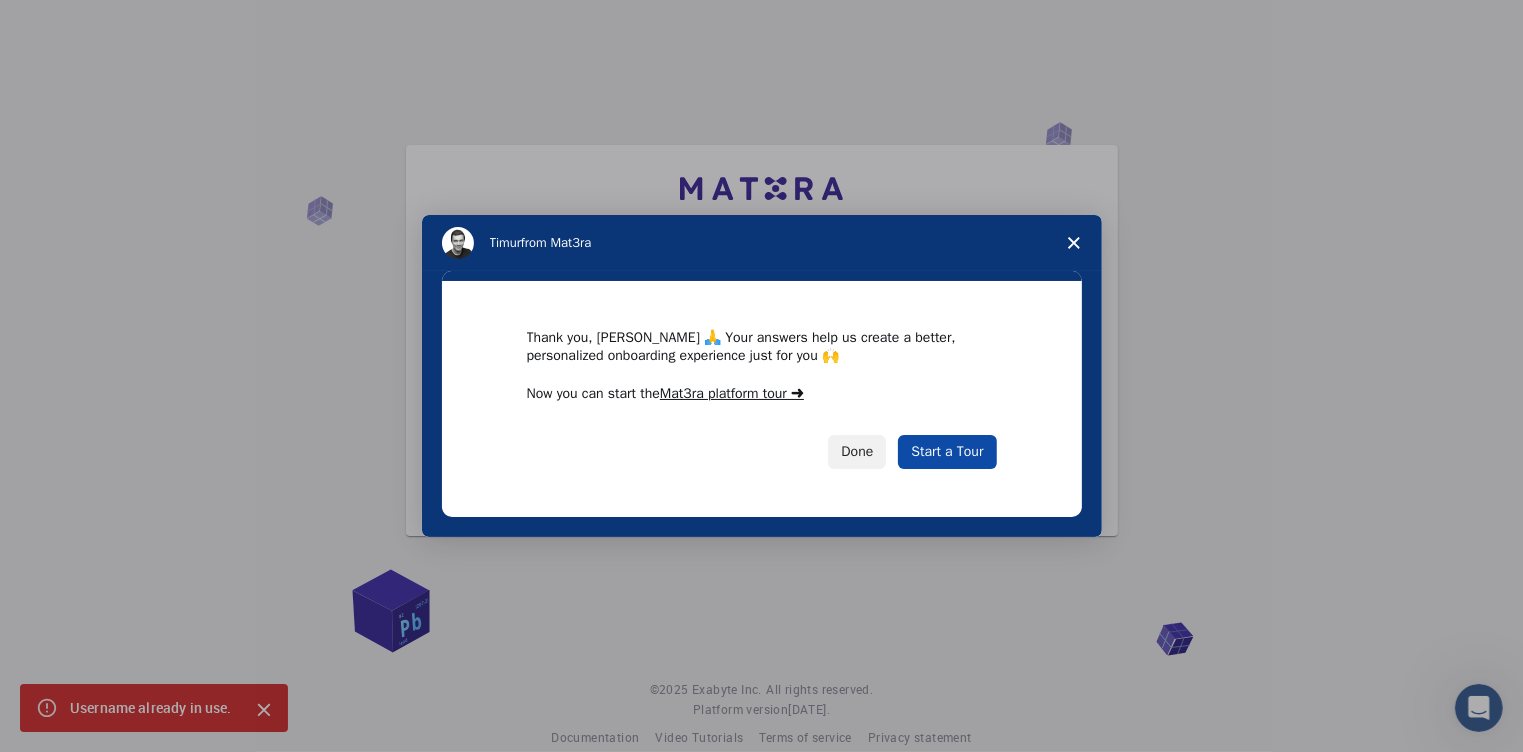 click on "Start a Tour" at bounding box center [947, 452] 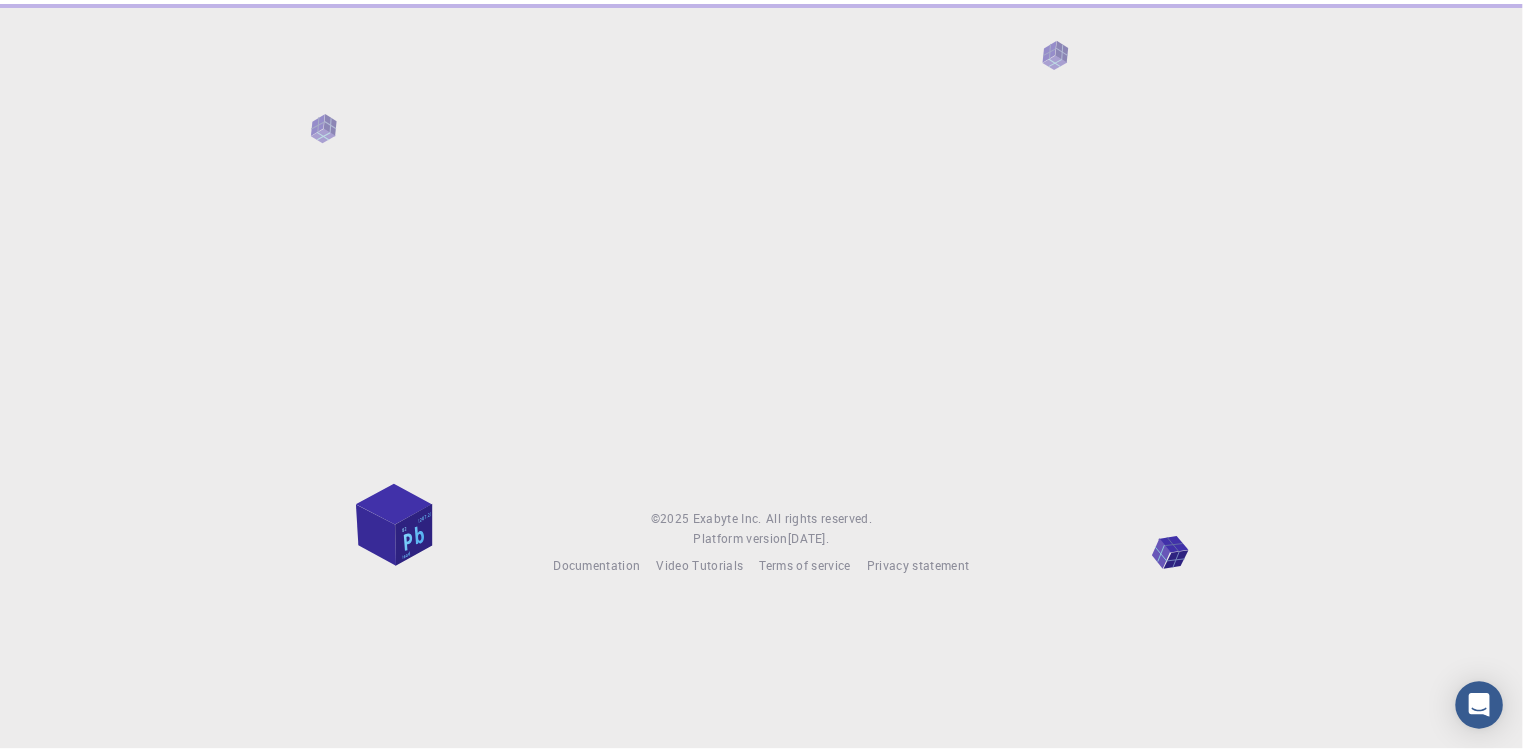 scroll, scrollTop: 0, scrollLeft: 0, axis: both 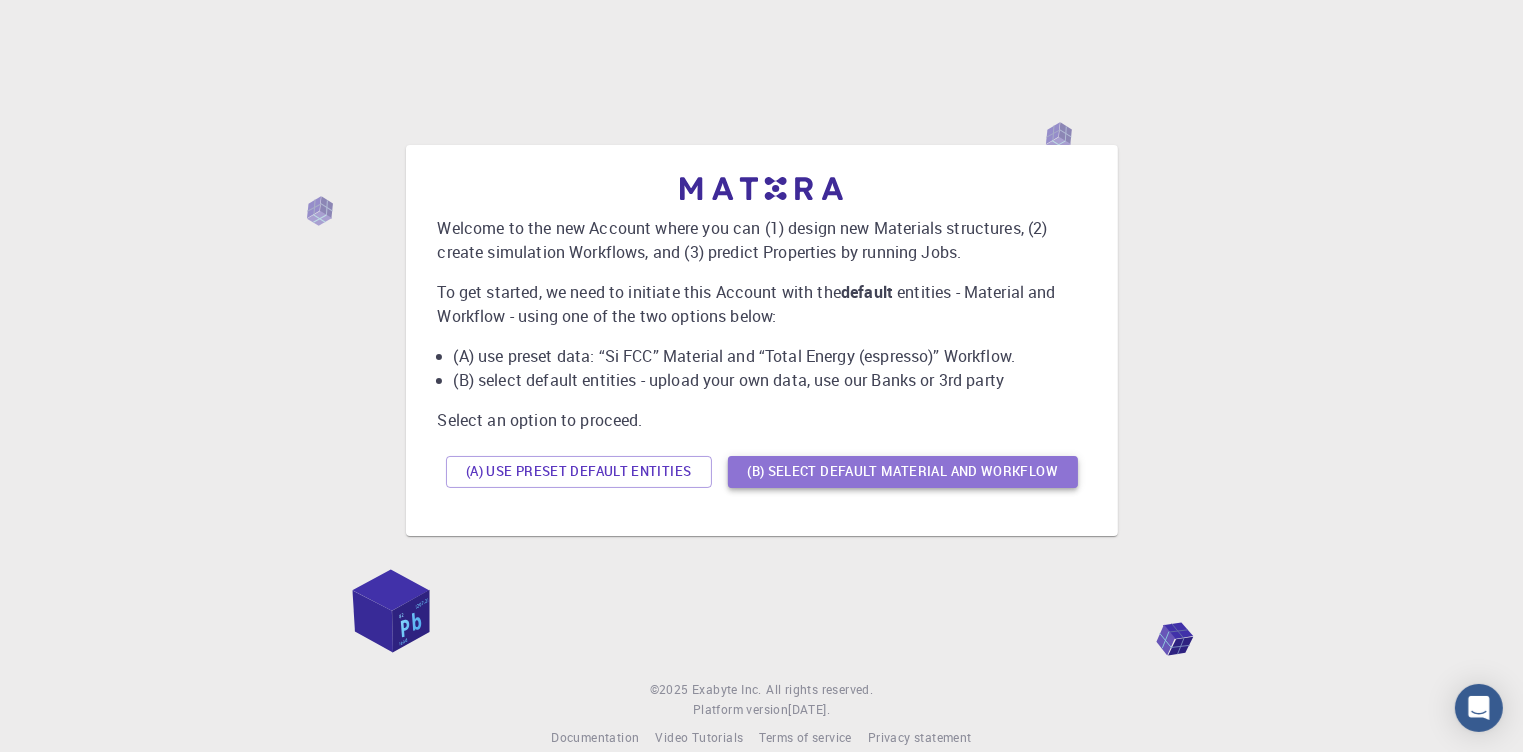 click on "(B) Select default material and workflow" at bounding box center (903, 472) 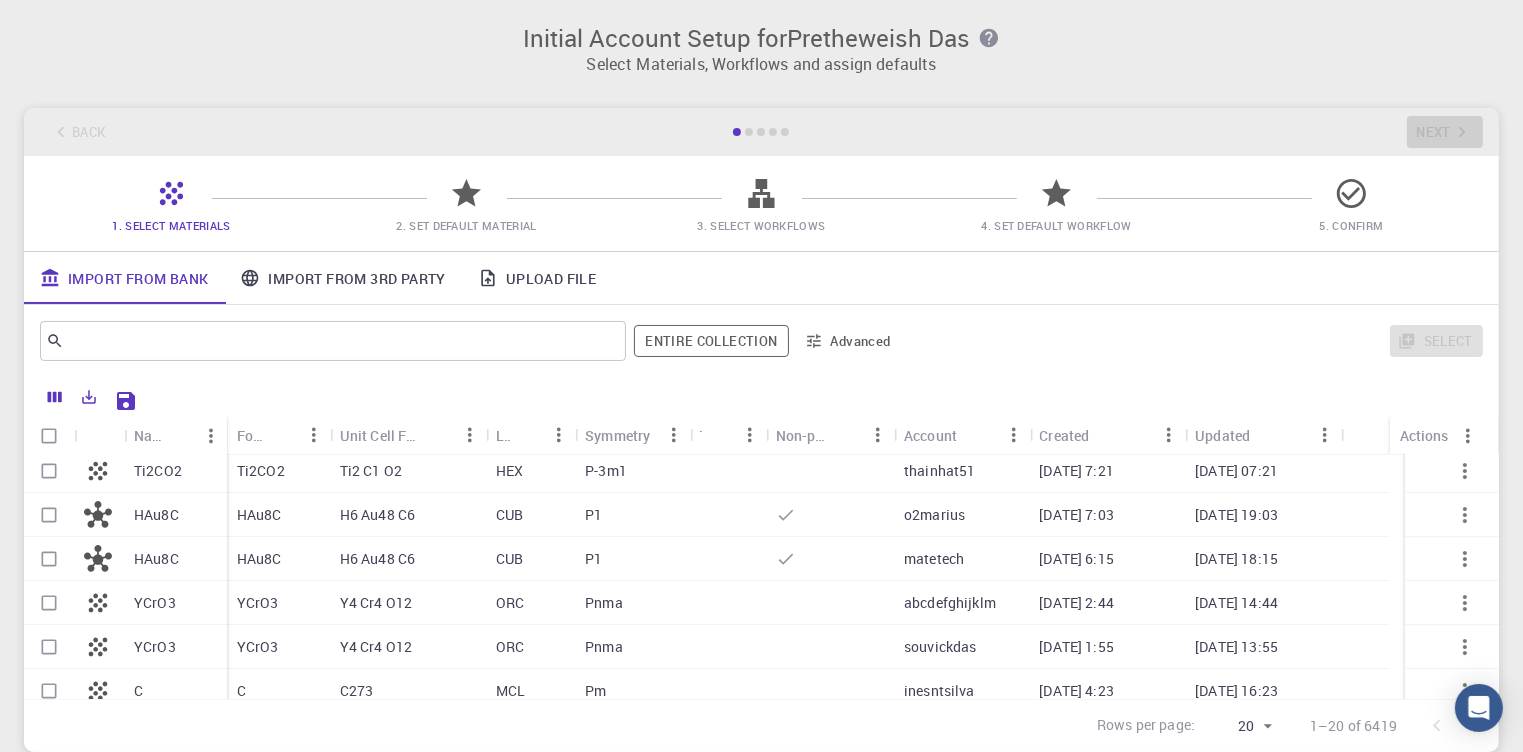 scroll, scrollTop: 0, scrollLeft: 0, axis: both 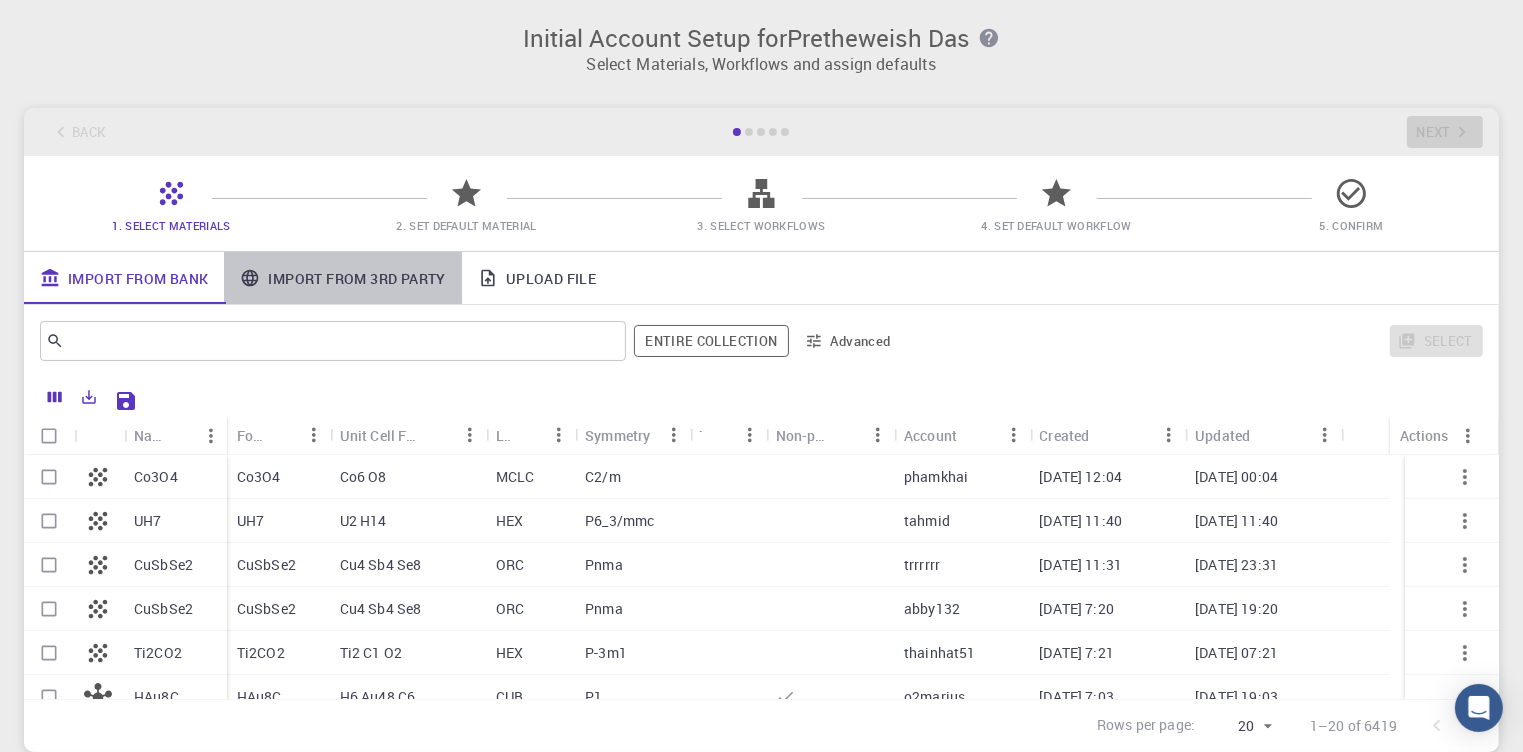click on "Import From 3rd Party" at bounding box center (342, 278) 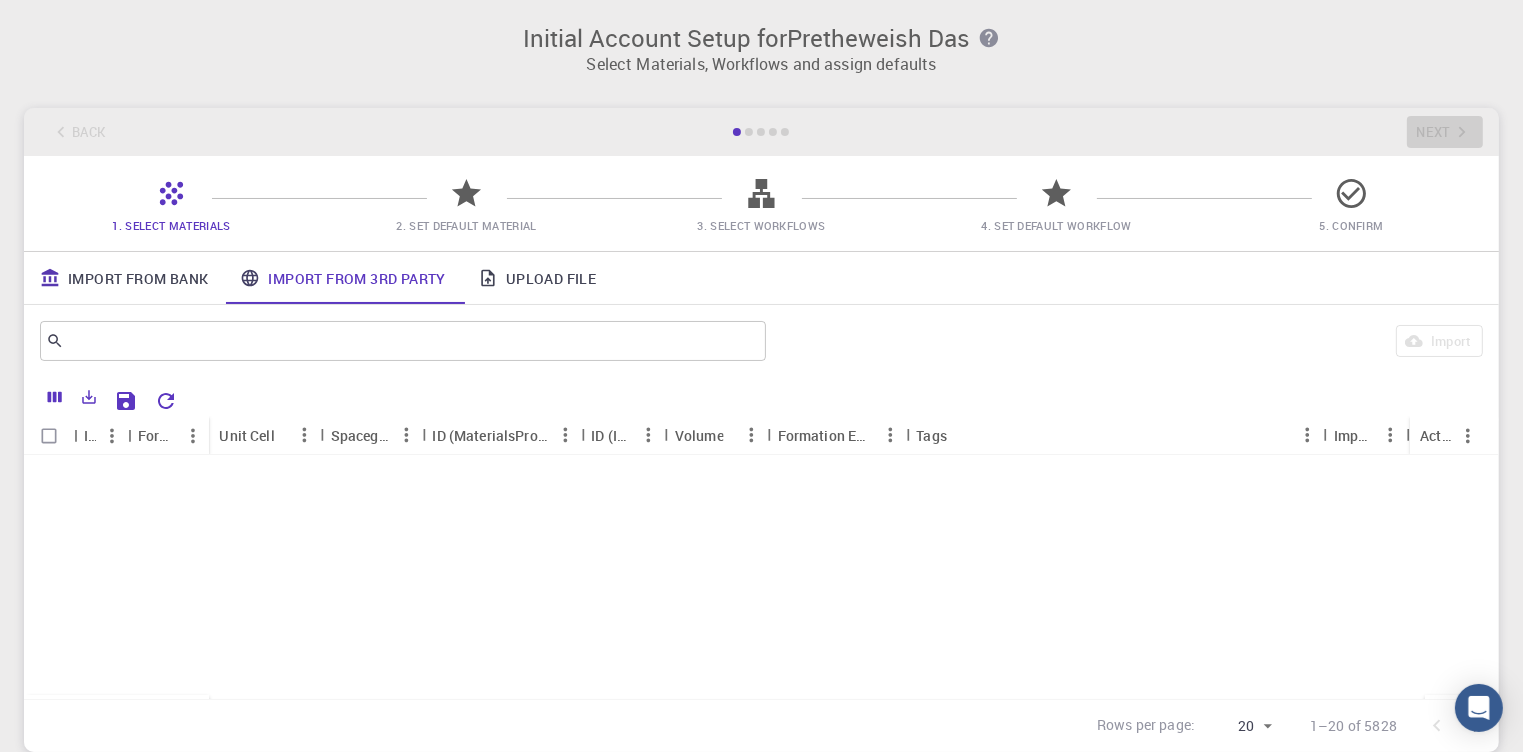 scroll, scrollTop: 635, scrollLeft: 0, axis: vertical 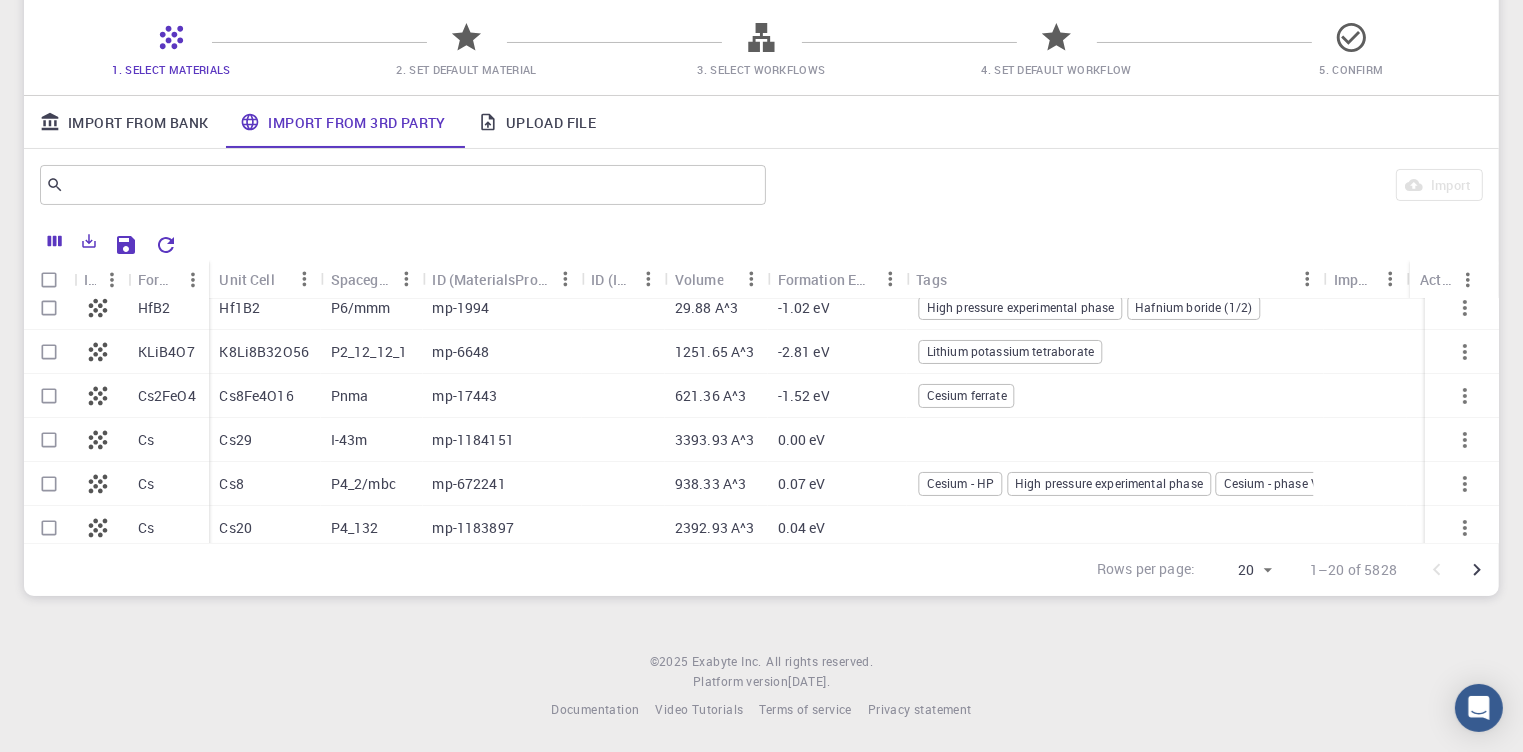 click on "Cesium ferrate" at bounding box center (967, 395) 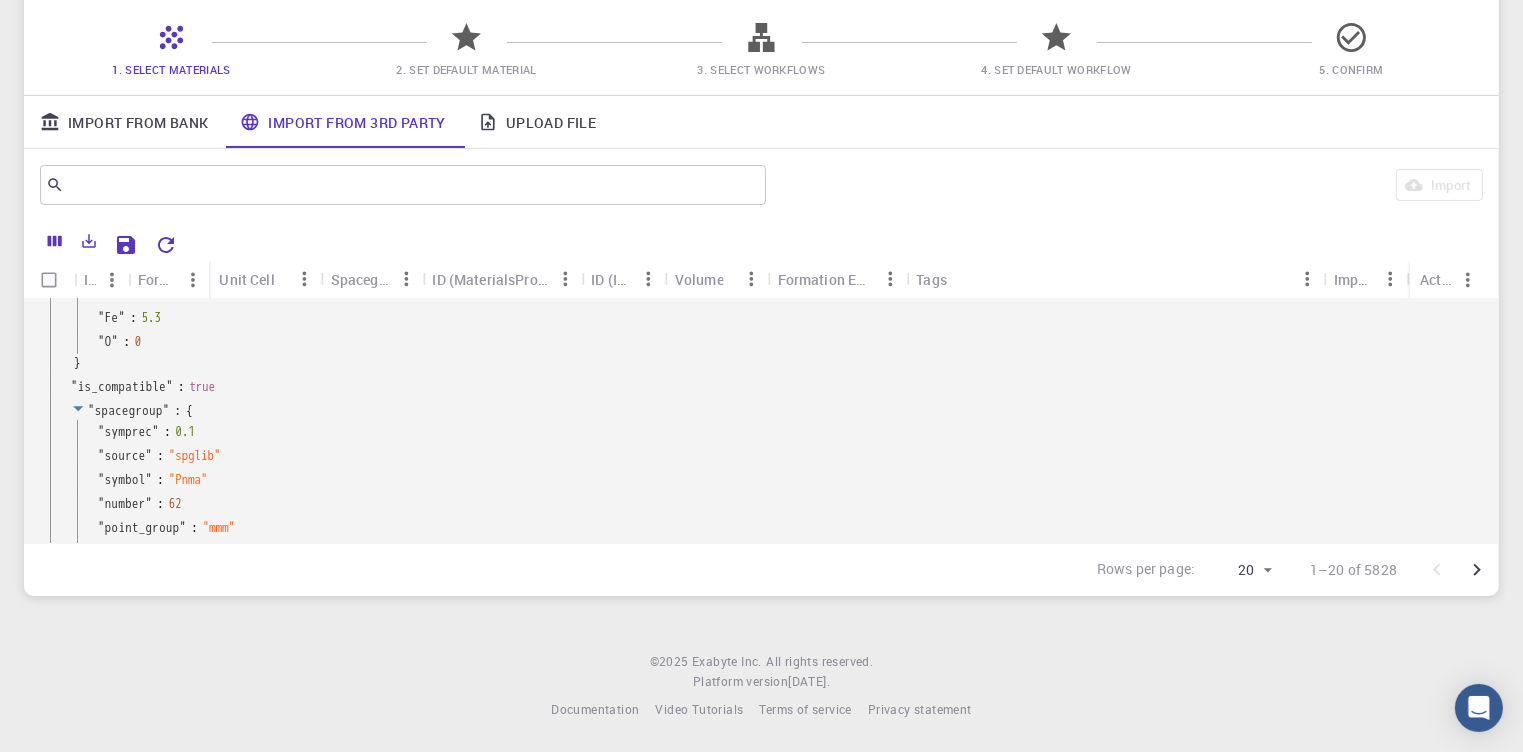scroll, scrollTop: 939, scrollLeft: 0, axis: vertical 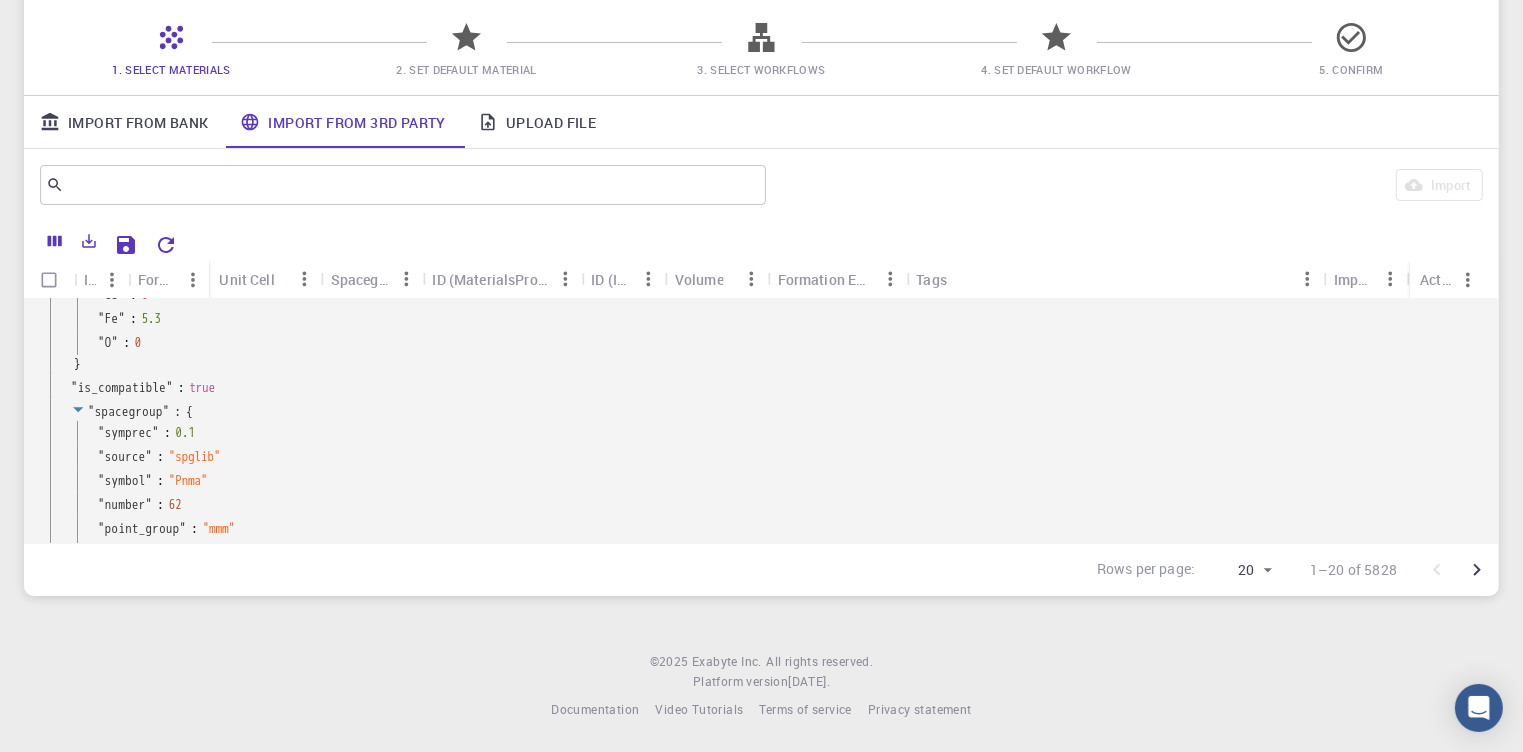 click on "Unit Cell" at bounding box center [246, 279] 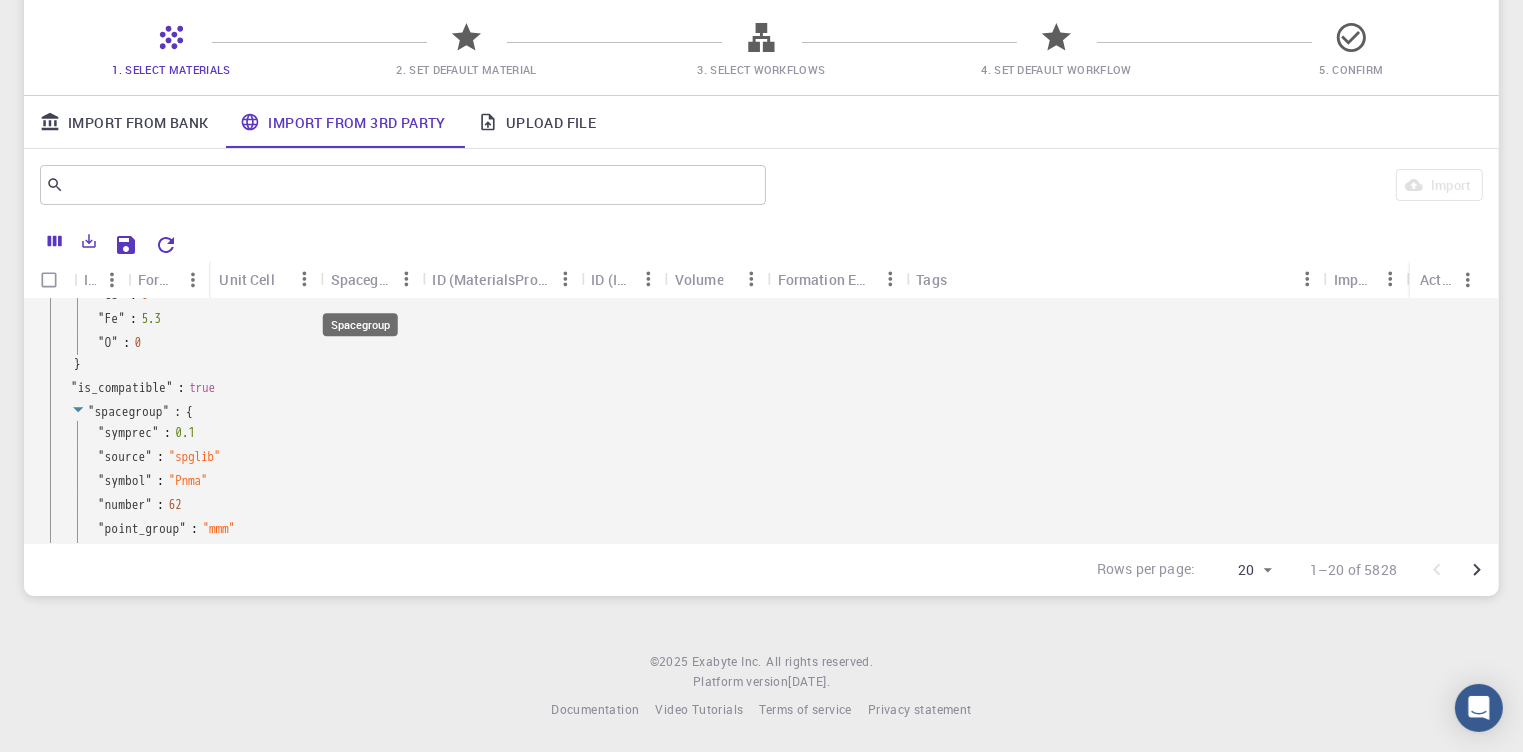 click on "Spacegroup" at bounding box center (361, 279) 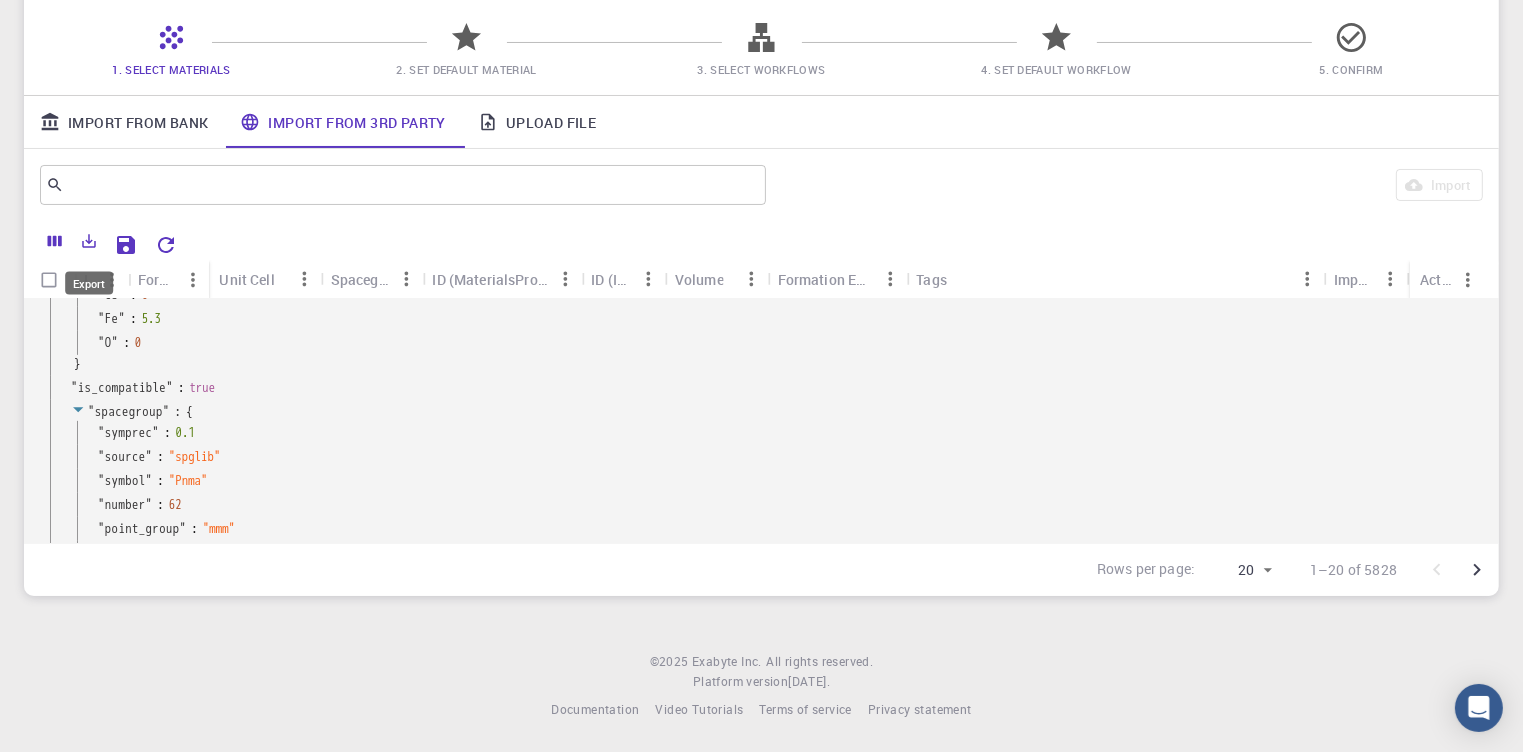 click 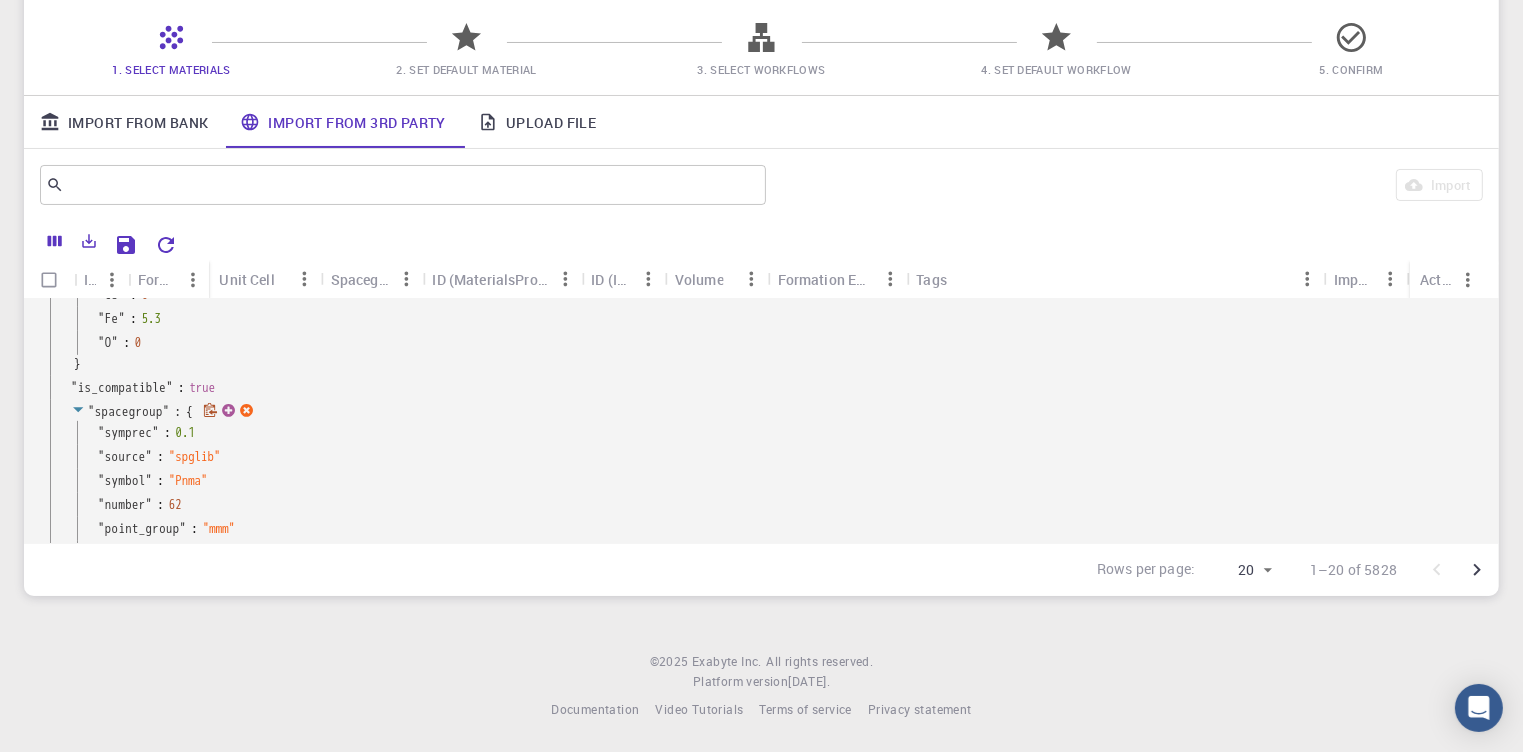 click on "" spacegroup " : { " symprec " : 0.1 " source " : " spglib " " symbol " : " Pnma " " number " : 62 " point_group " : " mmm " " crystal_system " : " orthorhombic " " hall " : " -P 2ac 2n " }" at bounding box center (764, 505) 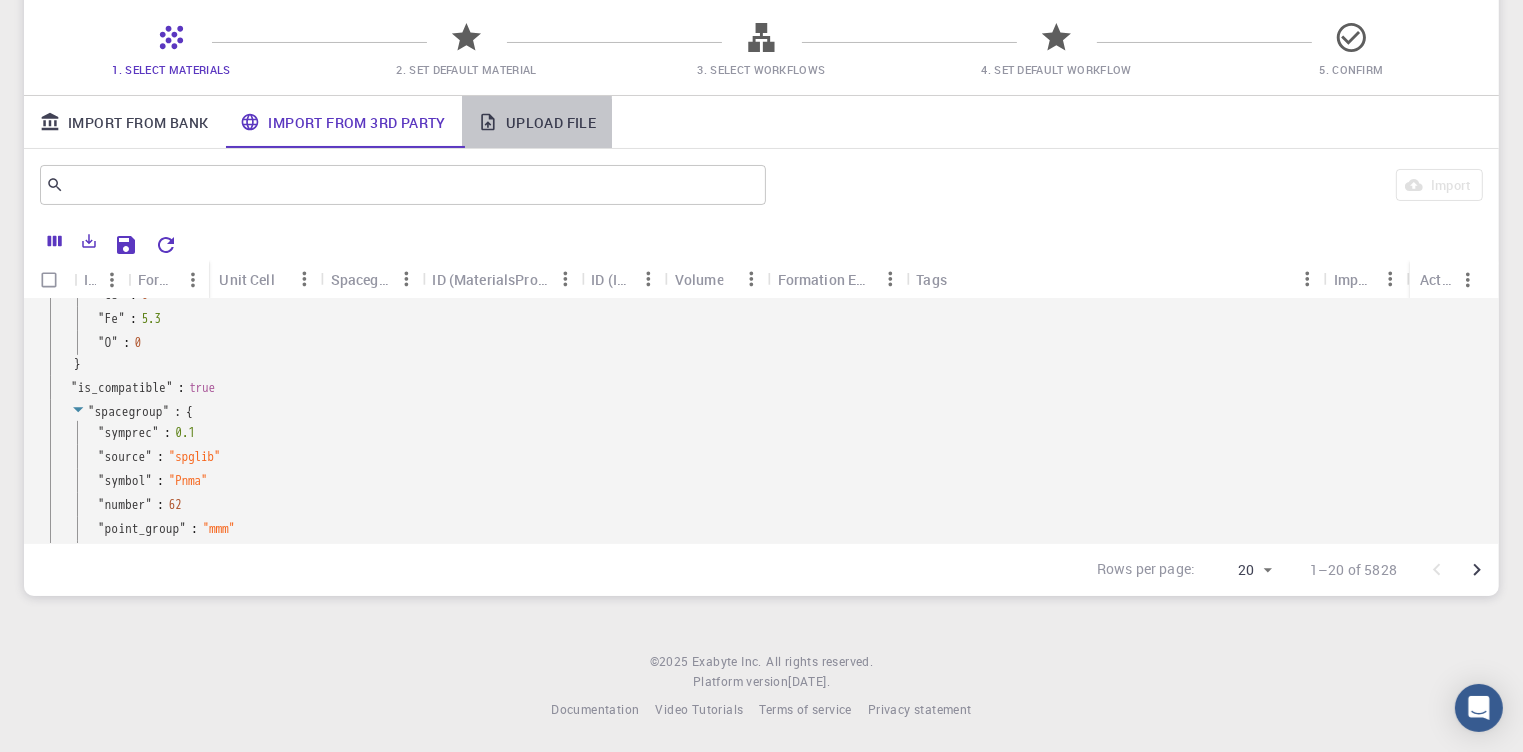 click on "Upload File" at bounding box center [537, 122] 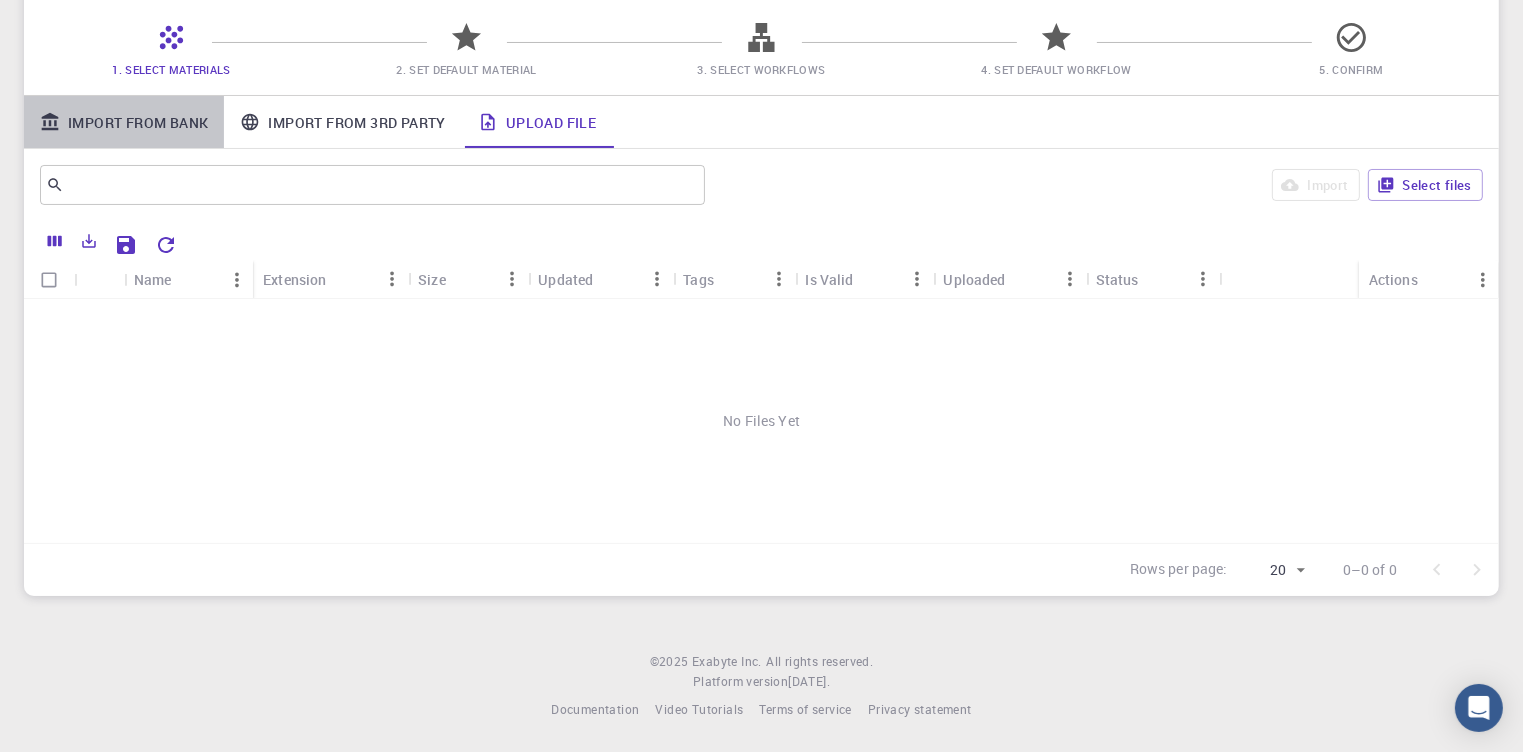 click on "Import From Bank" at bounding box center [124, 122] 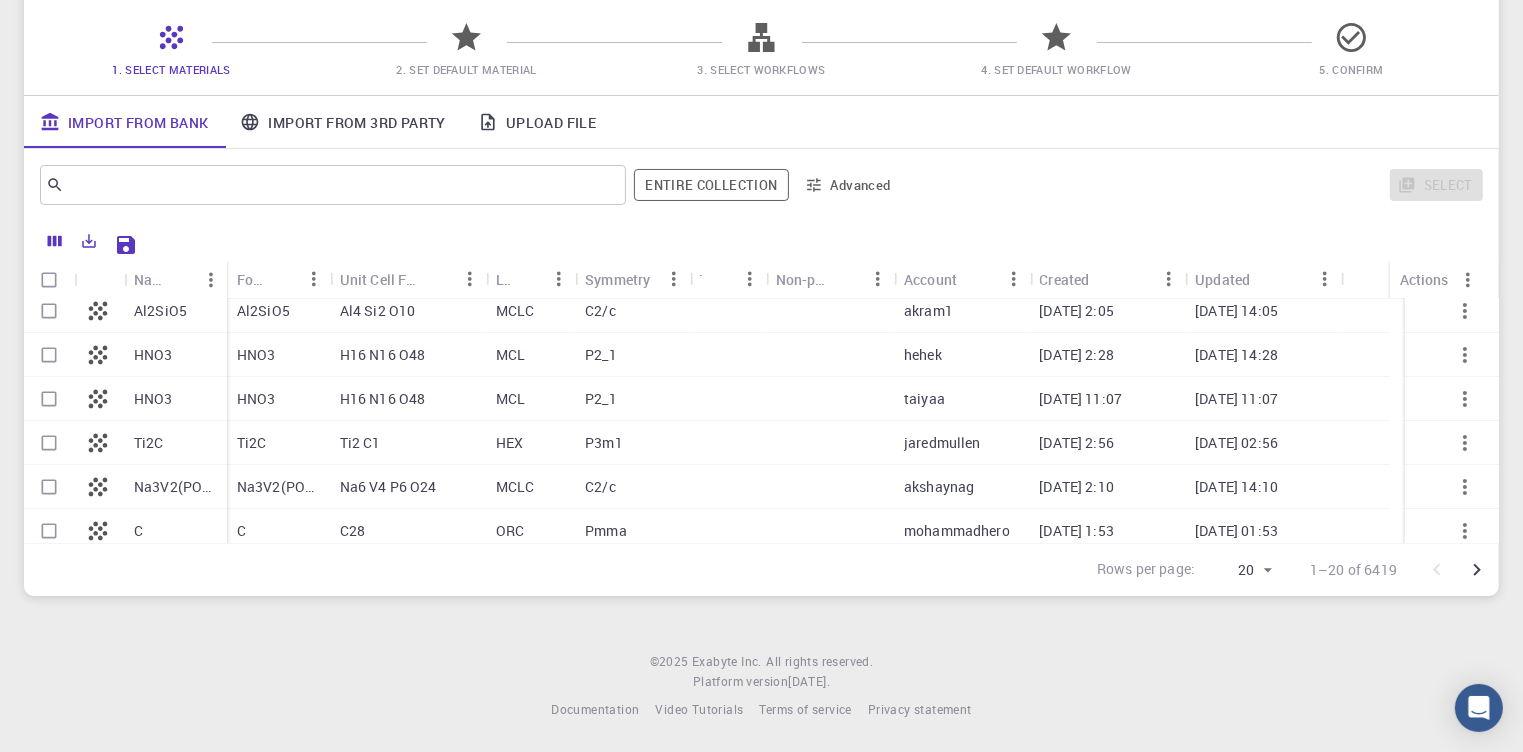 scroll, scrollTop: 635, scrollLeft: 0, axis: vertical 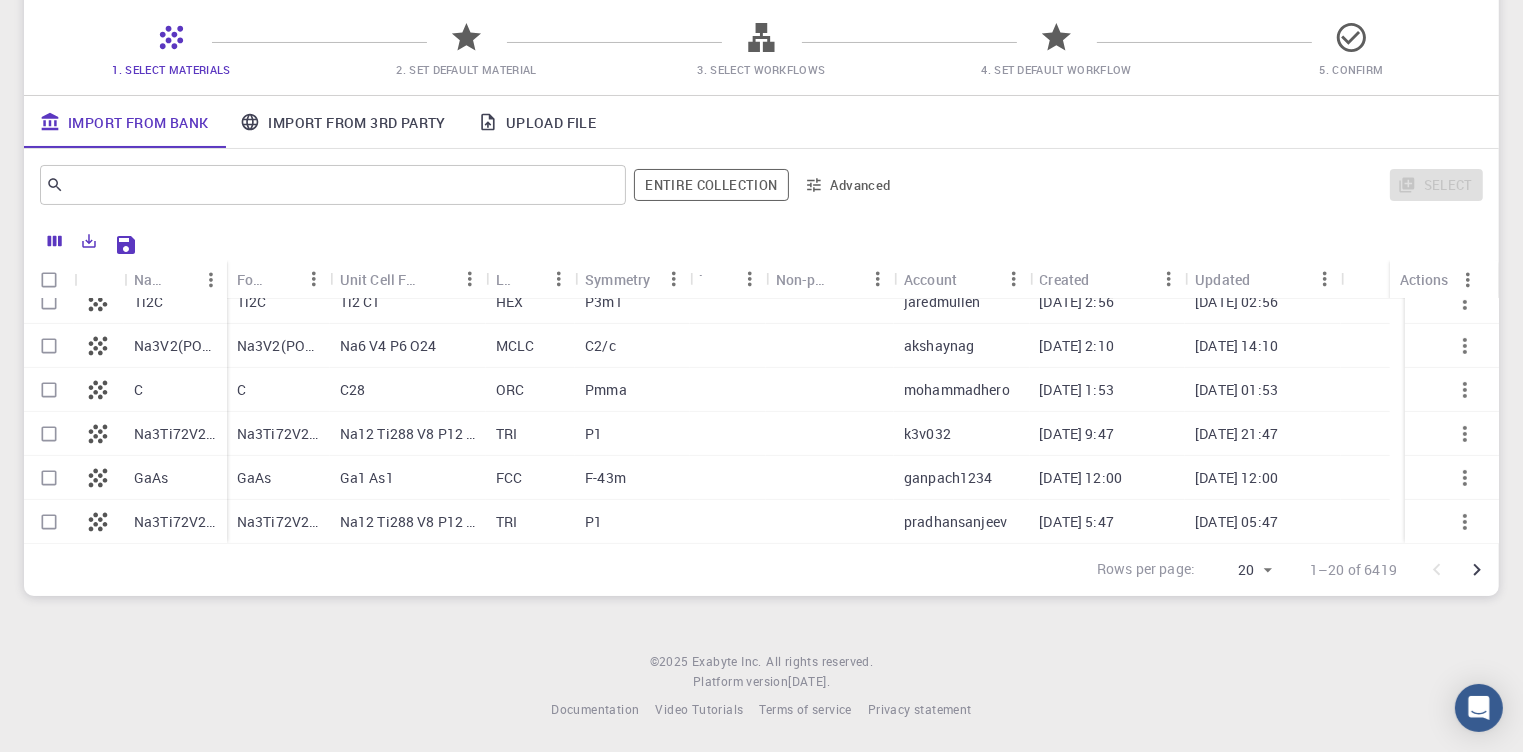 click at bounding box center [830, 346] 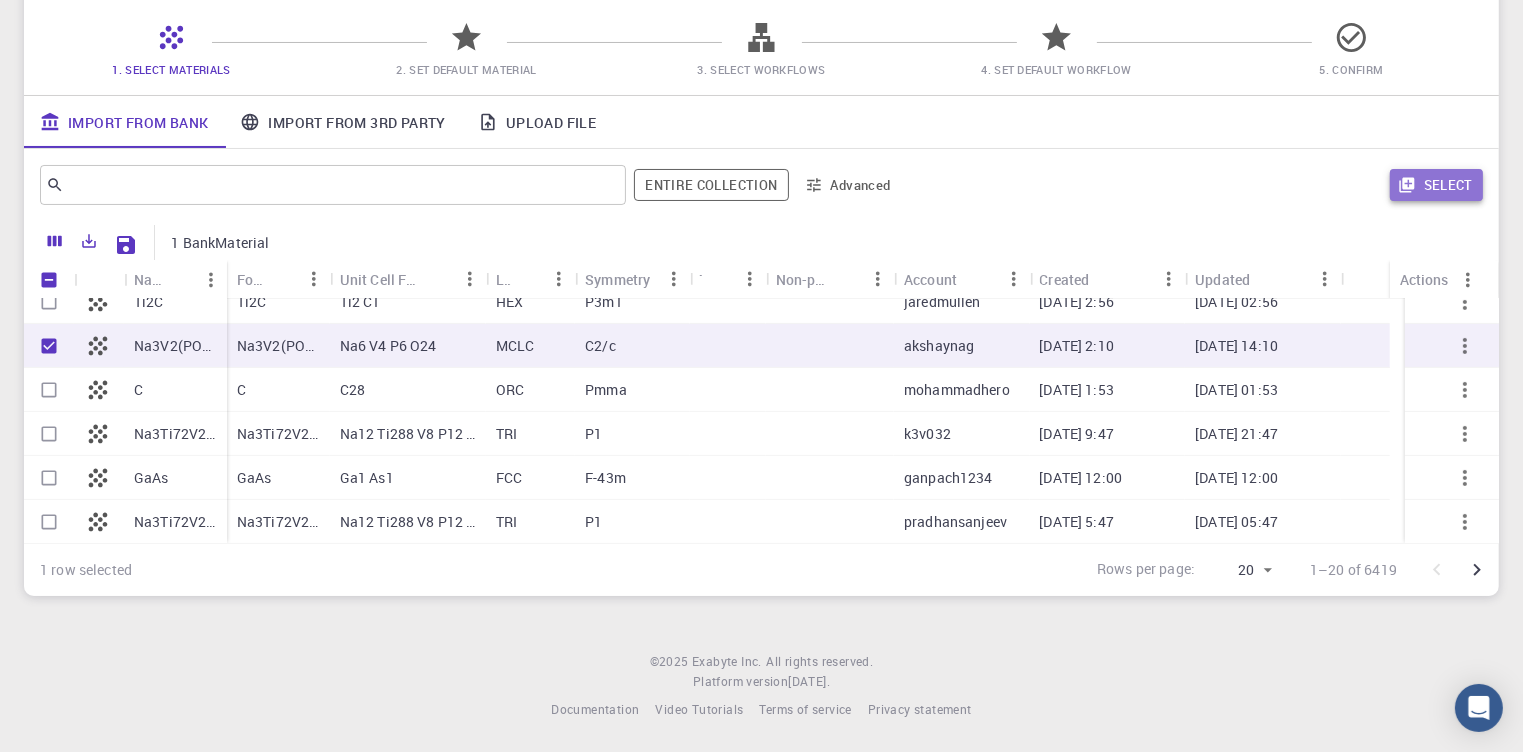 click on "Select" at bounding box center [1436, 185] 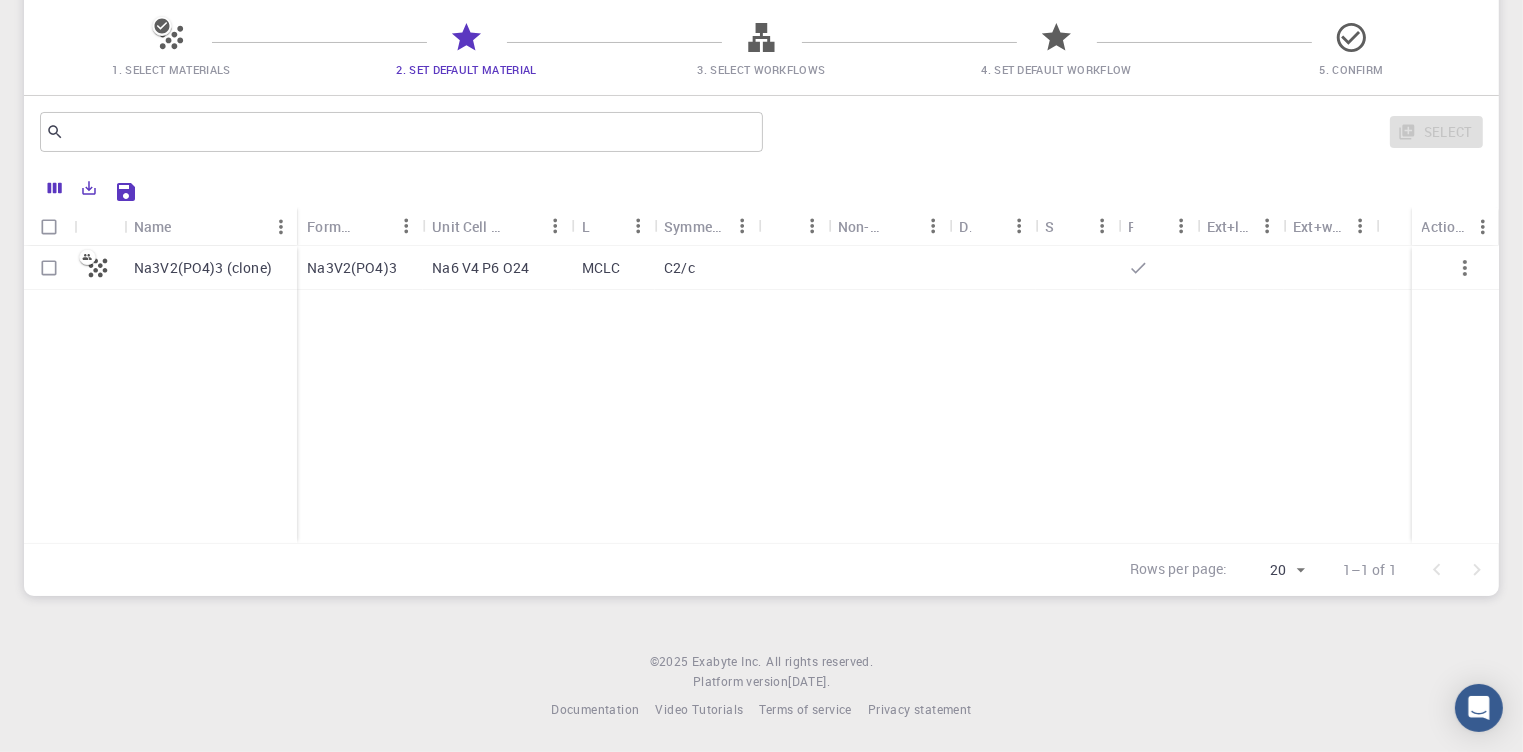 click at bounding box center (888, 268) 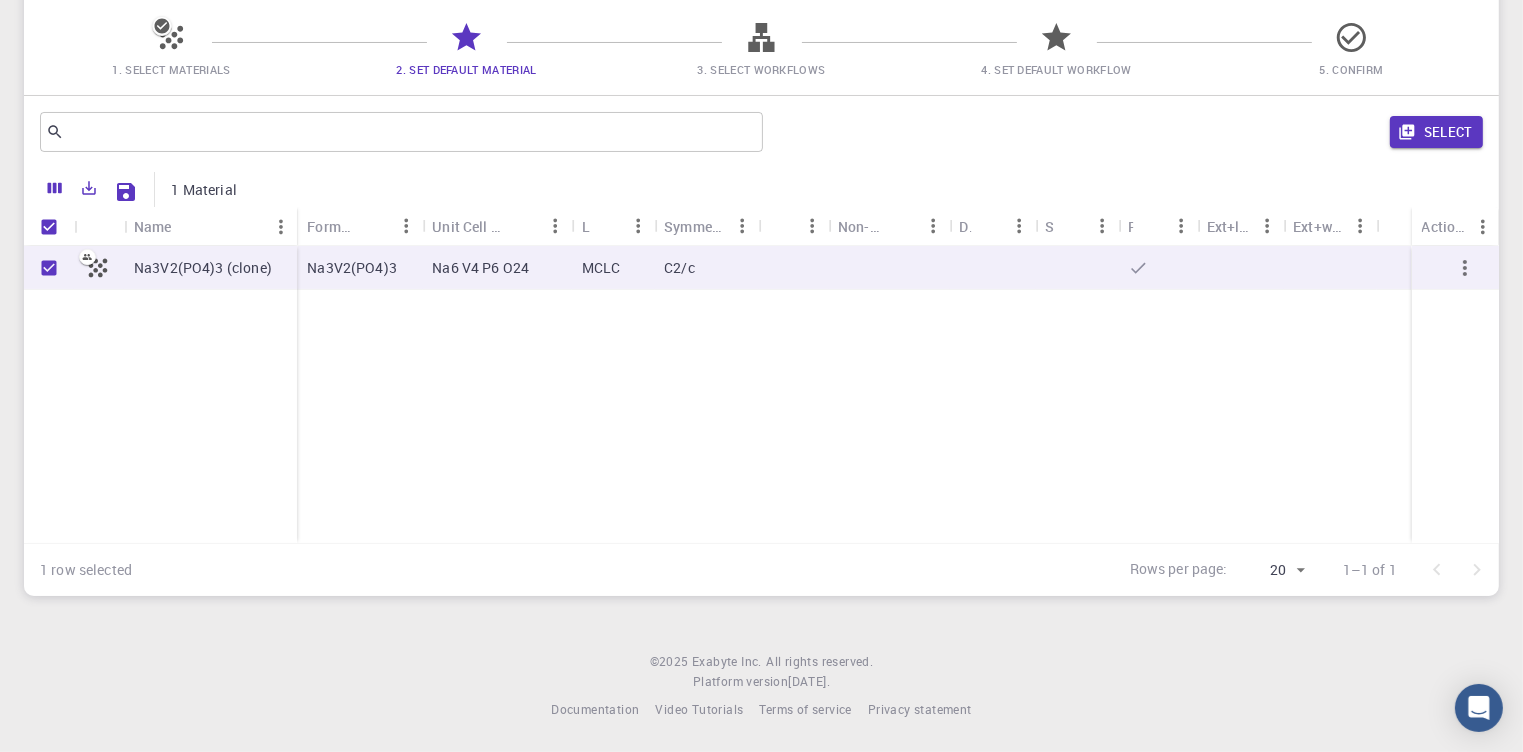 click at bounding box center [888, 268] 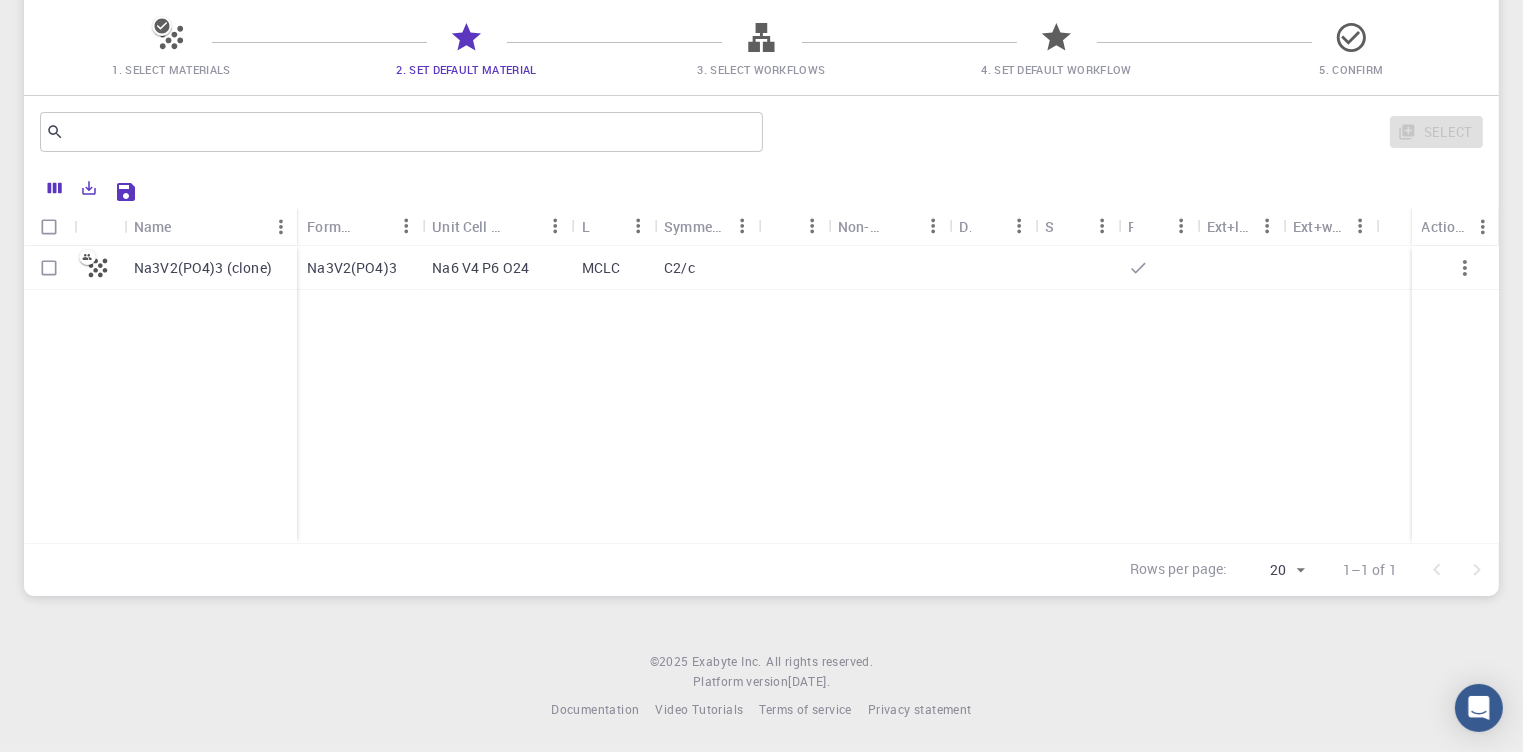 click at bounding box center (888, 268) 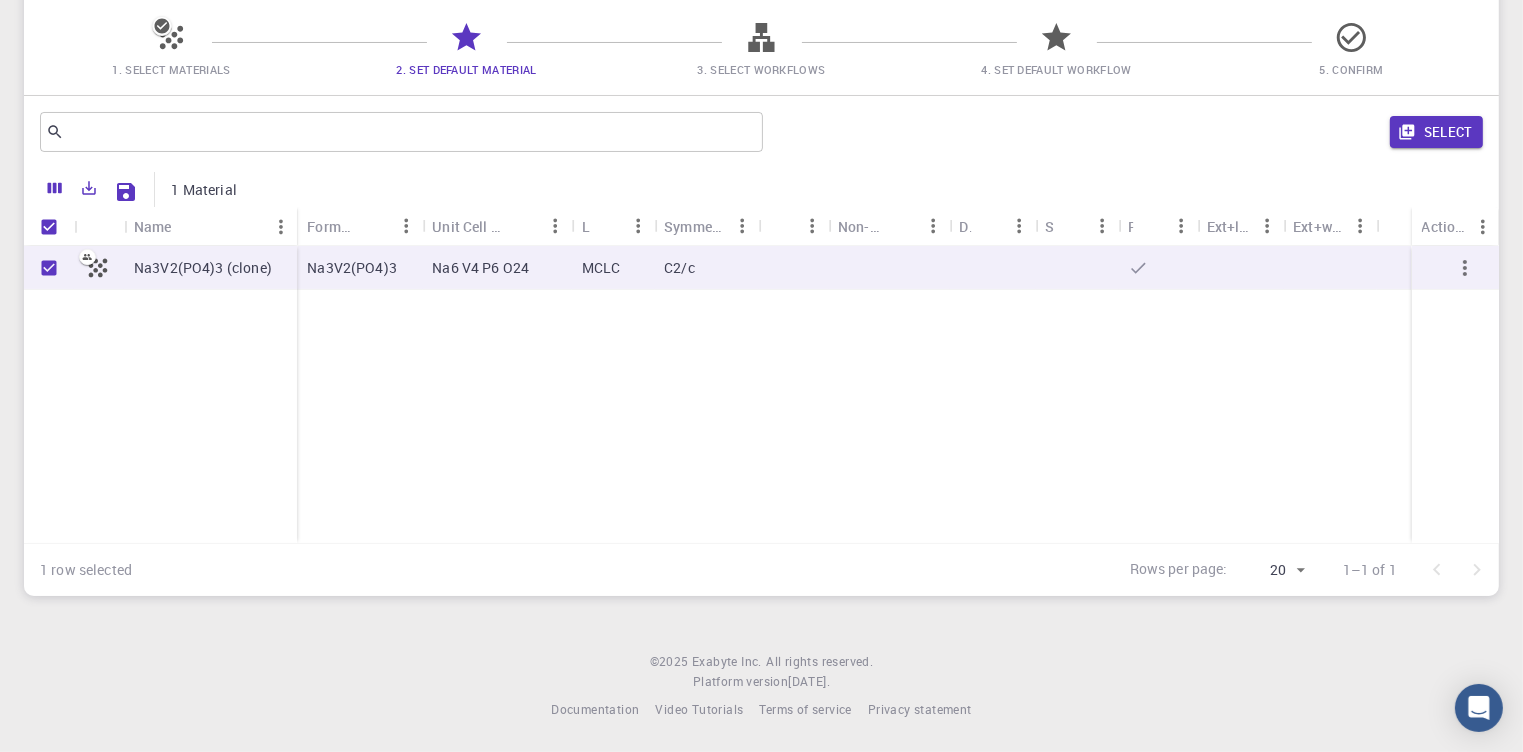 click on "​ Select" at bounding box center [761, 132] 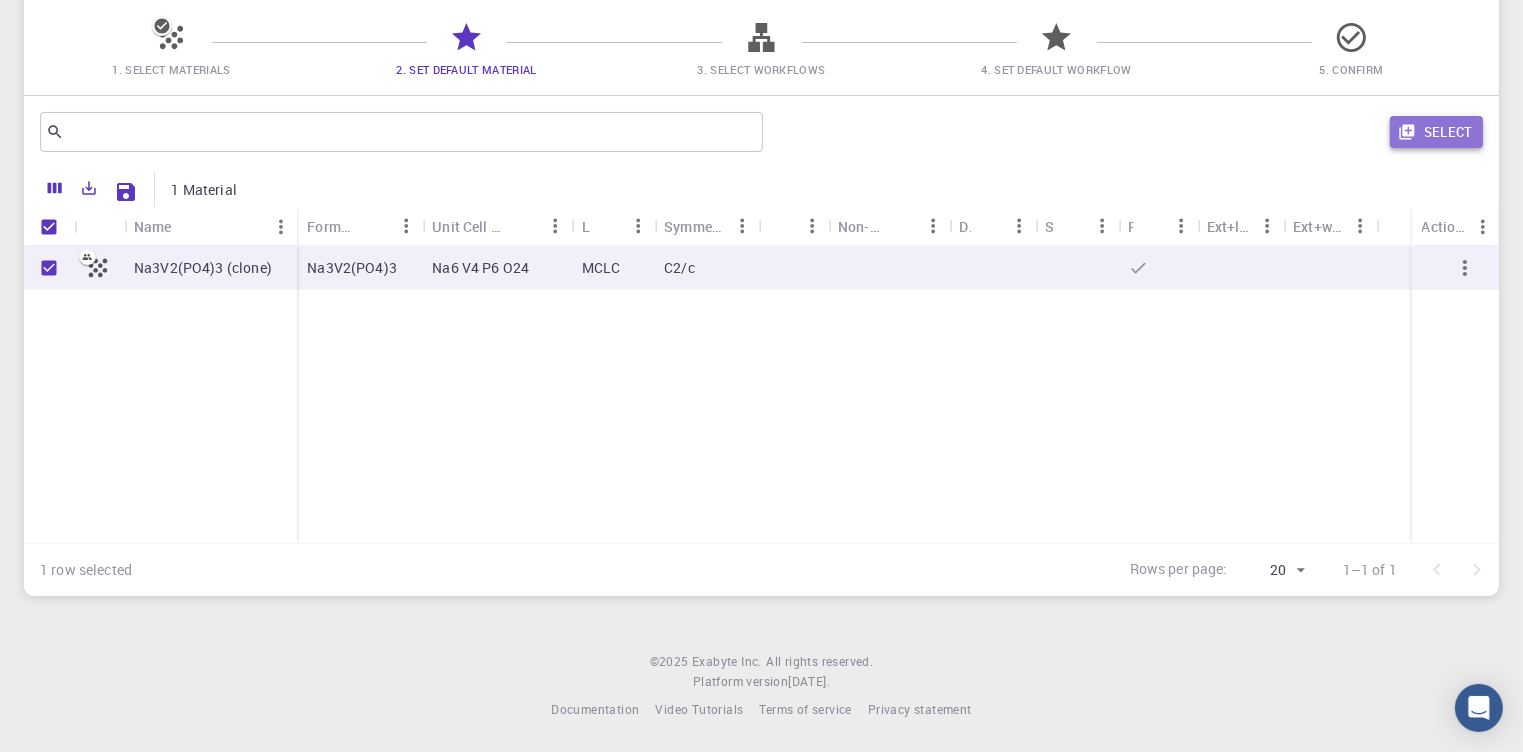 click on "Select" at bounding box center [1436, 132] 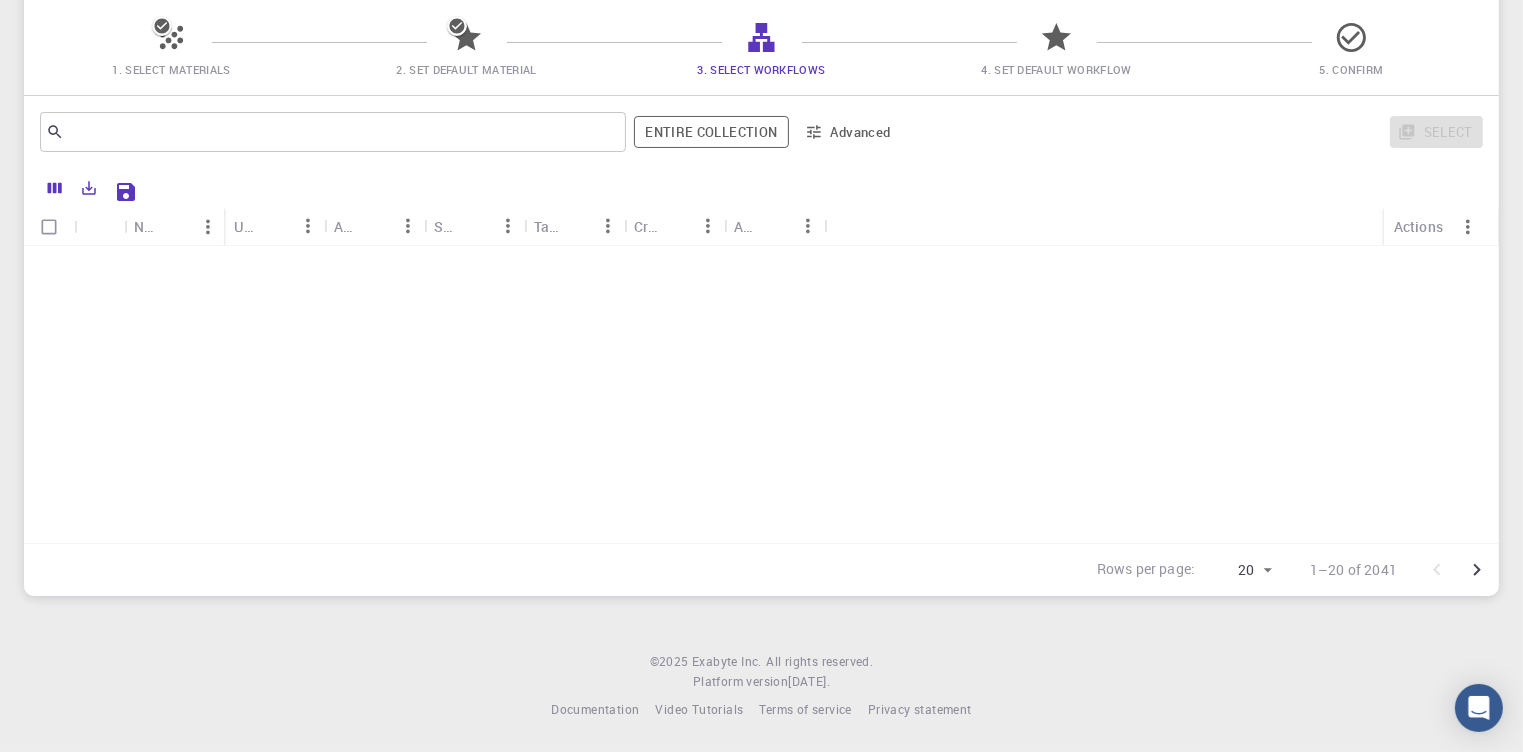 scroll, scrollTop: 0, scrollLeft: 0, axis: both 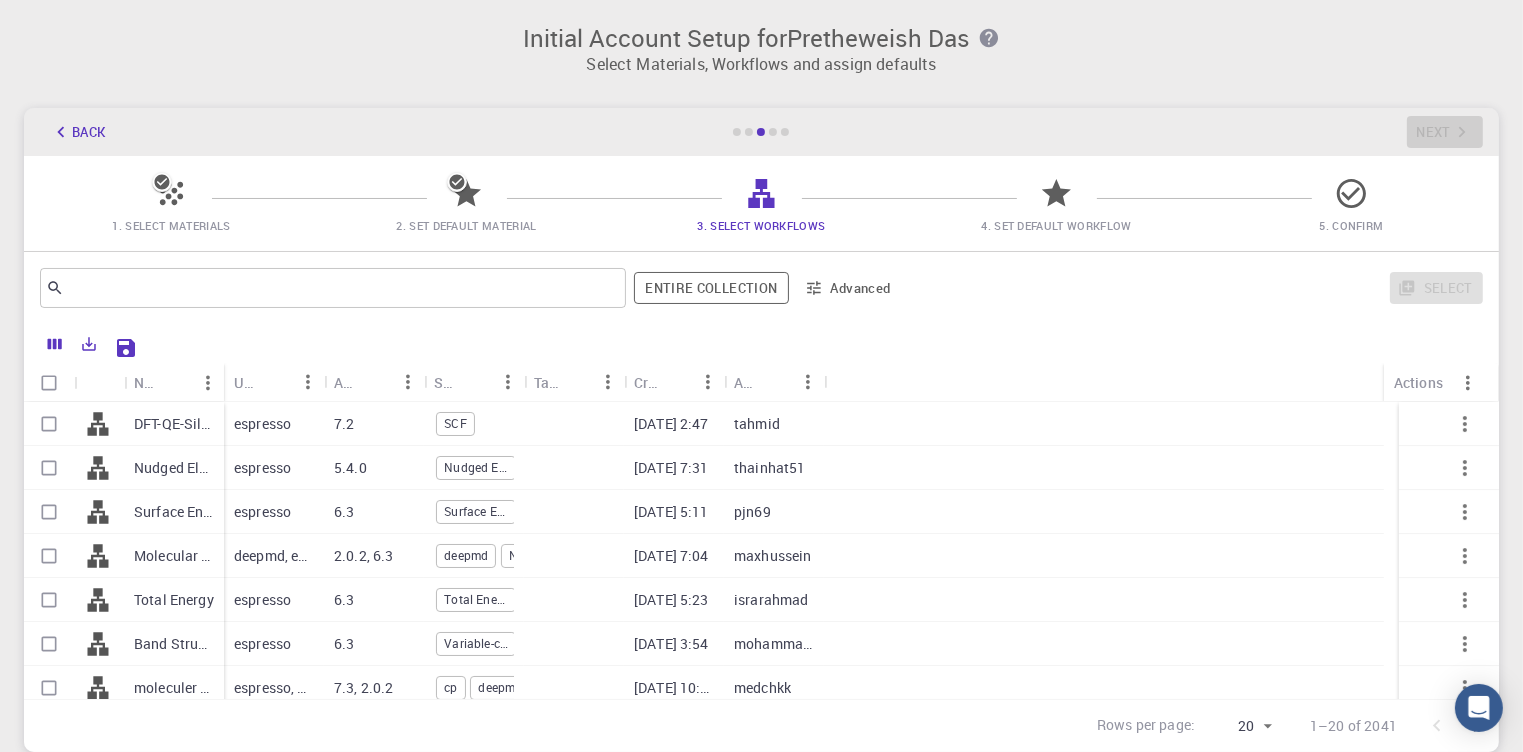 click on "DFT-QE-Silicon-SCF-bash (clone) (clone) (clone)" at bounding box center [174, 424] 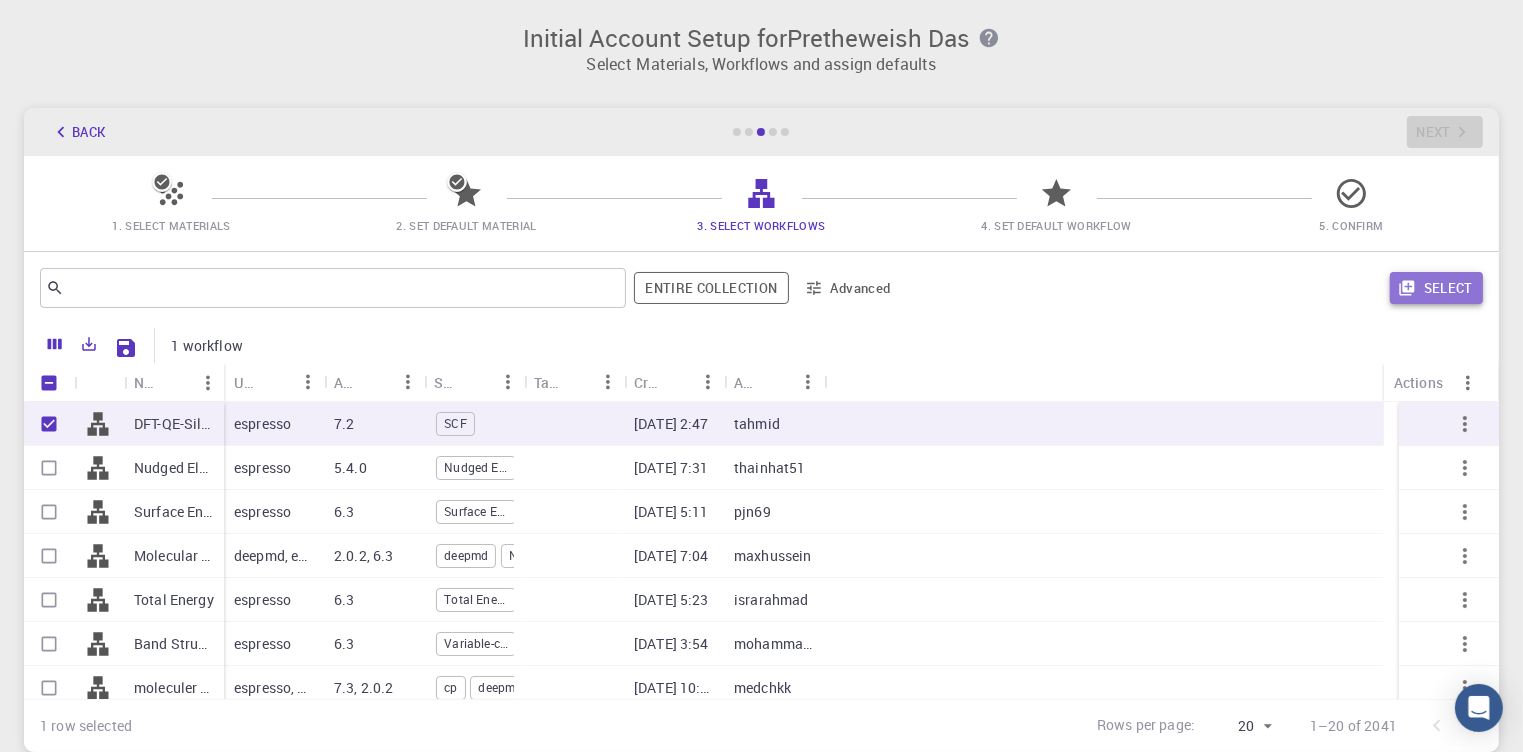 click on "Select" at bounding box center [1436, 288] 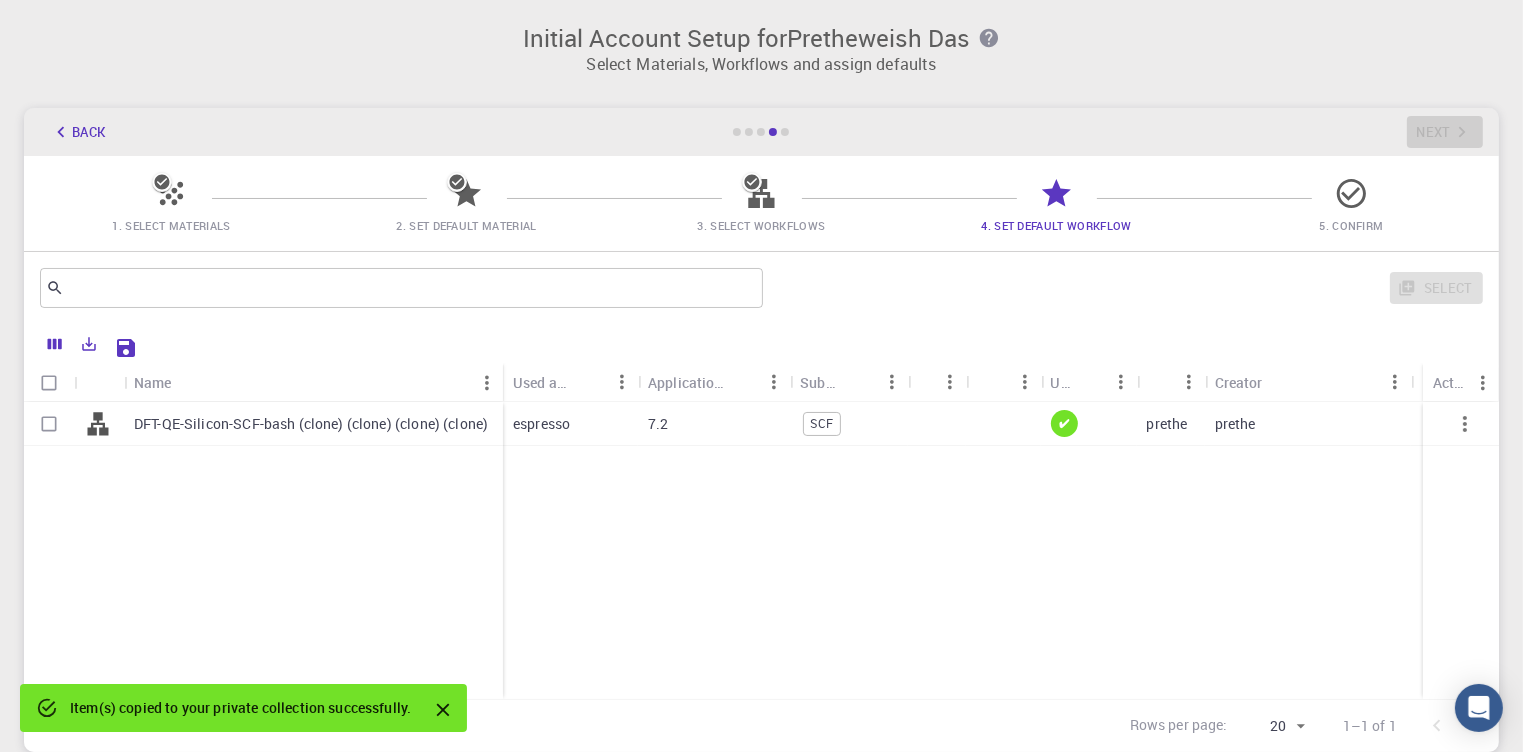 click on "DFT-QE-Silicon-SCF-bash (clone) (clone) (clone) (clone)" at bounding box center (313, 424) 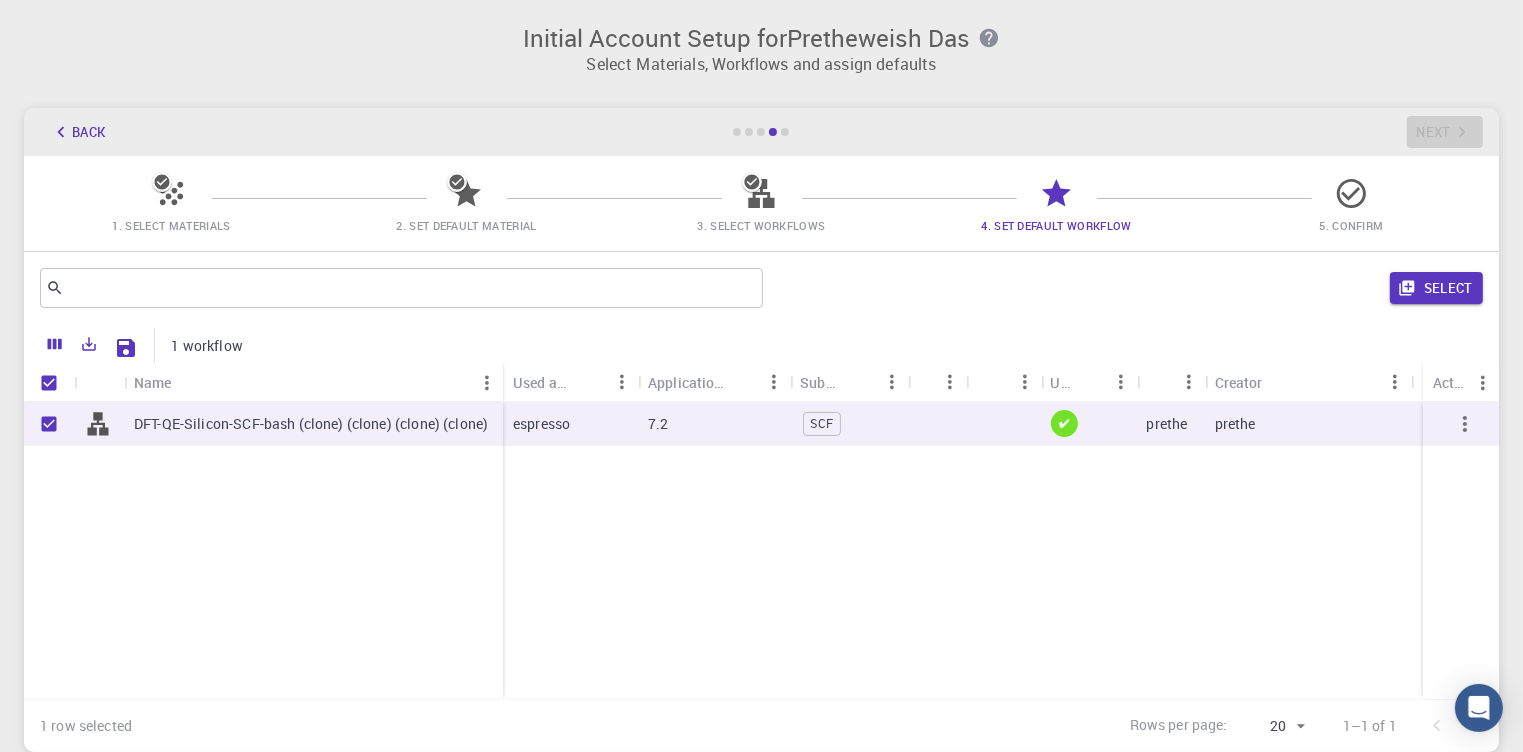 click on "SCF" at bounding box center [822, 423] 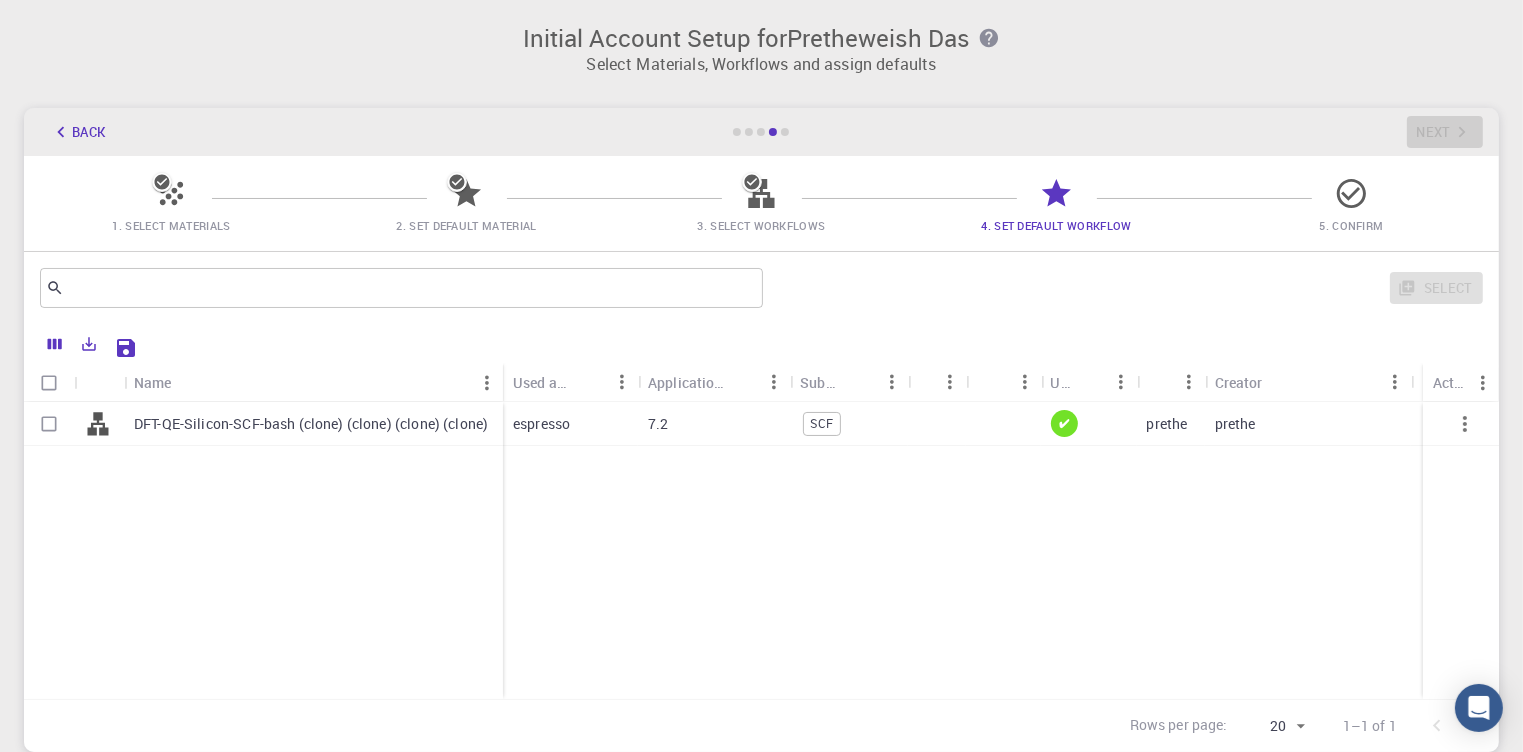 click on "SCF" at bounding box center (822, 423) 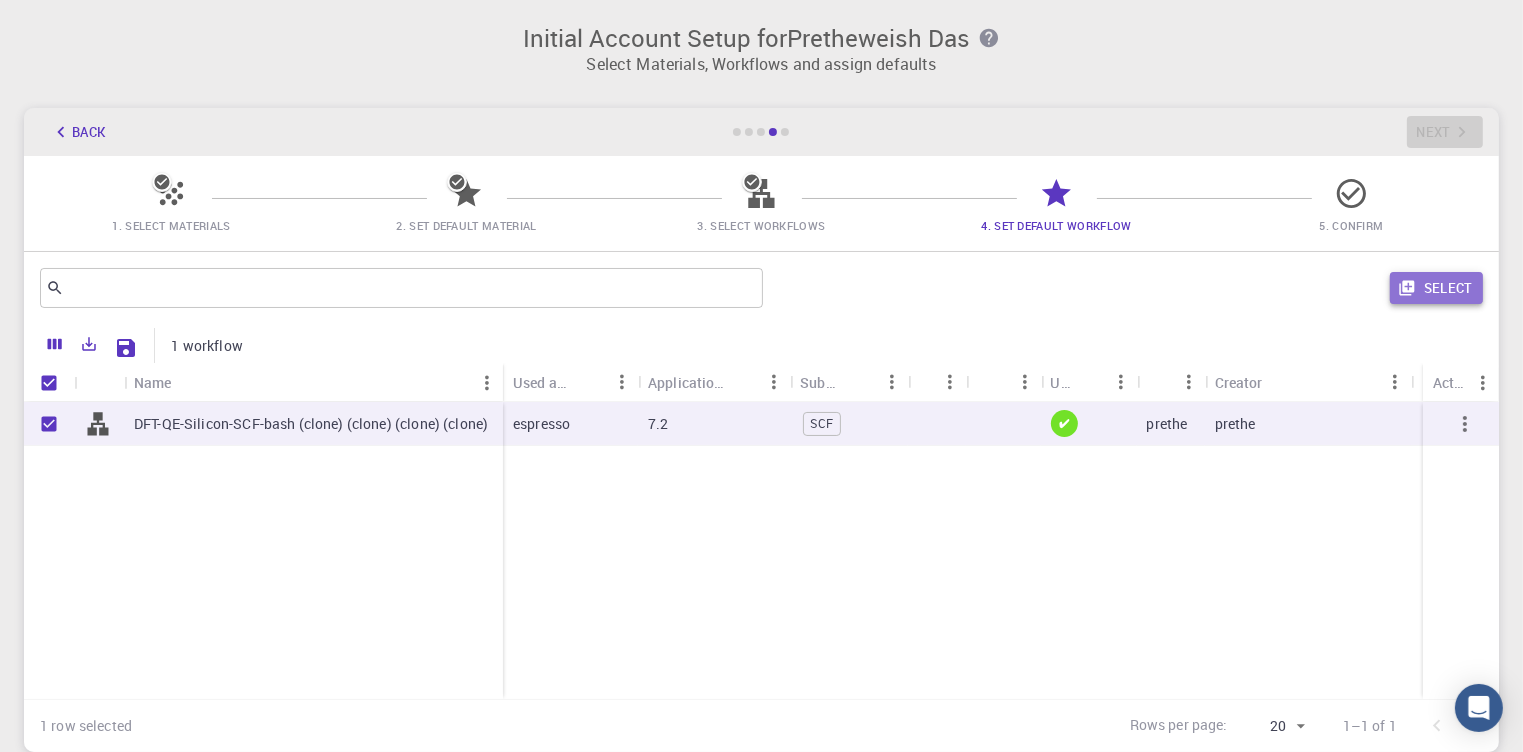 click on "Select" at bounding box center [1436, 288] 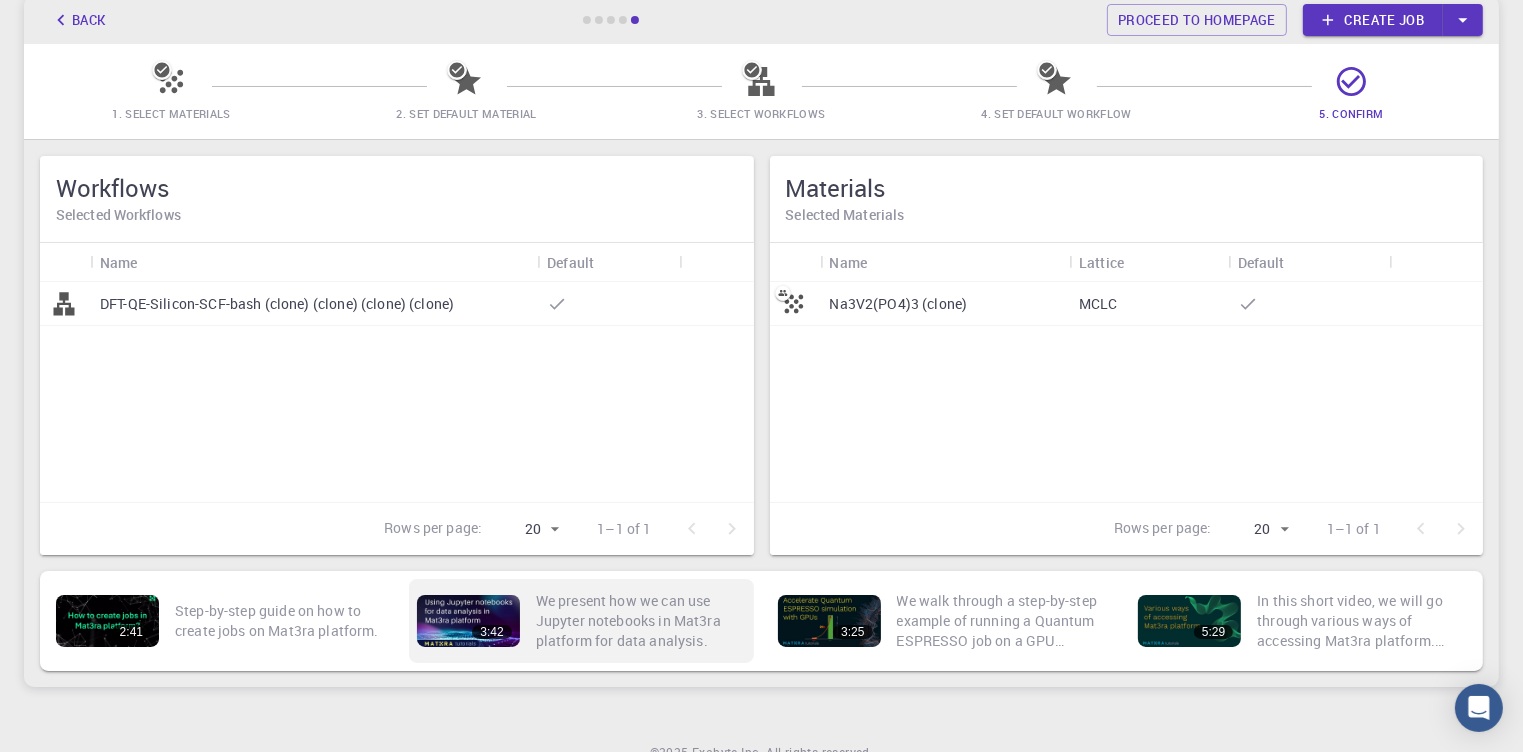 scroll, scrollTop: 114, scrollLeft: 0, axis: vertical 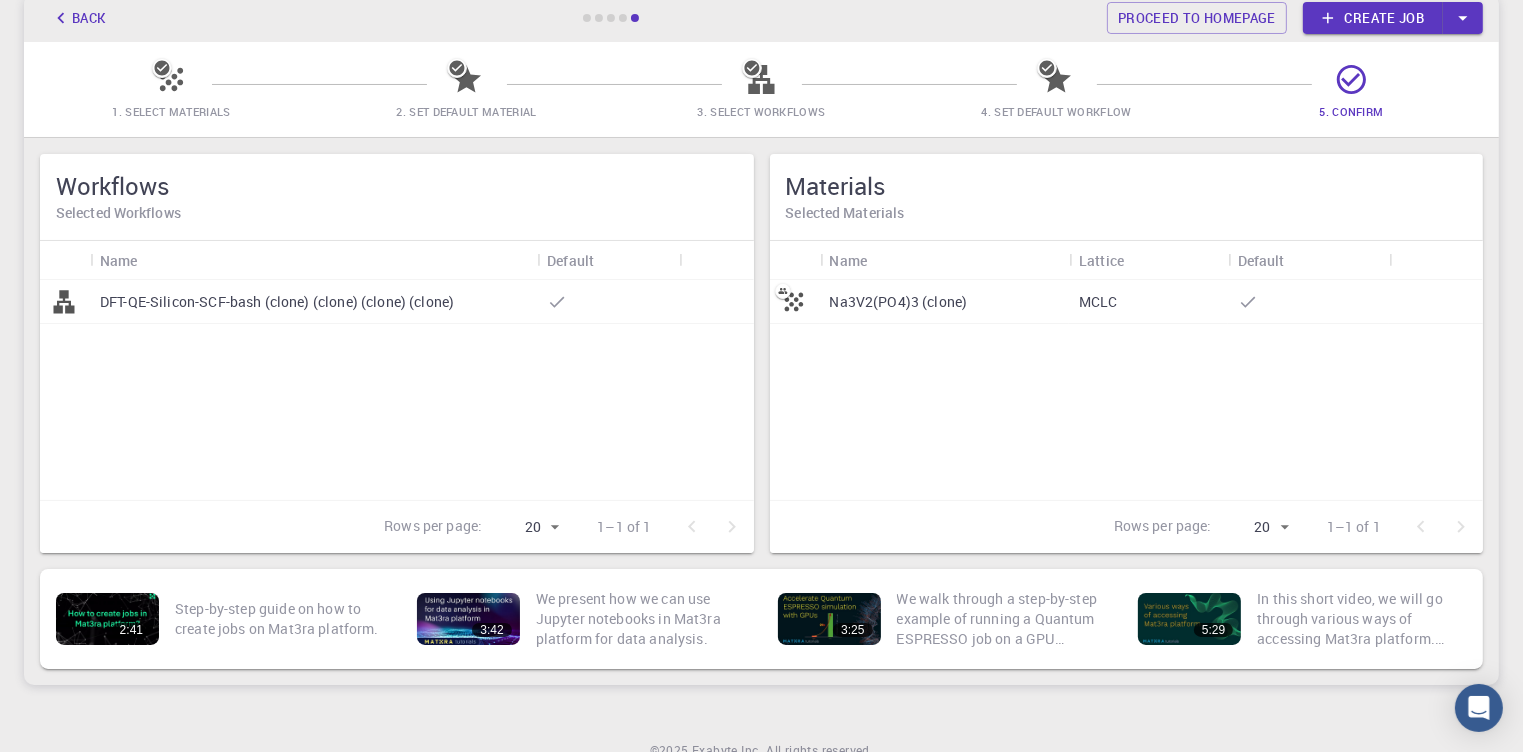 click on "Na3V2(PO4)3 (clone)" at bounding box center (899, 302) 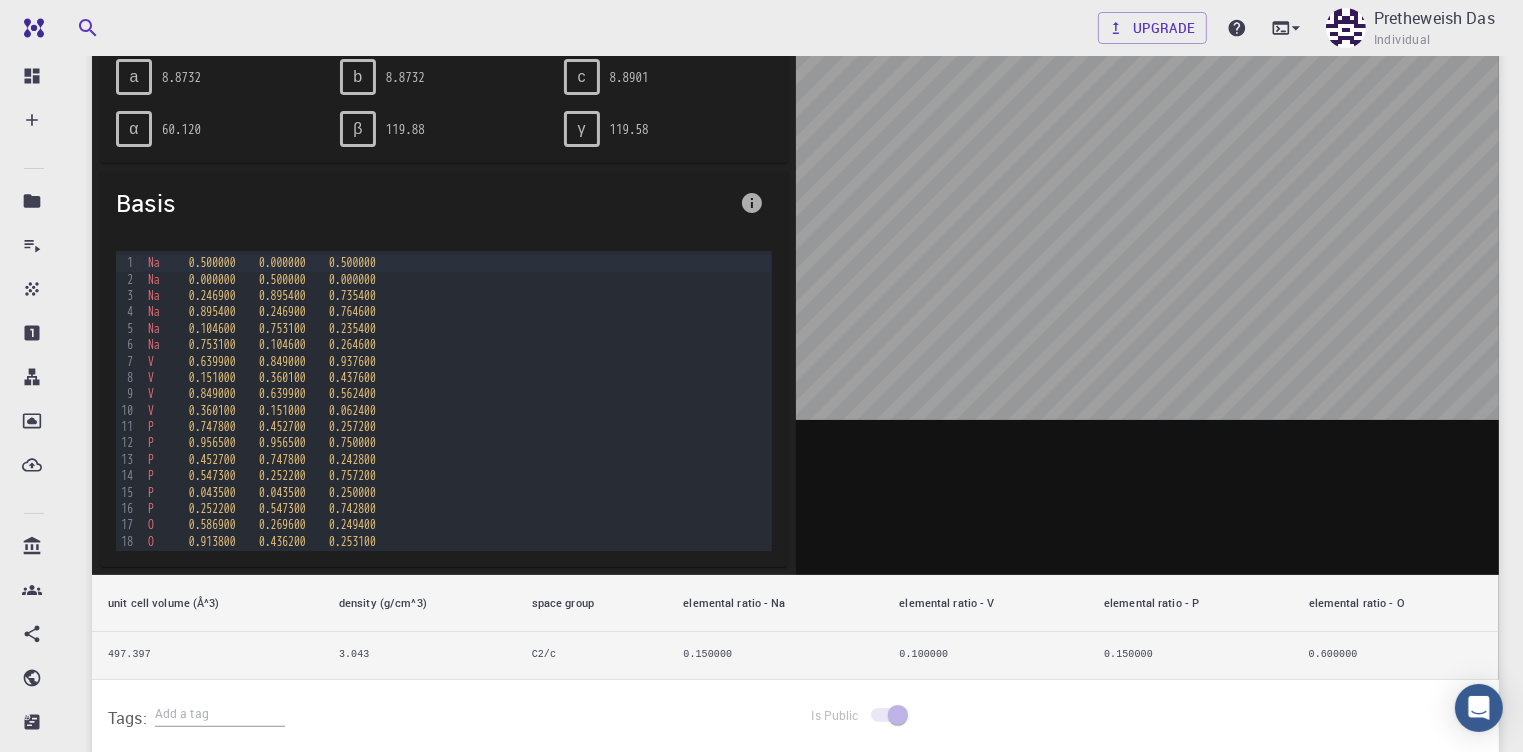 scroll, scrollTop: 242, scrollLeft: 0, axis: vertical 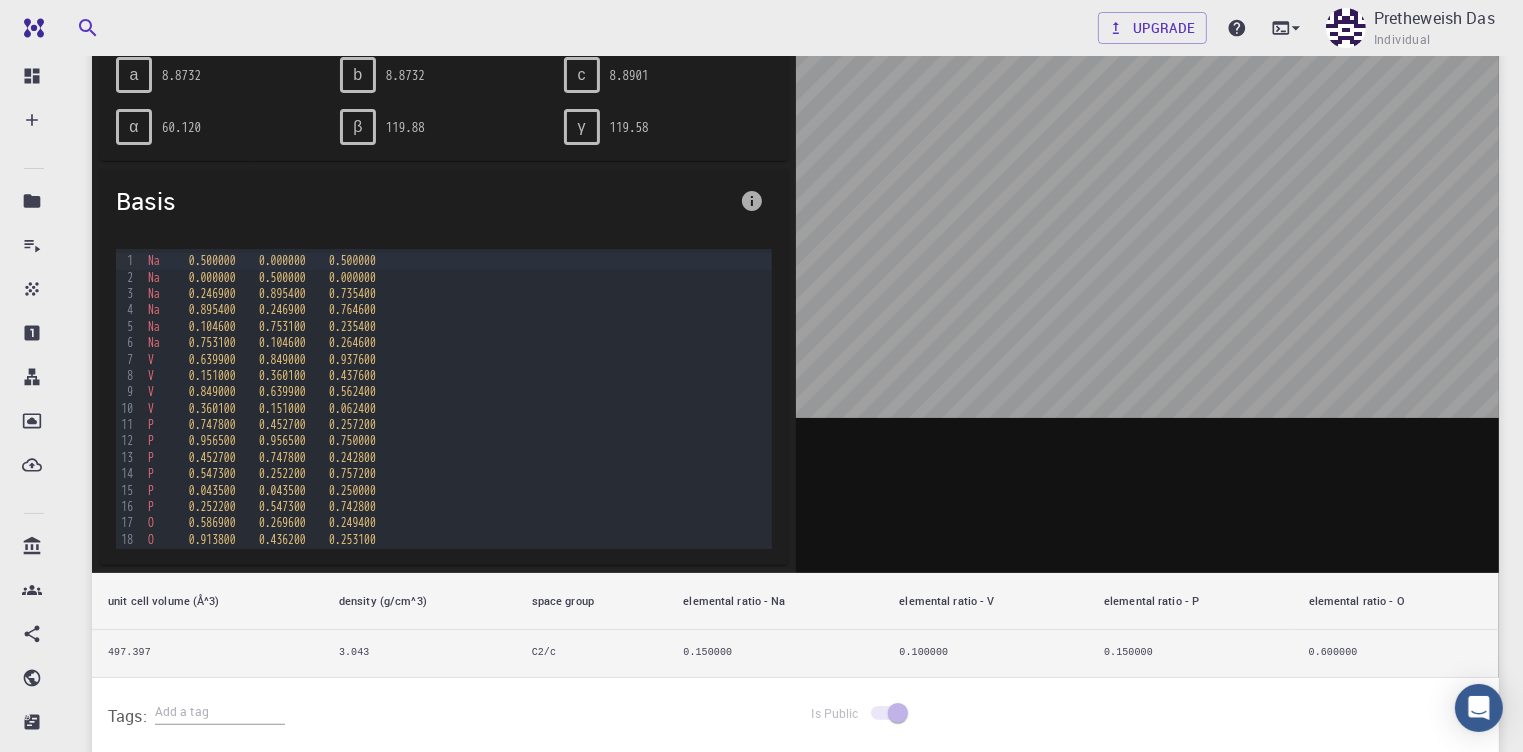 click at bounding box center [1148, 262] 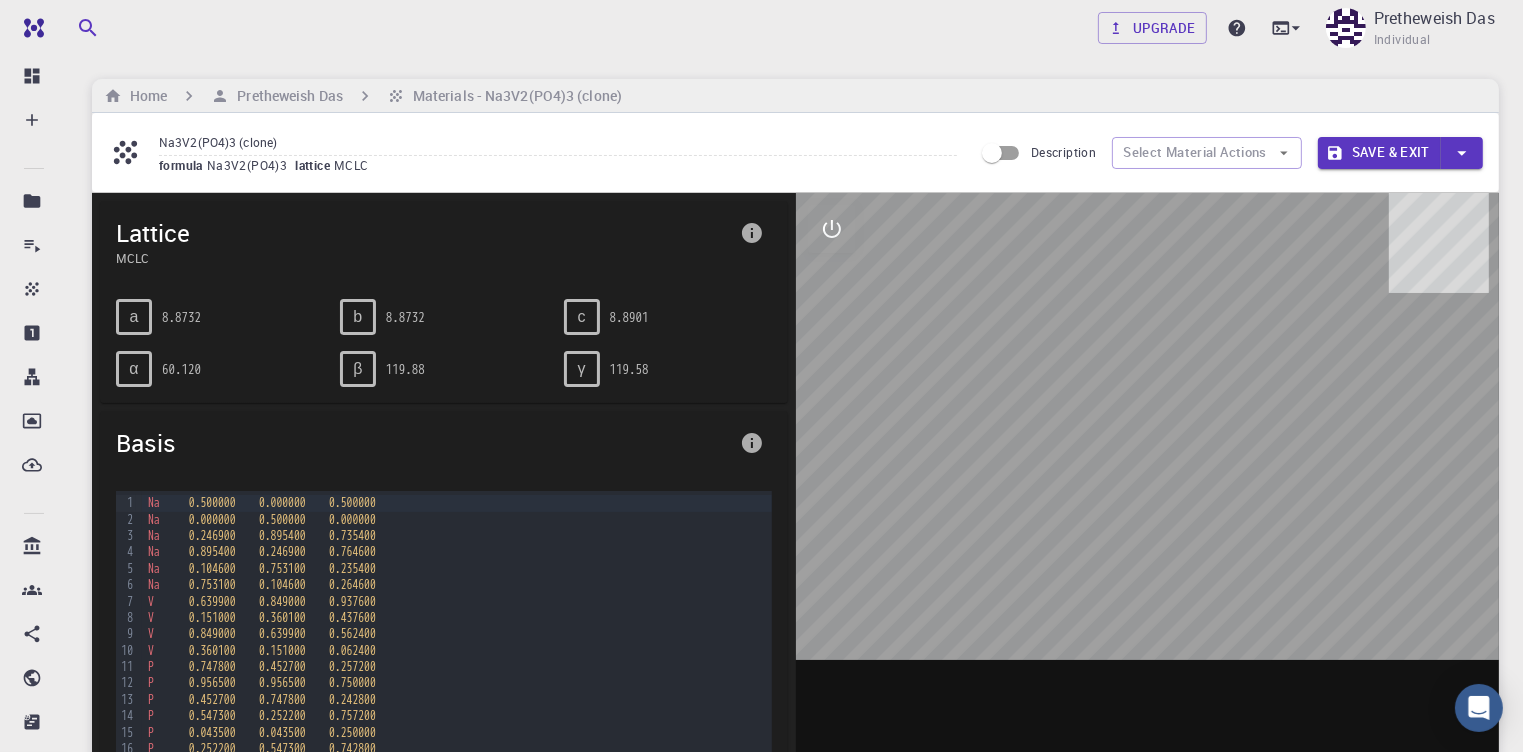 scroll, scrollTop: 2, scrollLeft: 0, axis: vertical 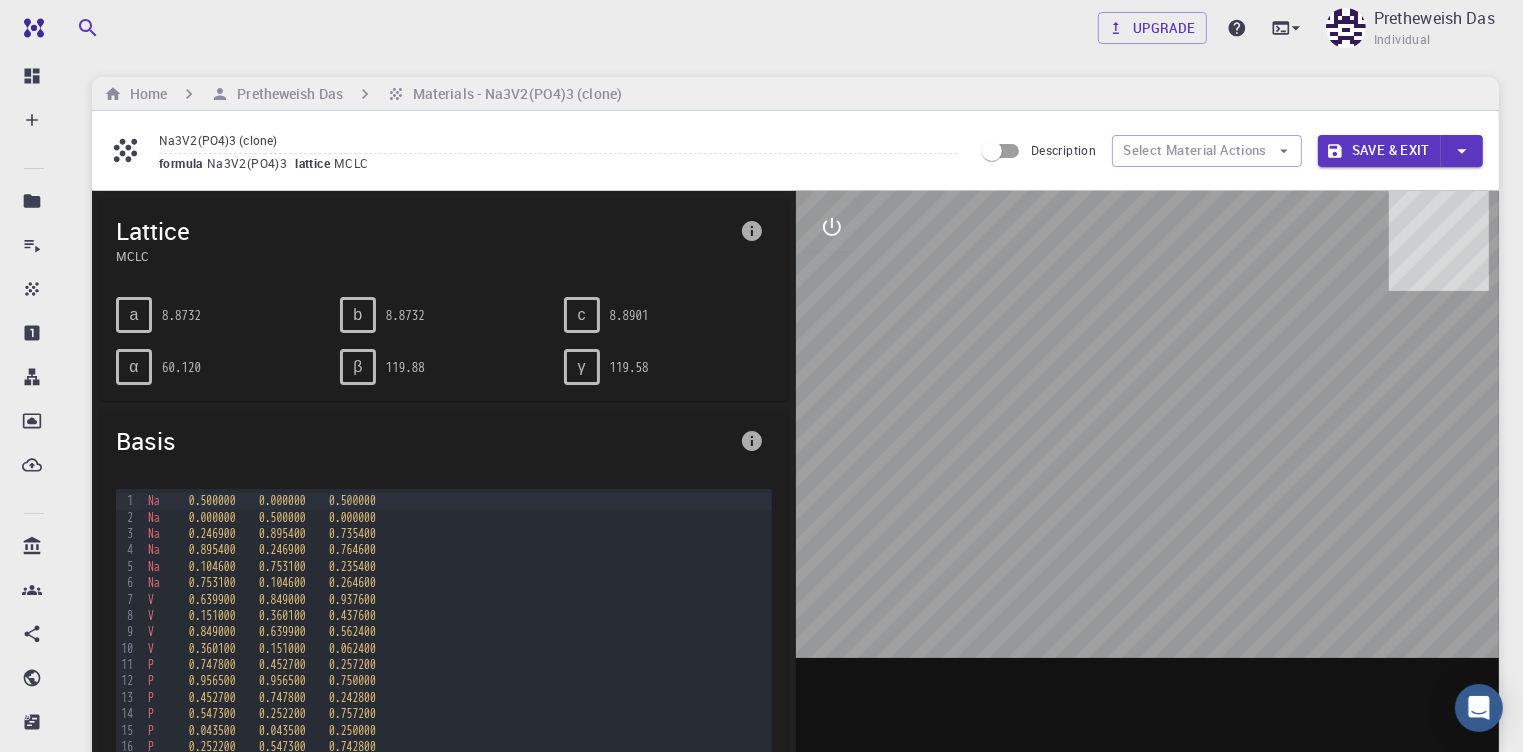 click on "Upgrade Pretheweish Das Individual" at bounding box center (795, 28) 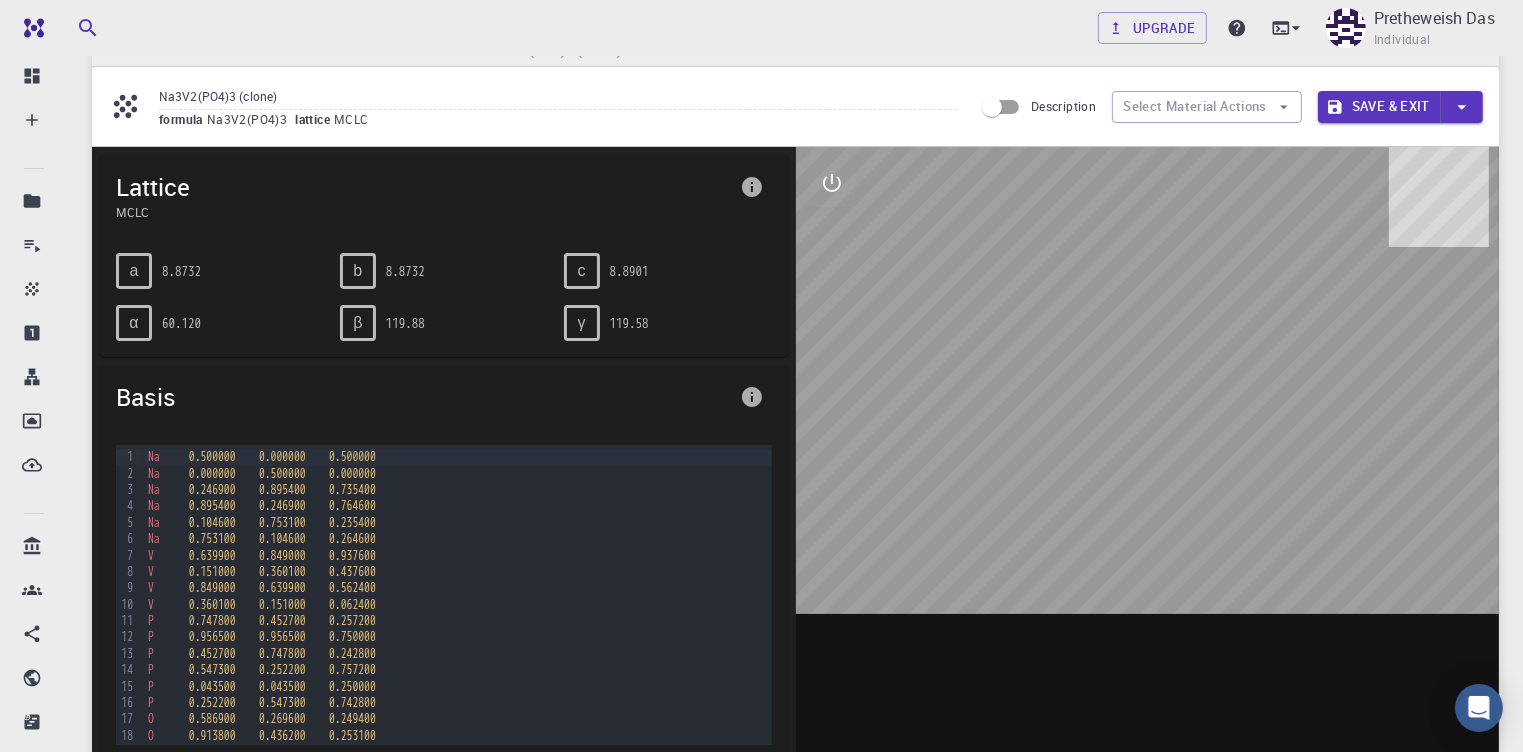 scroll, scrollTop: 0, scrollLeft: 0, axis: both 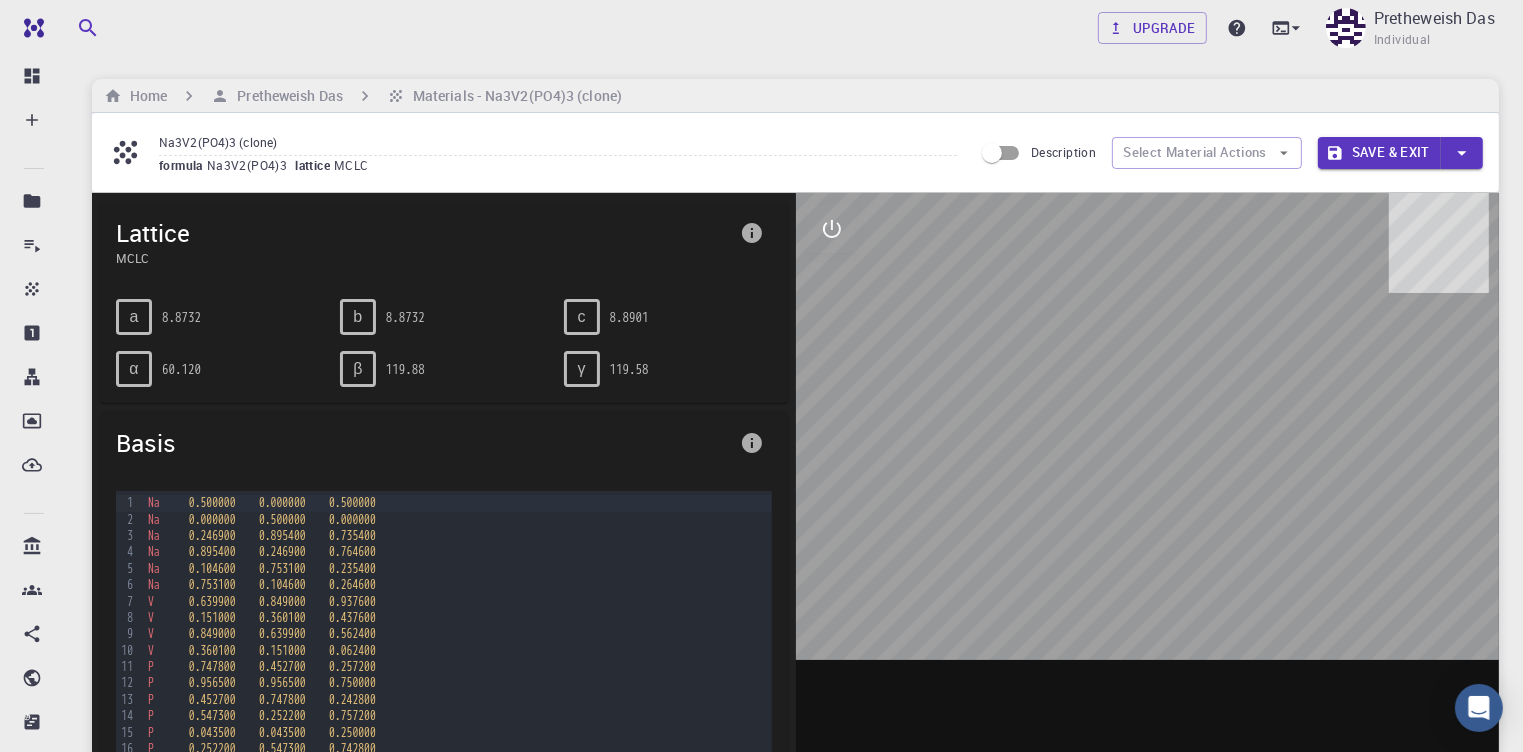 click on "Upgrade Pretheweish Das Individual" at bounding box center [795, 28] 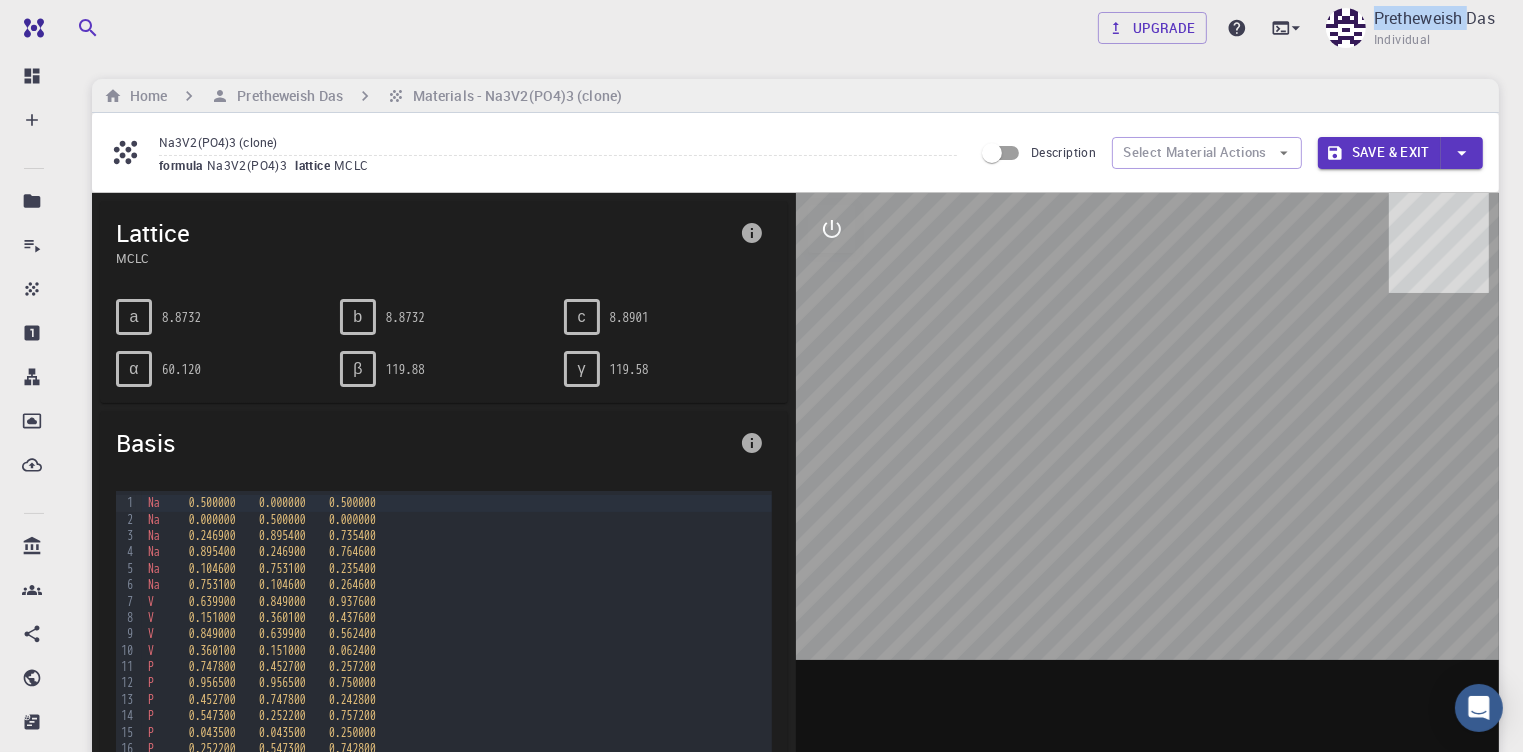 click on "Upgrade Pretheweish Das Individual" at bounding box center [795, 28] 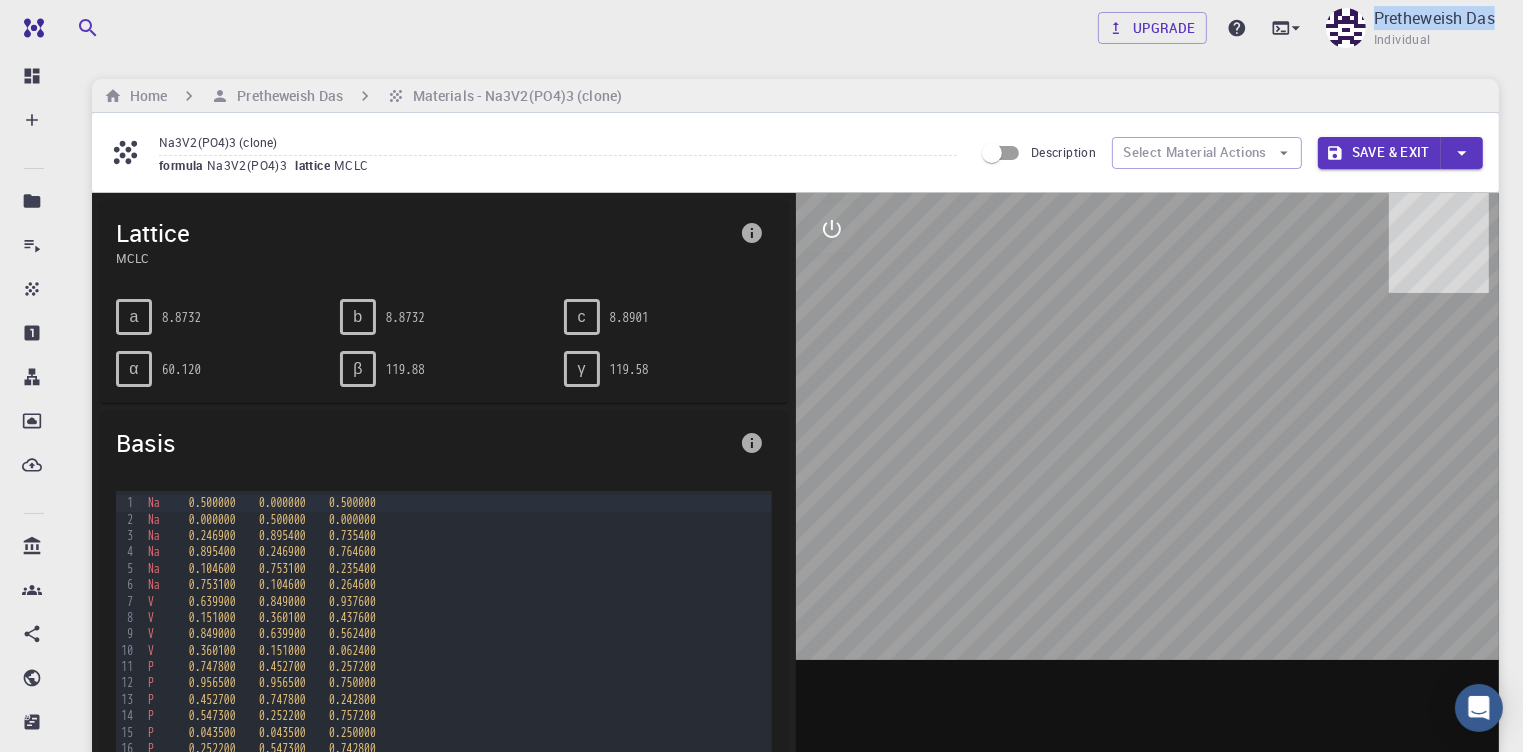 click on "Upgrade Pretheweish Das Individual" at bounding box center [795, 28] 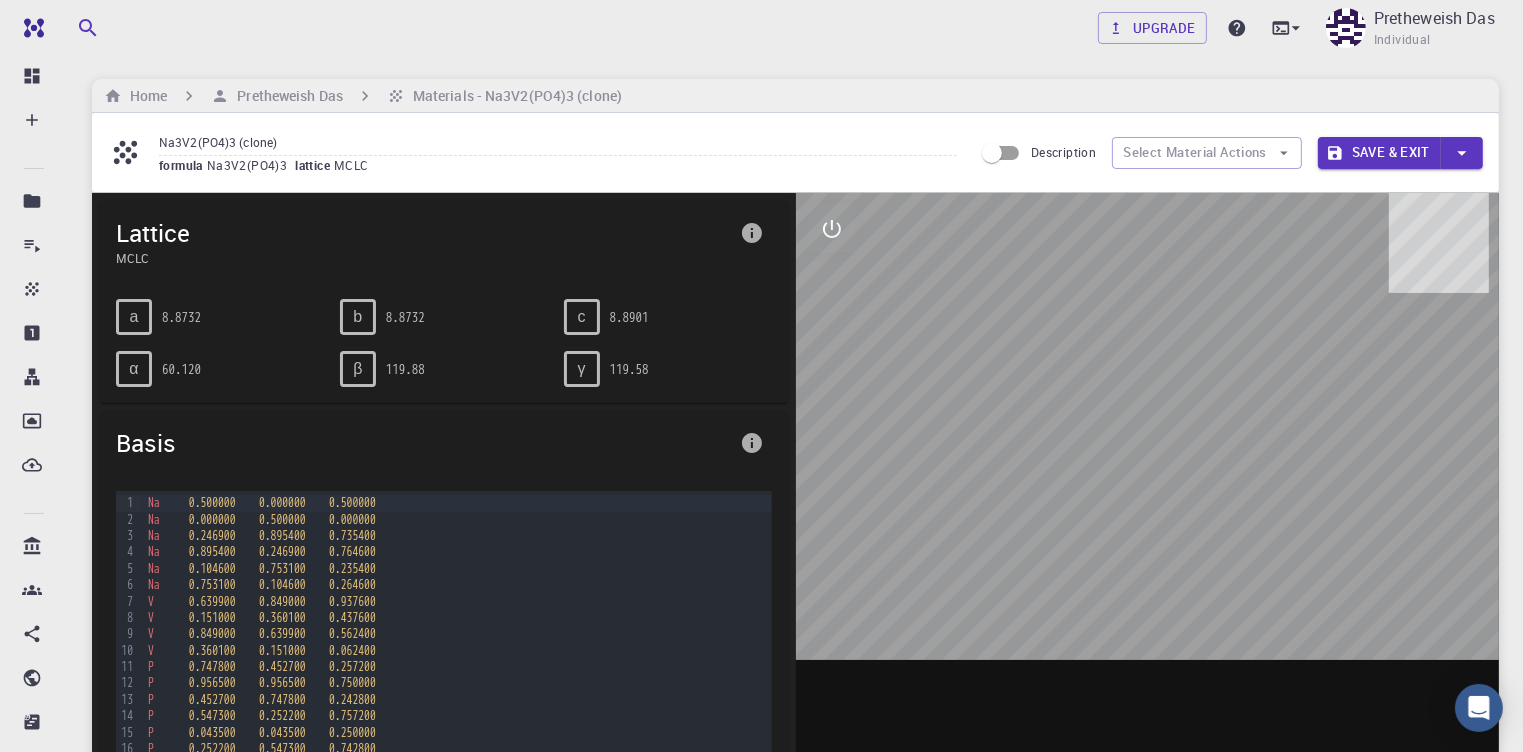 click on "Upgrade Pretheweish Das Individual" at bounding box center [795, 28] 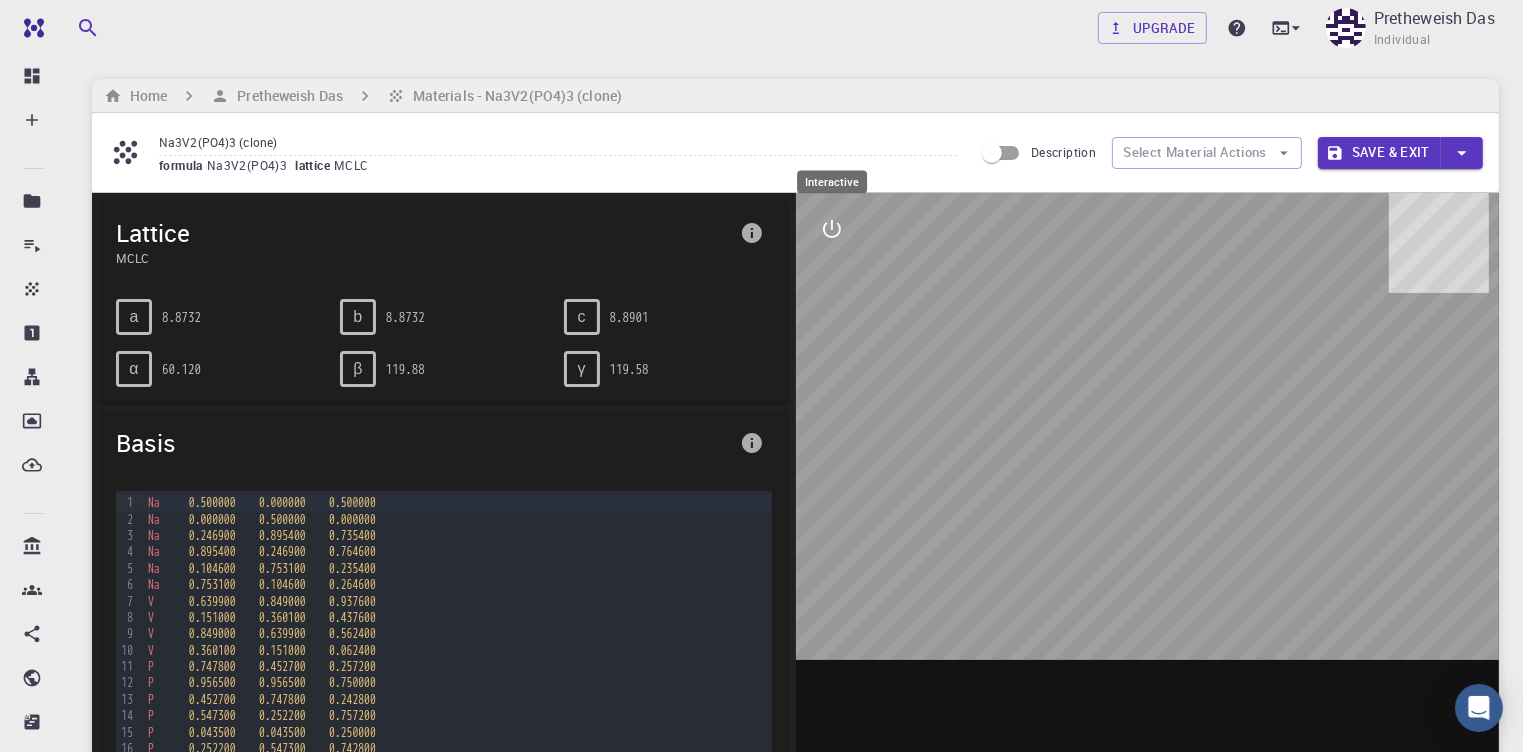 click 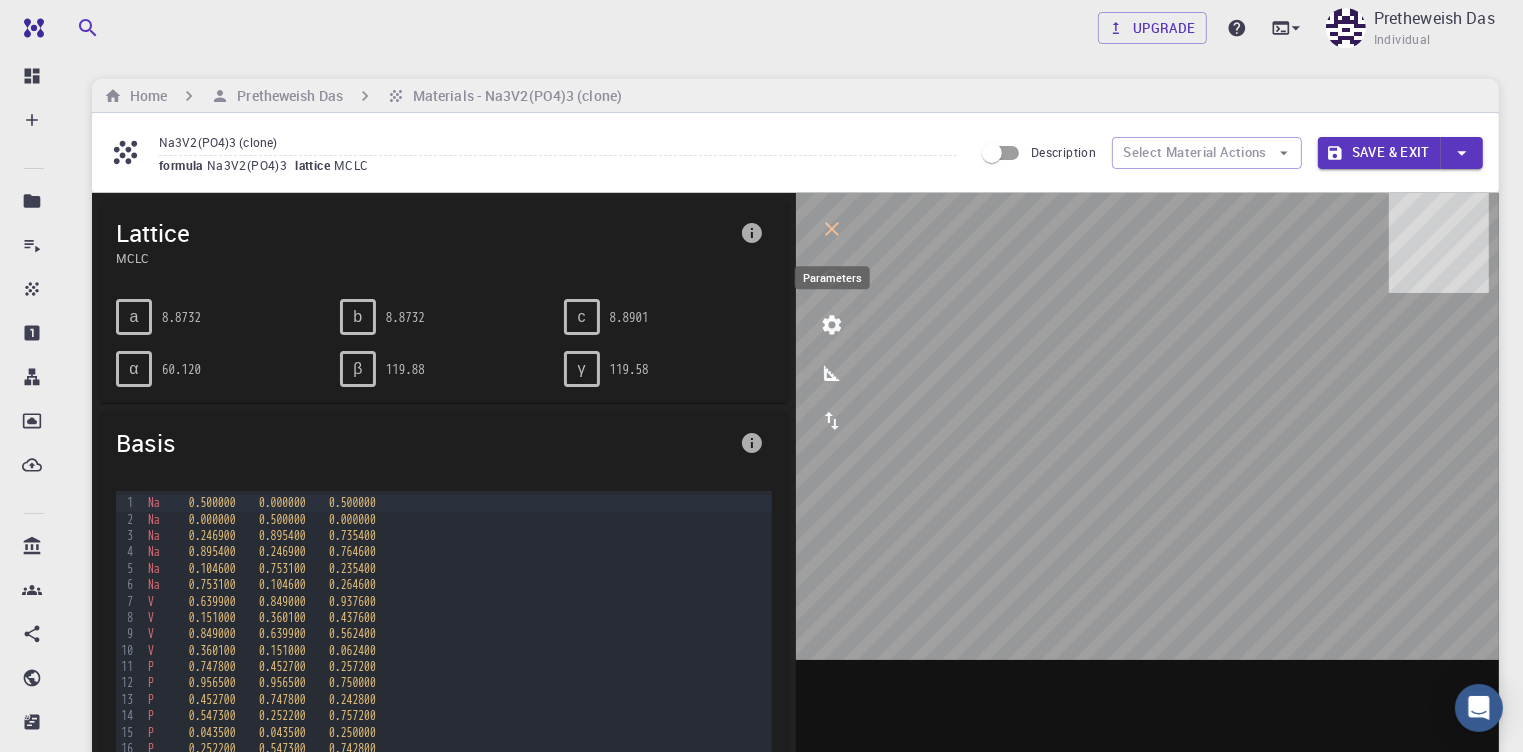 click 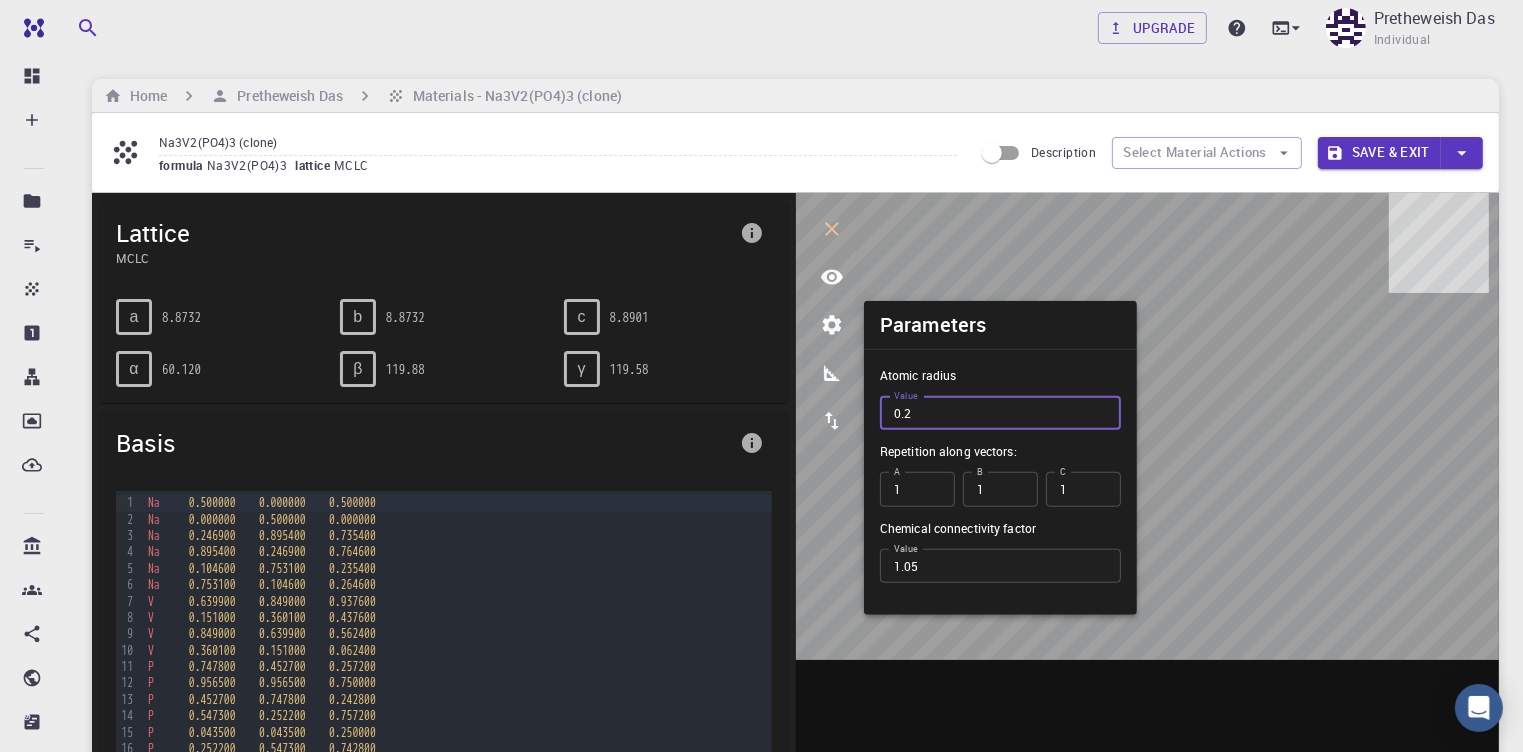 click on "0.2" at bounding box center [1000, 413] 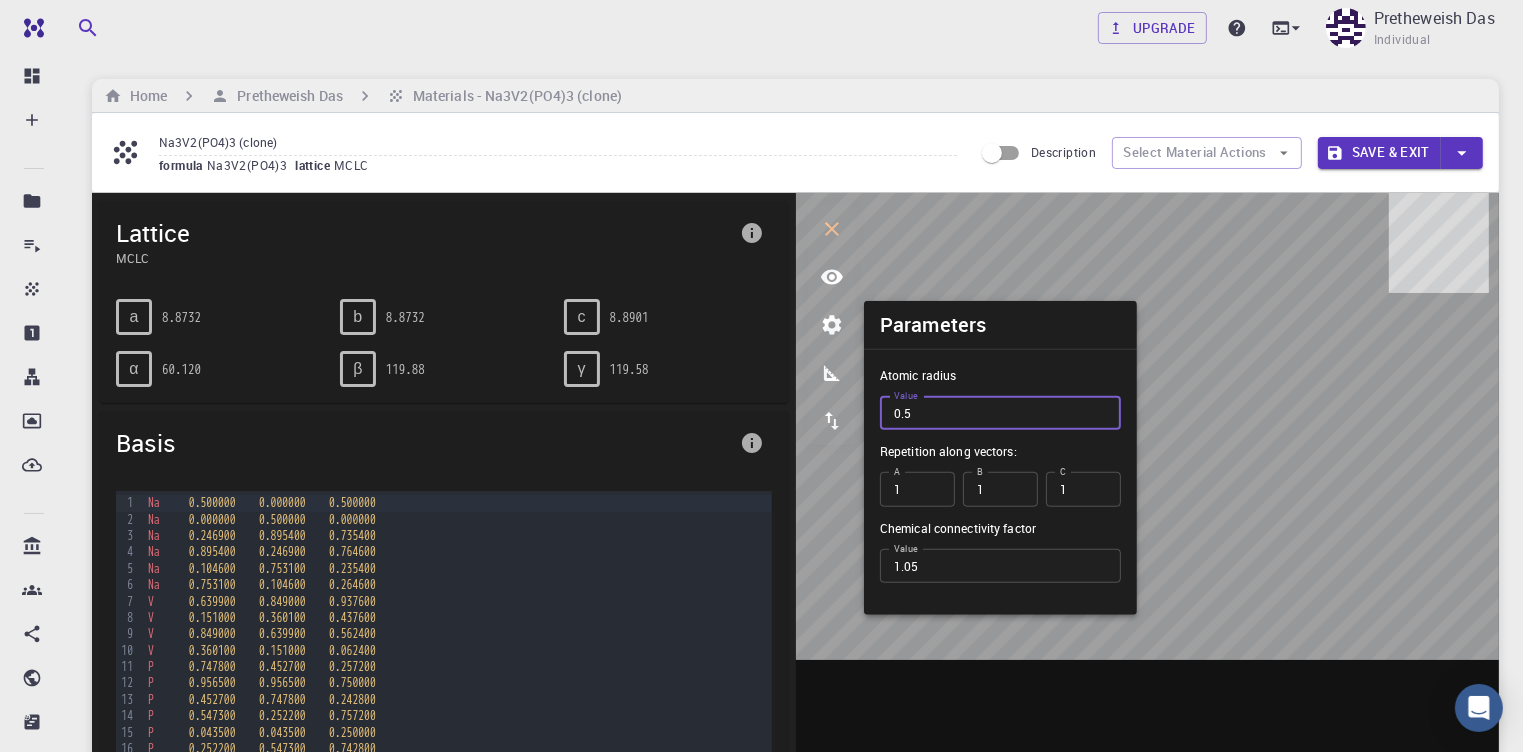 type on "0.5" 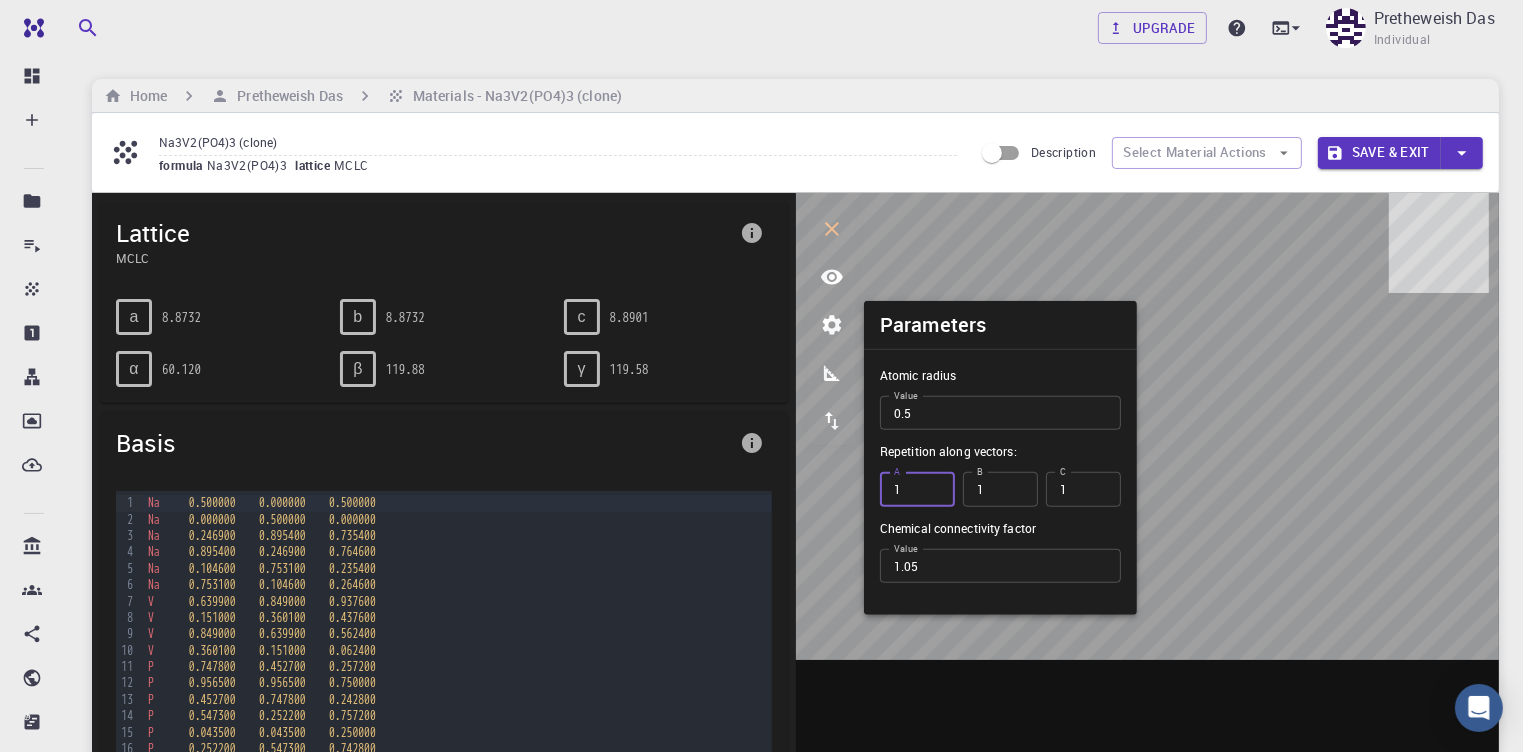 click on "1" at bounding box center (917, 489) 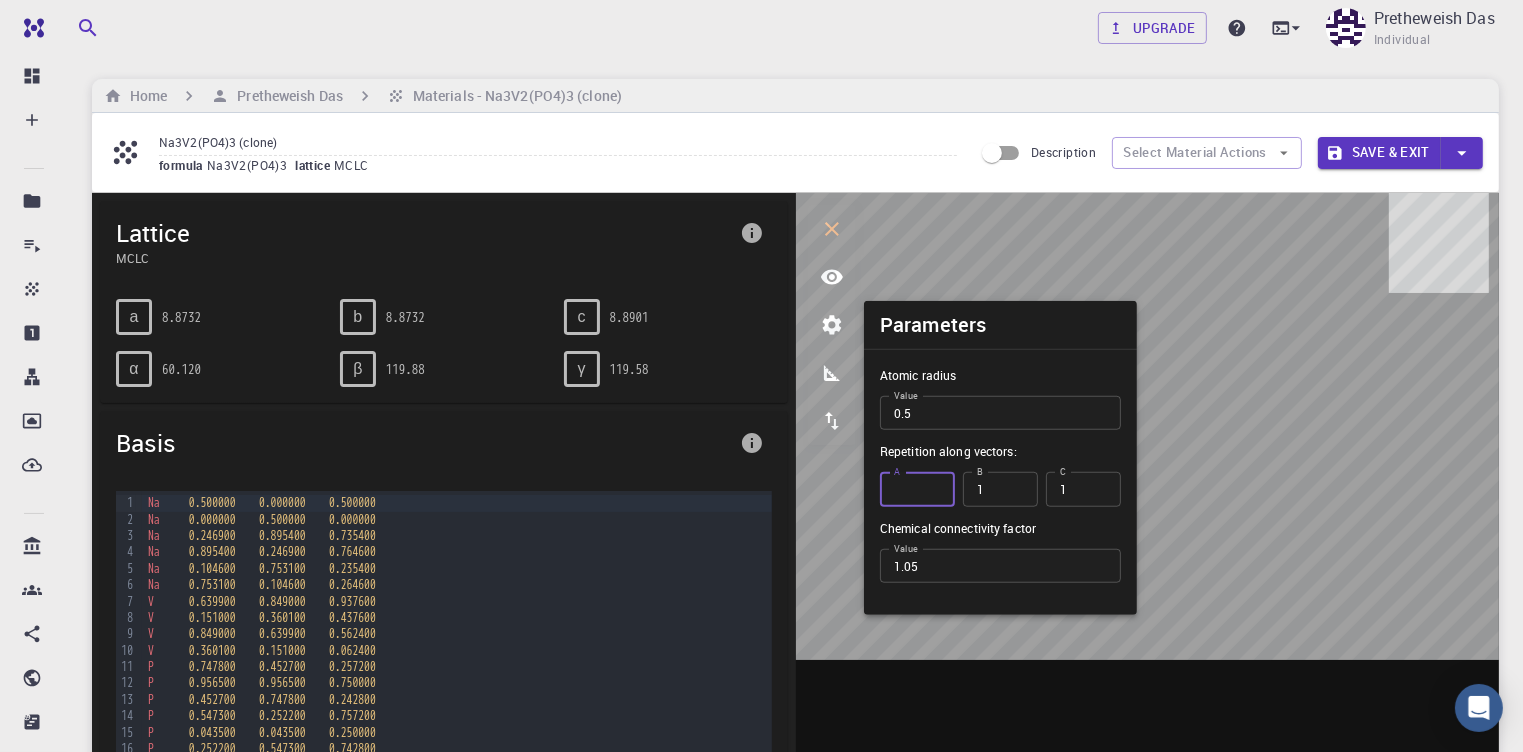 type on "2" 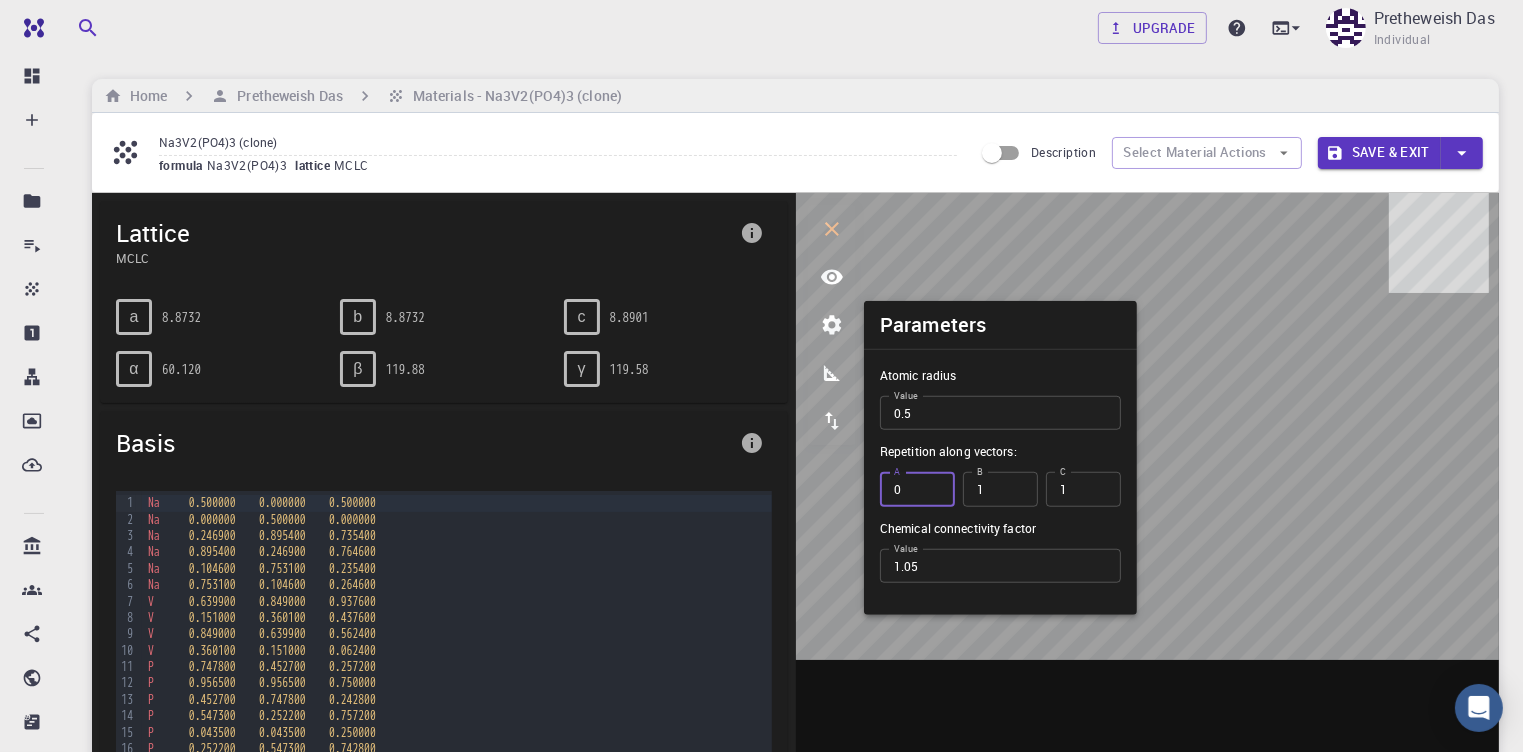type on "0" 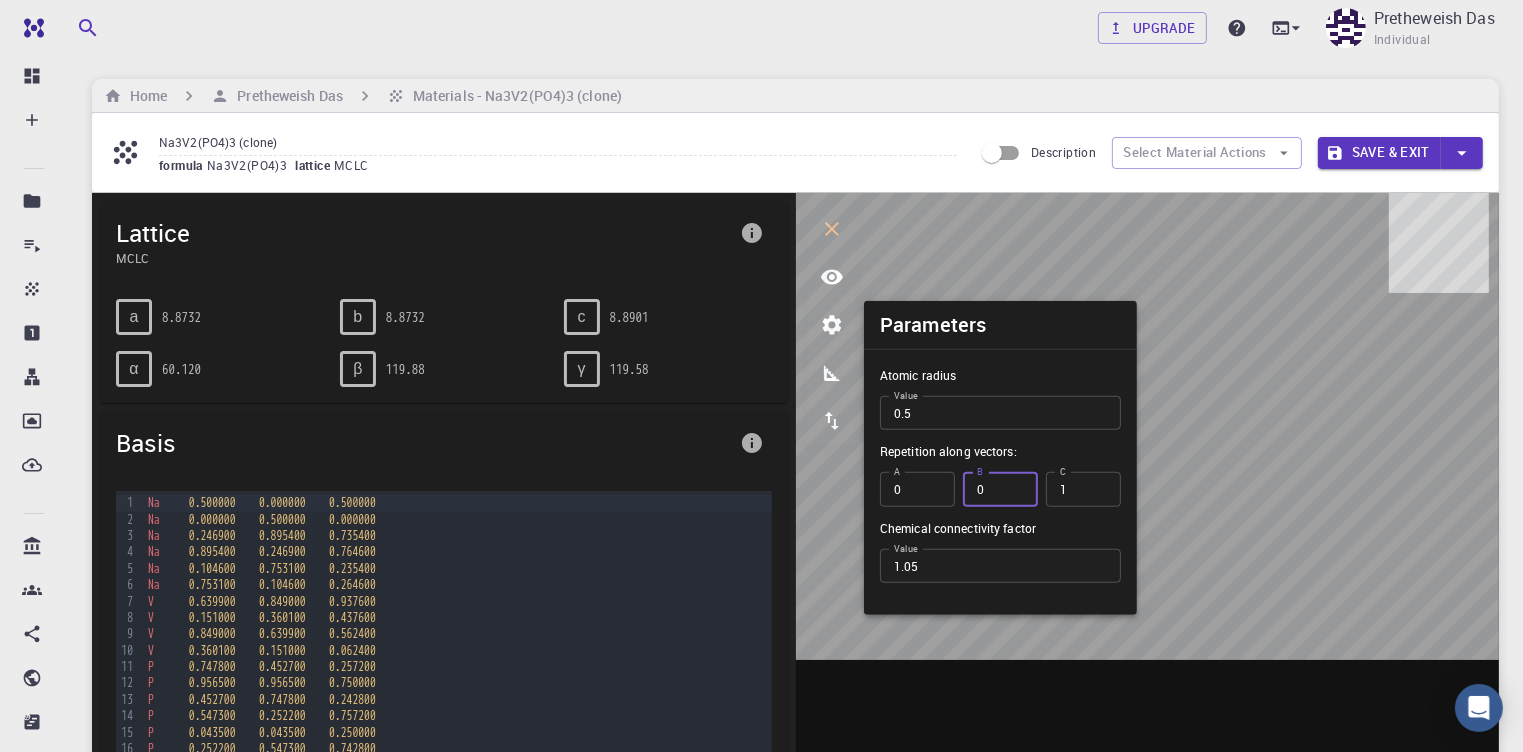 type on "0" 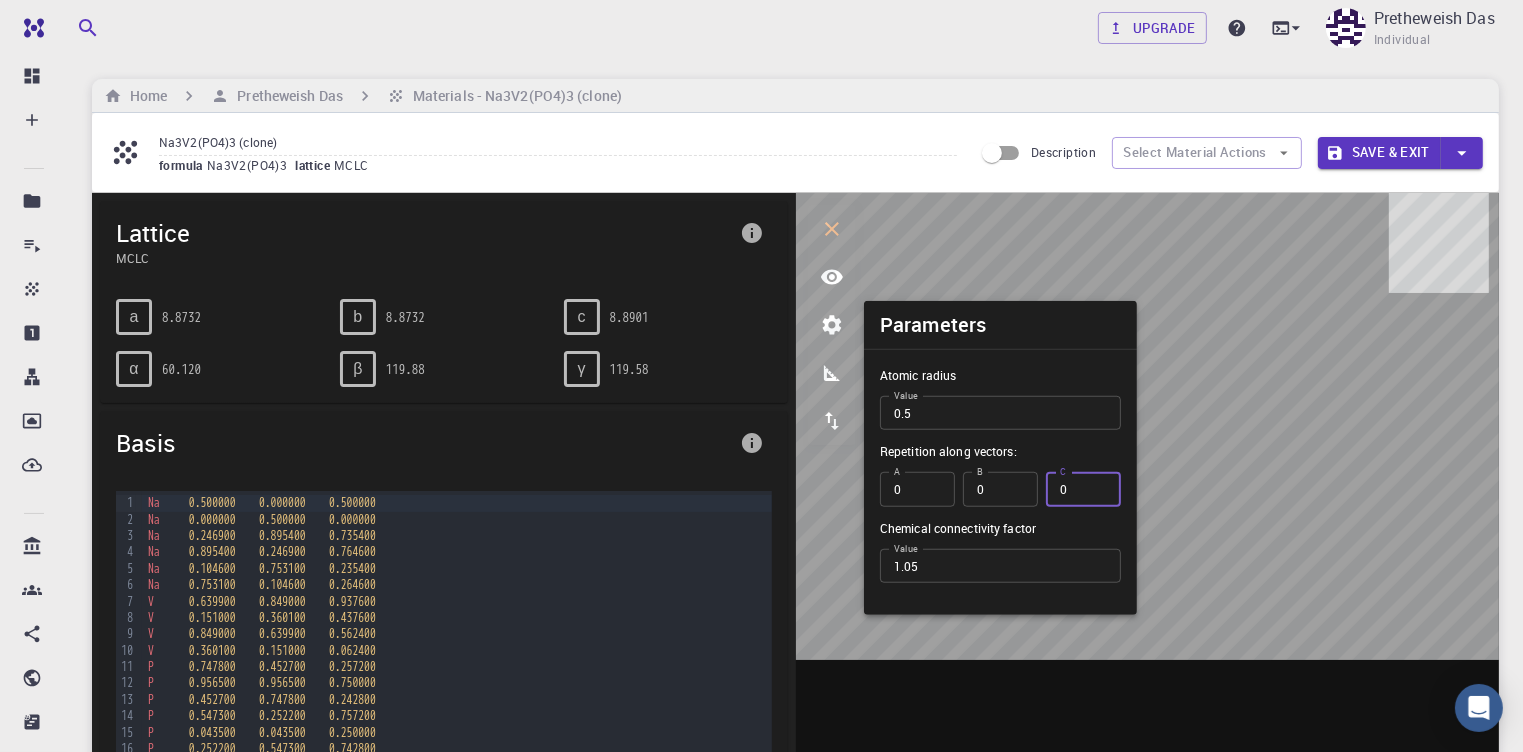 type on "0" 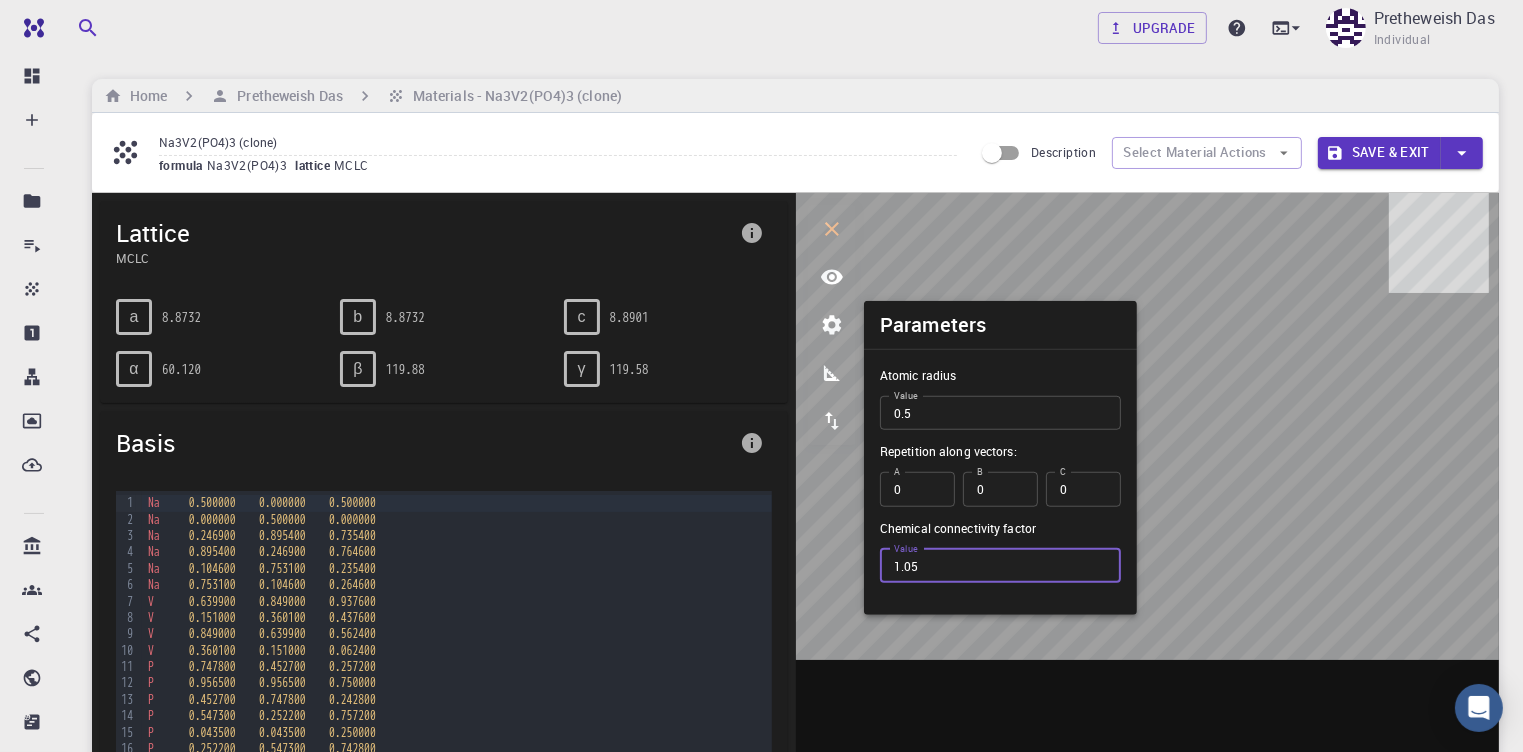 click on "1.05" at bounding box center [1000, 565] 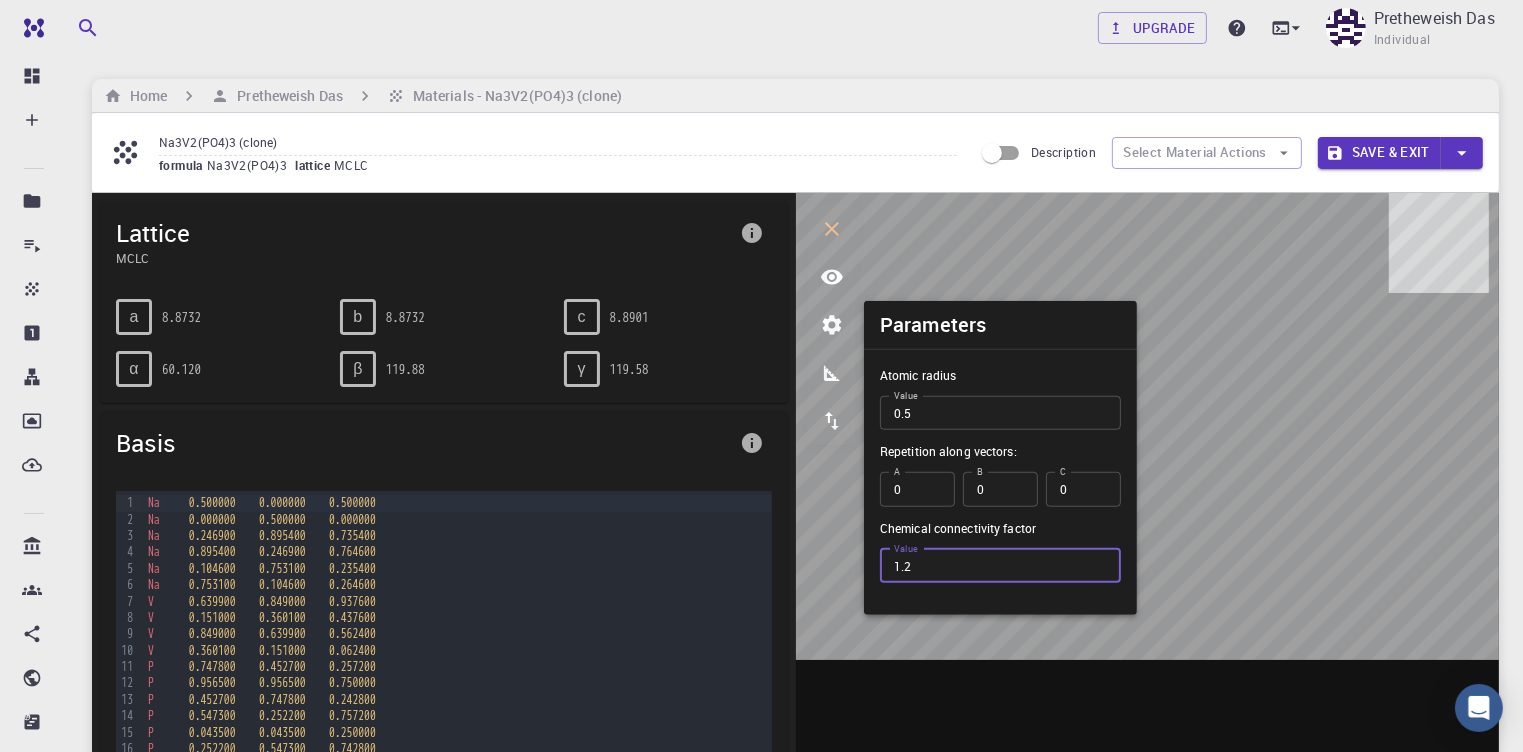 type on "1.2" 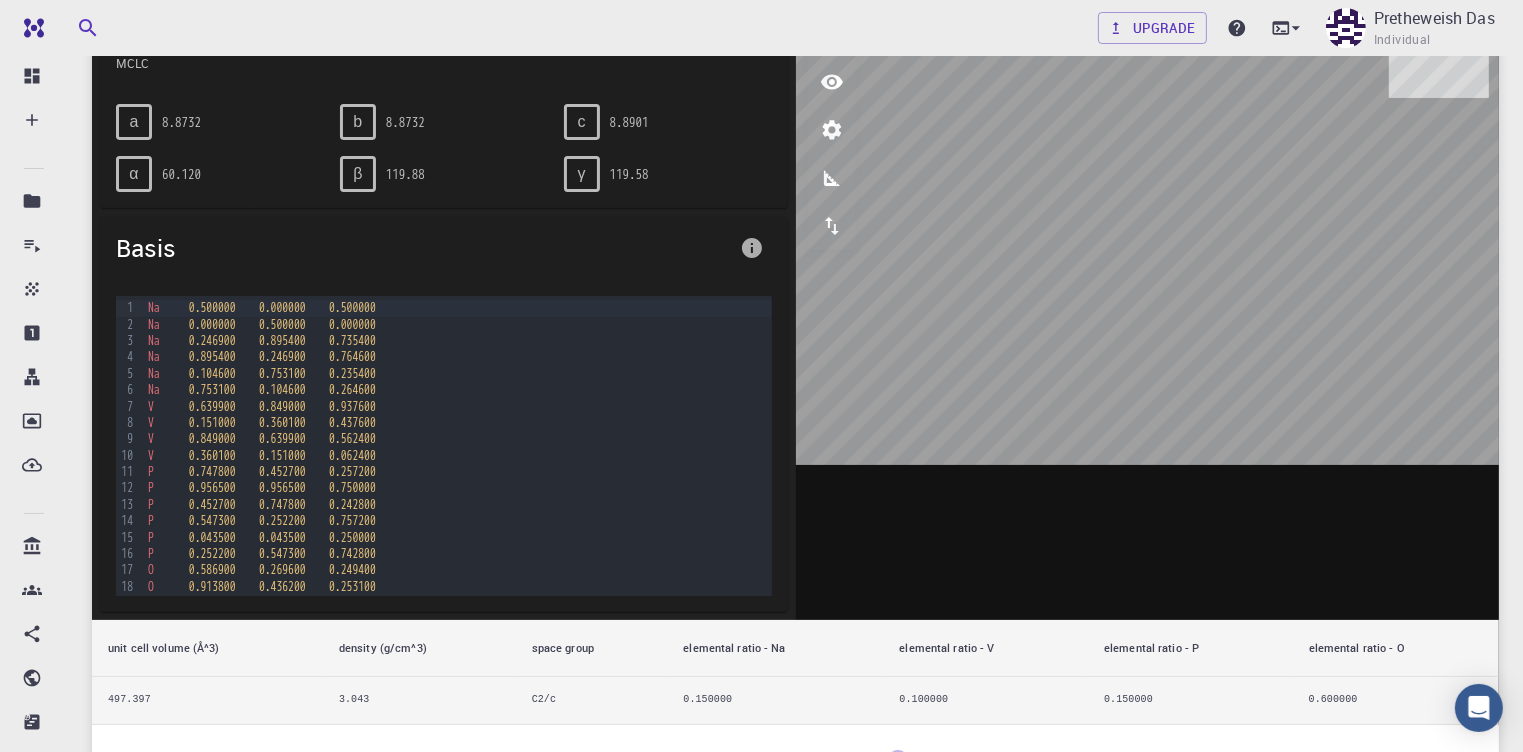scroll, scrollTop: 200, scrollLeft: 0, axis: vertical 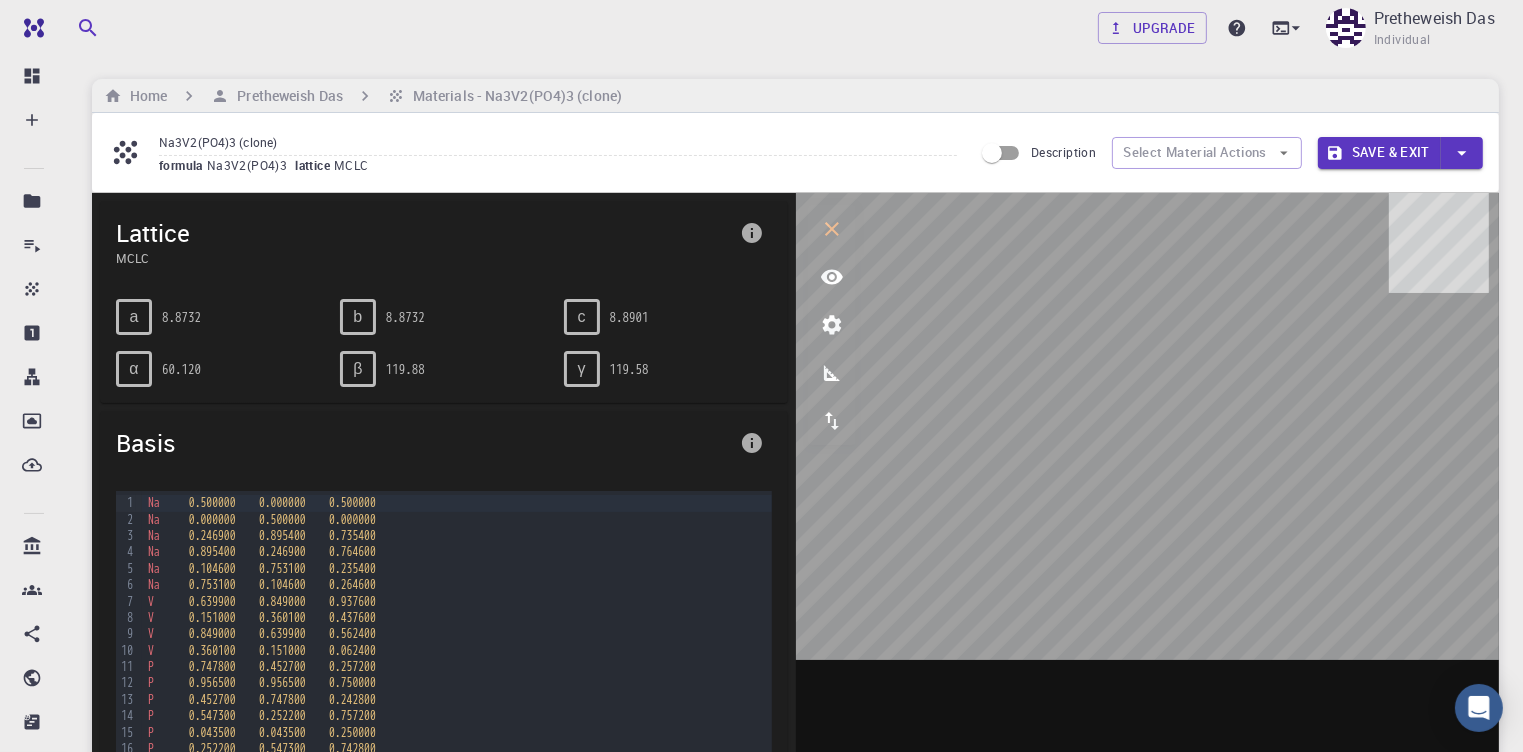 click on "Upgrade Pretheweish Das Individual" at bounding box center [1298, 28] 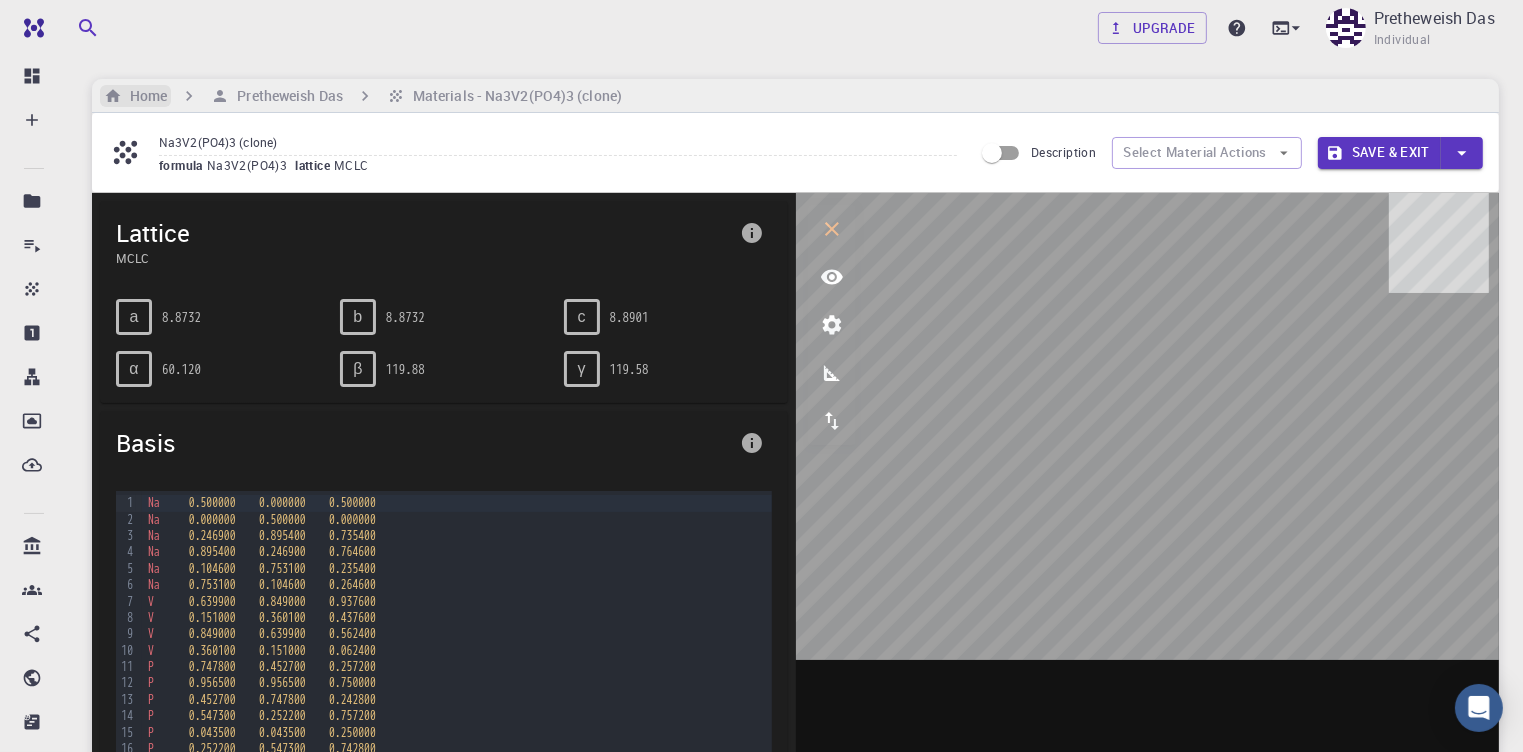 click on "Home" at bounding box center (144, 96) 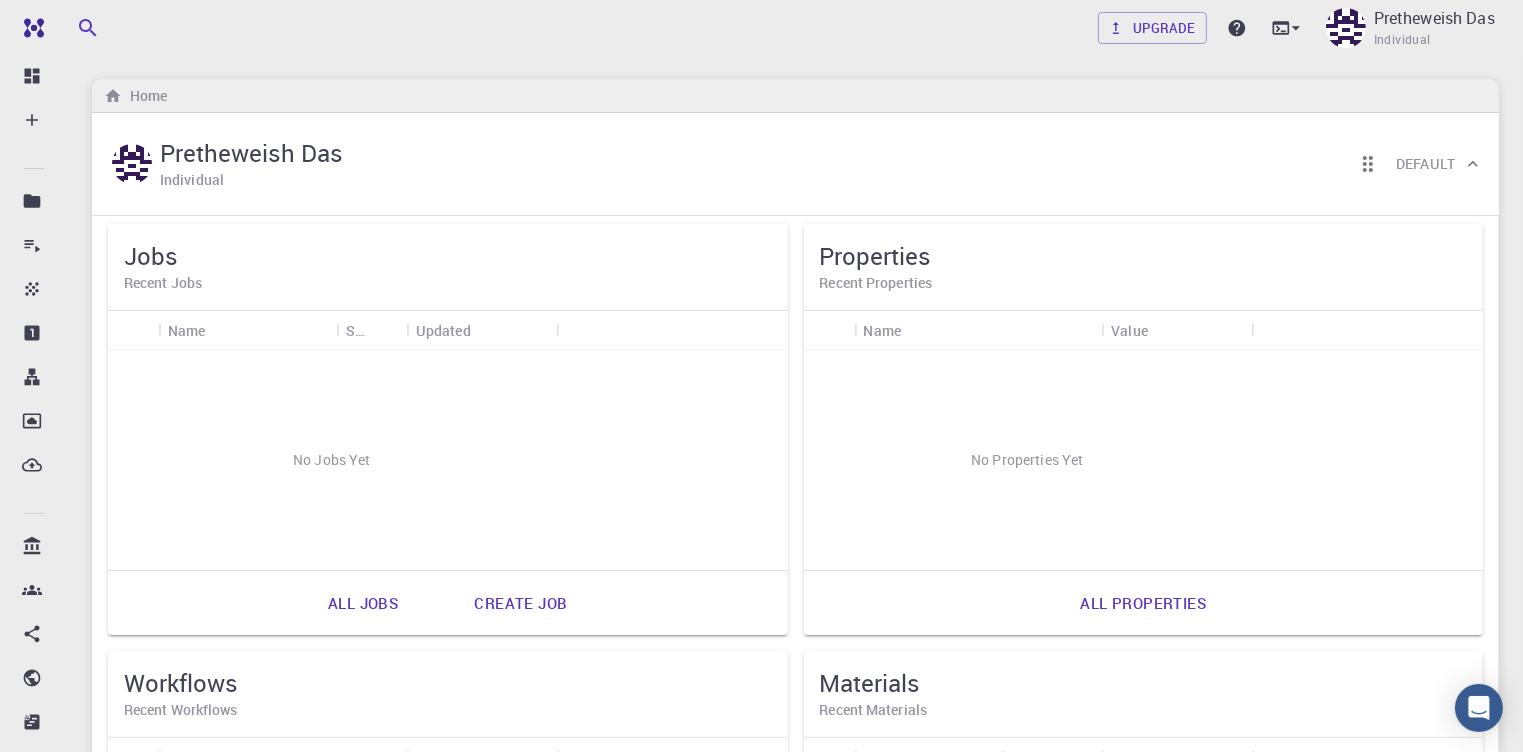 scroll, scrollTop: 7, scrollLeft: 0, axis: vertical 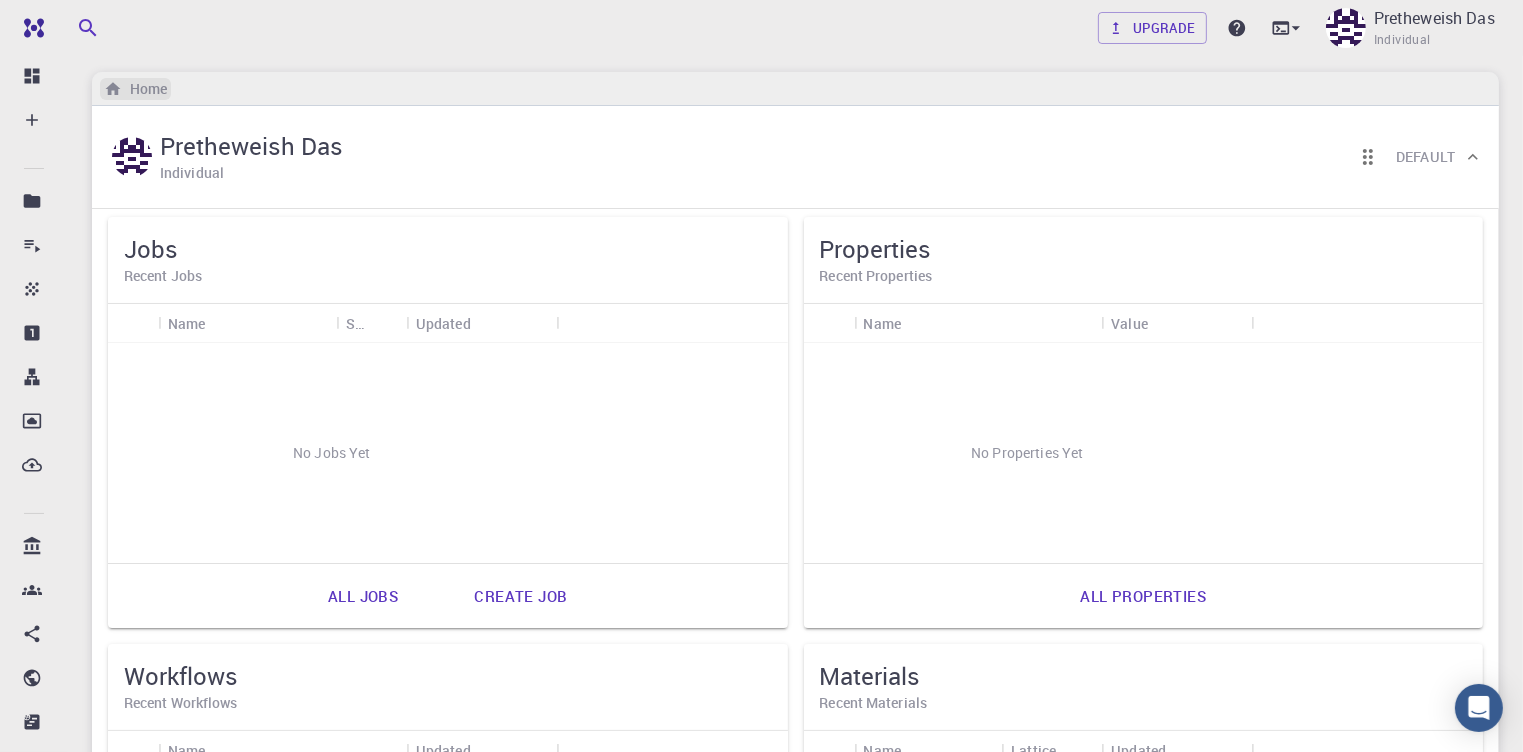click on "Home" at bounding box center [144, 89] 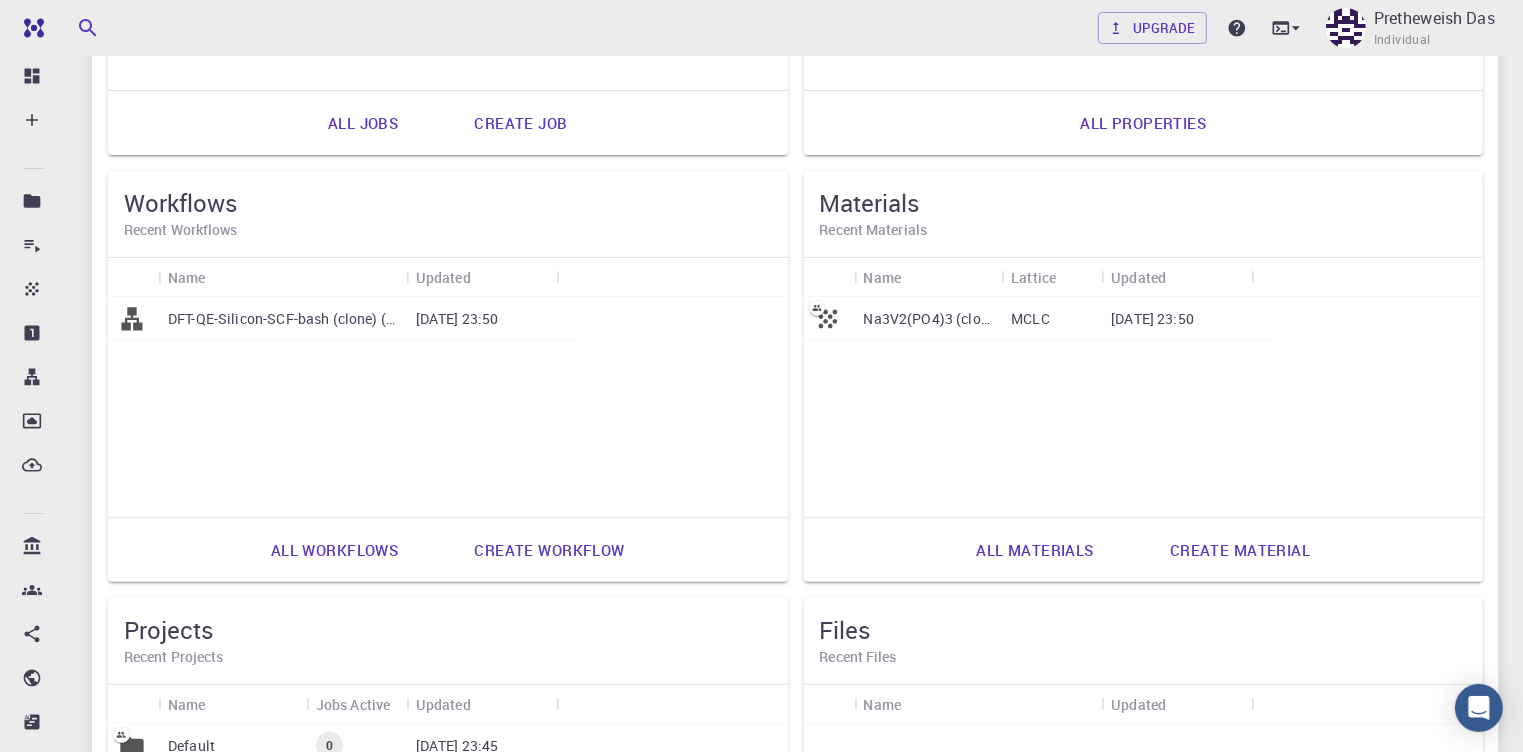 scroll, scrollTop: 0, scrollLeft: 0, axis: both 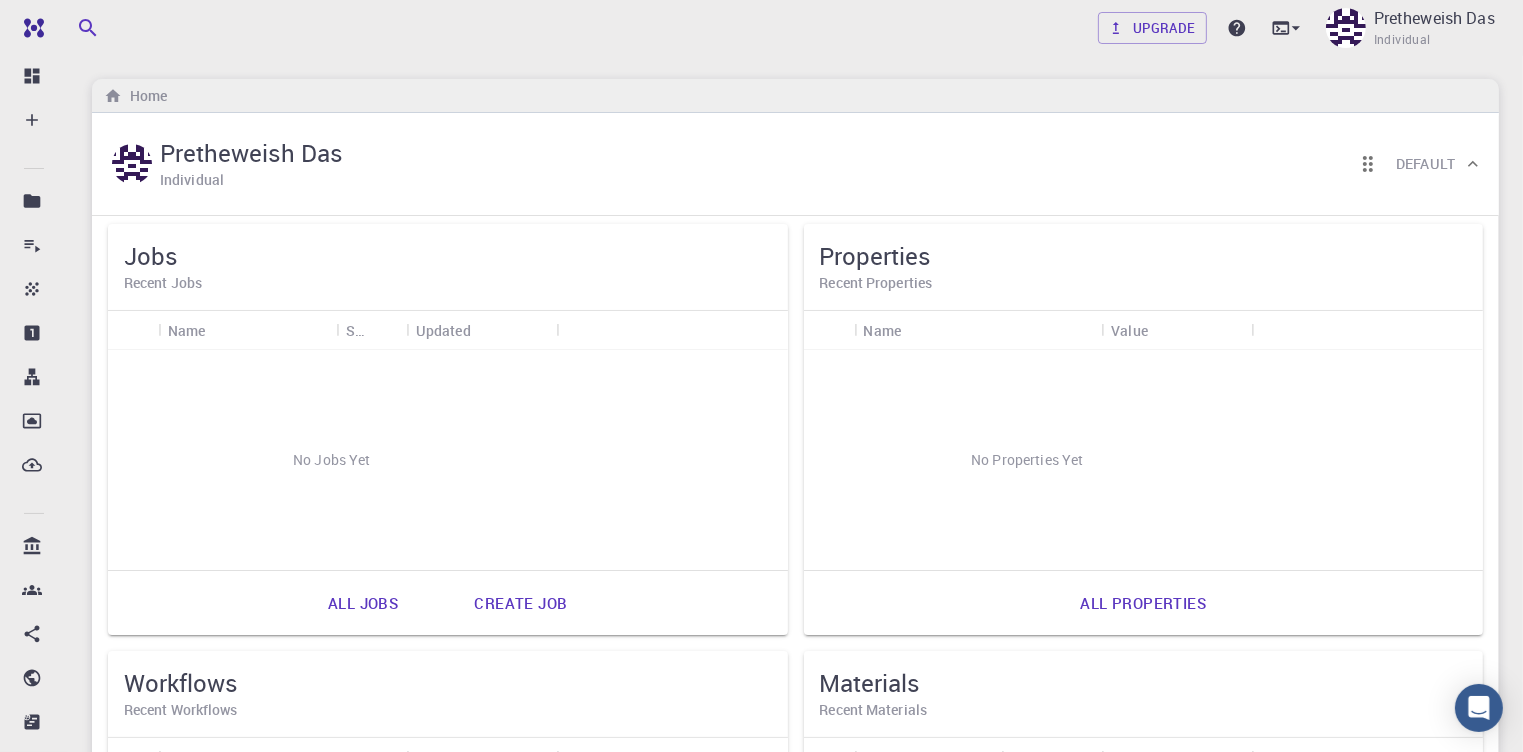 click on "Upgrade Pretheweish Das Individual" at bounding box center [795, 28] 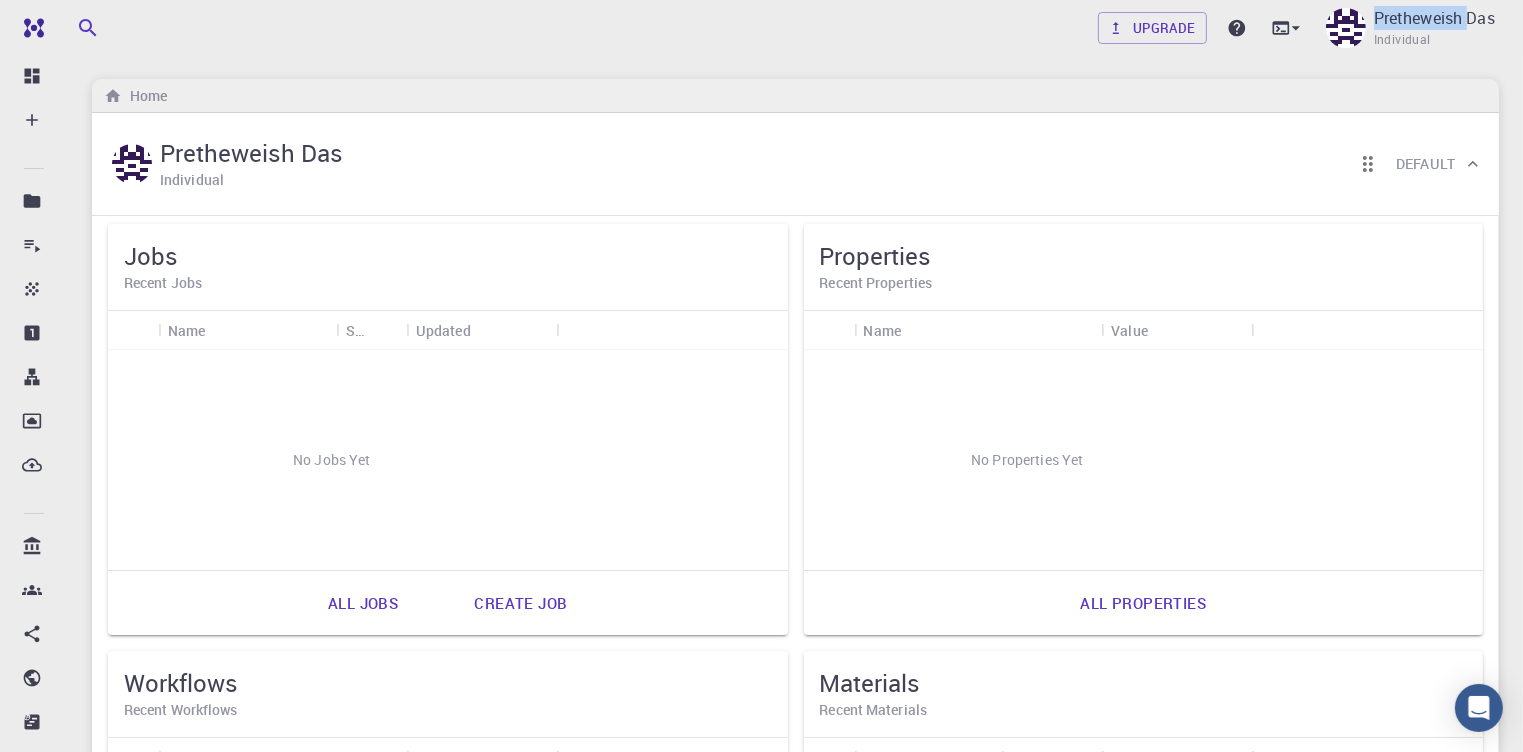 click on "Upgrade Pretheweish Das Individual" at bounding box center (795, 28) 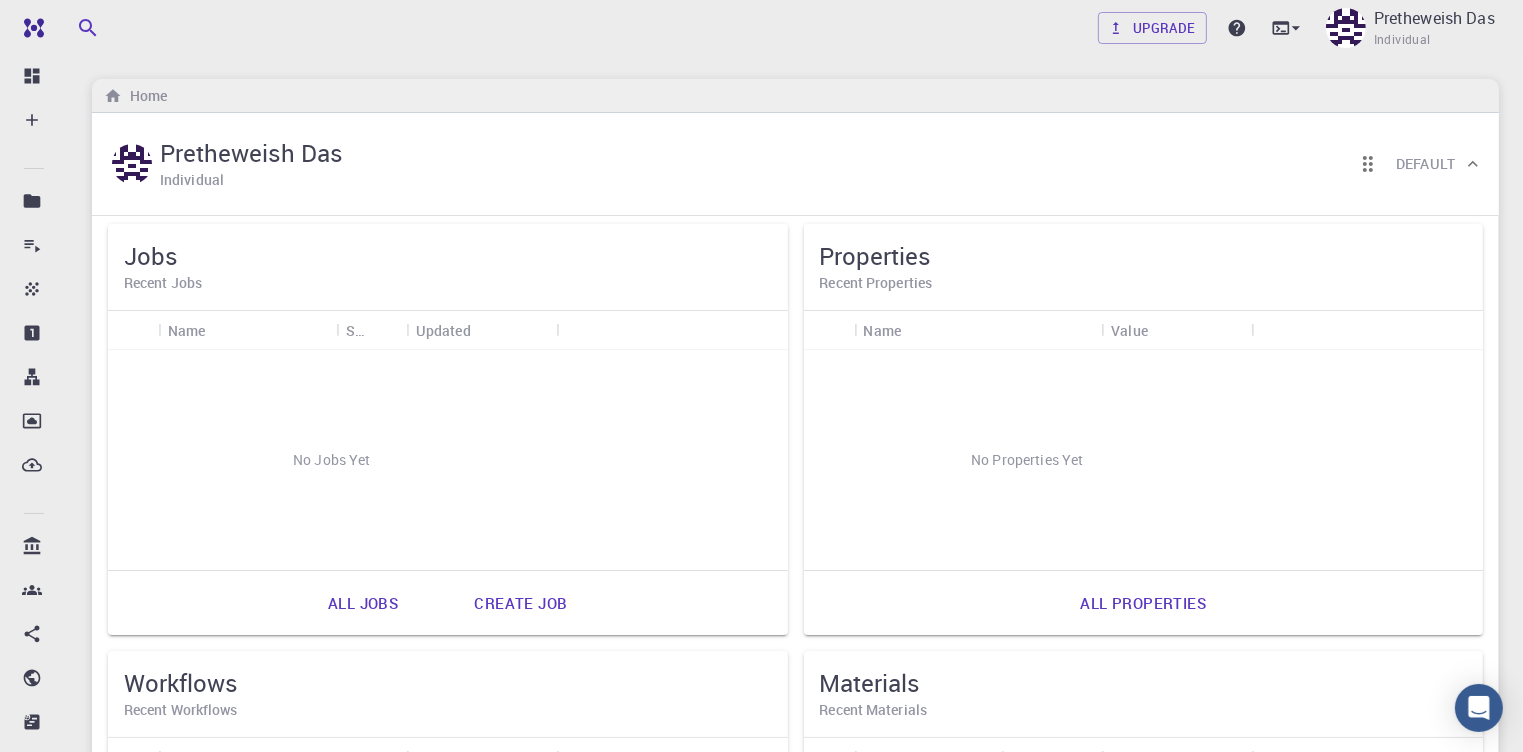 click on "Upgrade Pretheweish Das Individual" at bounding box center [795, 28] 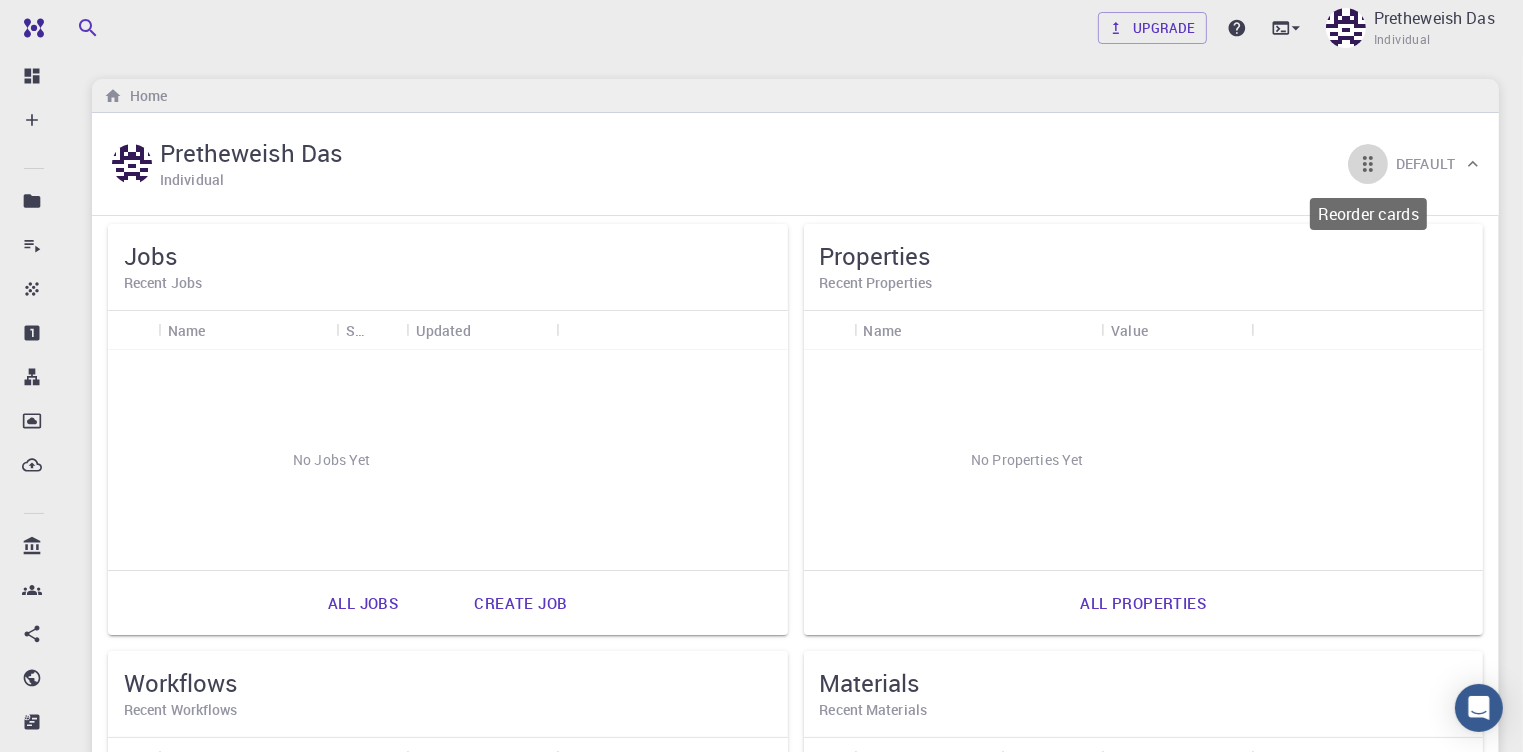 click 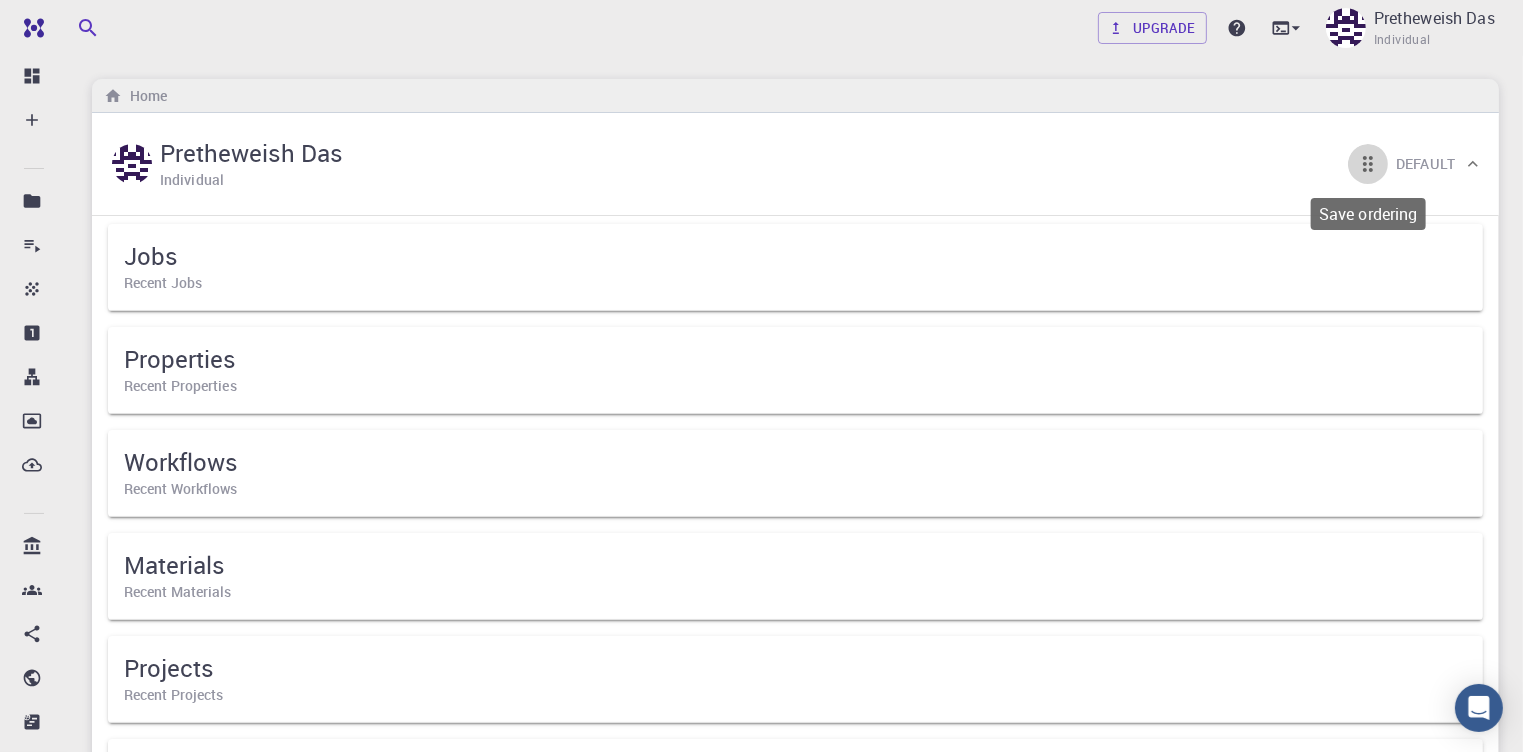 click 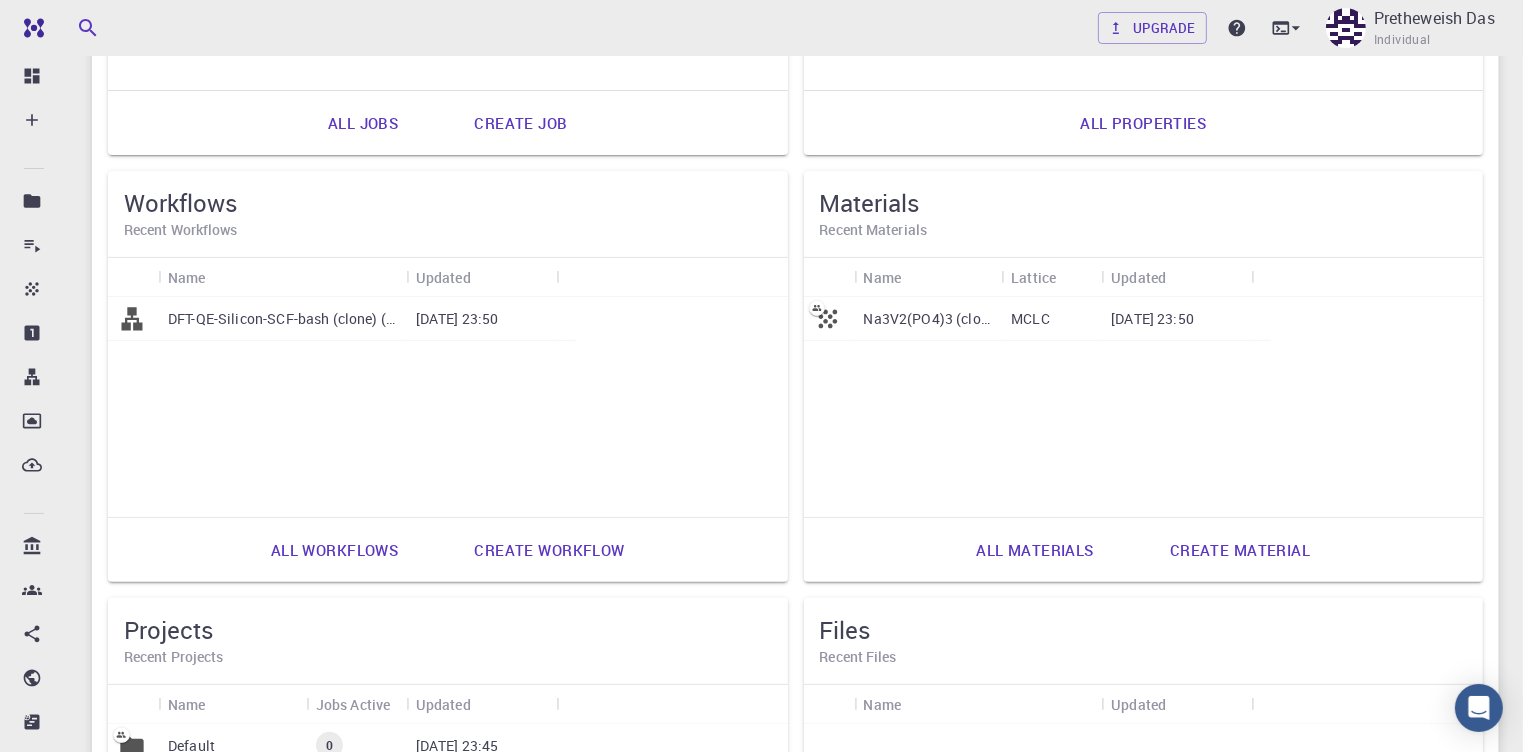scroll, scrollTop: 0, scrollLeft: 0, axis: both 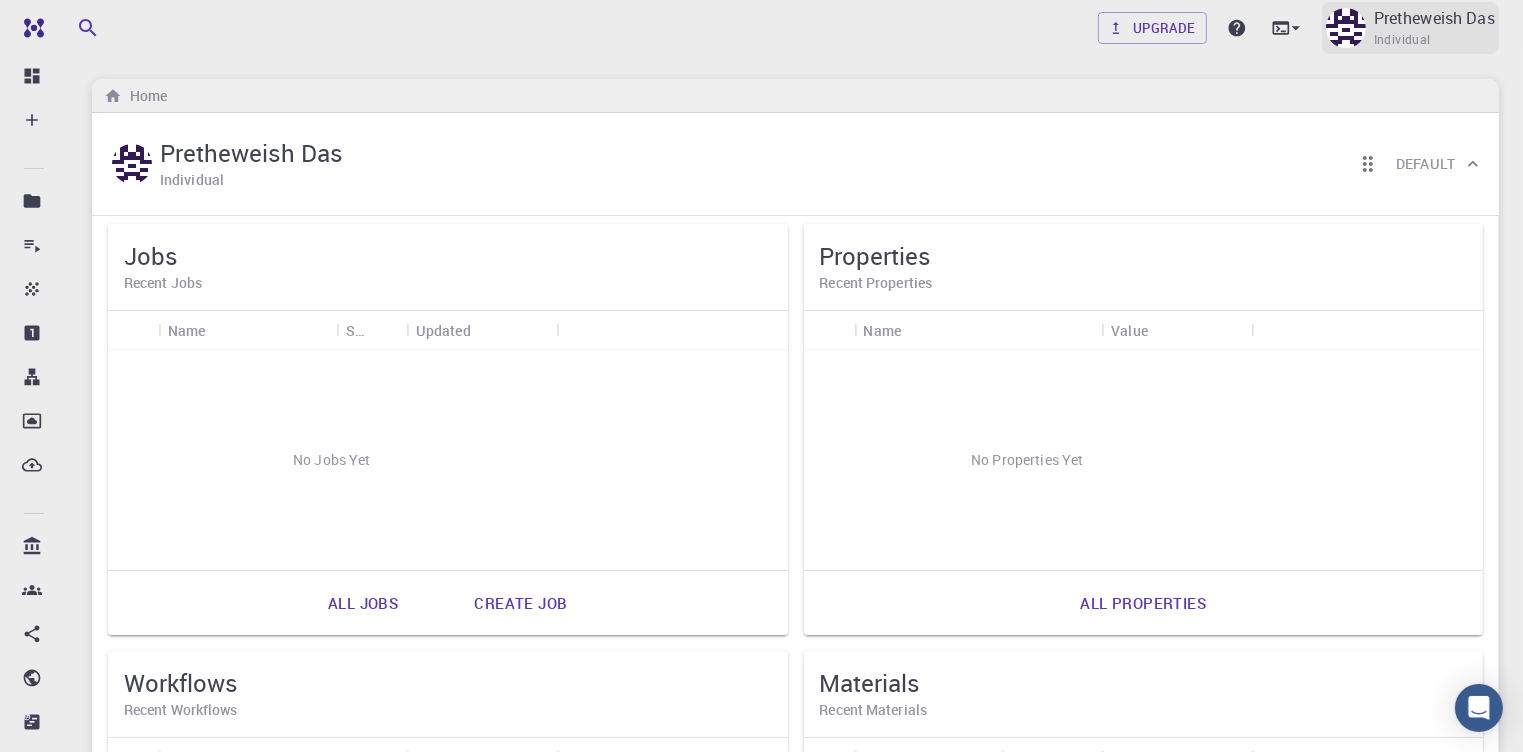 click at bounding box center [1346, 28] 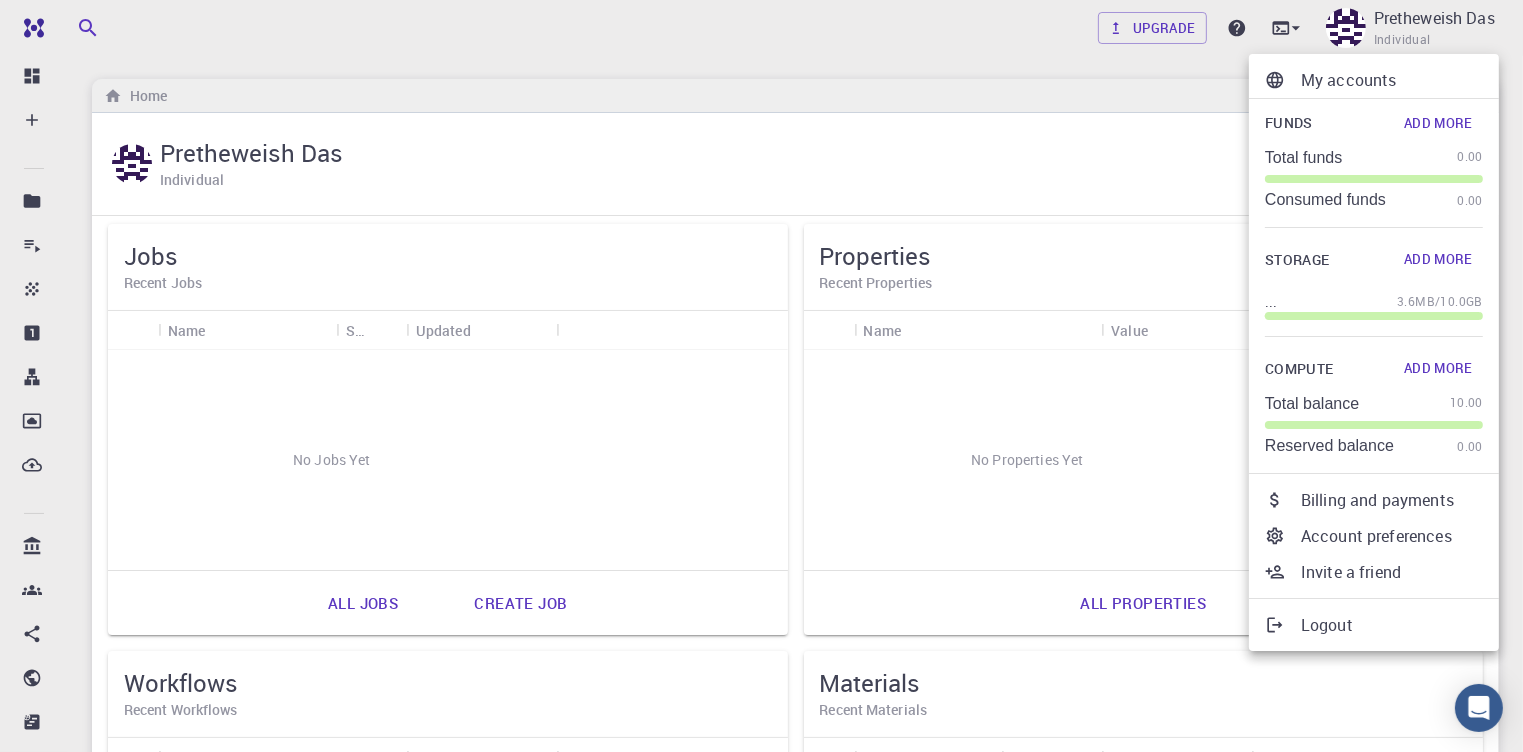click at bounding box center (761, 376) 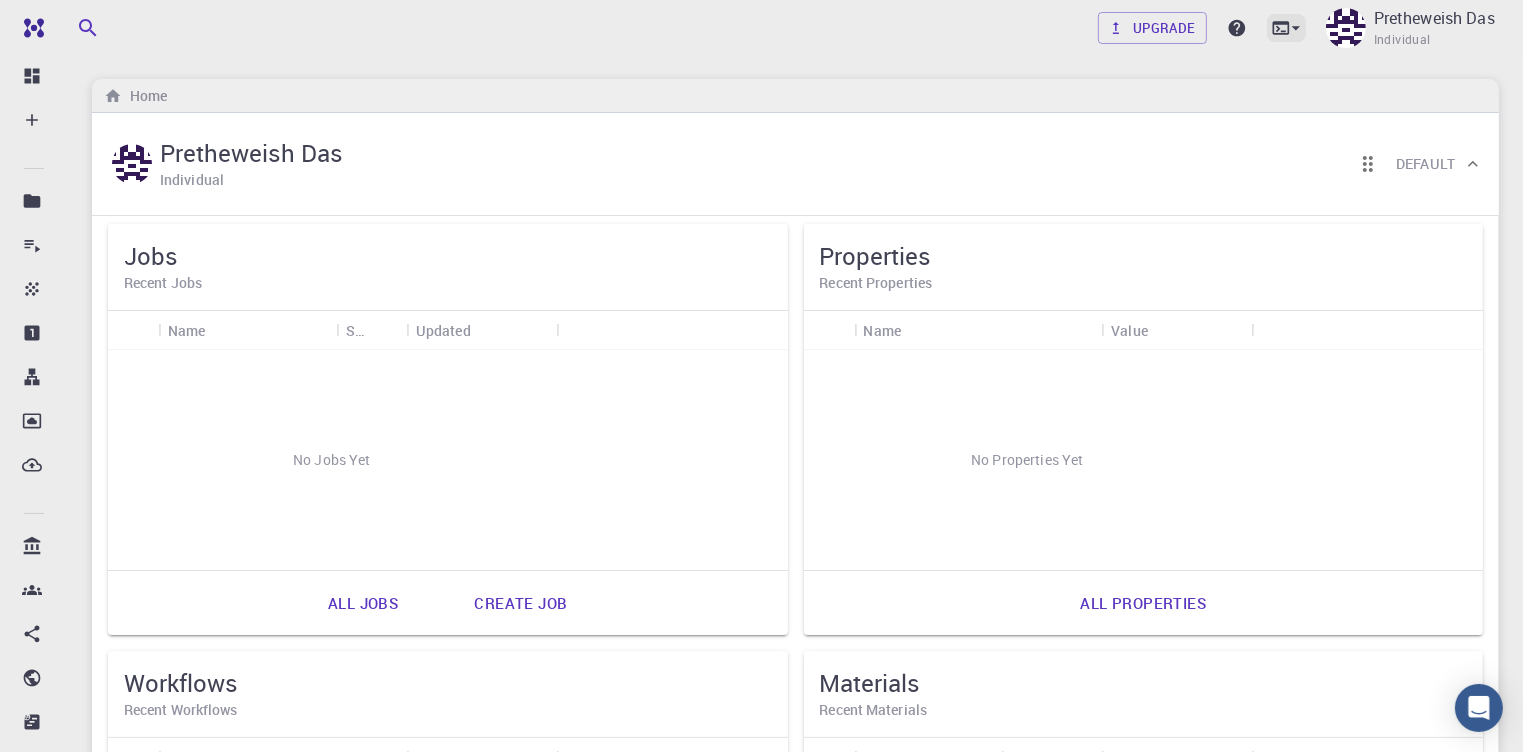 click 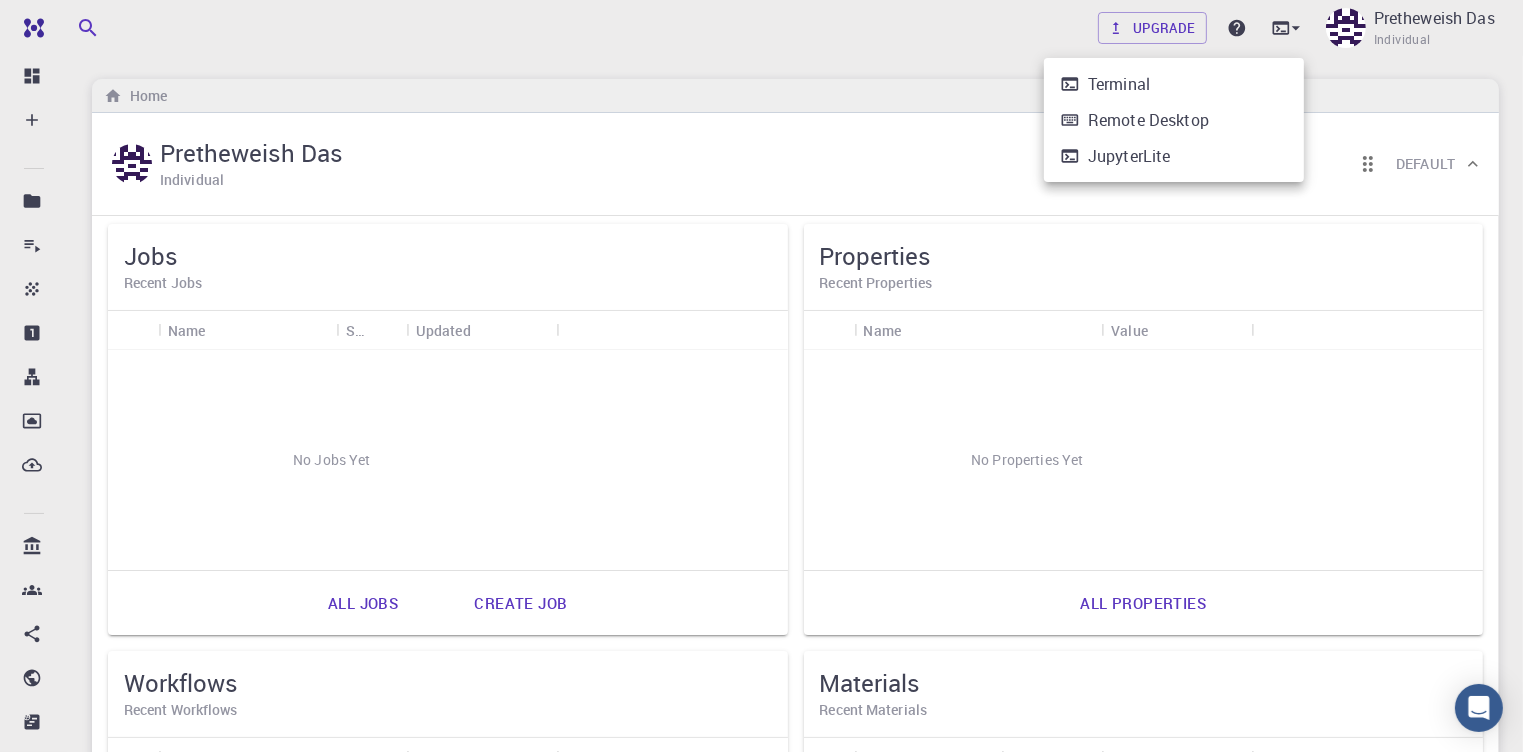 click on "Remote Desktop" at bounding box center (1148, 120) 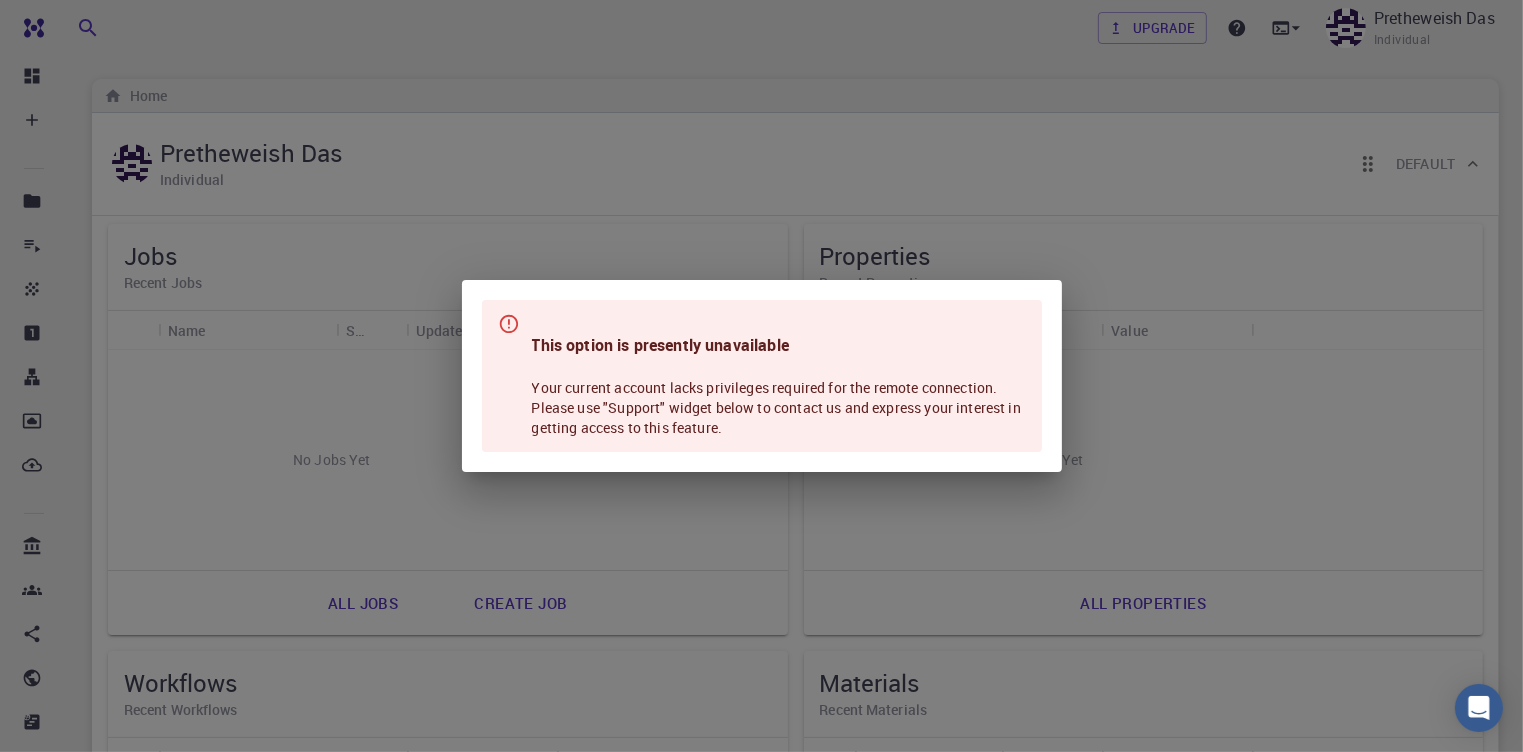 click on "This option is presently unavailable Your current account lacks privileges required for the remote connection. Please use "Support" widget below to contact us and express your interest in getting access to this feature." at bounding box center [761, 376] 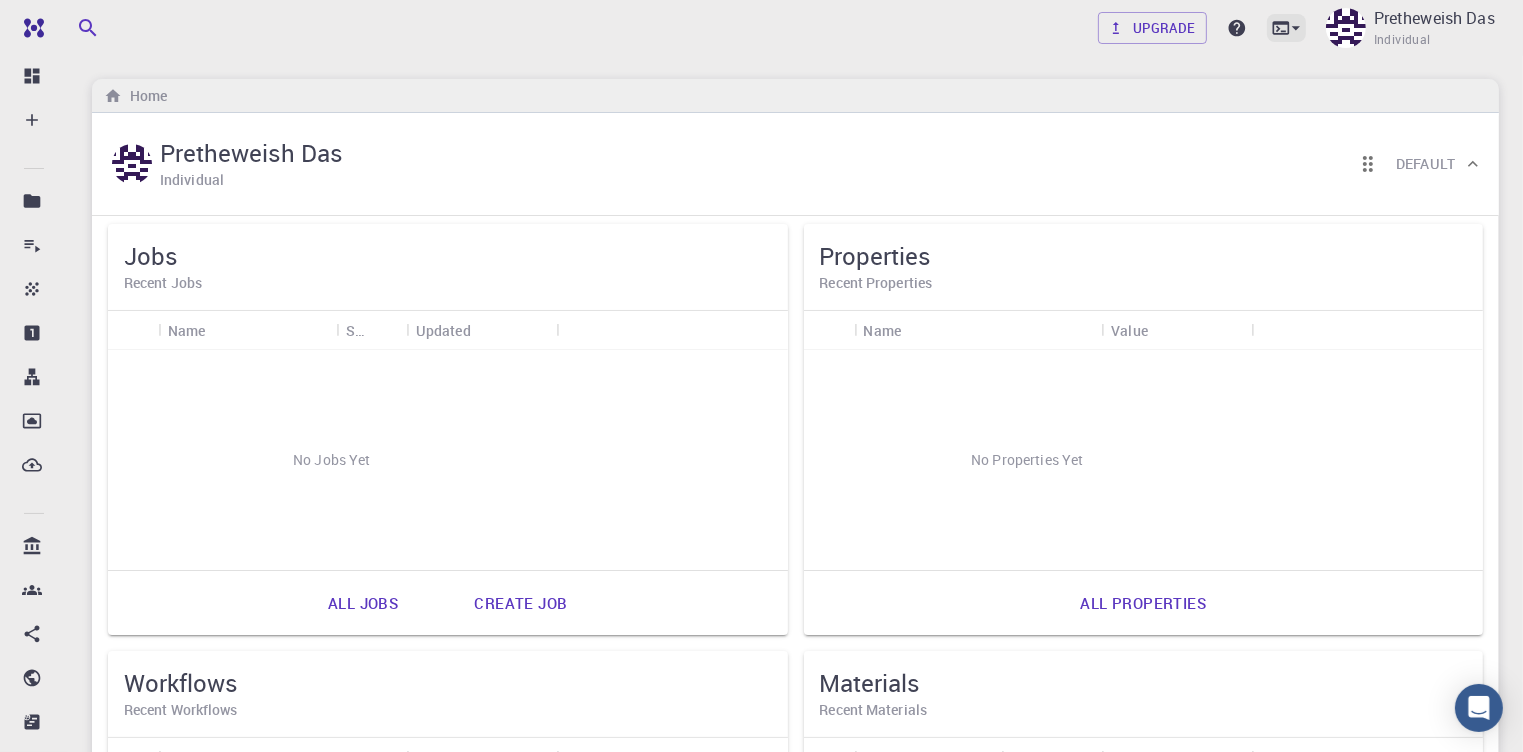 click 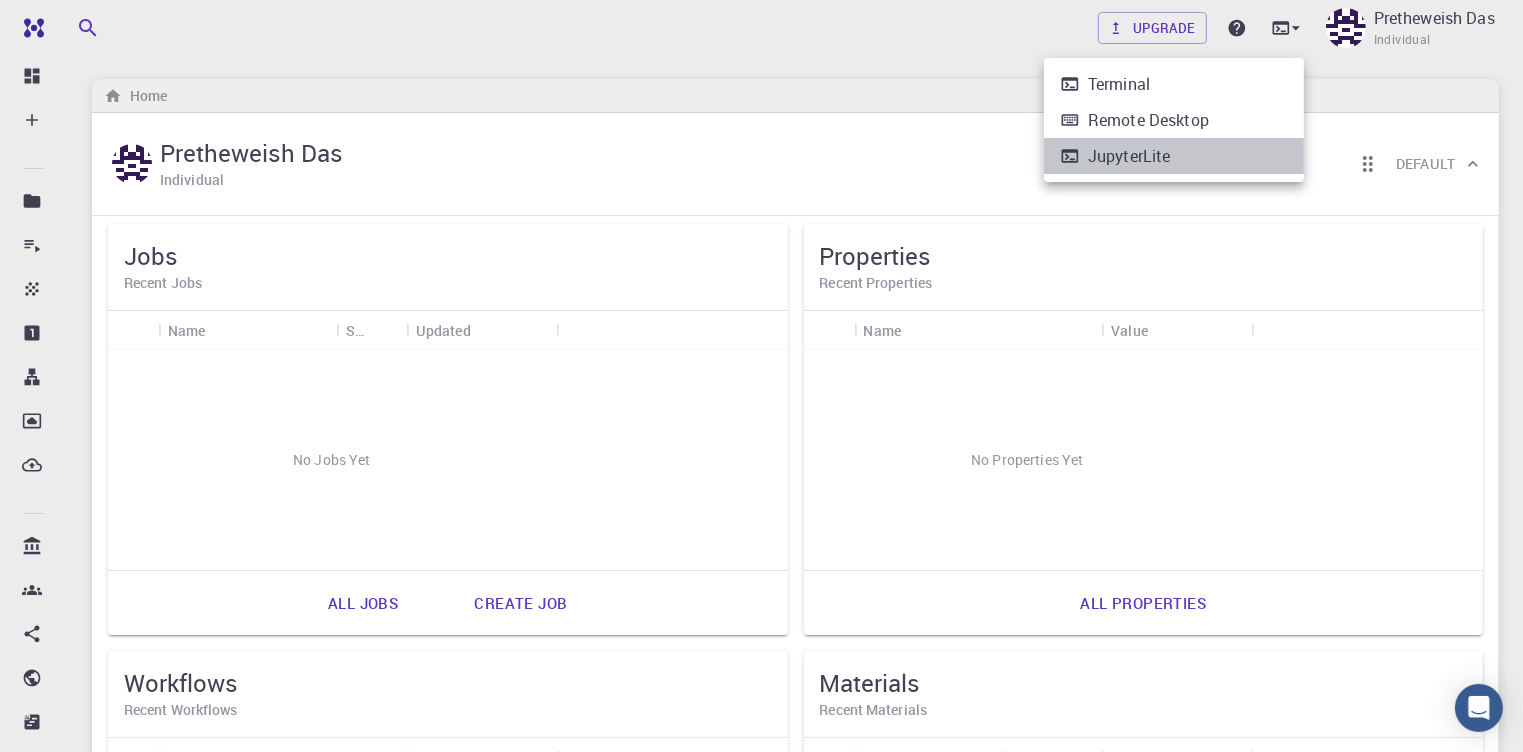 click on "JupyterLite" at bounding box center [1129, 156] 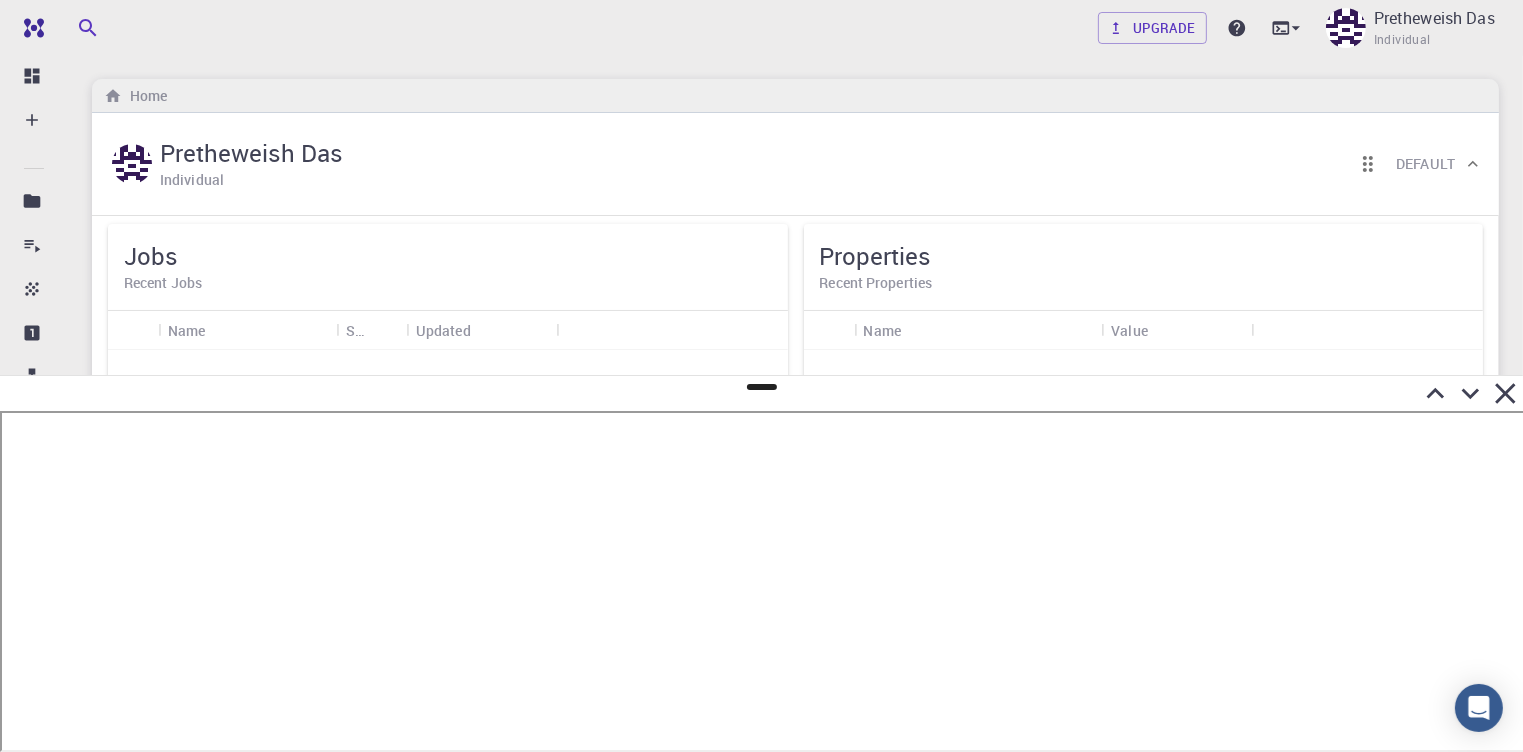 click 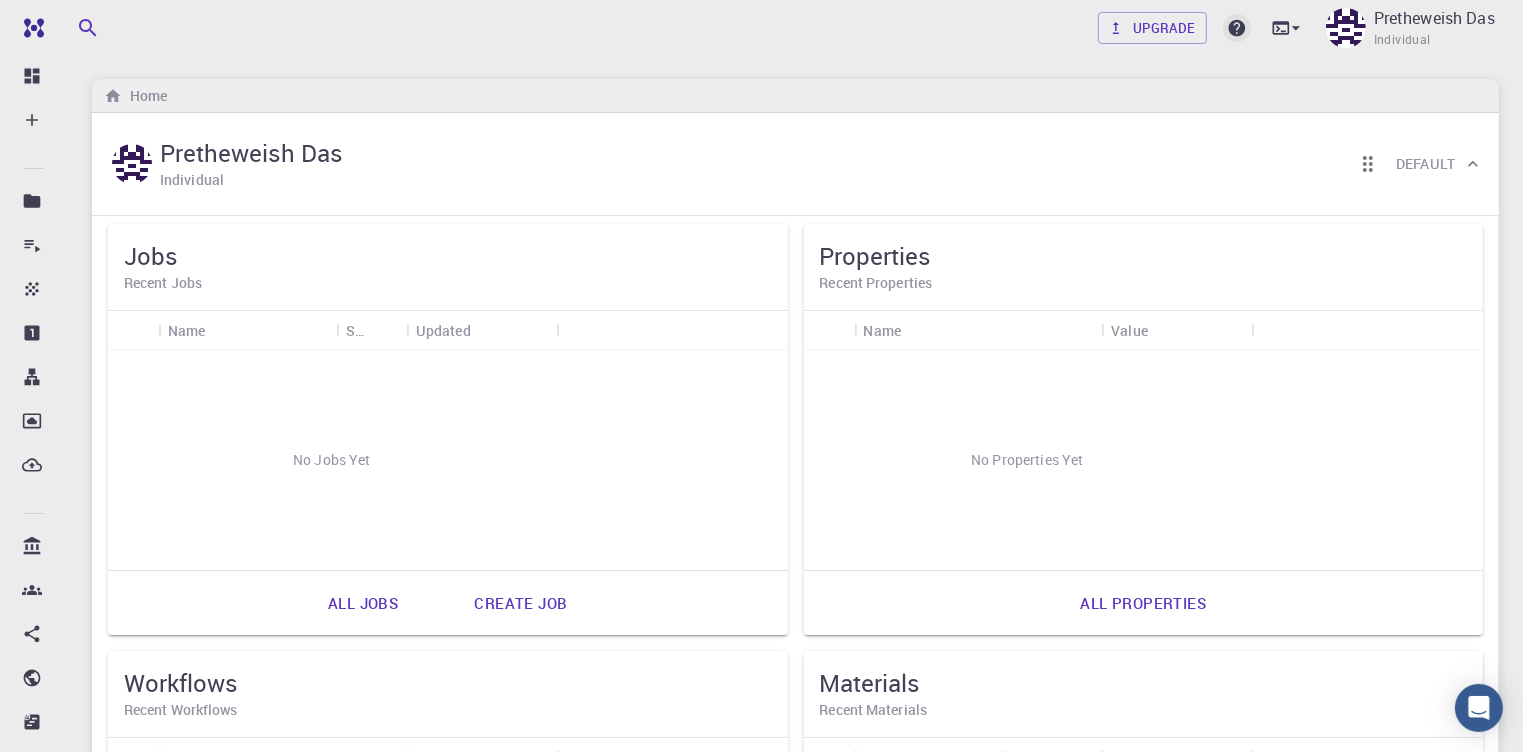 click 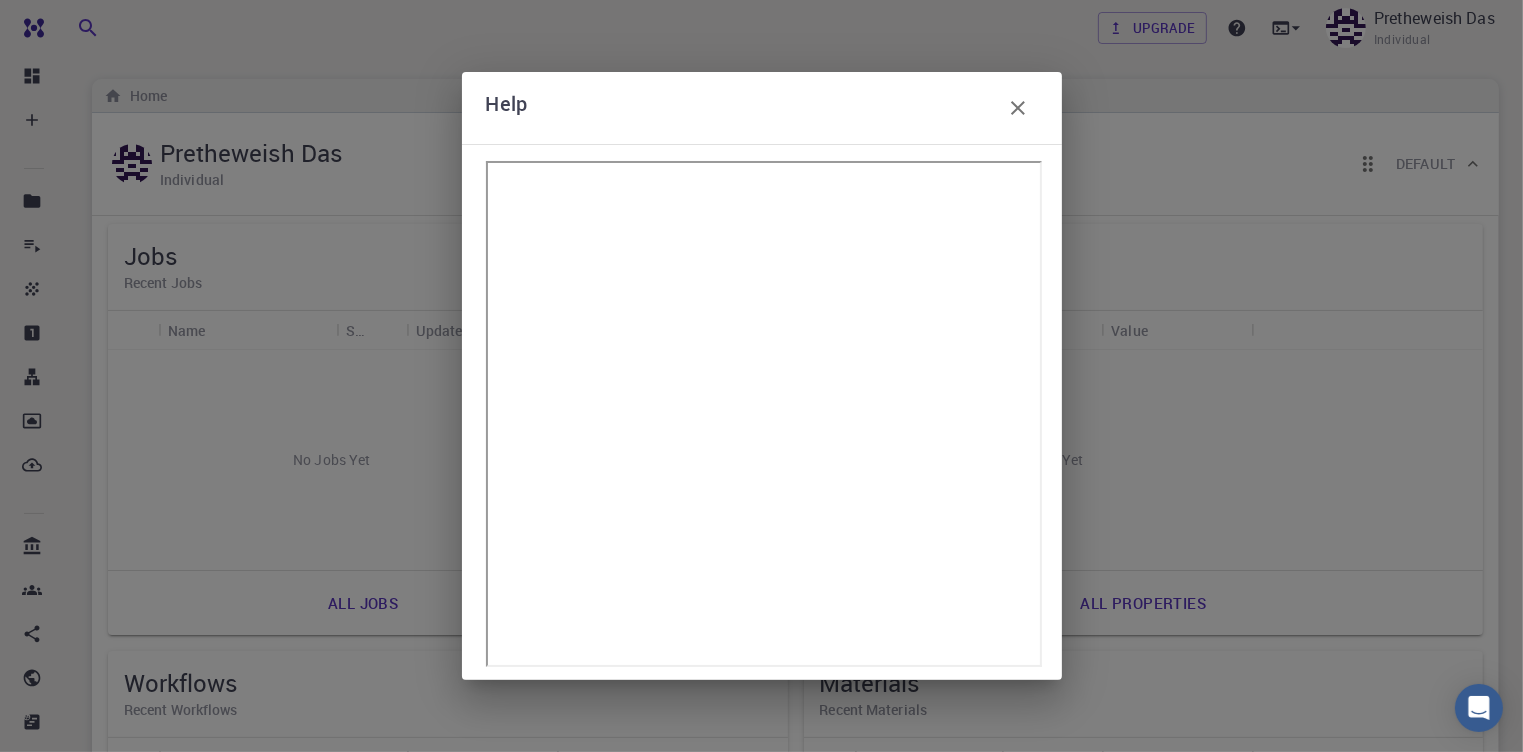 click 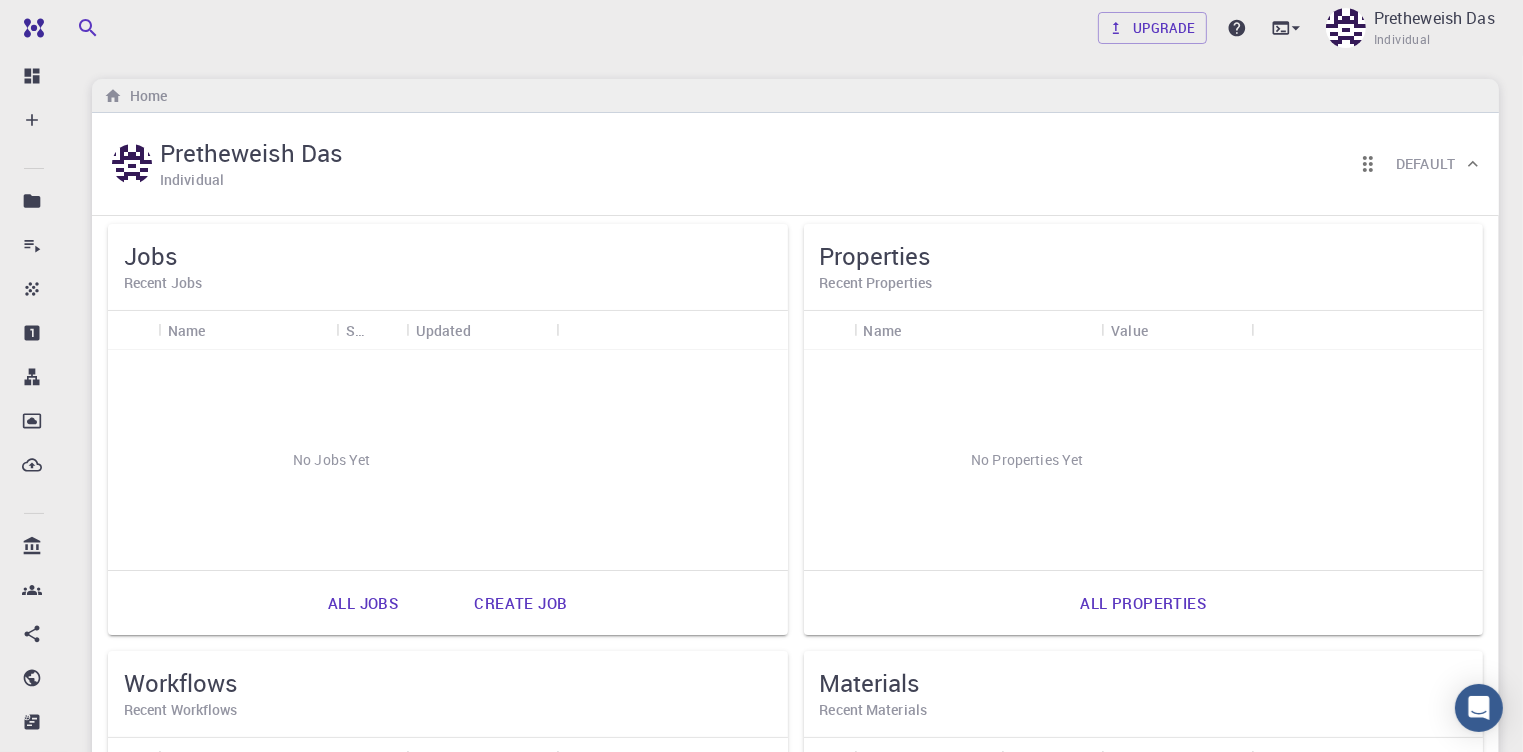click 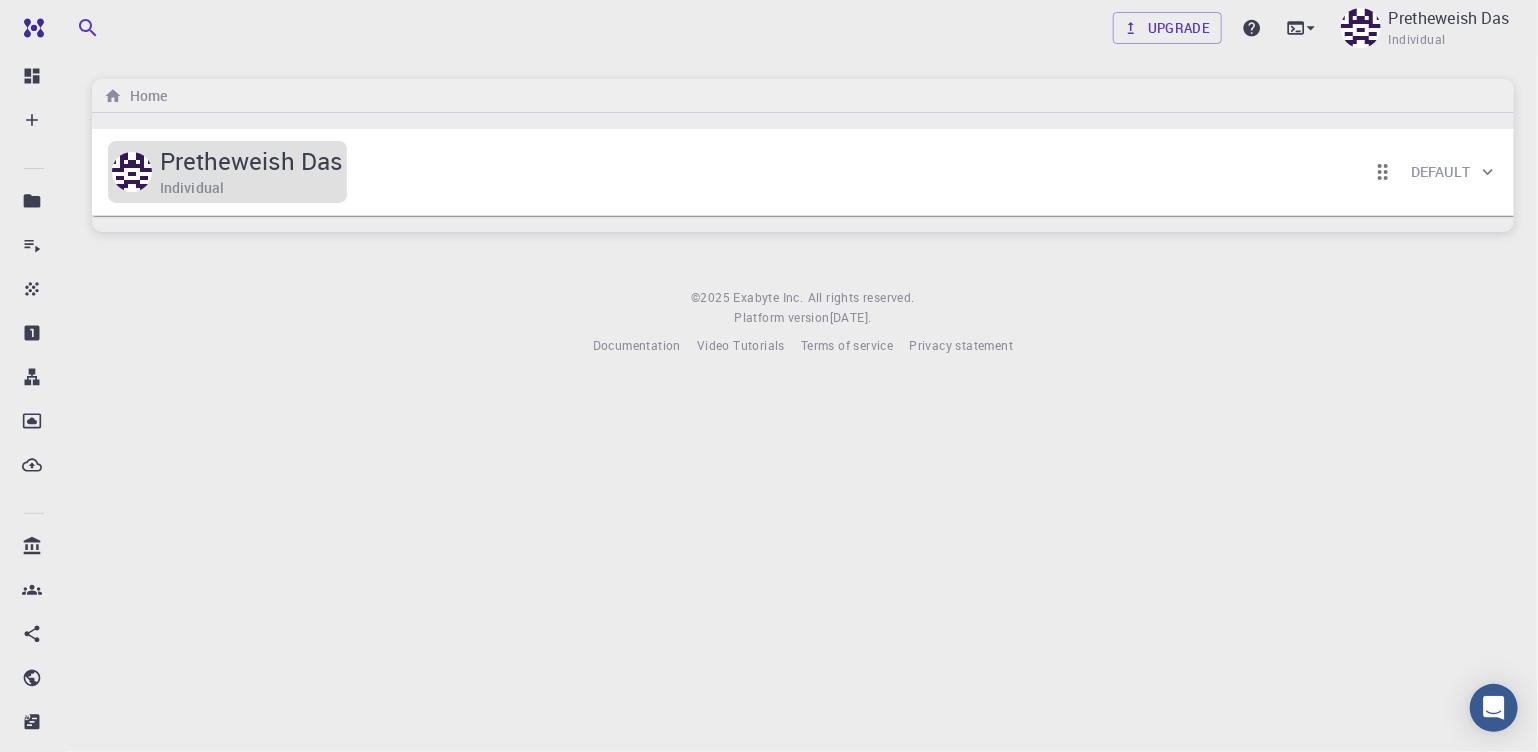 click on "Pretheweish Das" at bounding box center (251, 161) 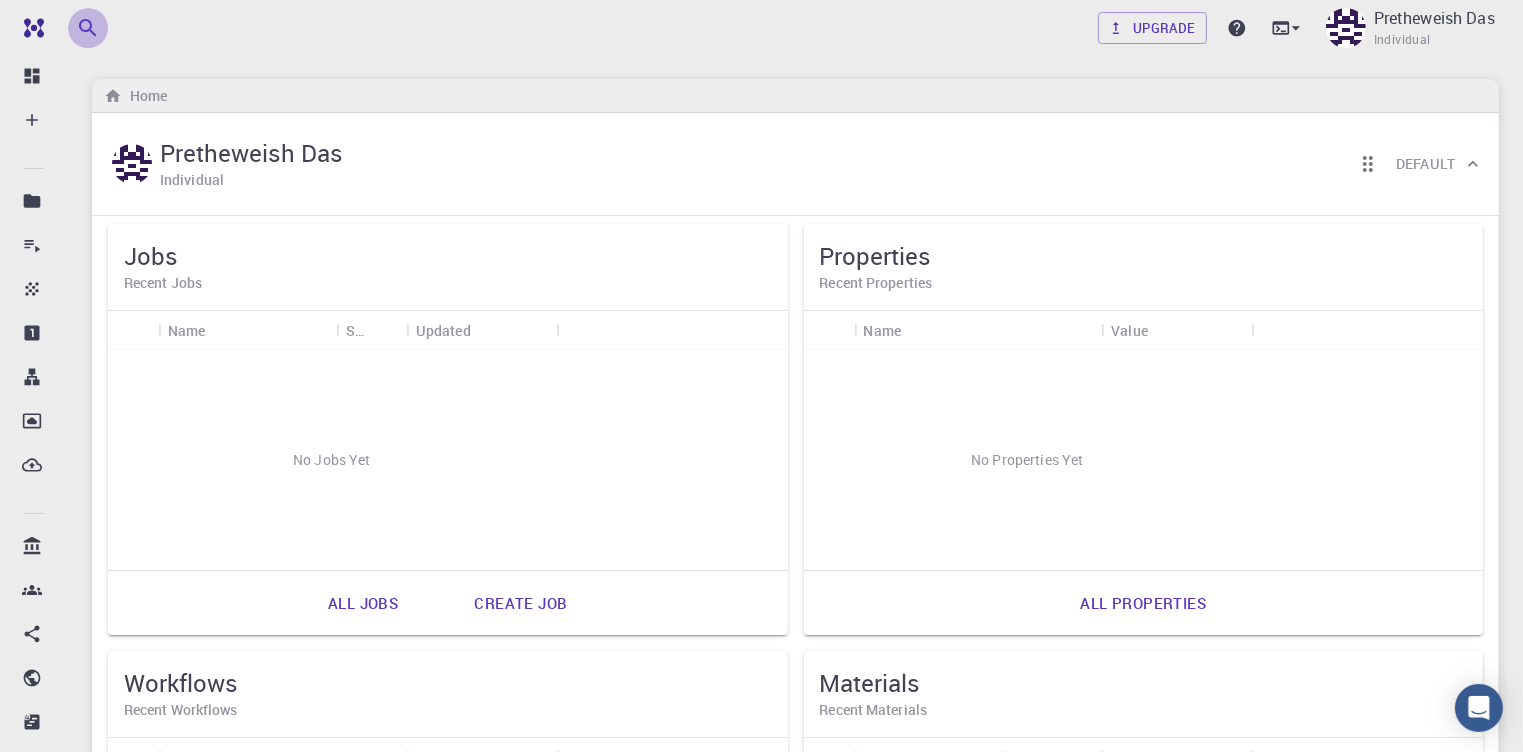 click 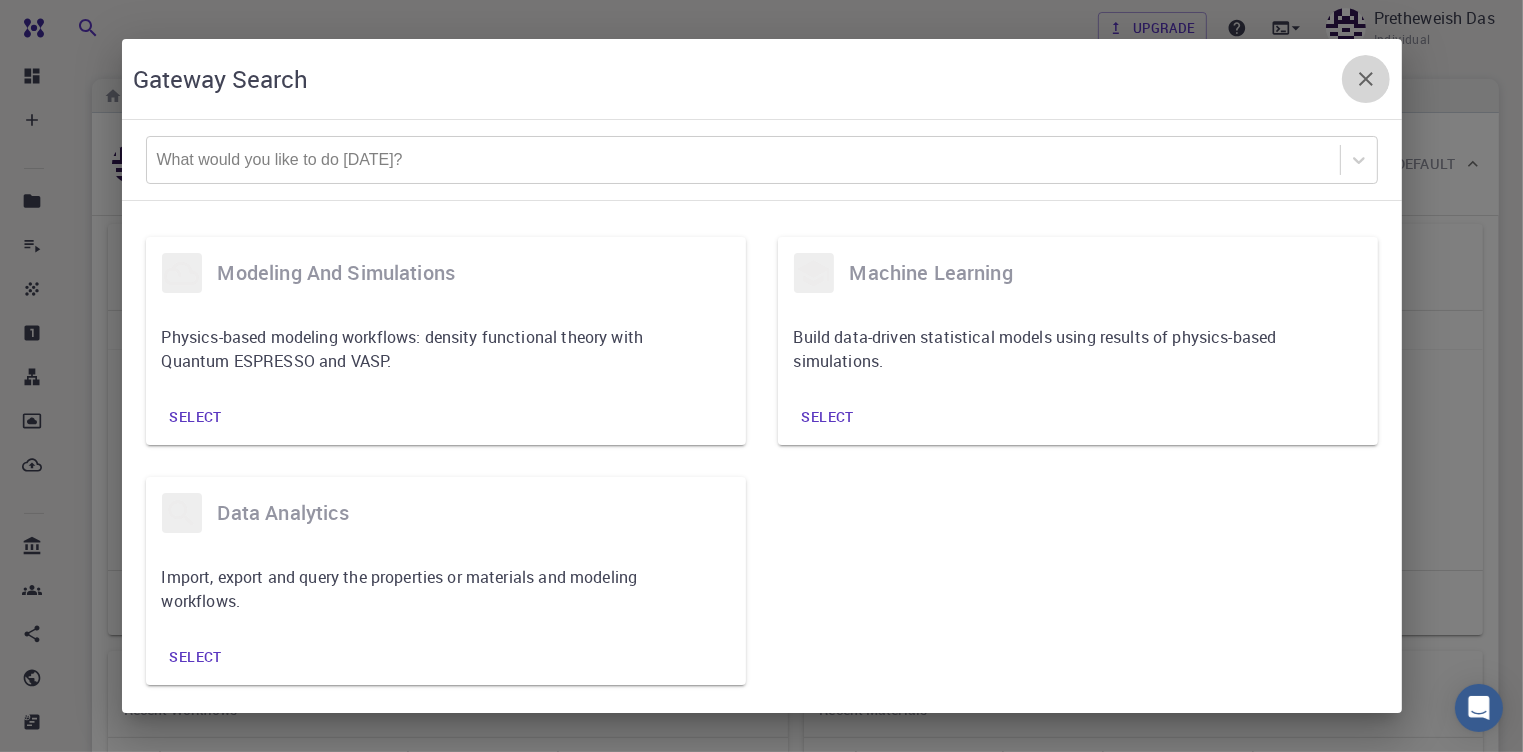 click at bounding box center [1366, 79] 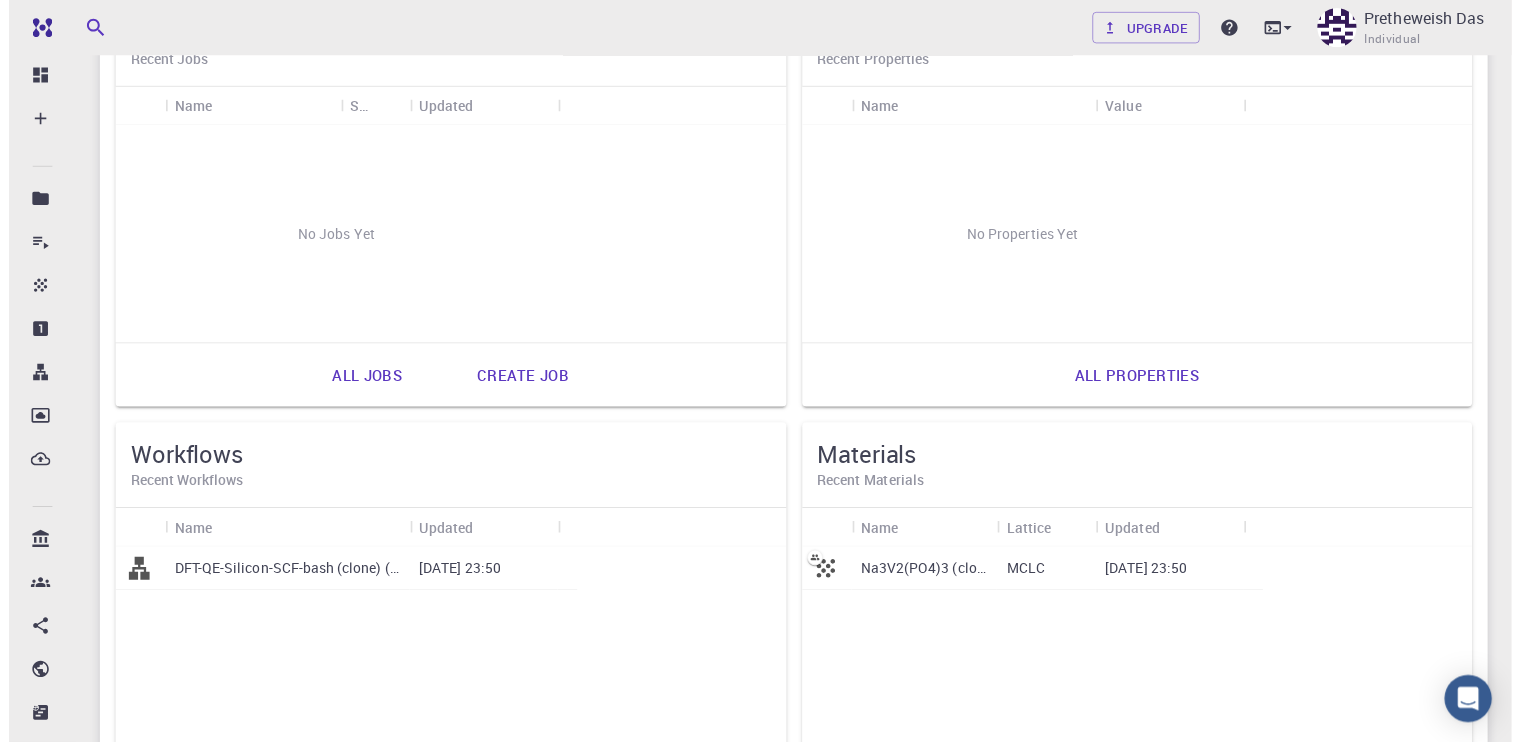 scroll, scrollTop: 0, scrollLeft: 0, axis: both 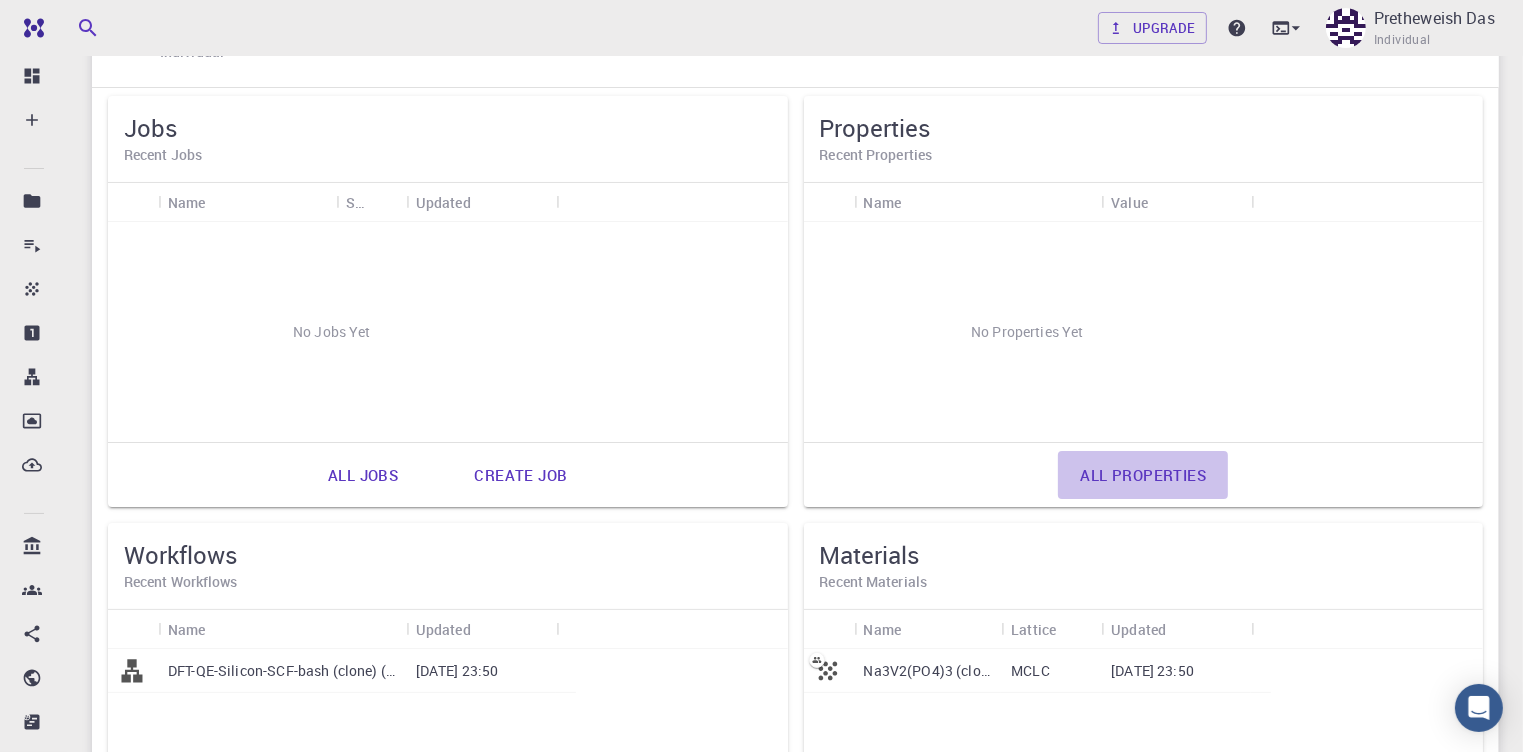 click on "All properties" at bounding box center (1143, 475) 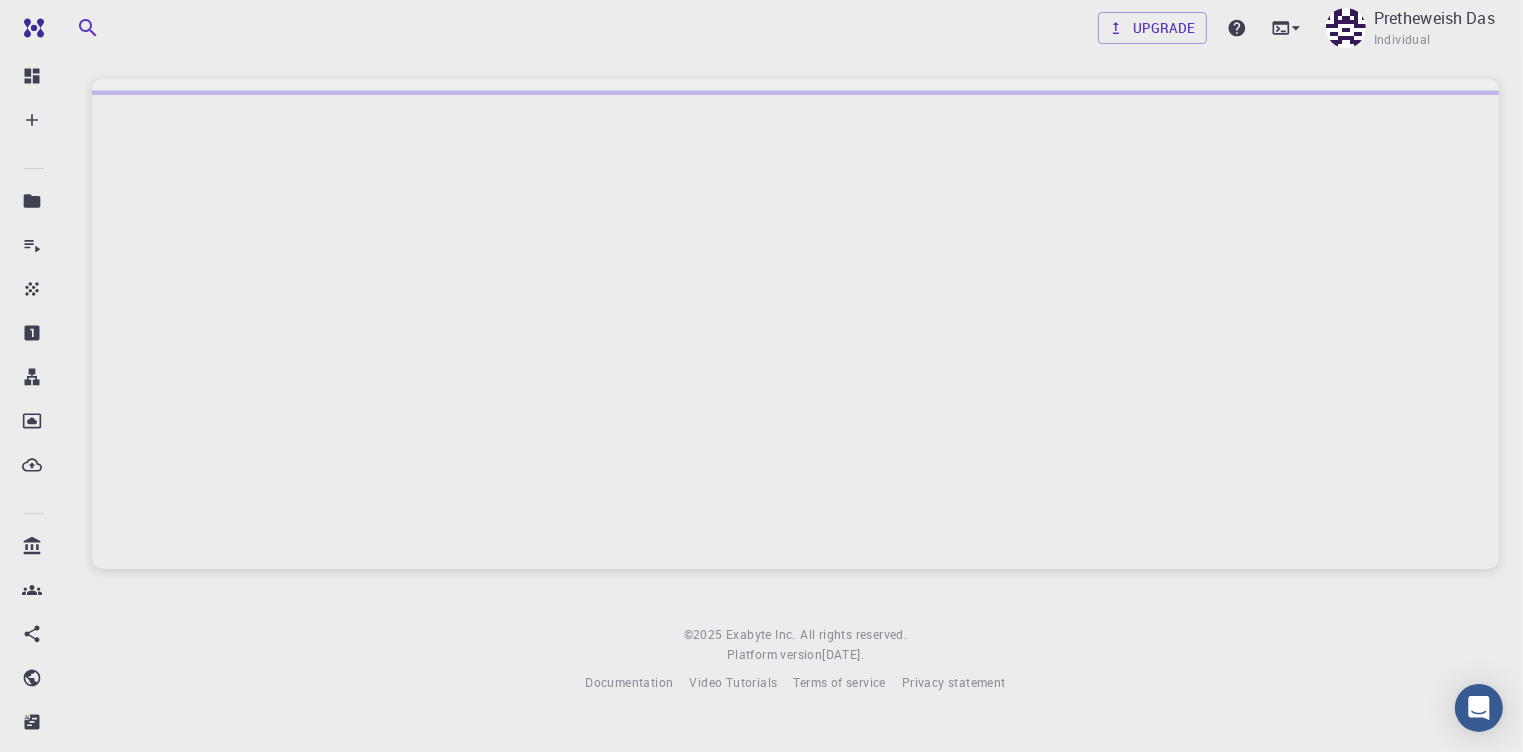 scroll, scrollTop: 0, scrollLeft: 0, axis: both 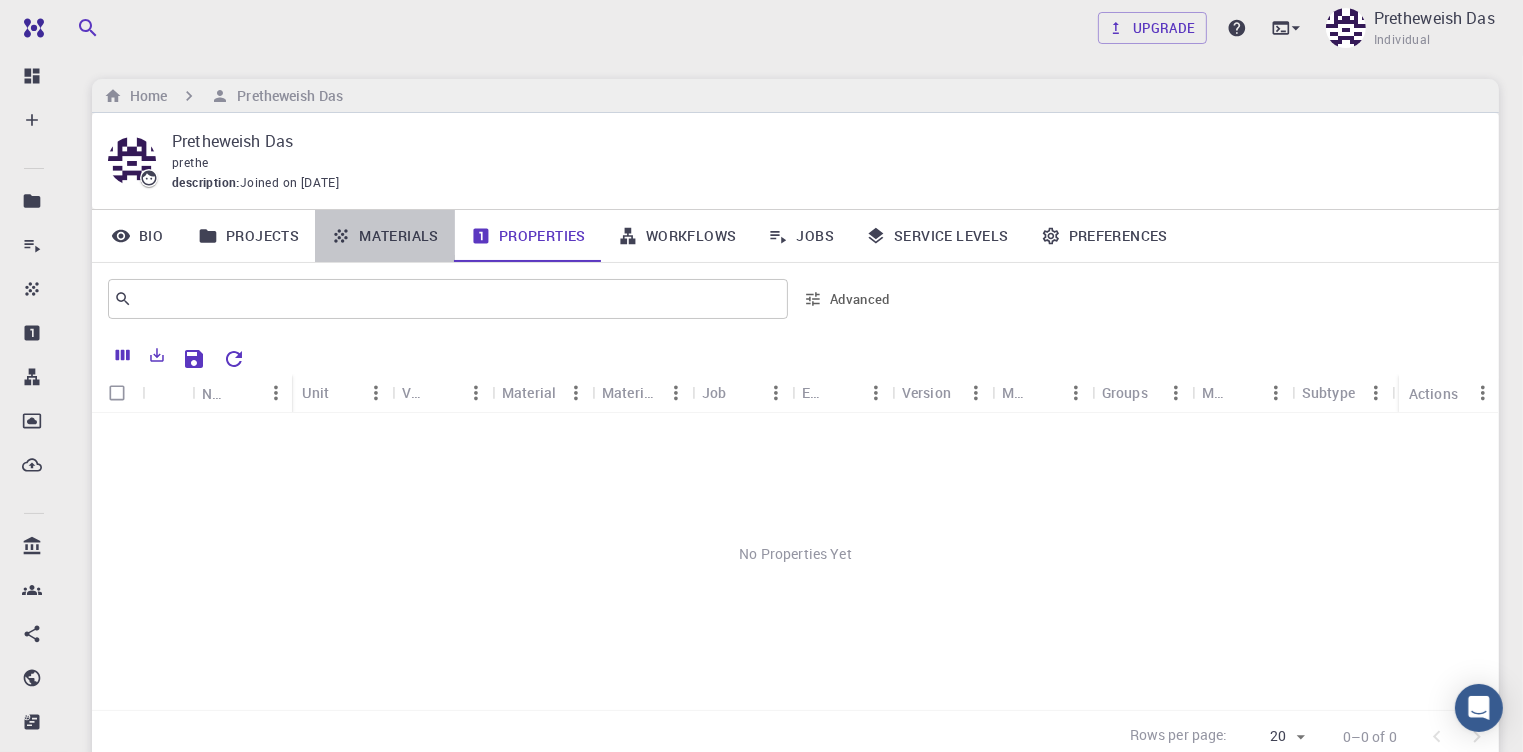 click on "Materials" at bounding box center (385, 236) 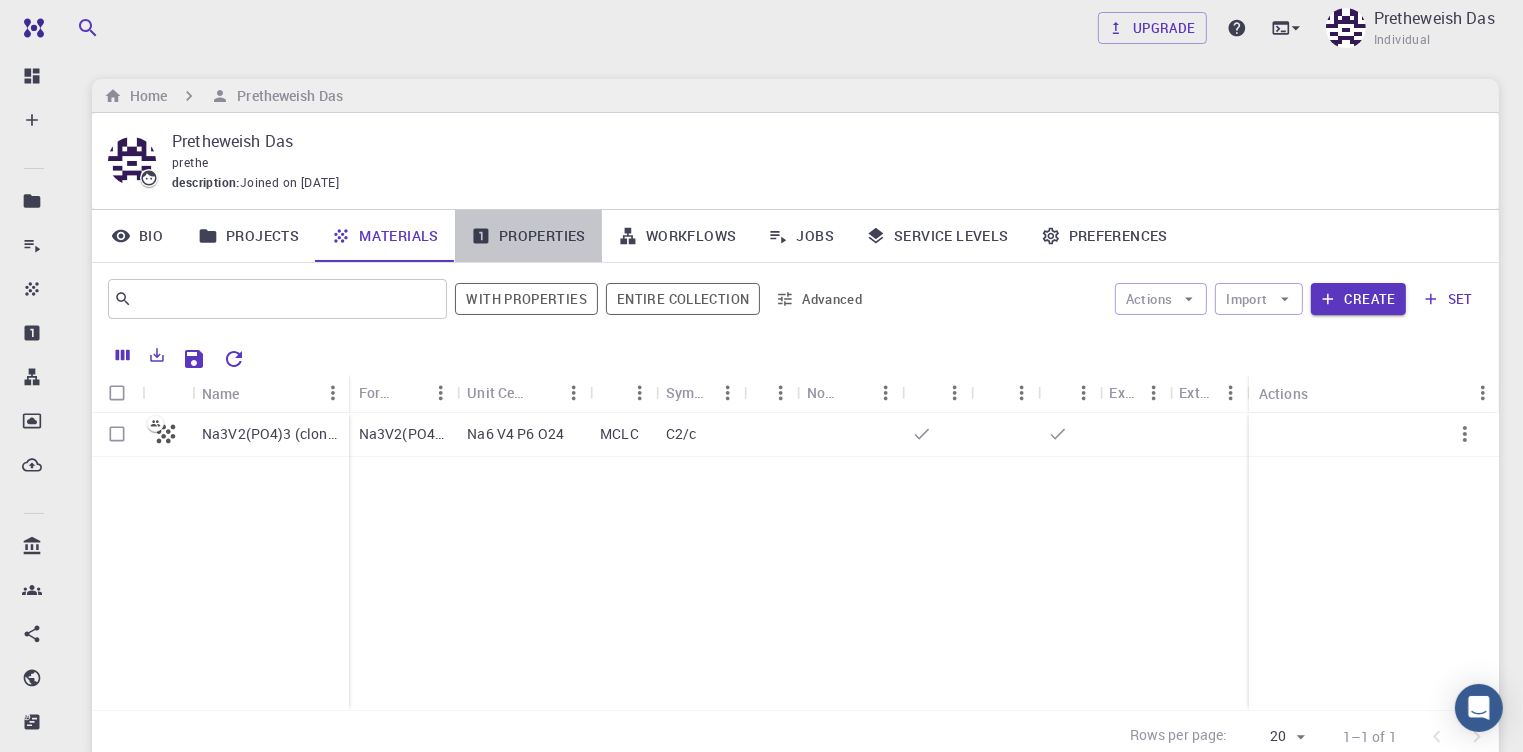 click on "Properties" at bounding box center [528, 236] 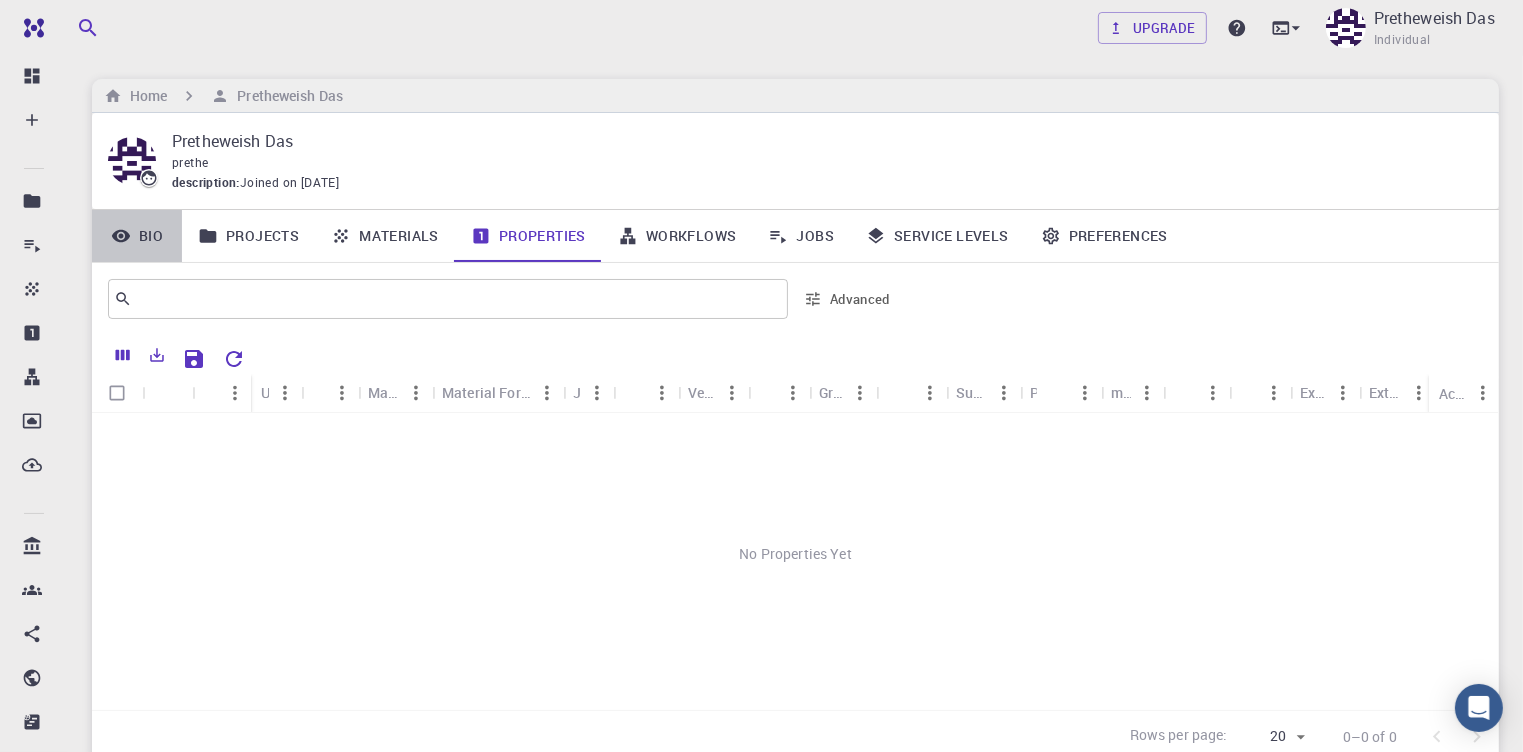 click on "Bio" at bounding box center (137, 236) 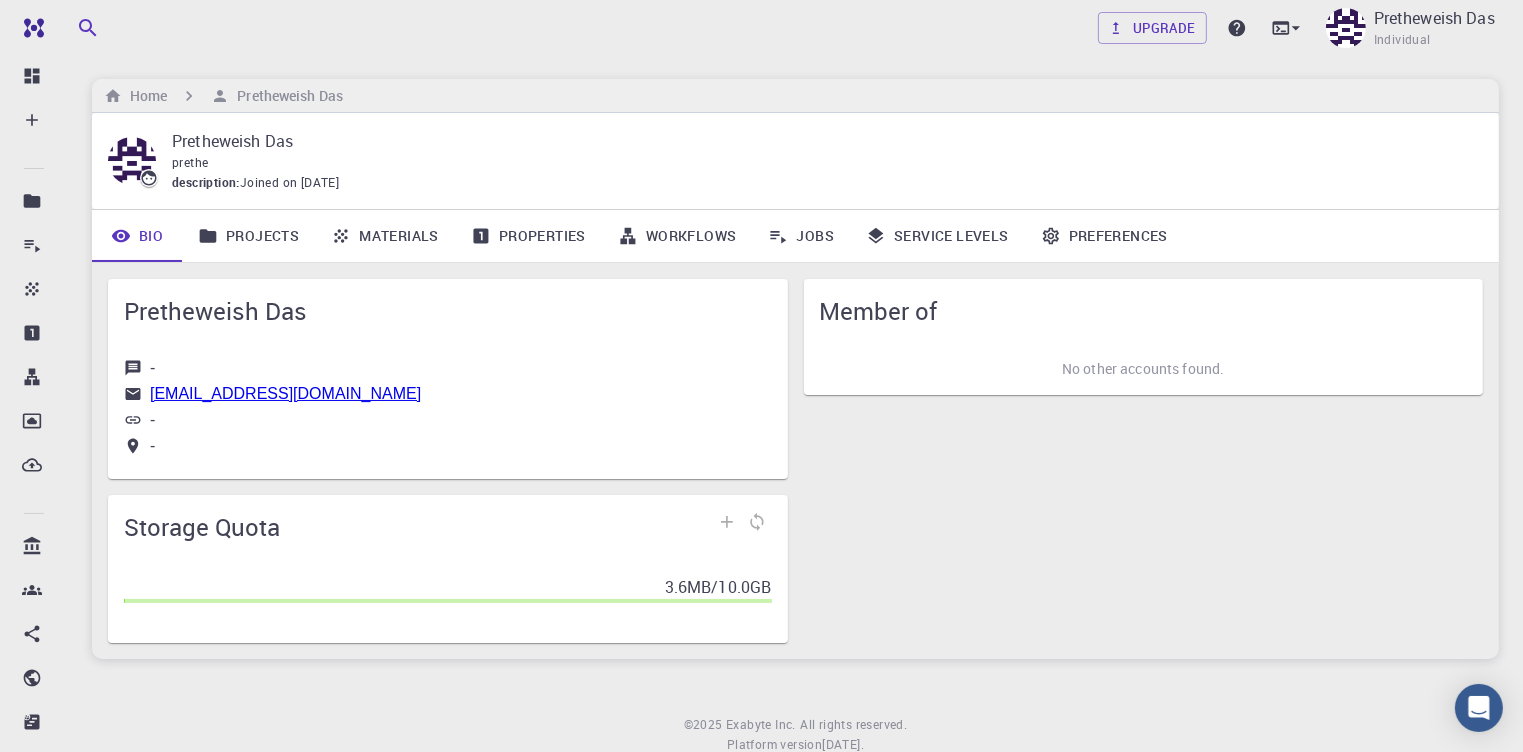 click on "Pretheweish Das" at bounding box center (448, 311) 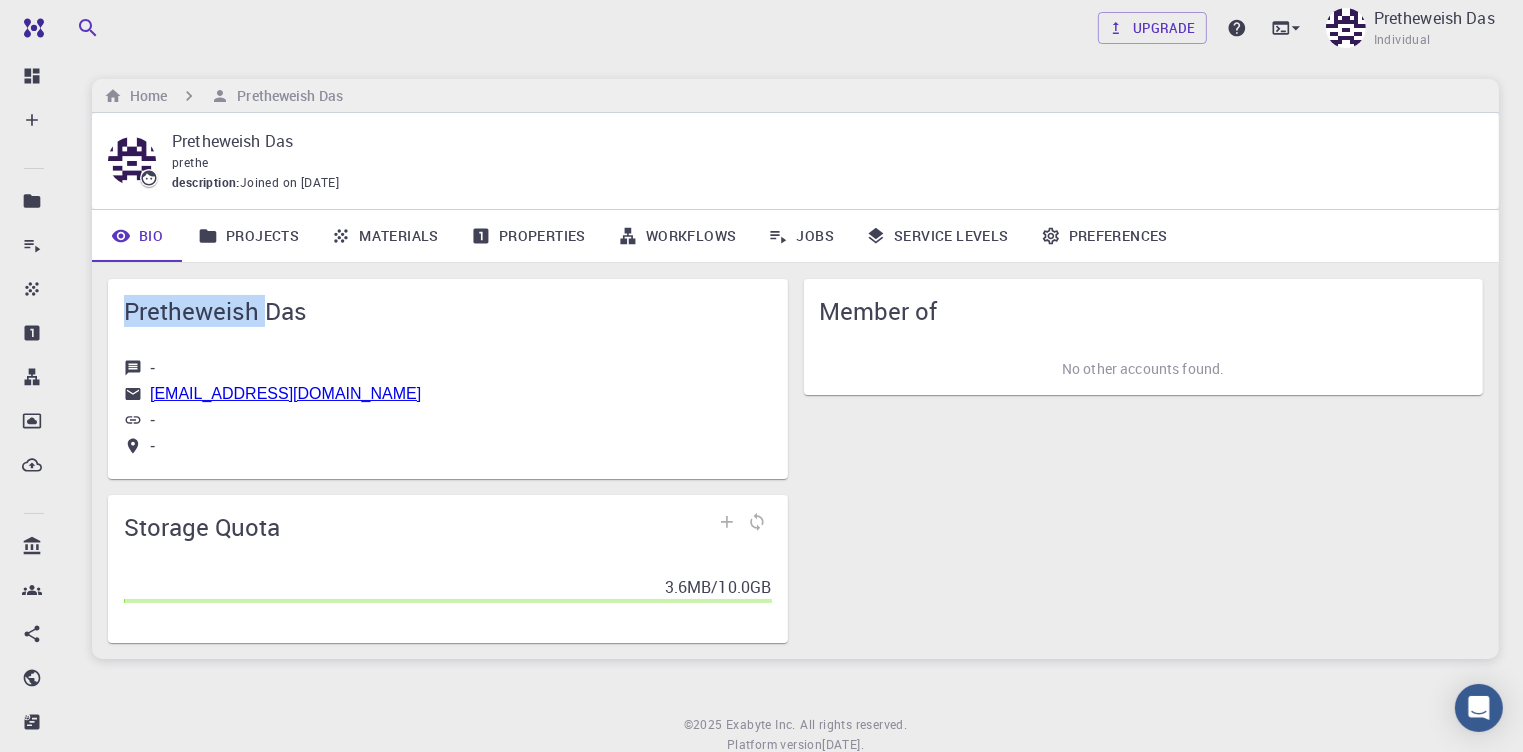 click on "Pretheweish Das" at bounding box center [448, 311] 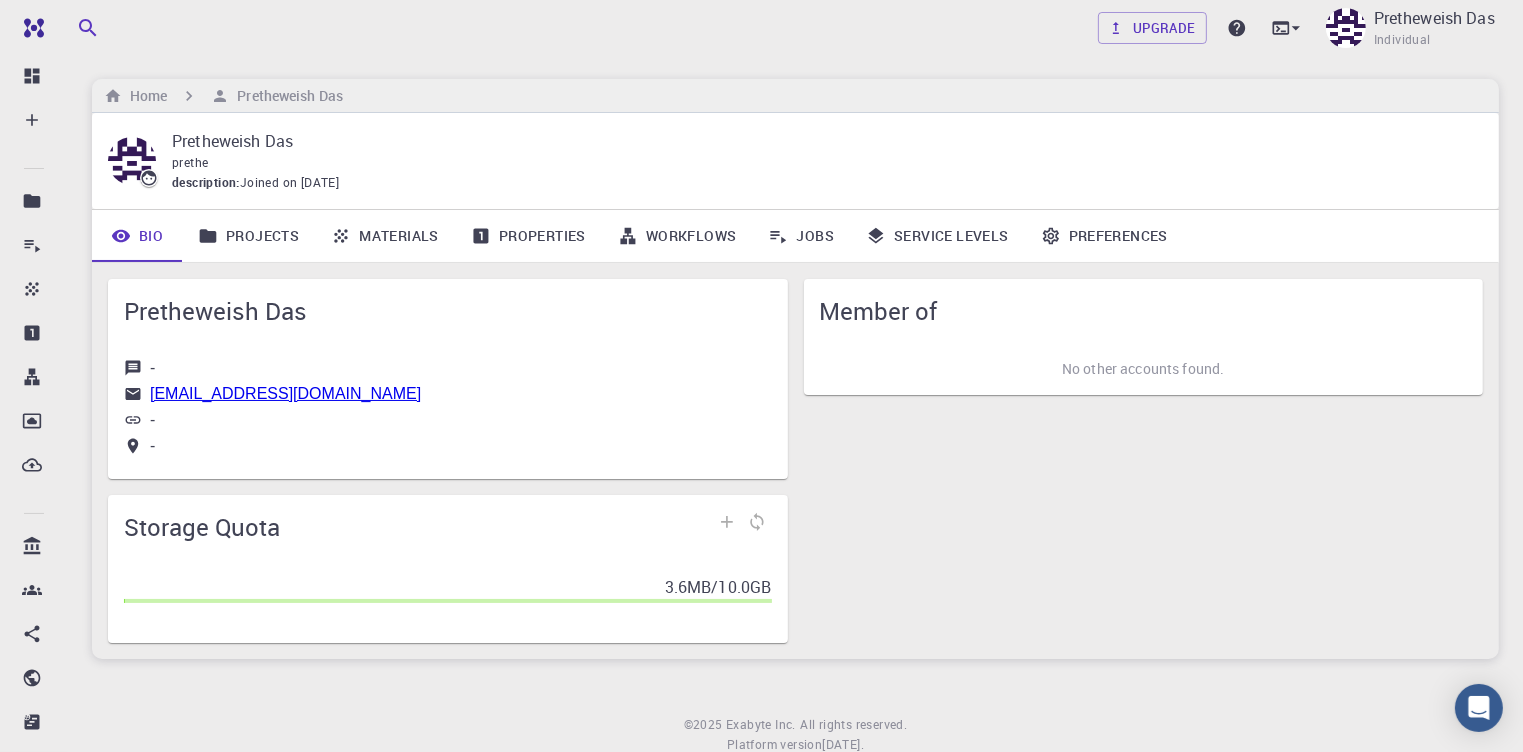 click on "-" at bounding box center [448, 446] 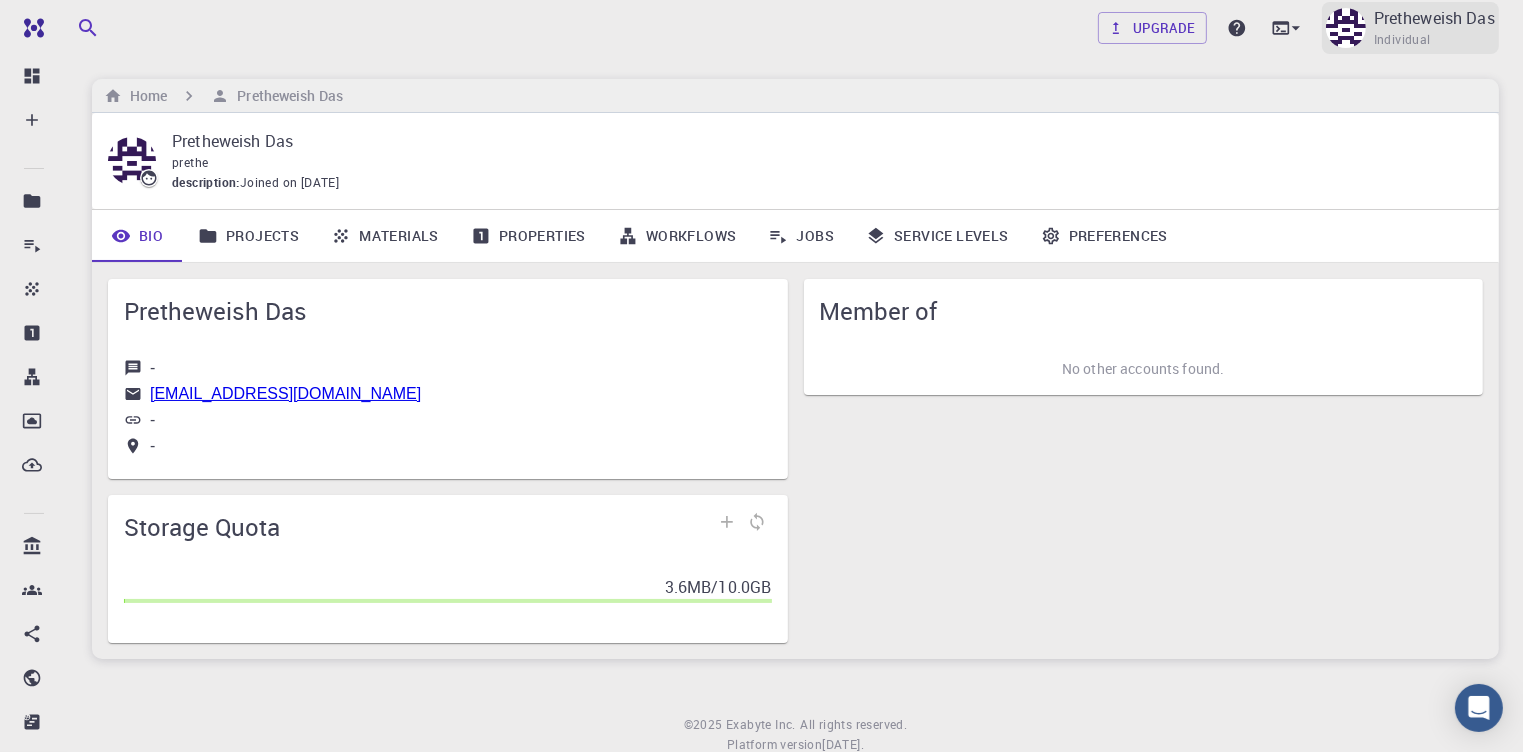 click at bounding box center (1346, 28) 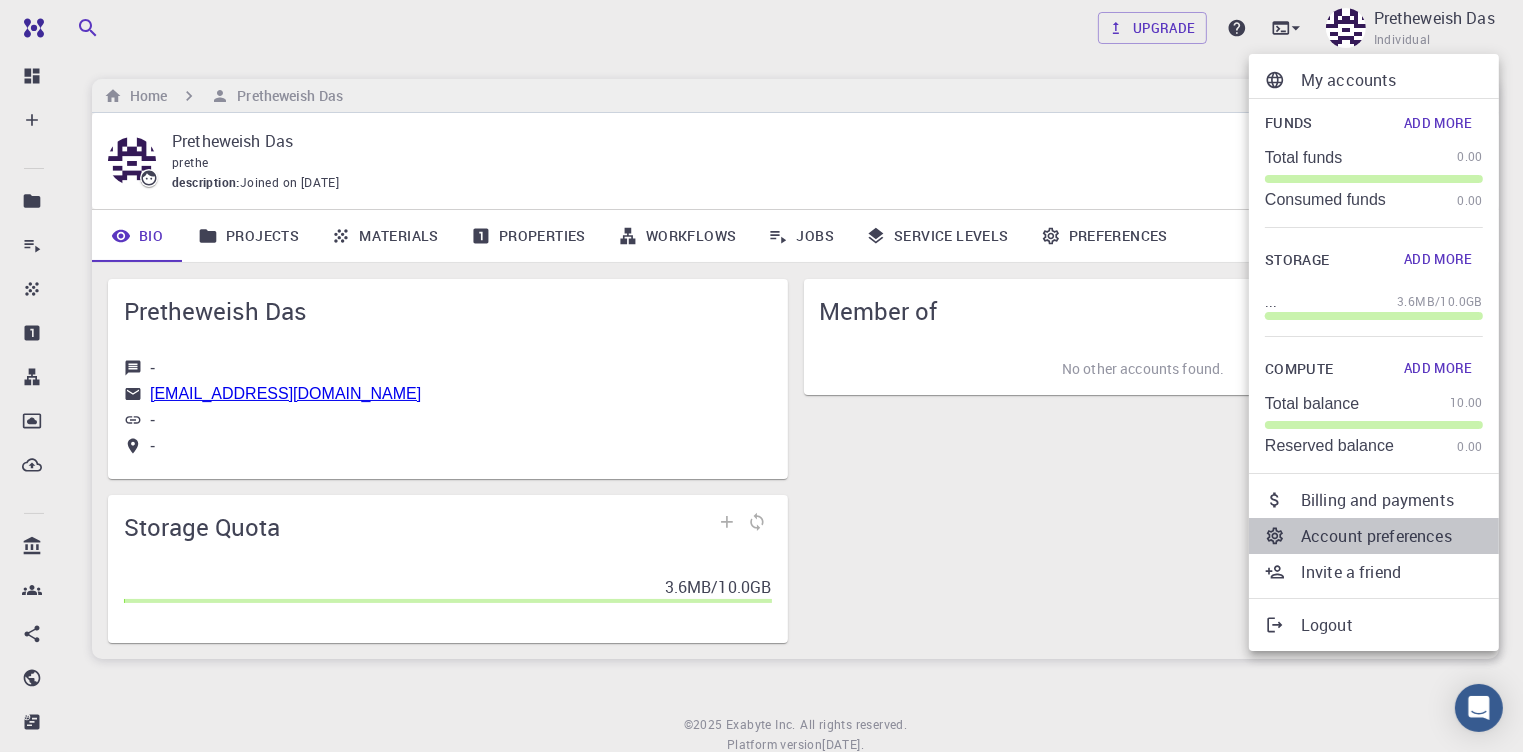click on "Account preferences" at bounding box center (1392, 536) 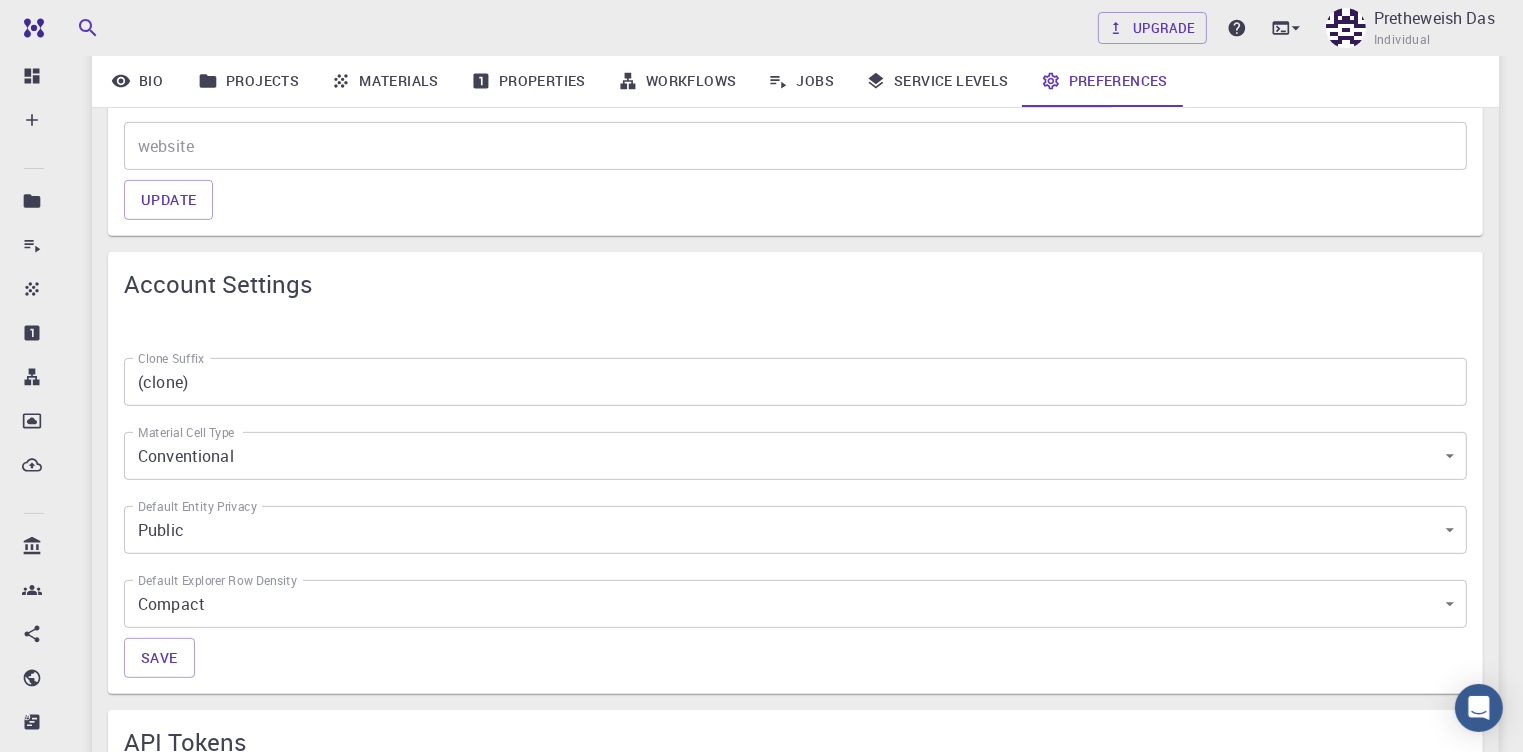 scroll, scrollTop: 778, scrollLeft: 0, axis: vertical 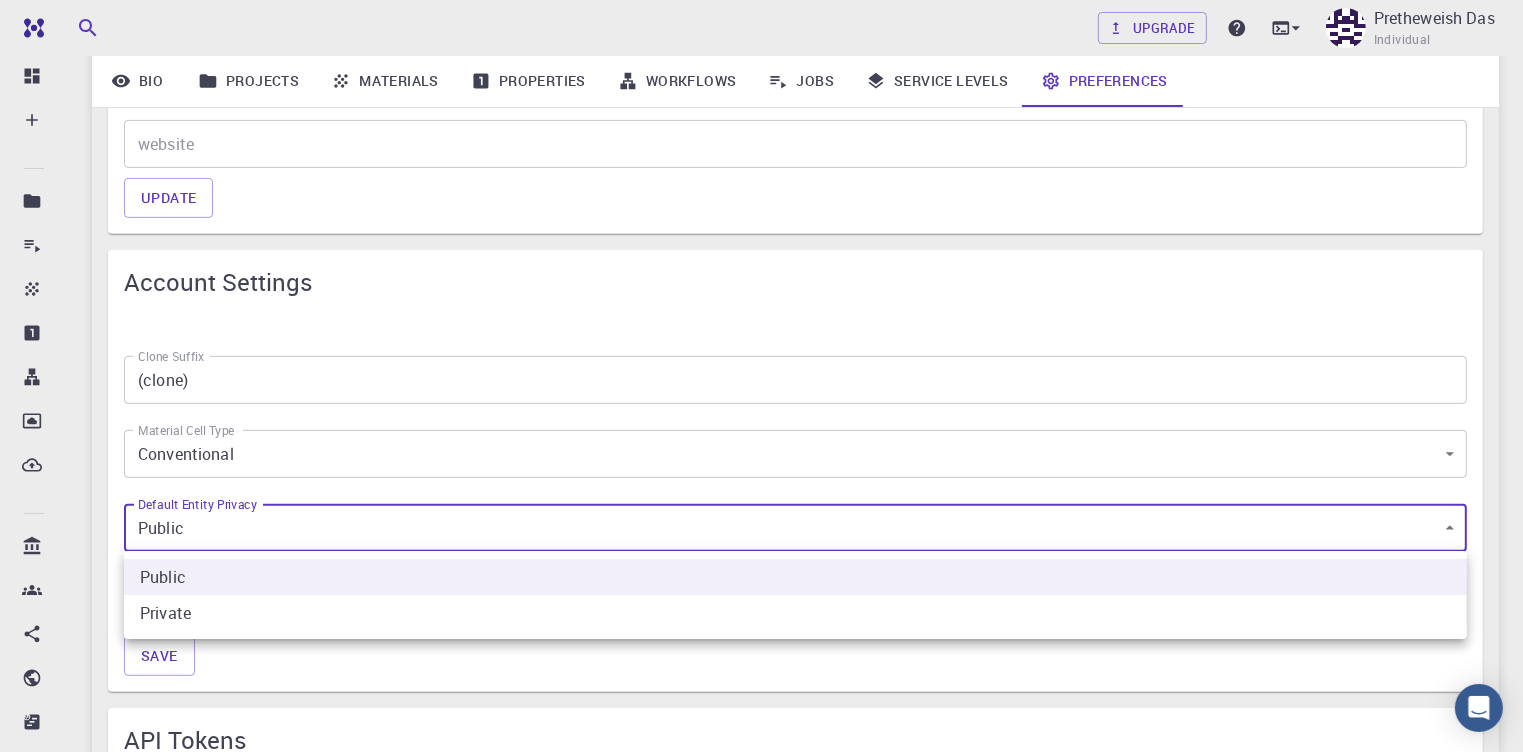 click on "Free Dashboard Create New Job New Material Create Material Upload File Import from Bank Import from 3rd Party New Workflow New Project Projects Jobs Materials Properties Workflows Dropbox External Uploads Bank Materials Workflows Accounts Shared with me Shared publicly Shared externally Documentation Contact Support Compute load: Low Upgrade Pretheweish Das Individual Home Pretheweish Das Pretheweish Das prethe description :   Joined on [DATE] Bio Projects Materials Properties Workflows Jobs Service Levels Preferences Account Profile Profile picture Upload new picture name Pretheweish Das name affiliation affiliation description description email [EMAIL_ADDRESS][DOMAIN_NAME] email location location website website Update Account Settings Clone Suffix (clone) Clone Suffix Material Cell Type Conventional 0 Material Cell Type Default Entity Privacy Public 0 Default Entity Privacy Default Explorer Row Density Compact 0 Default Explorer Row Density Save API Tokens Generate new token SSH Keys ©  ." at bounding box center [761, 439] 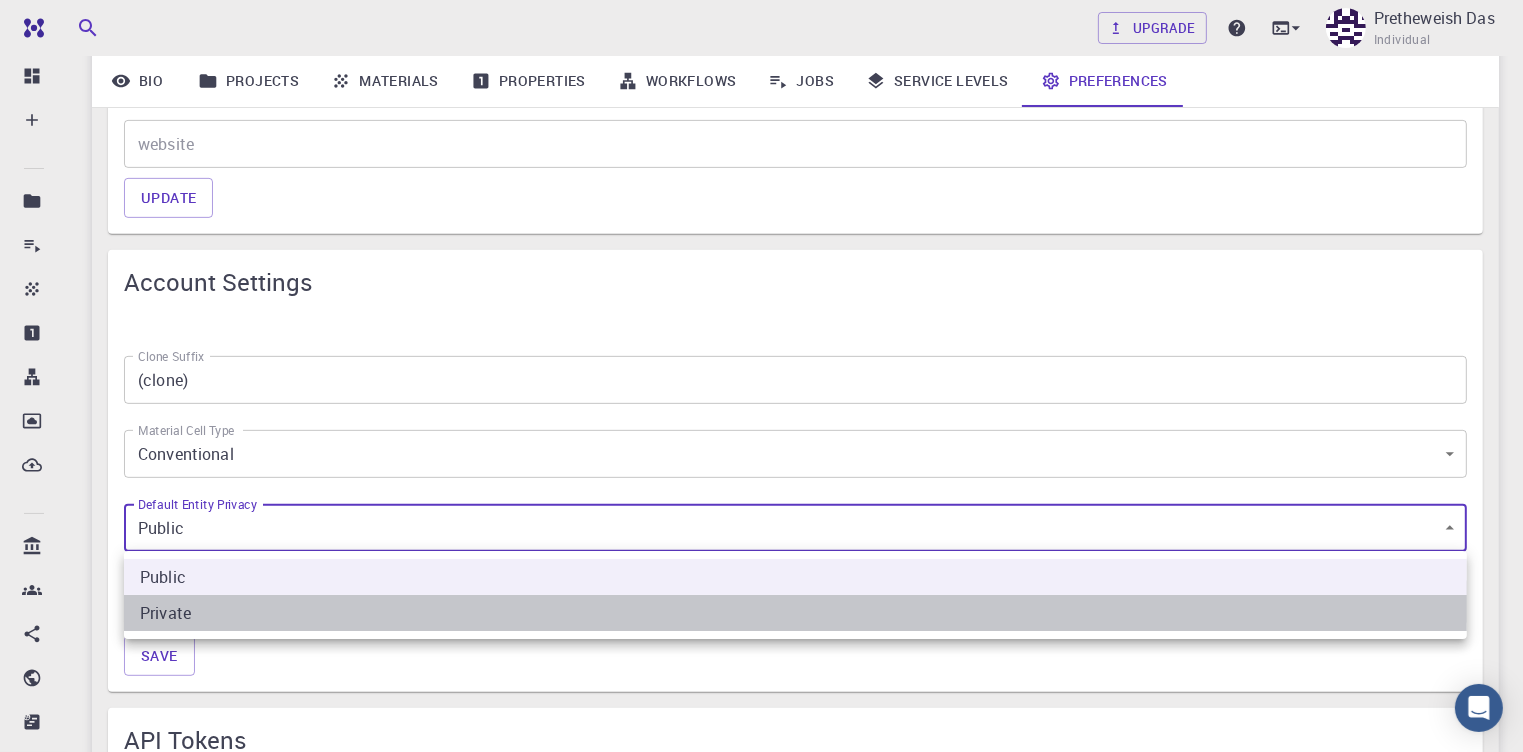 click on "Private" at bounding box center [795, 613] 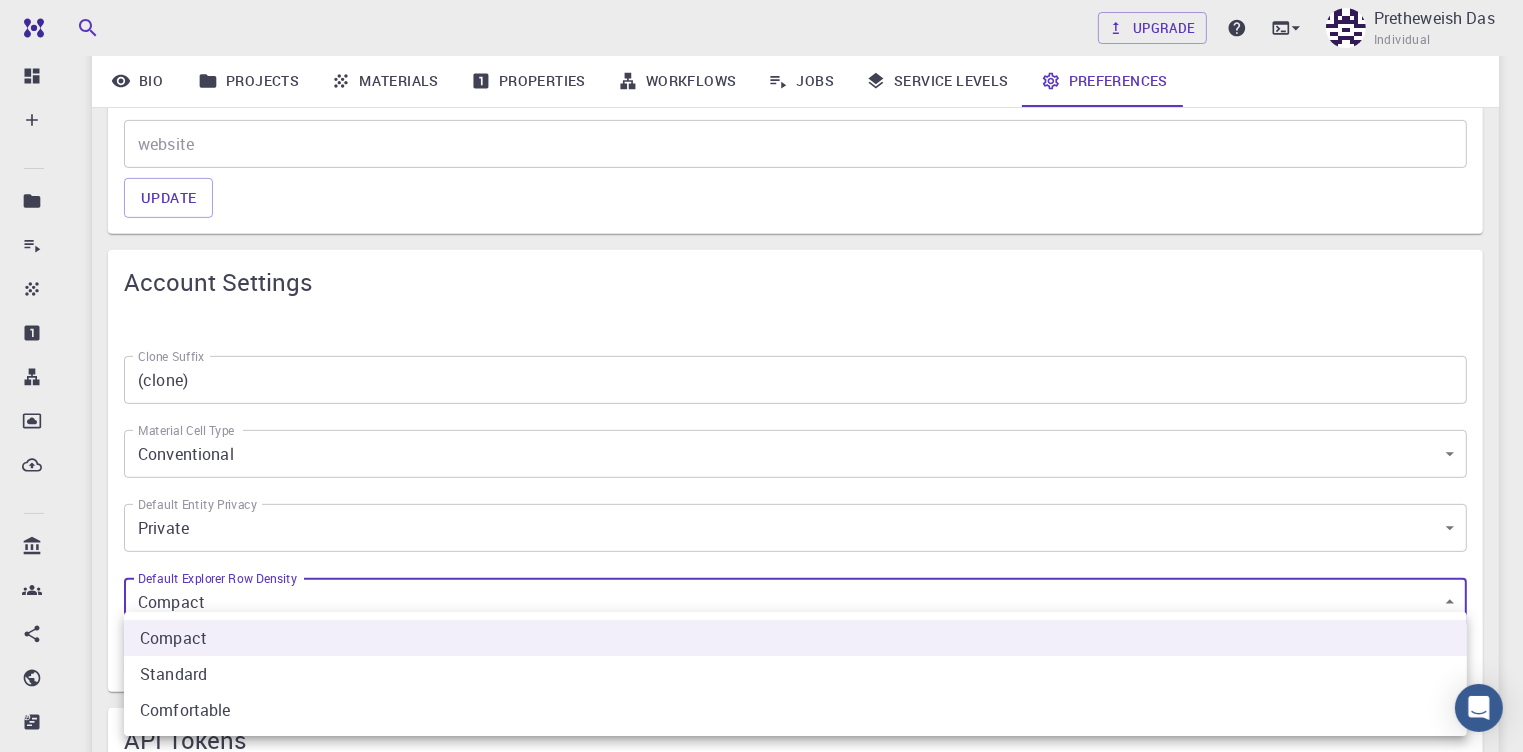click on "Free Dashboard Create New Job New Material Create Material Upload File Import from Bank Import from 3rd Party New Workflow New Project Projects Jobs Materials Properties Workflows Dropbox External Uploads Bank Materials Workflows Accounts Shared with me Shared publicly Shared externally Documentation Contact Support Compute load: Low Upgrade Pretheweish Das Individual Home Pretheweish Das Pretheweish Das prethe description :   Joined on [DATE] Bio Projects Materials Properties Workflows Jobs Service Levels Preferences Account Profile Profile picture Upload new picture name Pretheweish Das name affiliation affiliation description description email [EMAIL_ADDRESS][DOMAIN_NAME] email location location website website Update Account Settings Clone Suffix (clone) Clone Suffix Material Cell Type Conventional 0 Material Cell Type Default Entity Privacy Private 1 Default Entity Privacy Default Explorer Row Density Compact 0 Default Explorer Row Density Save API Tokens Generate new token SSH Keys ©" at bounding box center (761, 439) 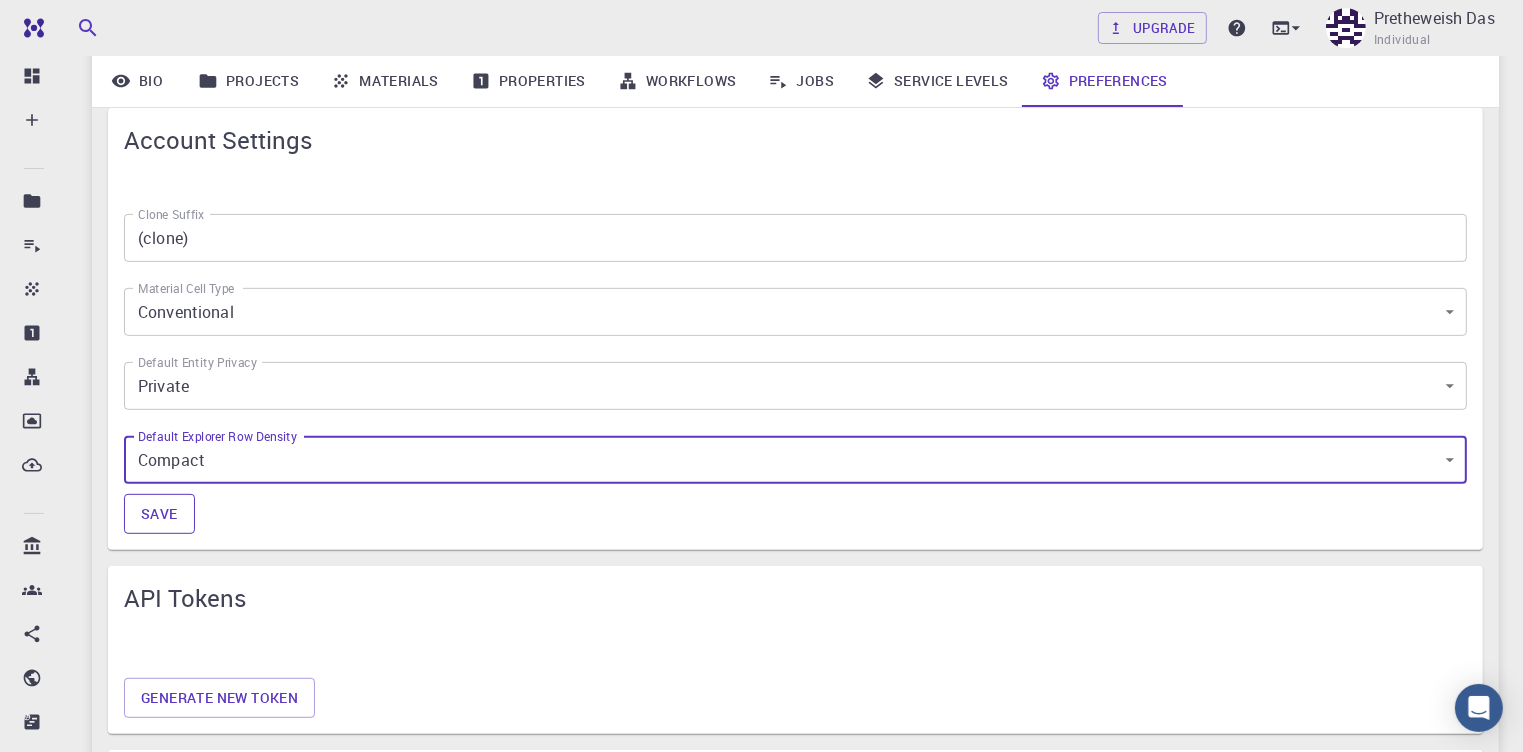 scroll, scrollTop: 923, scrollLeft: 0, axis: vertical 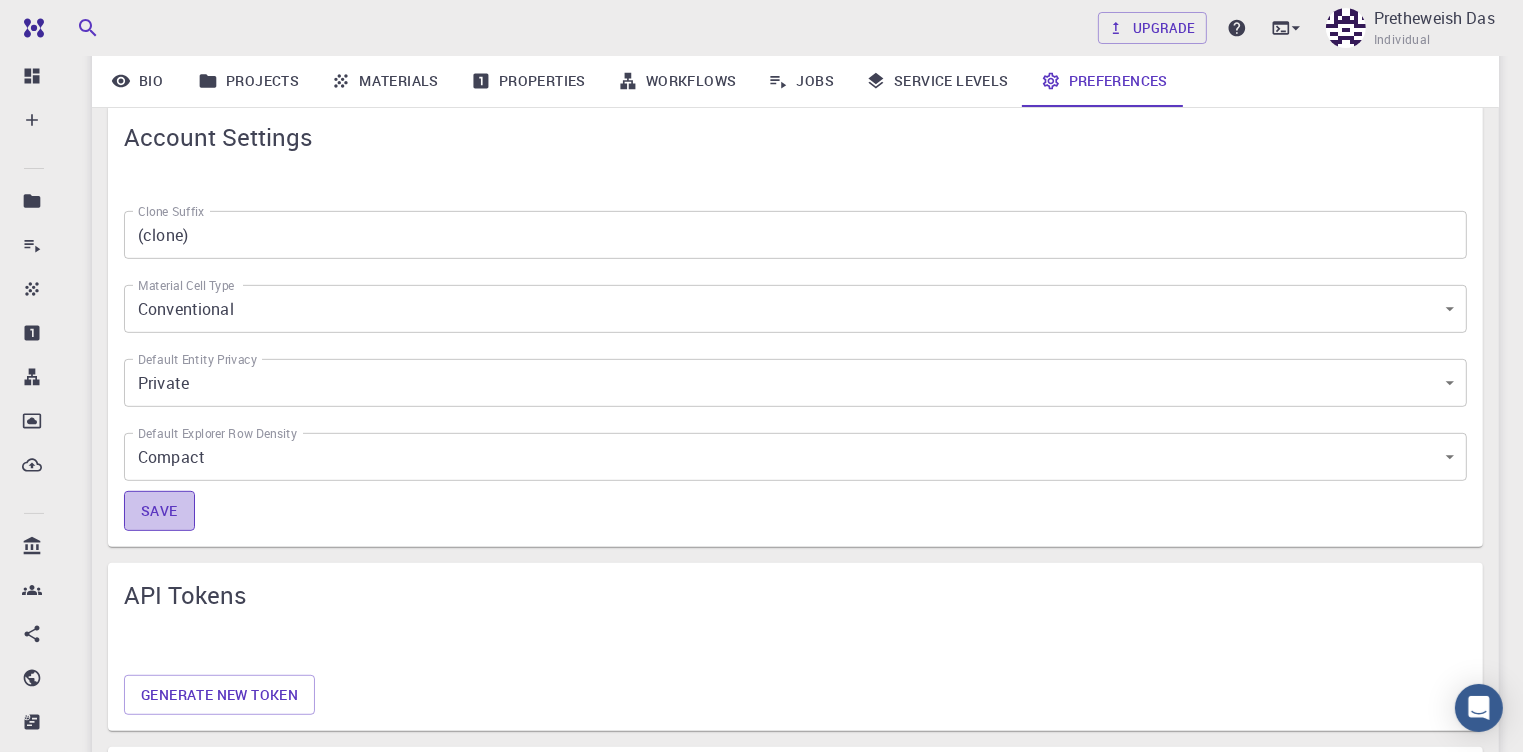 click on "Save" at bounding box center [159, 511] 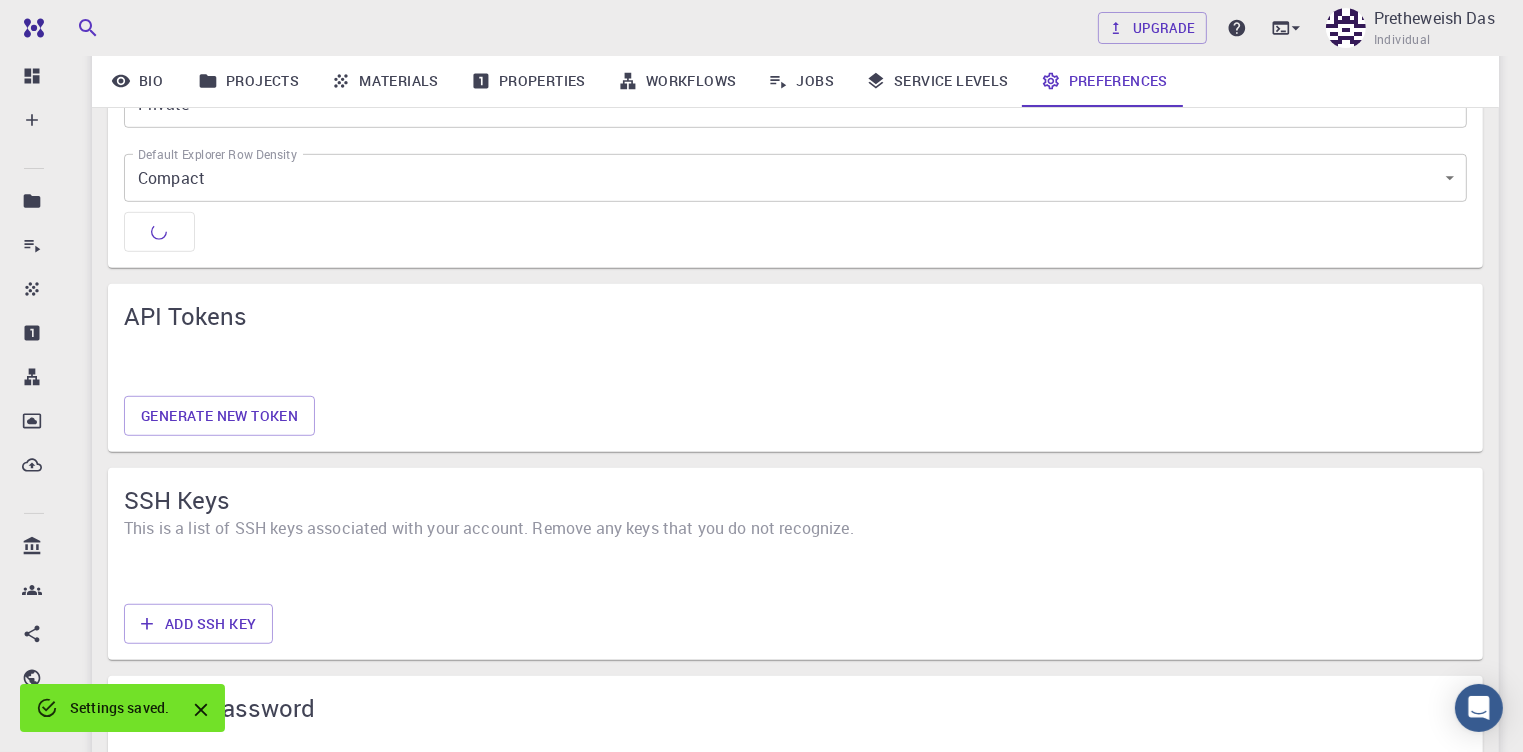 type on "0" 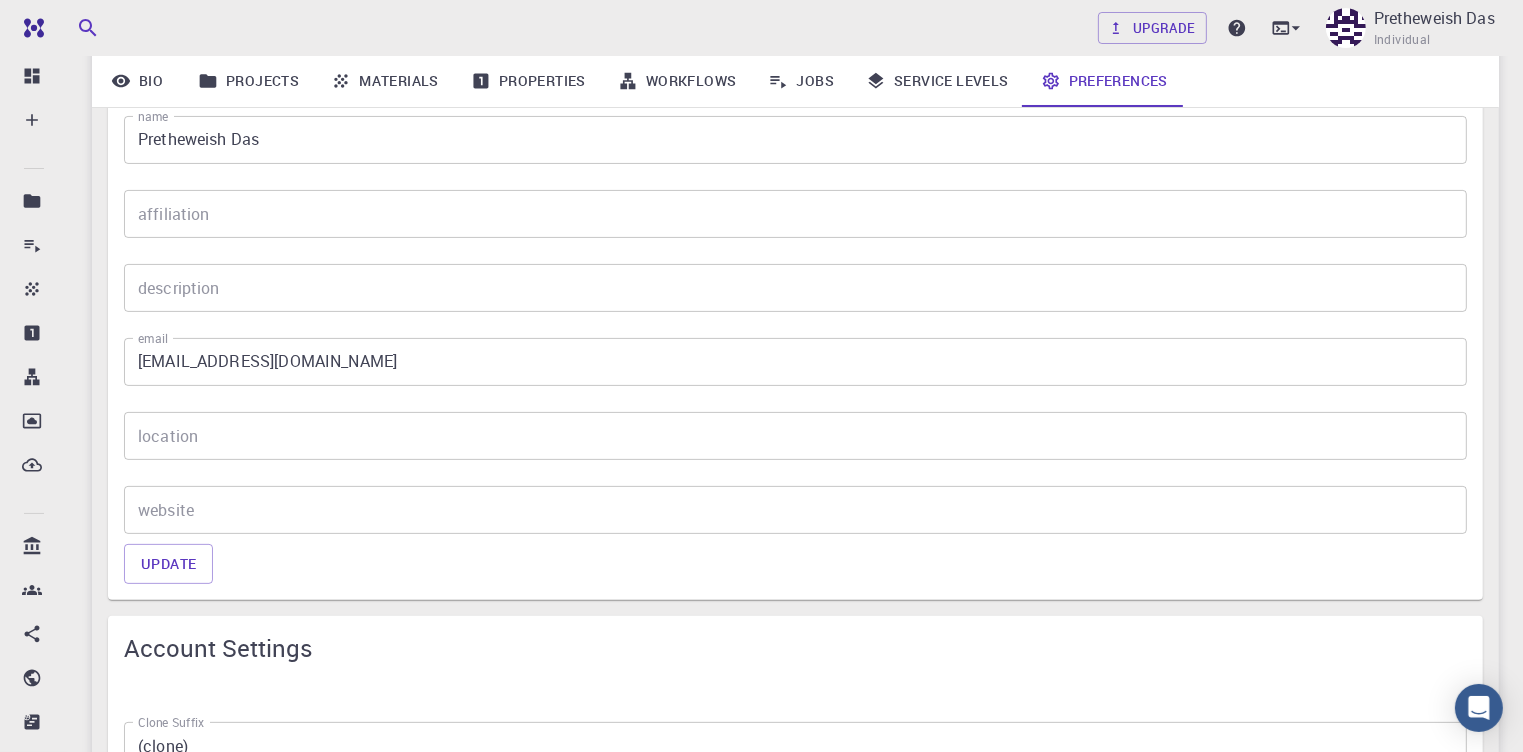 scroll, scrollTop: 0, scrollLeft: 0, axis: both 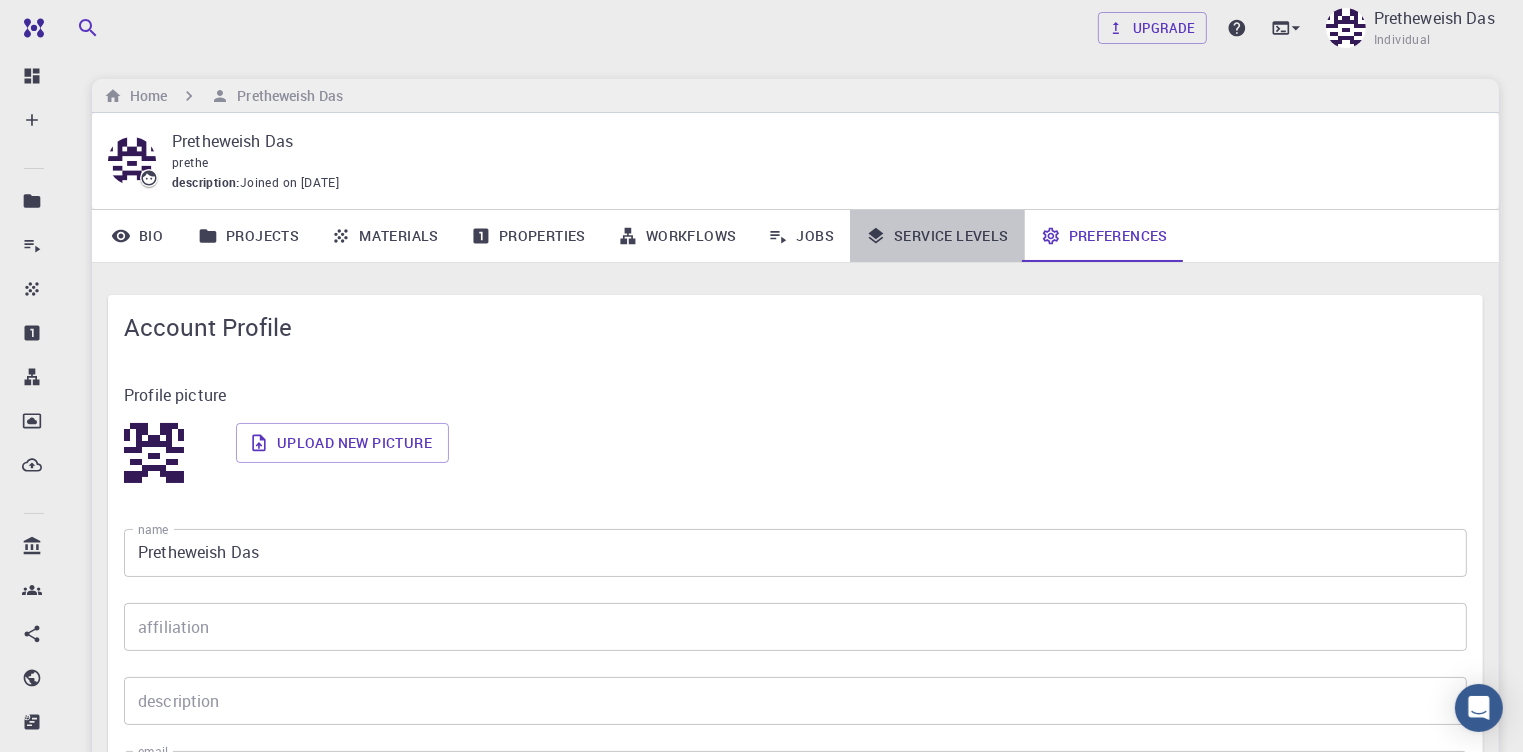 click on "Service Levels" at bounding box center (937, 236) 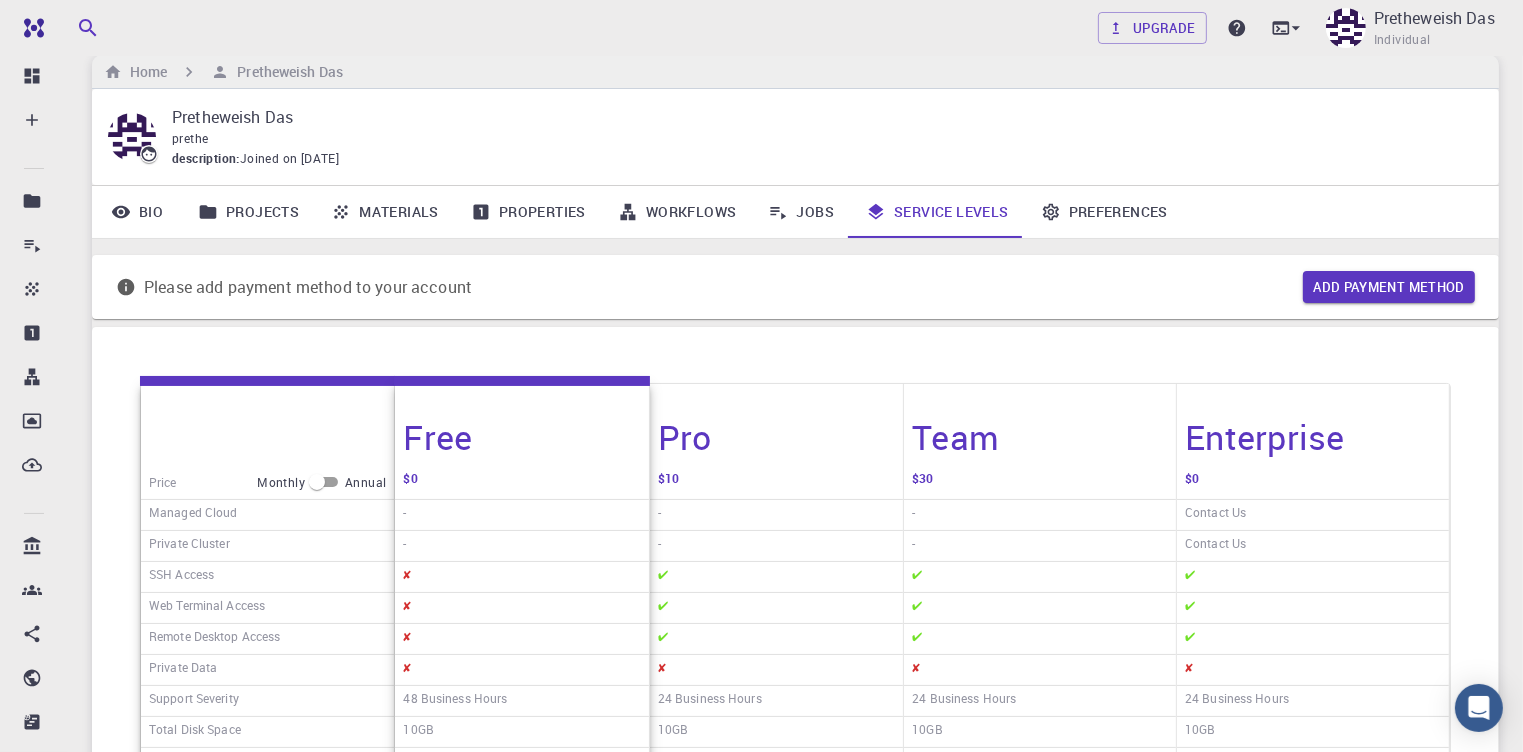 scroll, scrollTop: 0, scrollLeft: 0, axis: both 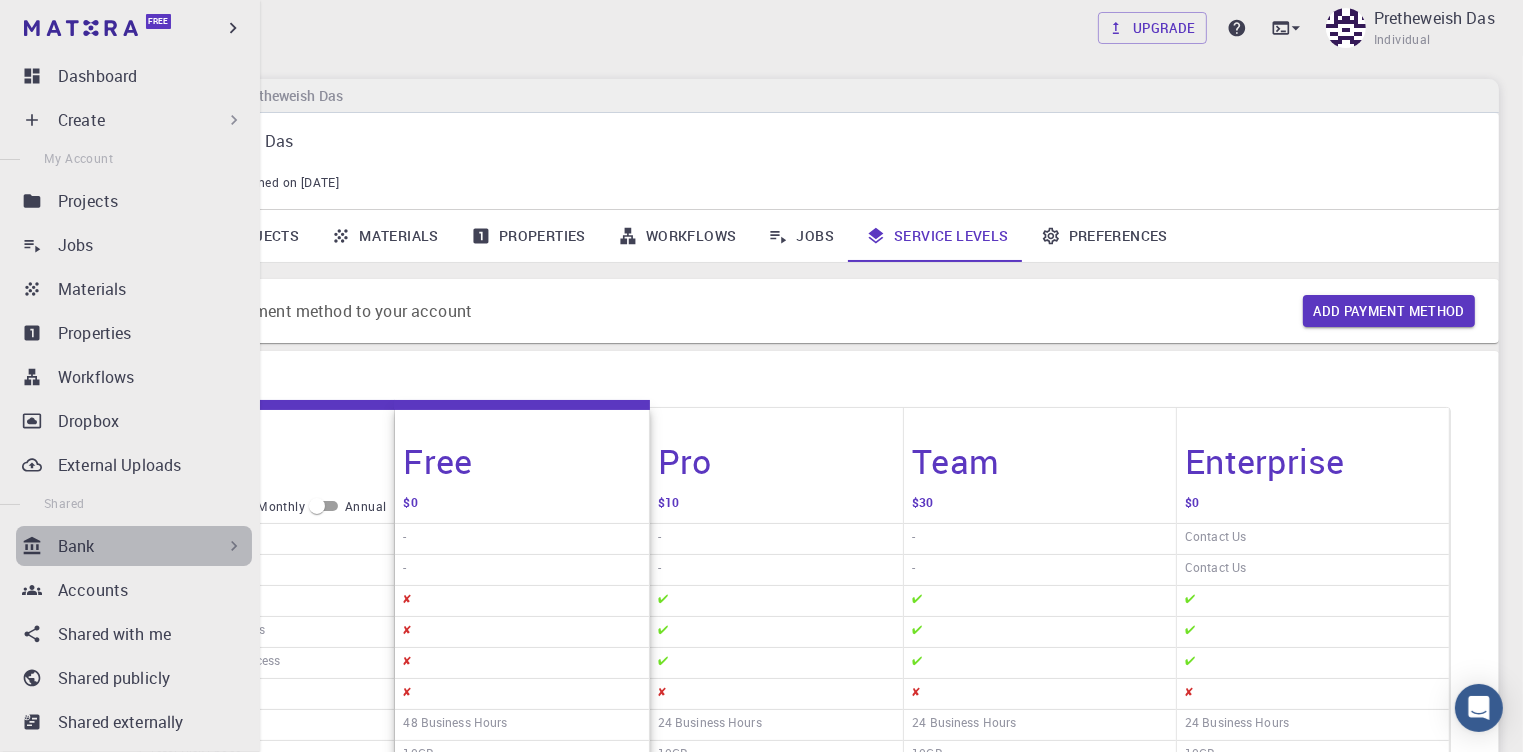 click on "Bank" at bounding box center [151, 546] 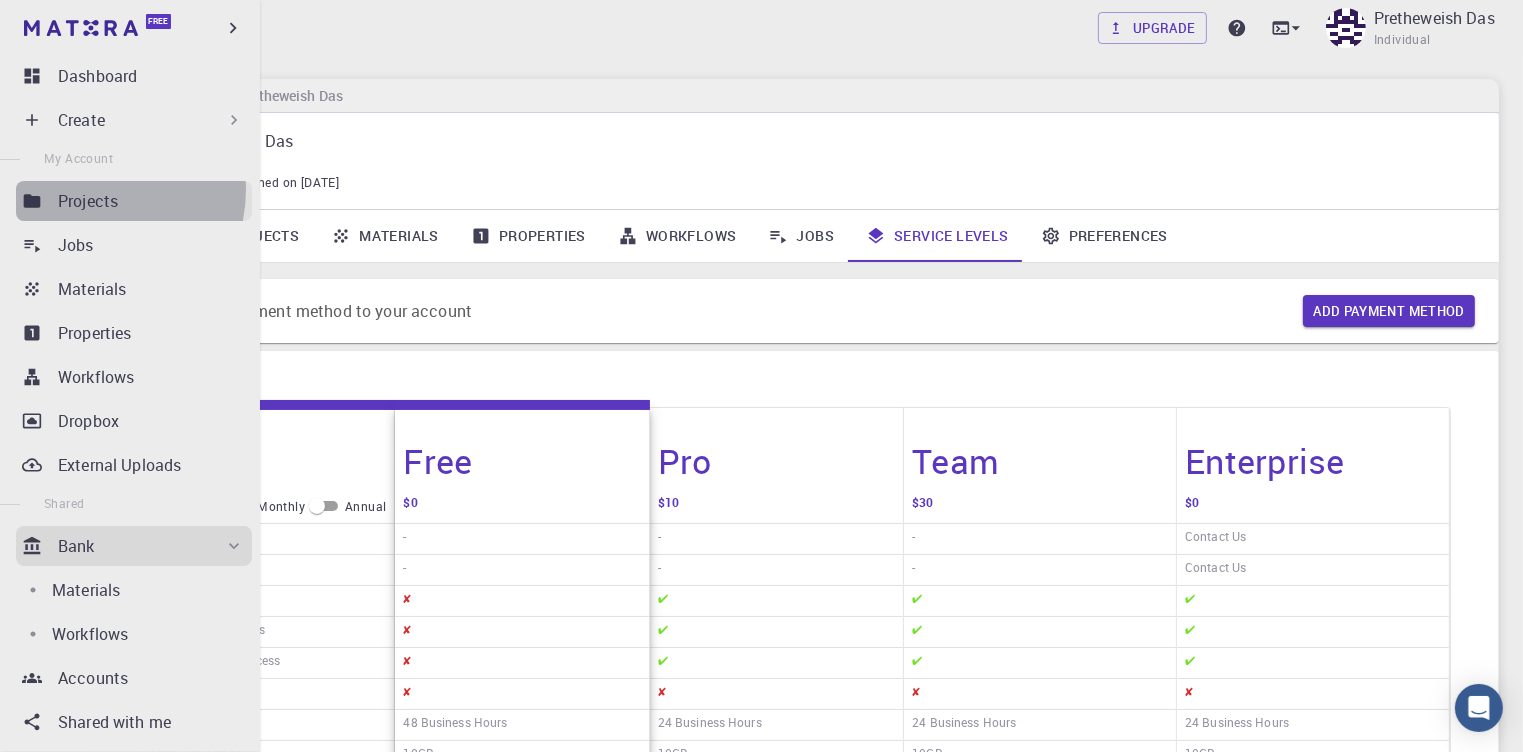 click on "Projects" at bounding box center (88, 201) 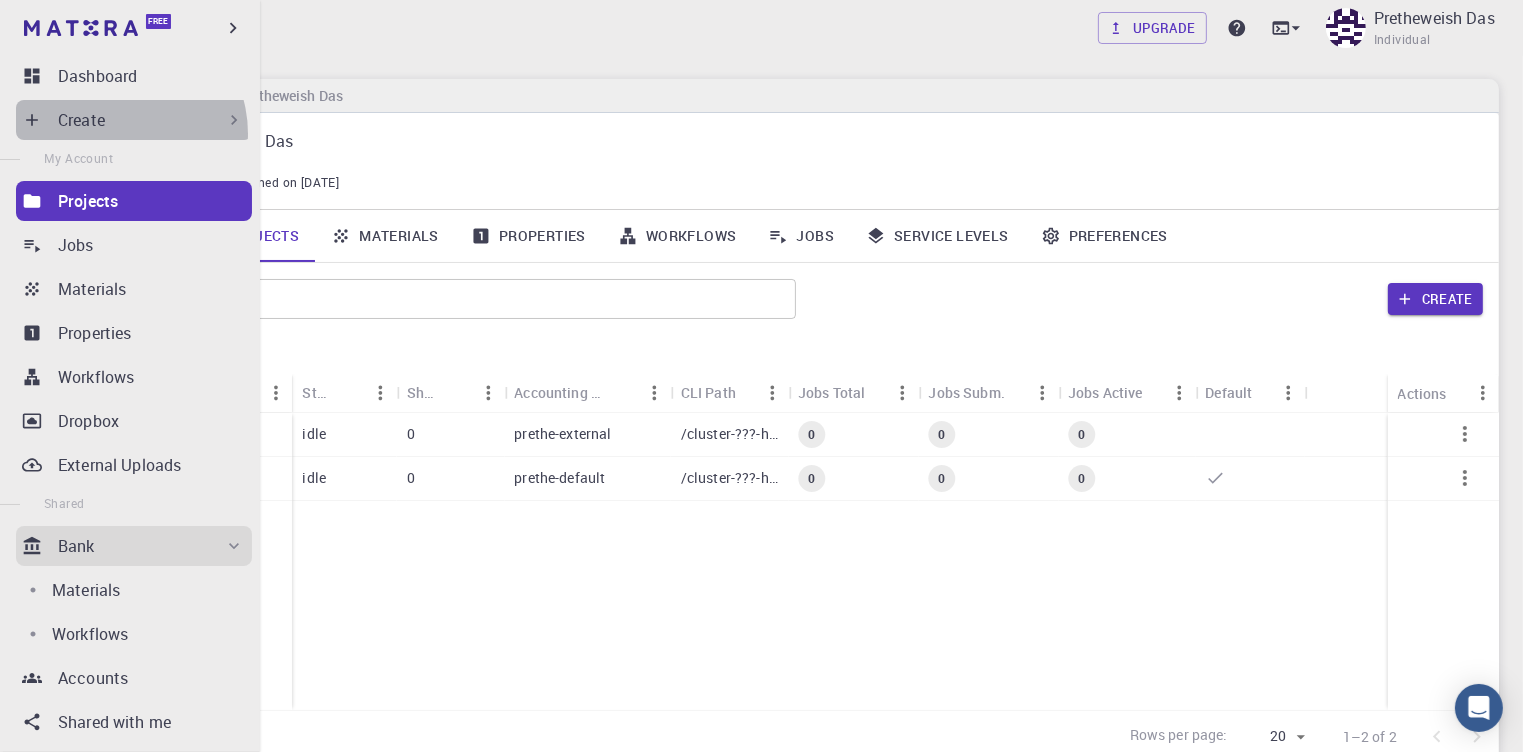 click on "Create" at bounding box center (134, 120) 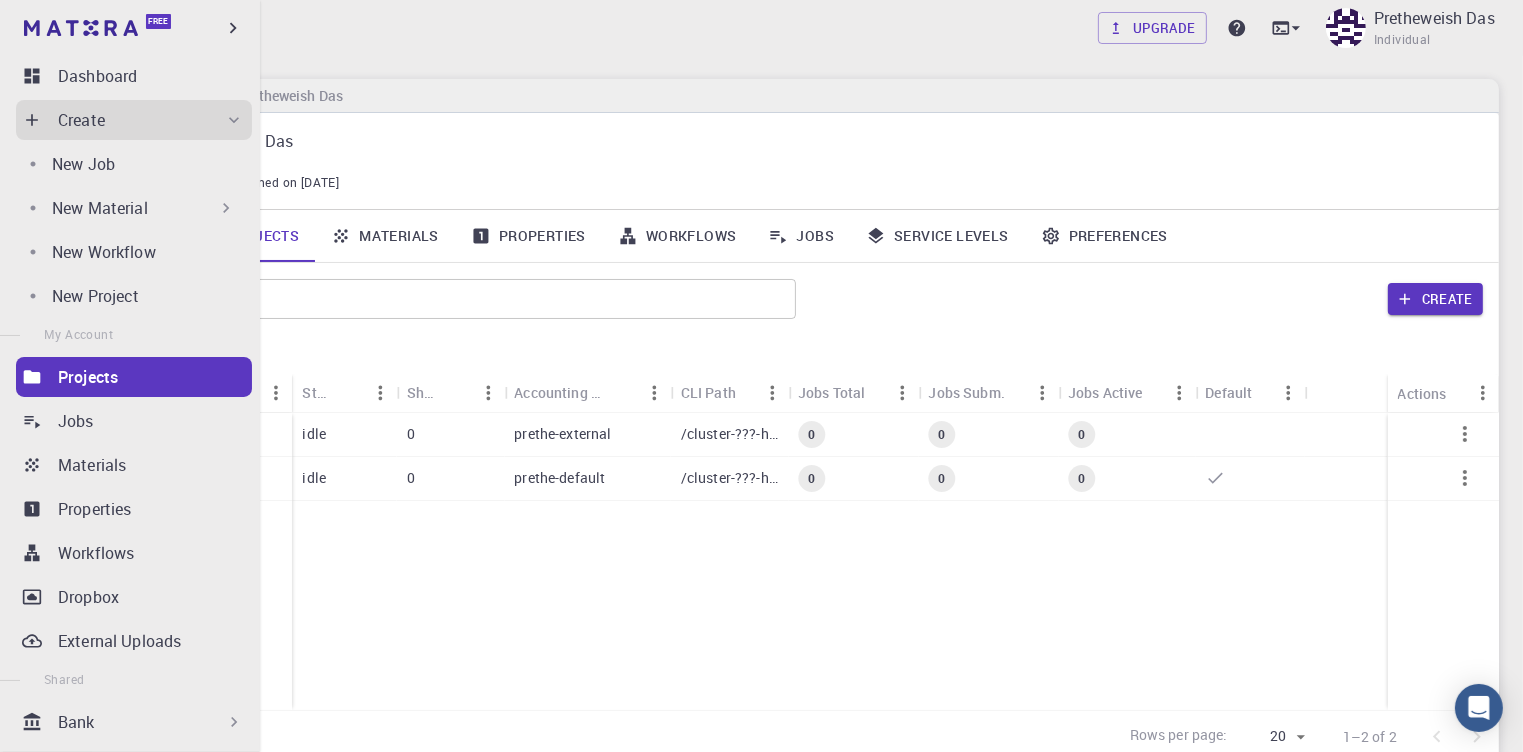click on "New Material" at bounding box center (100, 208) 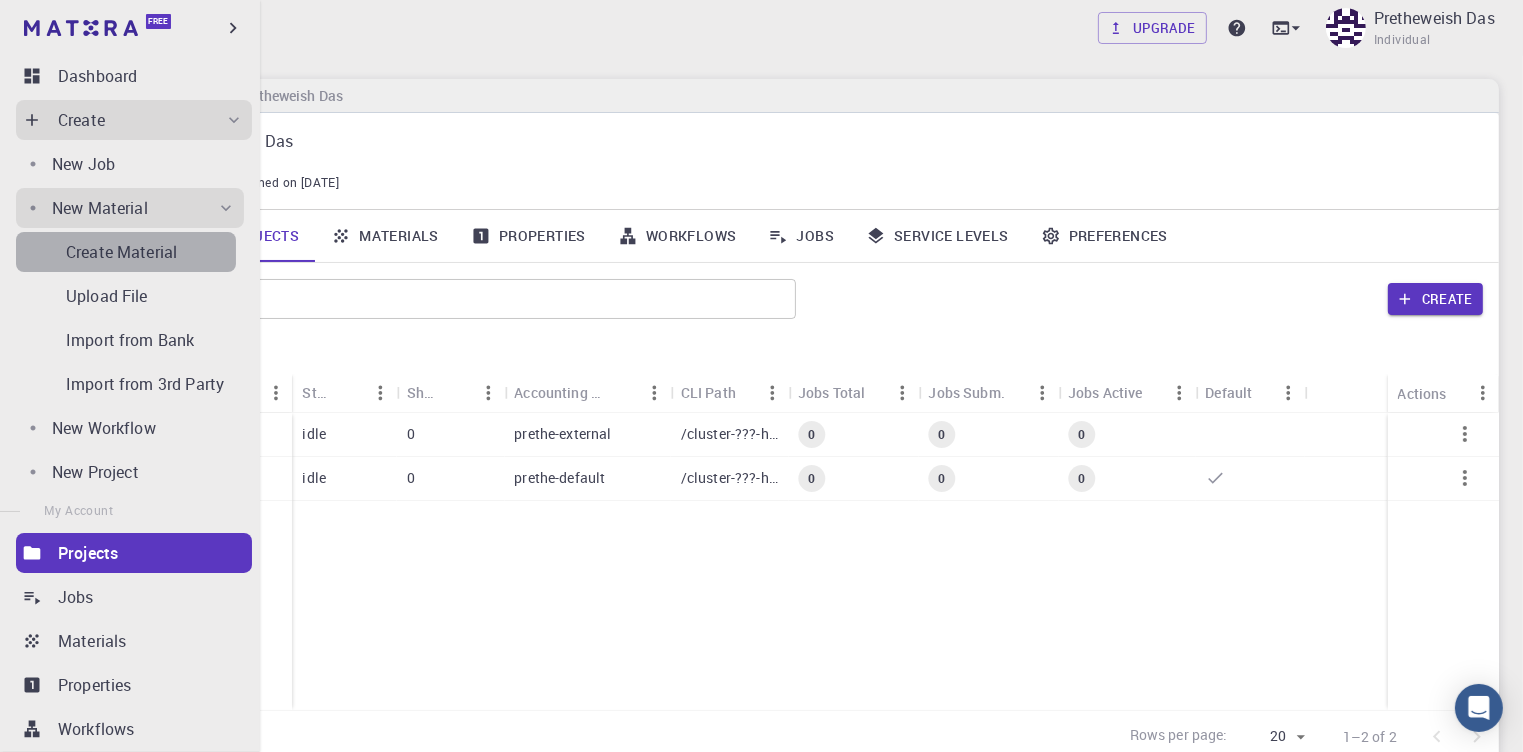 click on "Create Material" at bounding box center [121, 252] 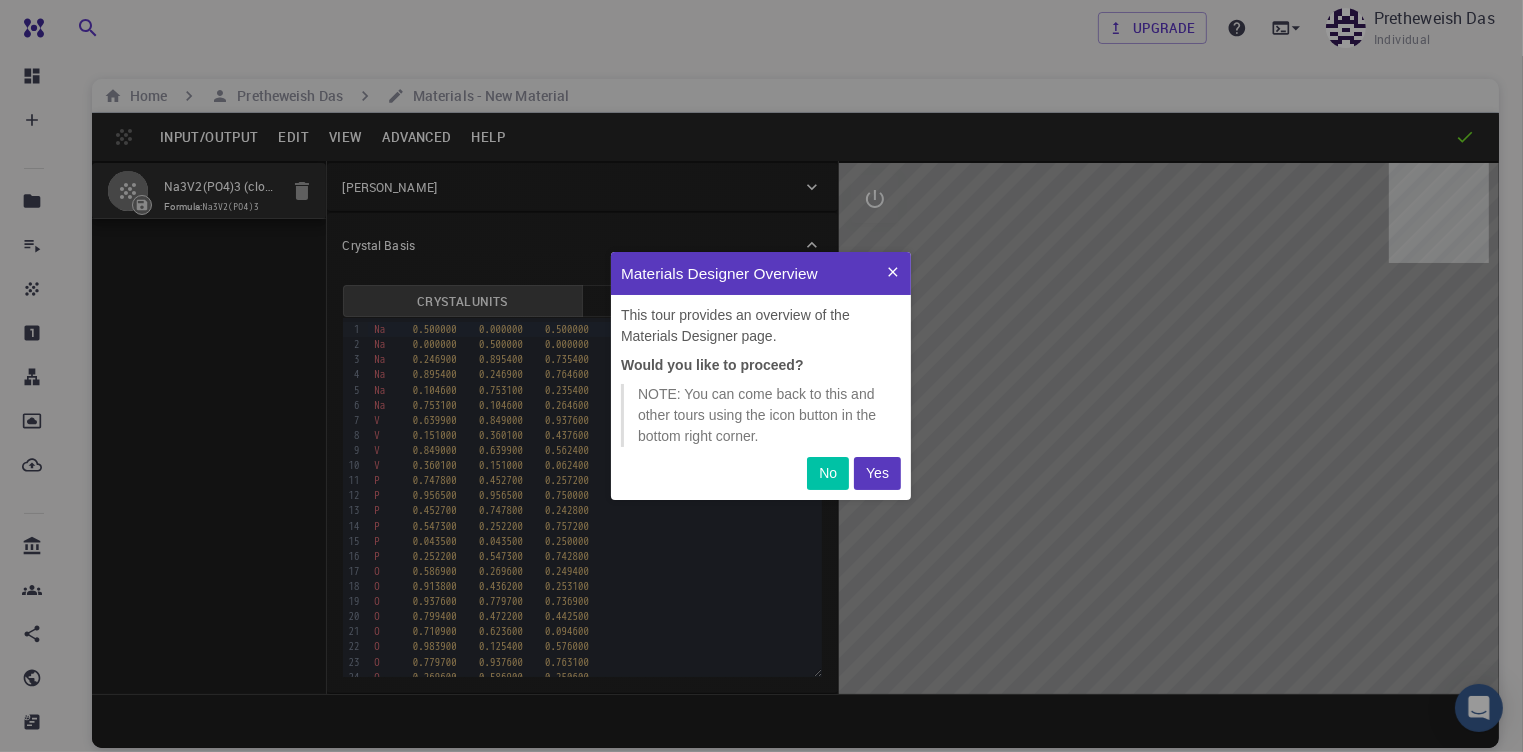 scroll, scrollTop: 0, scrollLeft: 0, axis: both 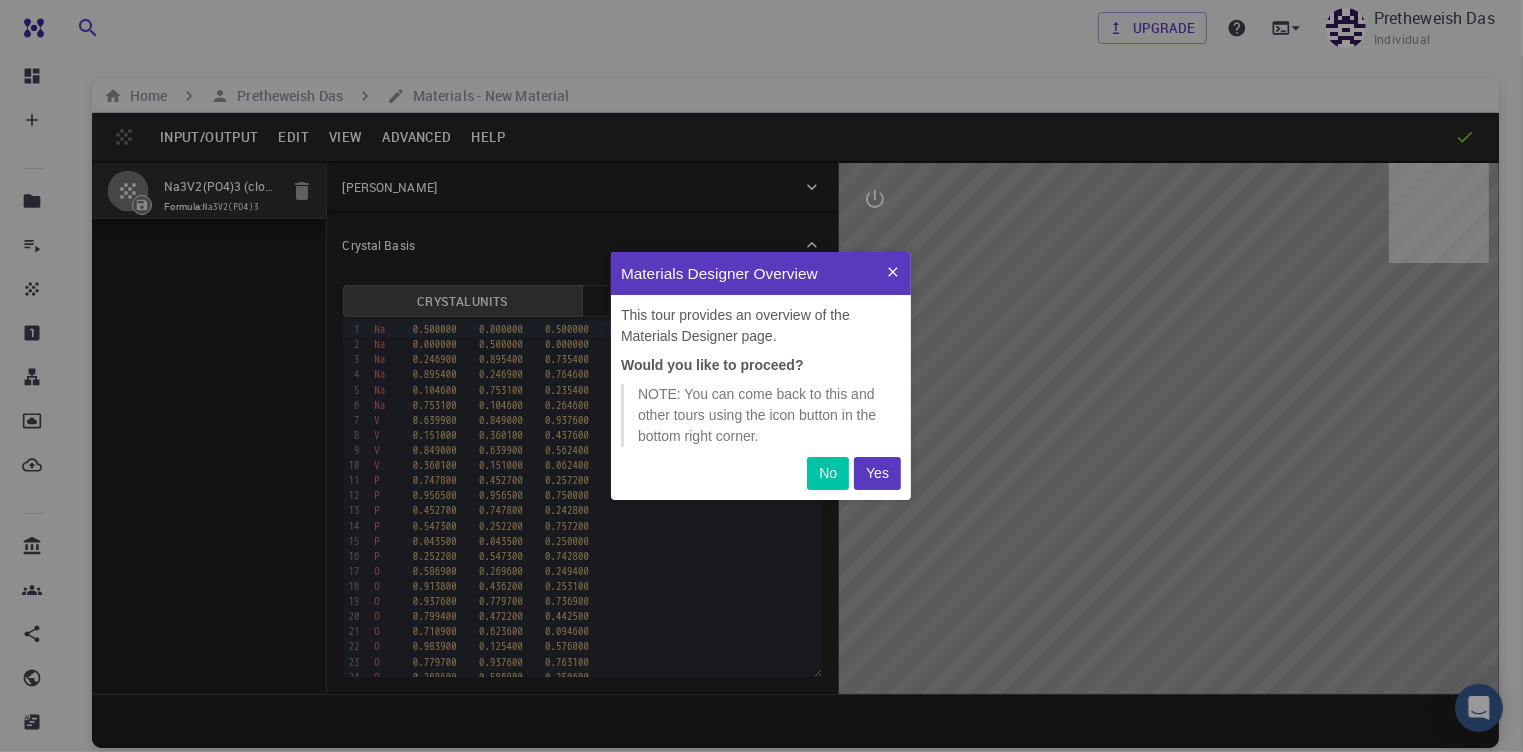 click on "Yes" at bounding box center [877, 473] 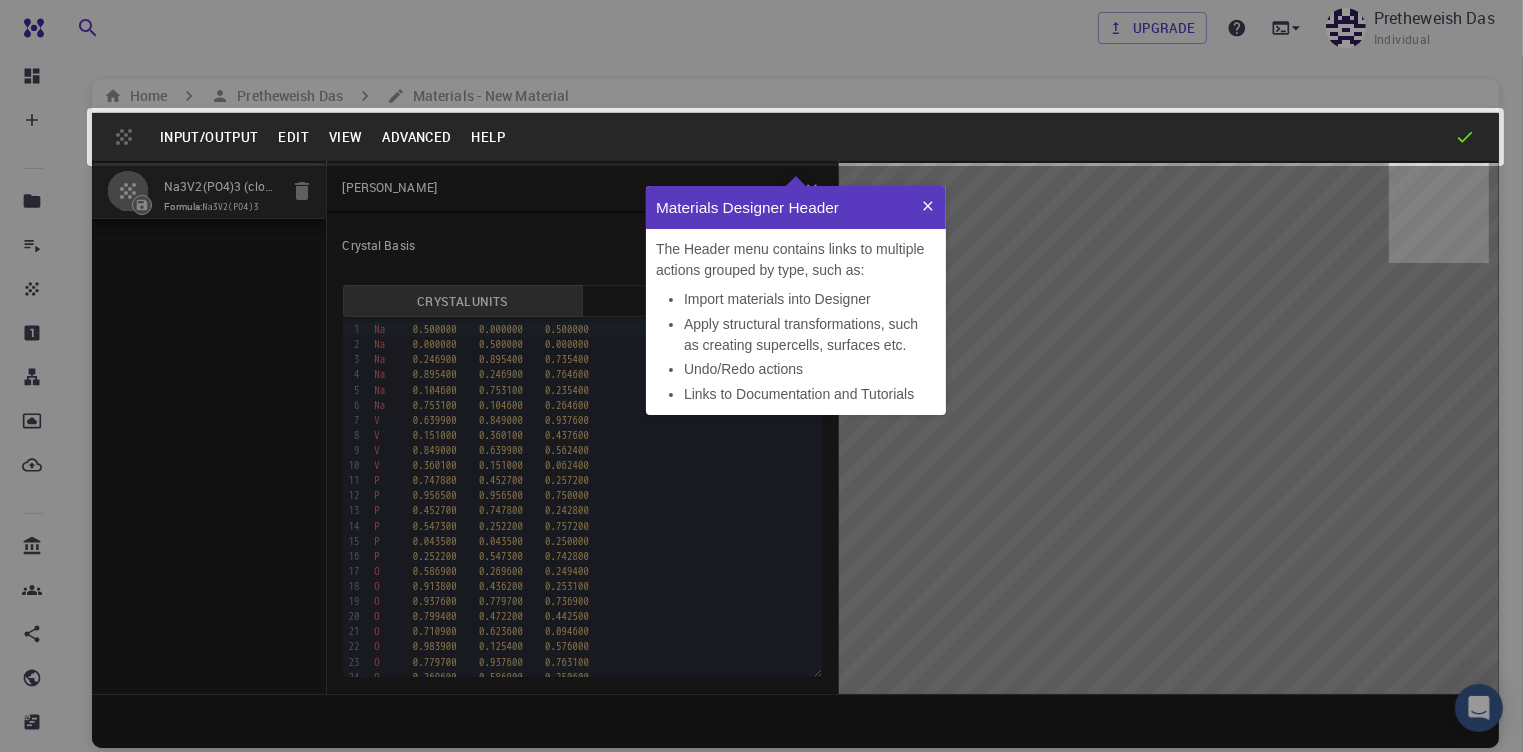 scroll, scrollTop: 0, scrollLeft: 0, axis: both 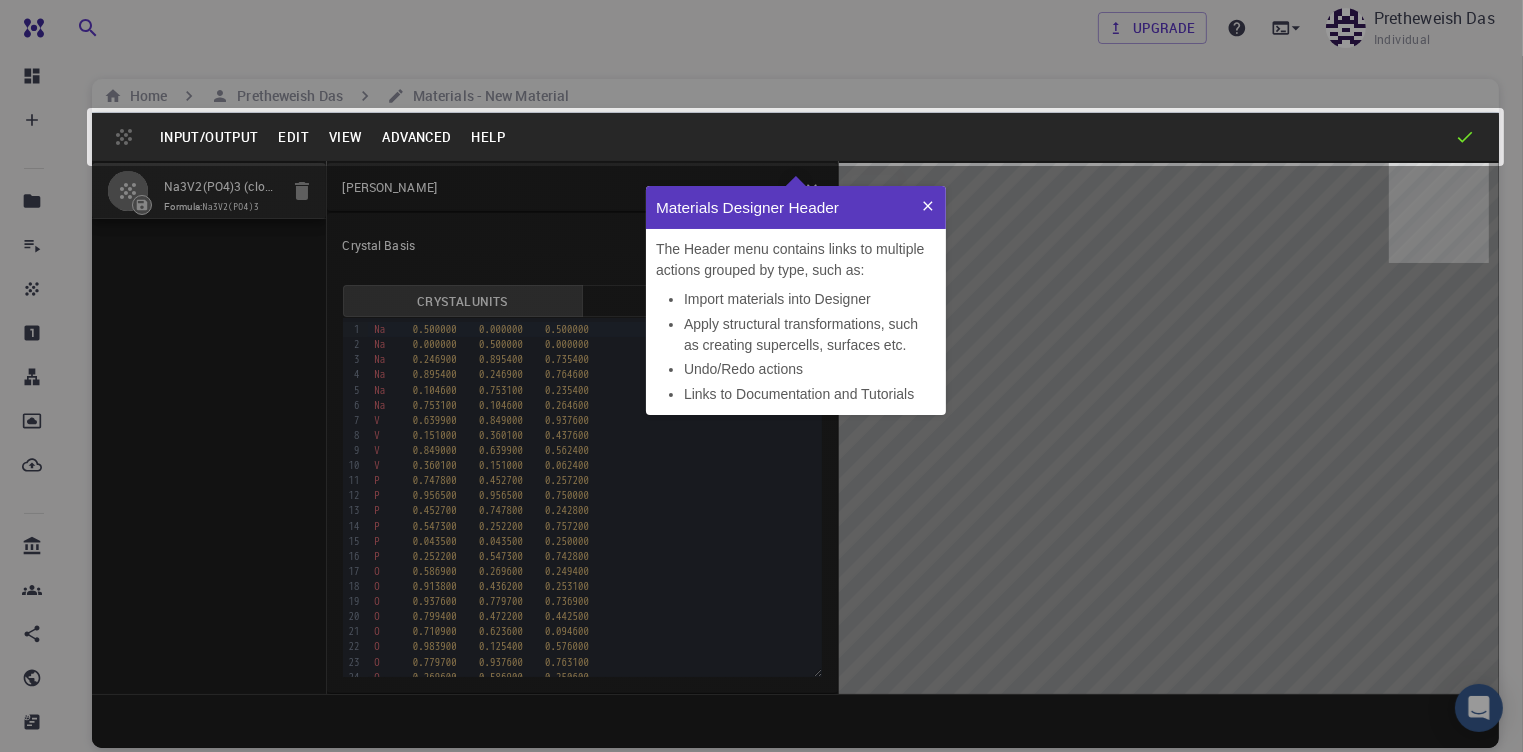 click 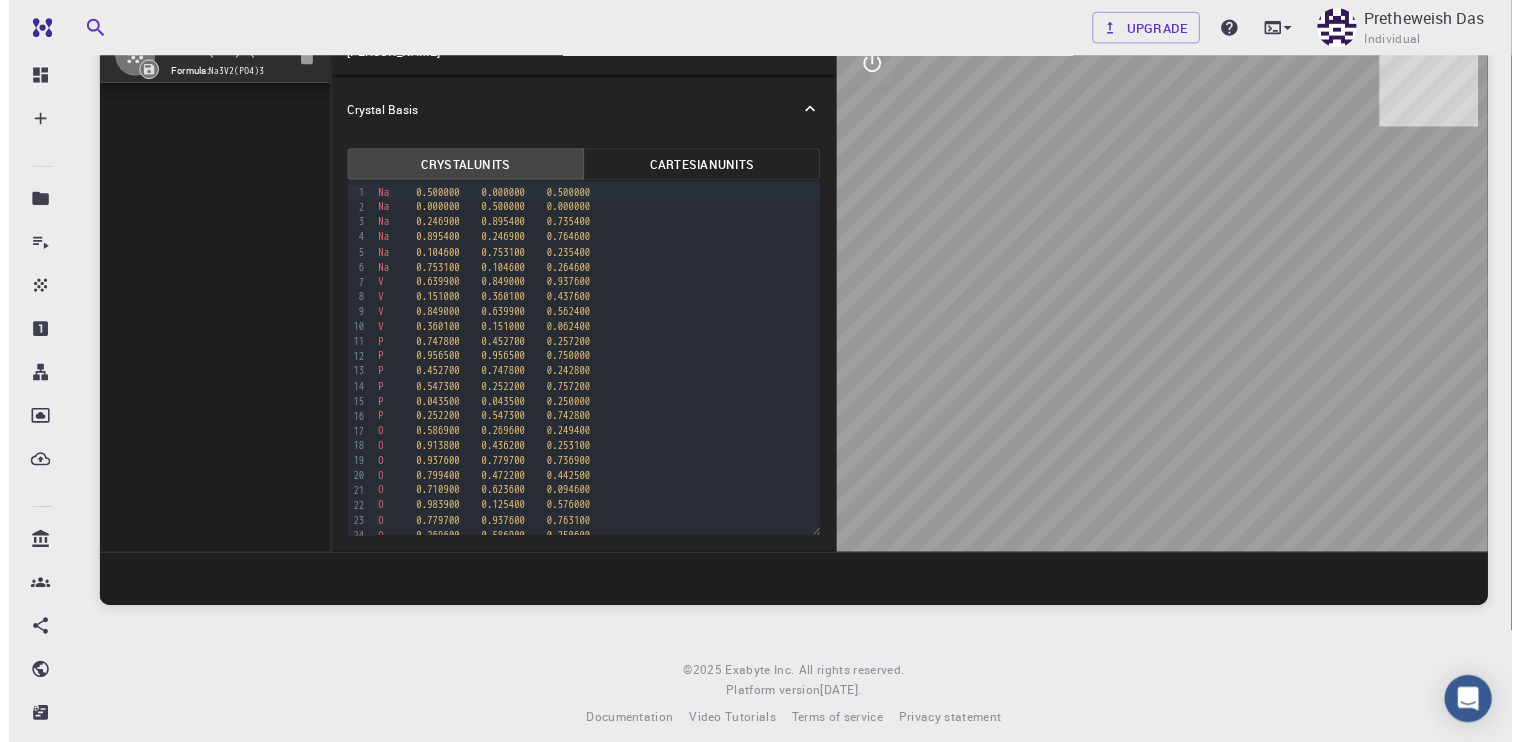 scroll, scrollTop: 0, scrollLeft: 0, axis: both 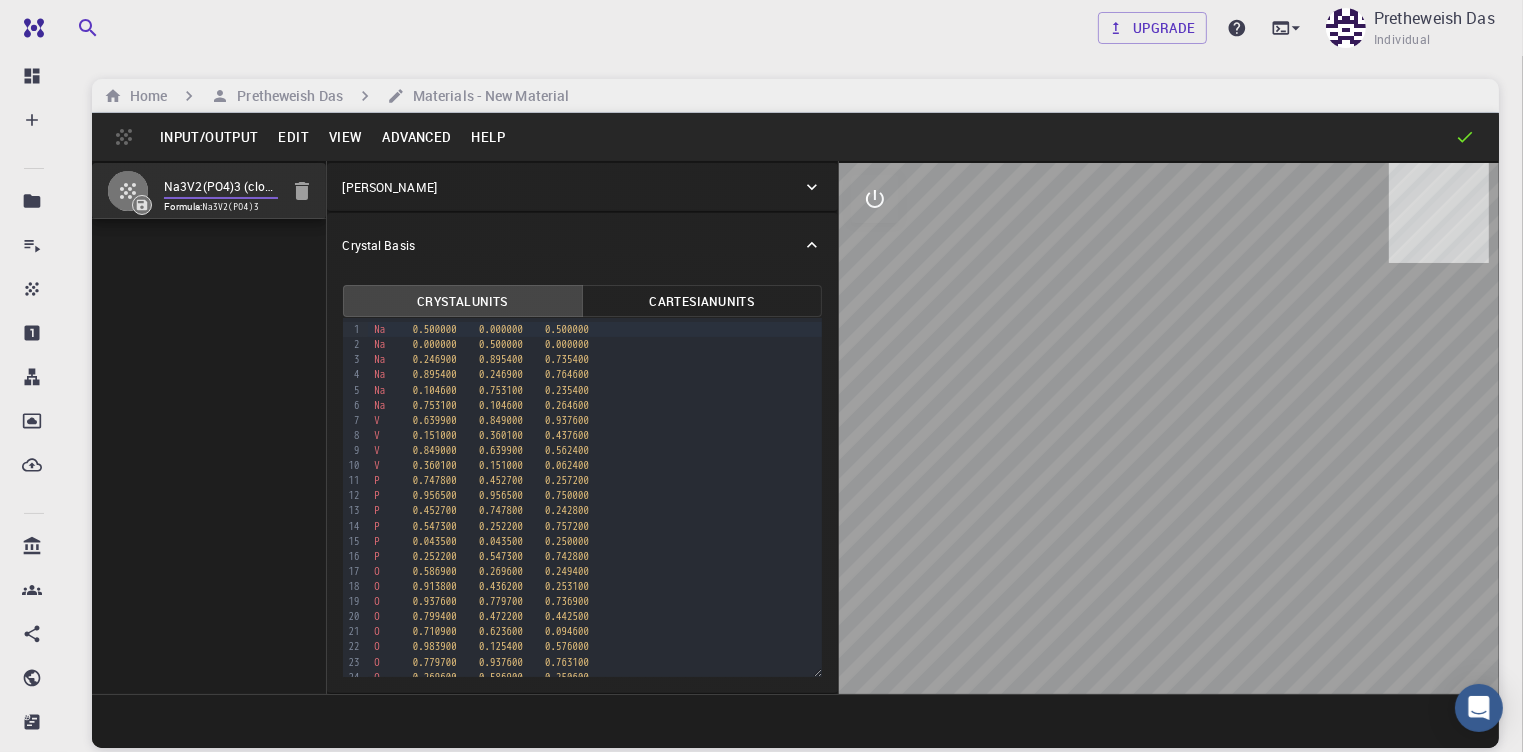 click on "Na3V2(PO4)3 (clone)" at bounding box center [221, 187] 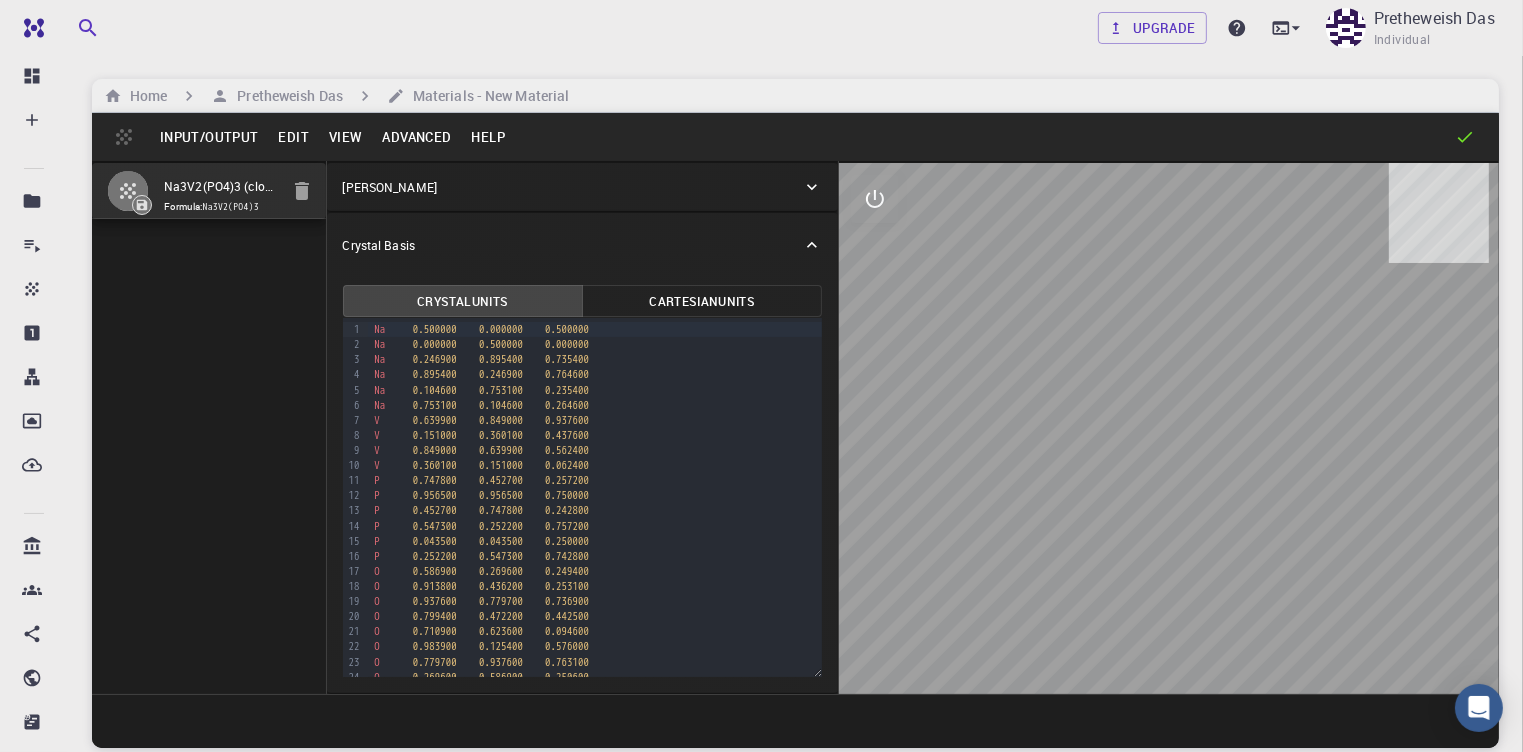 click on "Edit" at bounding box center (293, 137) 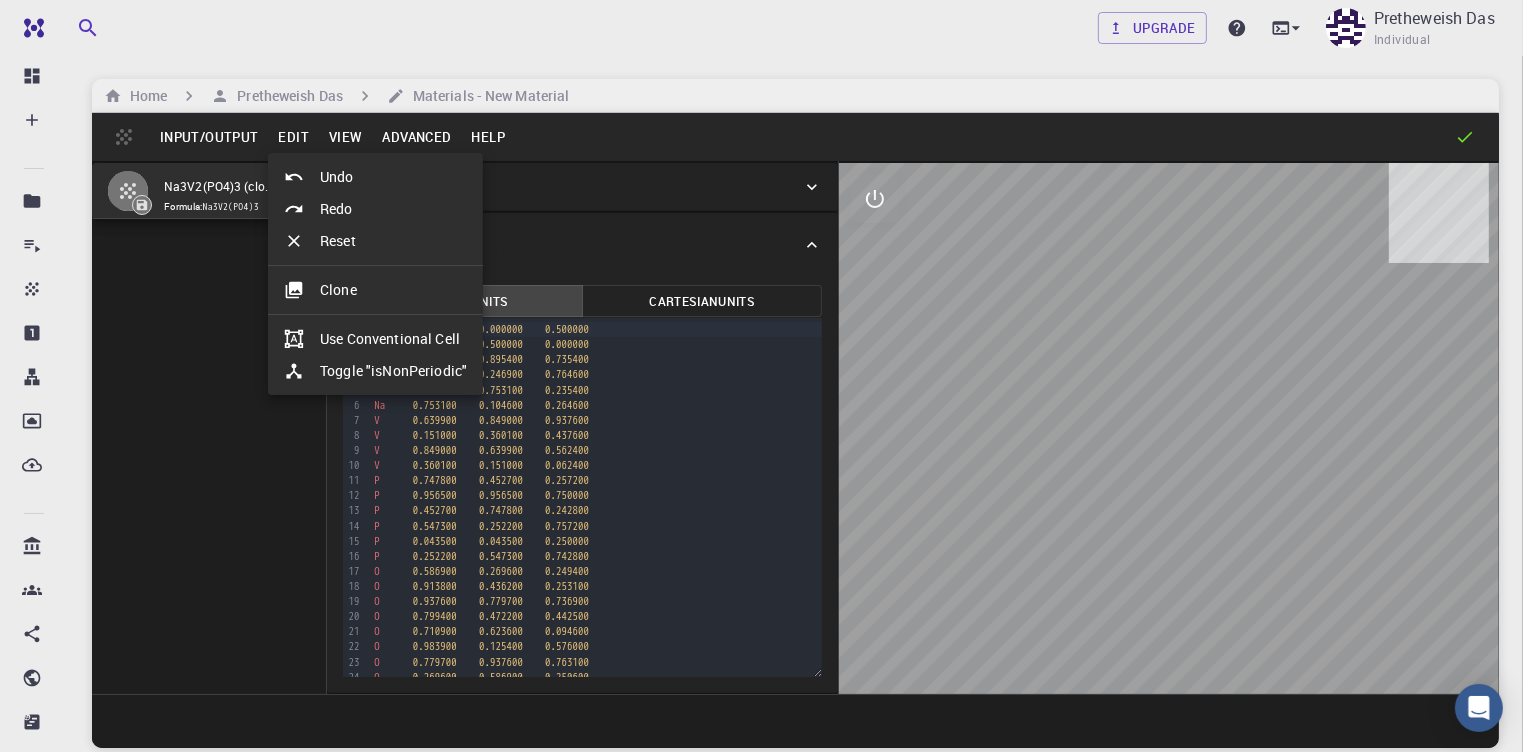 click at bounding box center [761, 376] 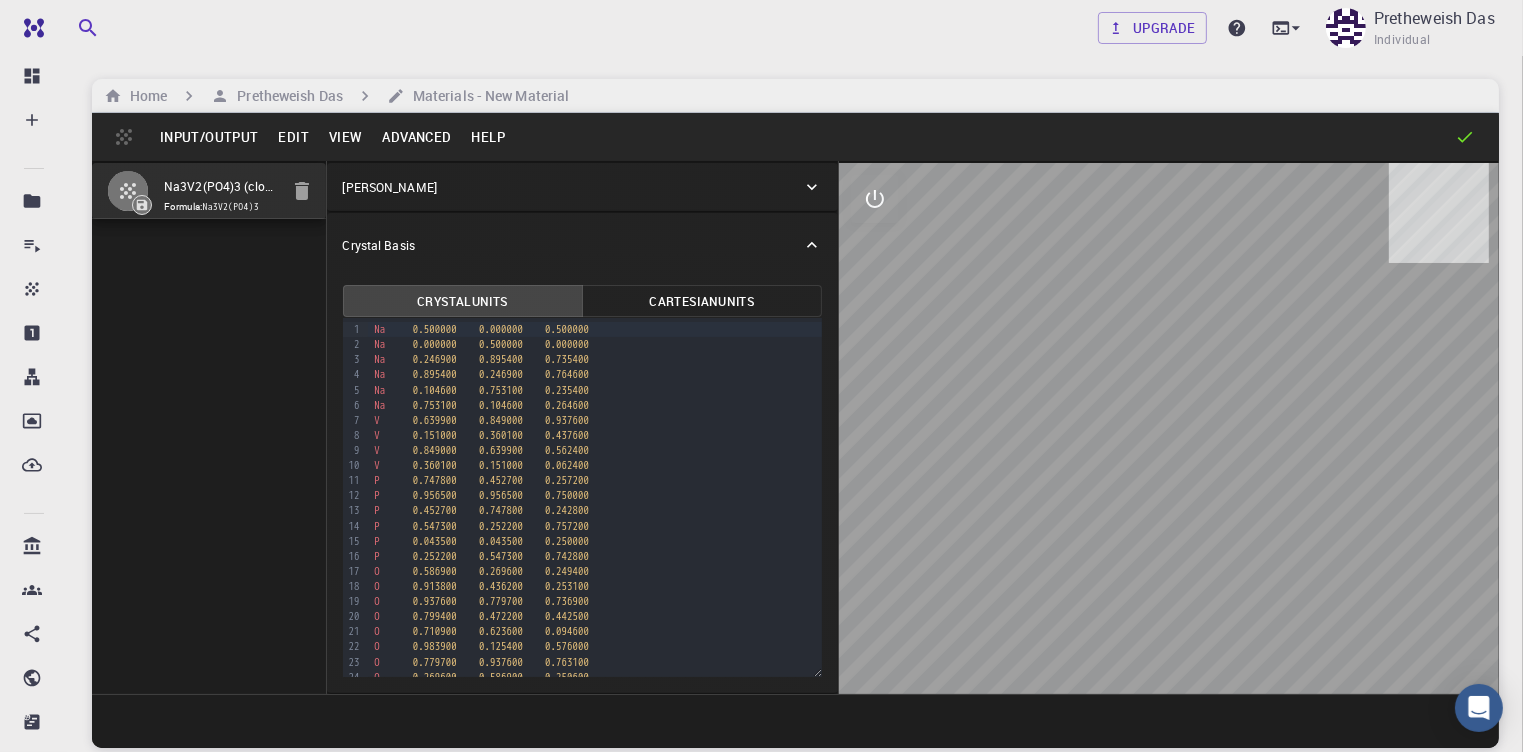 click on "View" at bounding box center [346, 137] 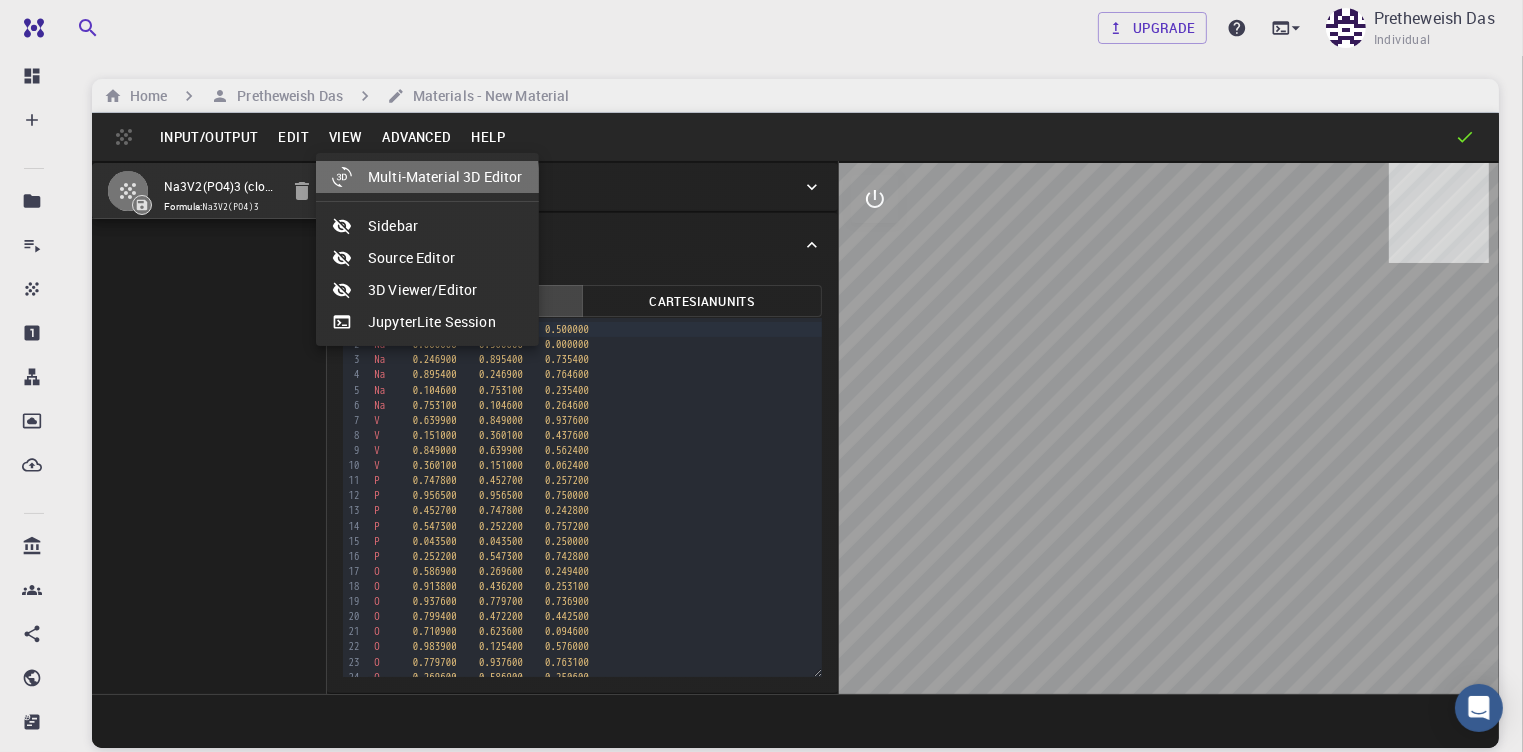click on "Multi-Material 3D Editor" at bounding box center [427, 177] 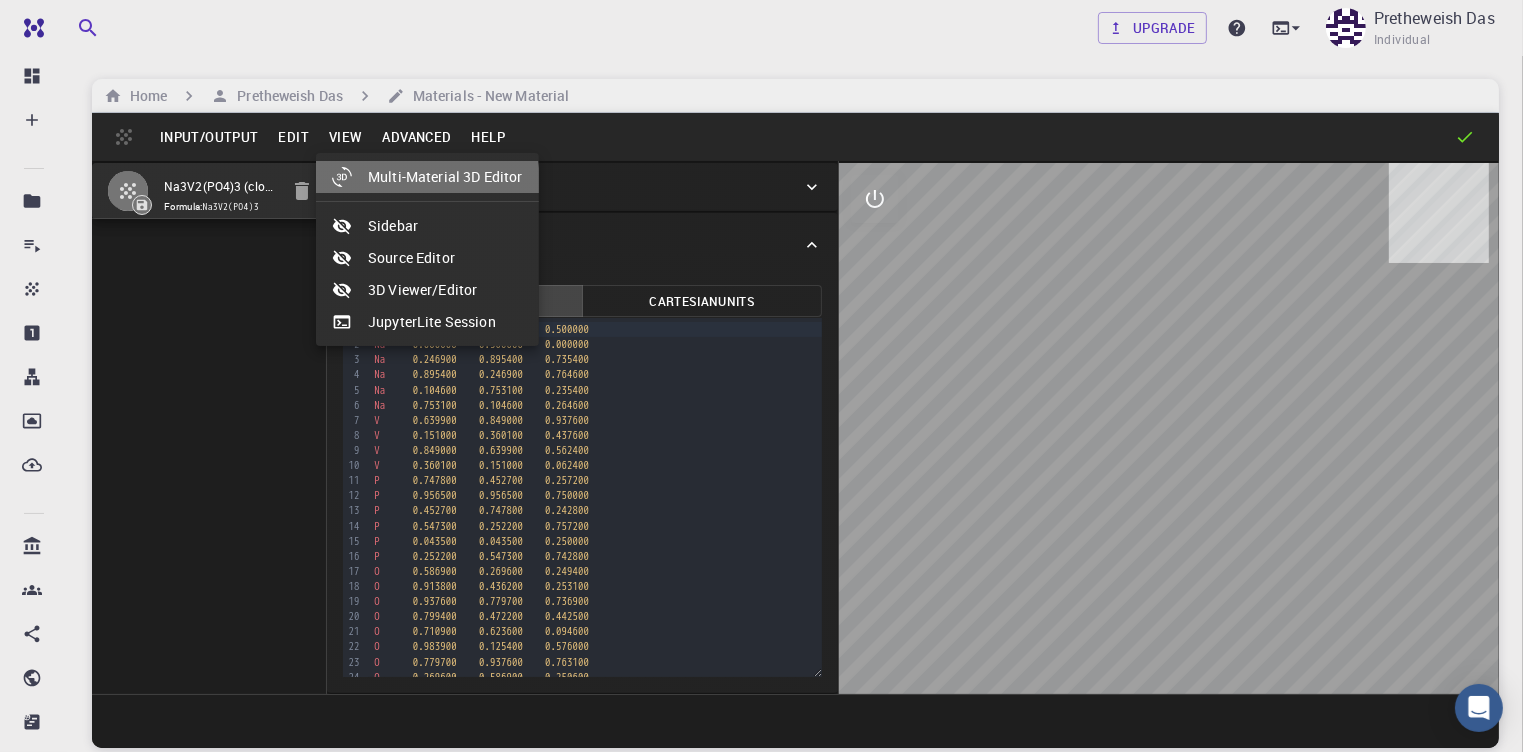 select on "Color" 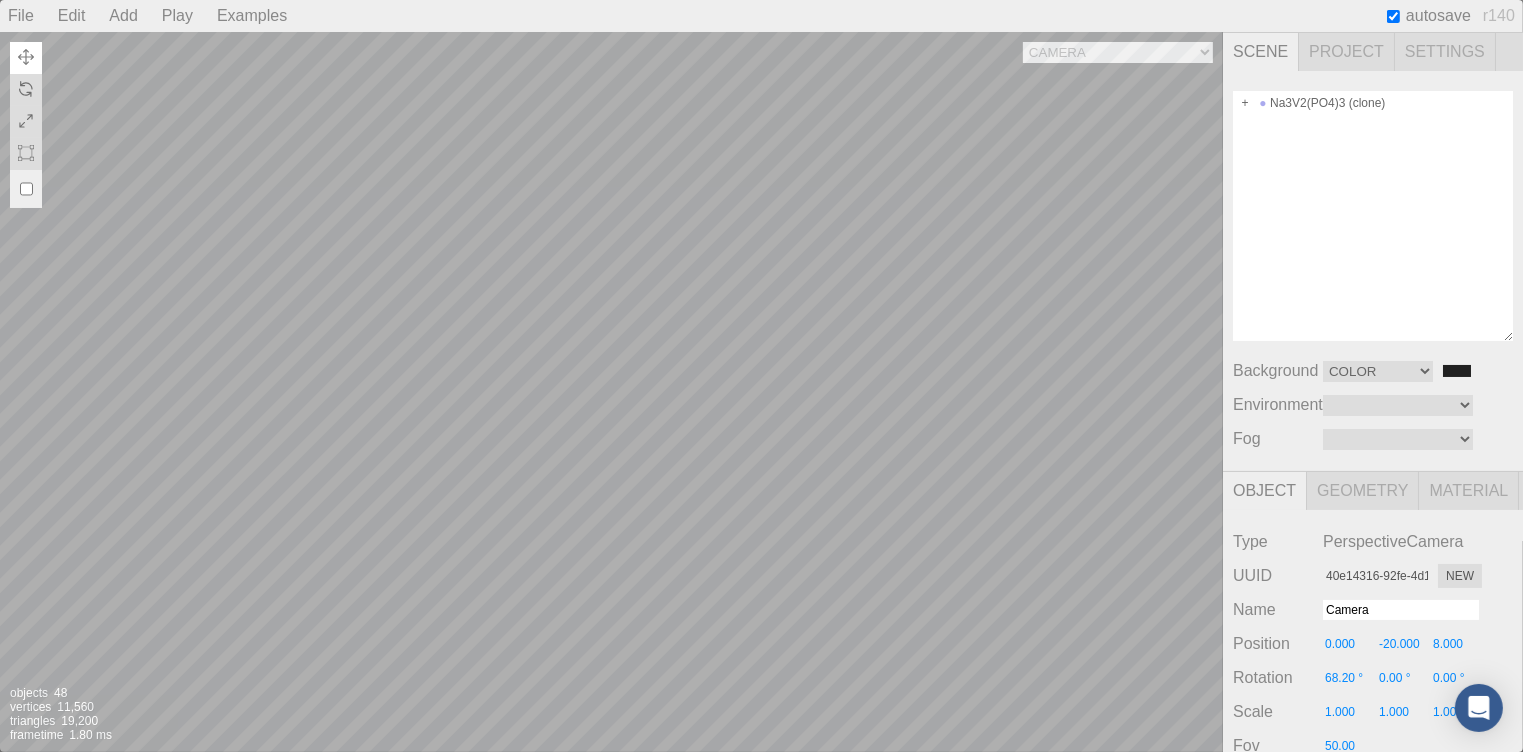 click on "Camera OrthographicCamera PerspectiveCamera Objects 48 Vertices 11,560 Triangles 19,200 Frametime 1.80 ms" at bounding box center [611, 392] 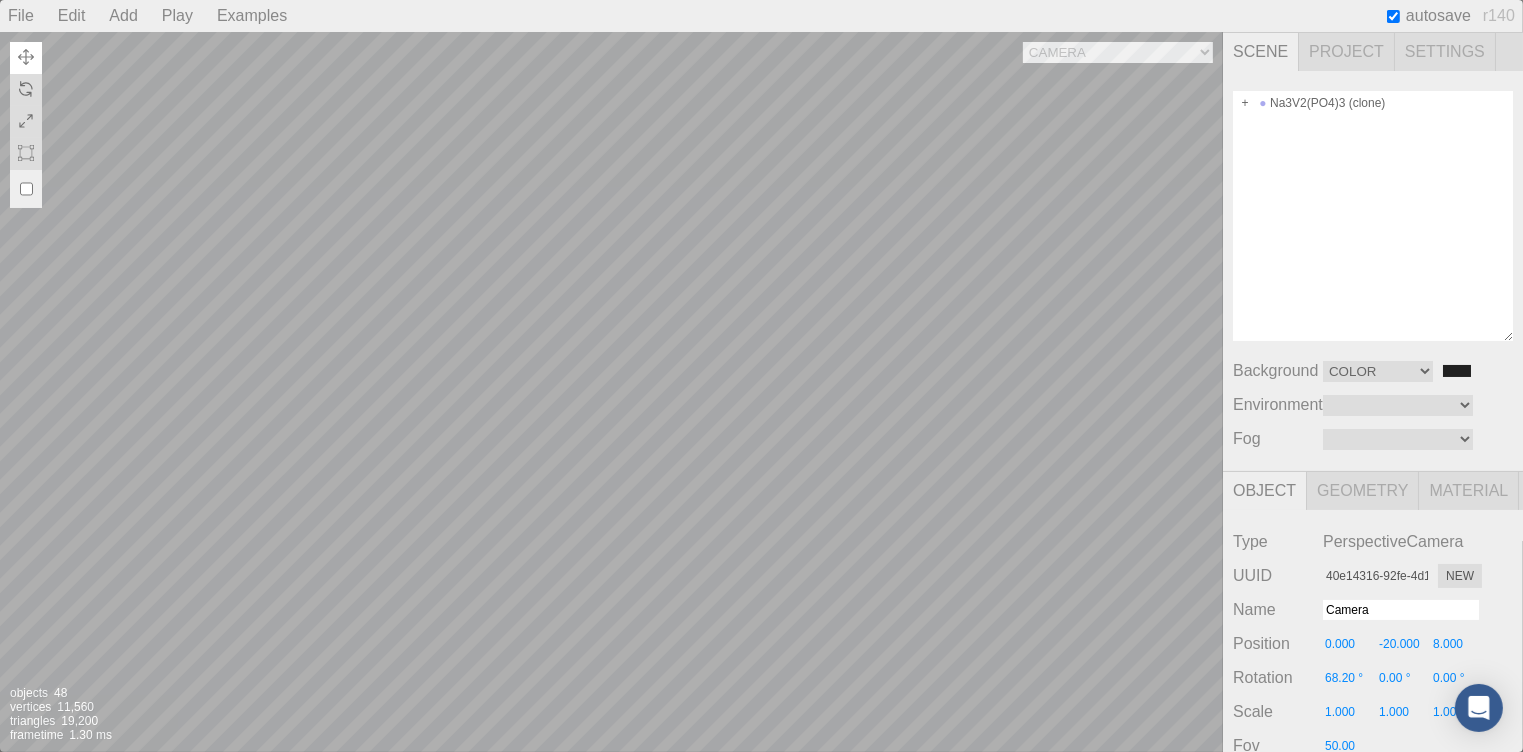 click on "Camera OrthographicCamera PerspectiveCamera Objects 48 Vertices 11,560 Triangles 19,200 Frametime 1.30 ms" at bounding box center (611, 392) 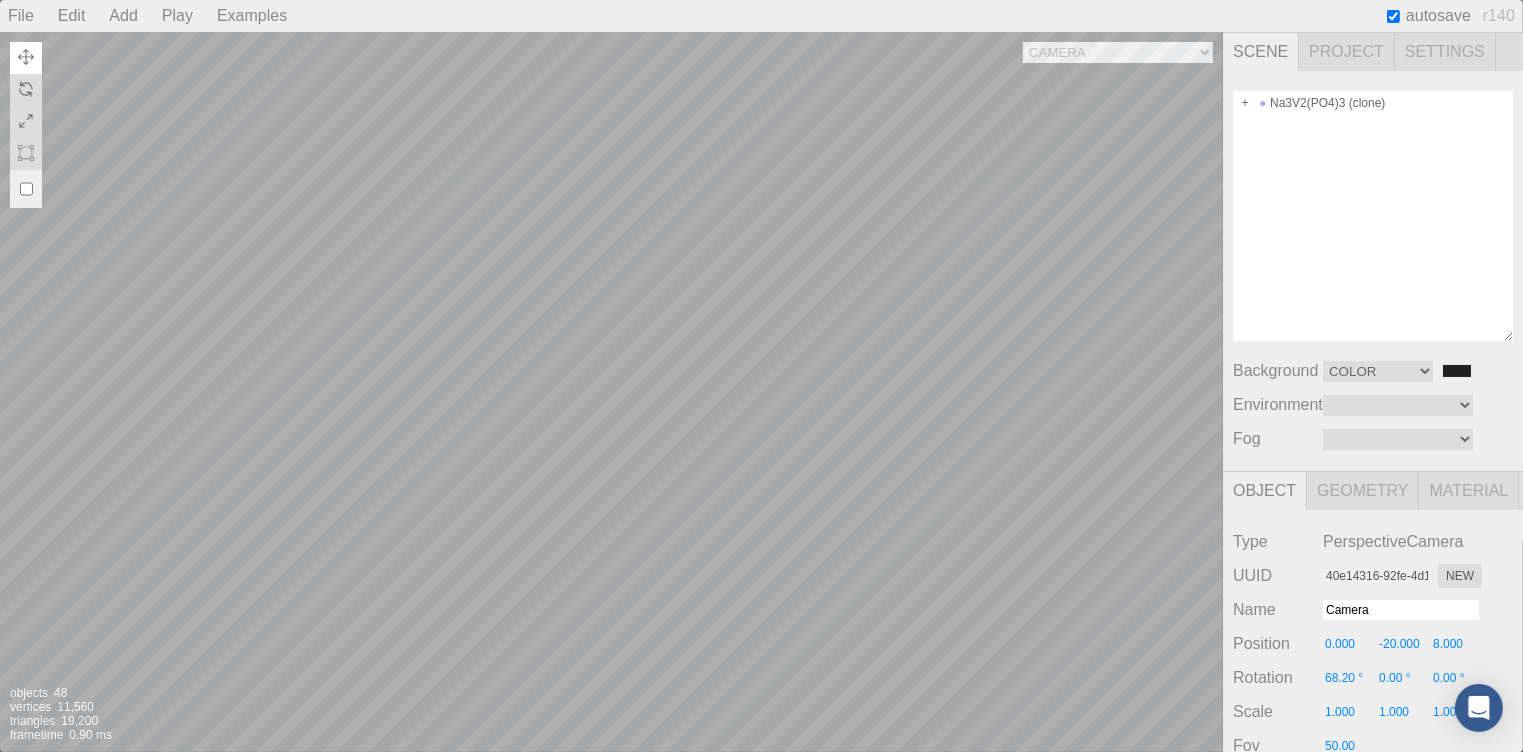 click on "Camera OrthographicCamera PerspectiveCamera Objects 48 Vertices 11,560 Triangles 19,200 Frametime 0.90 ms" at bounding box center (611, 392) 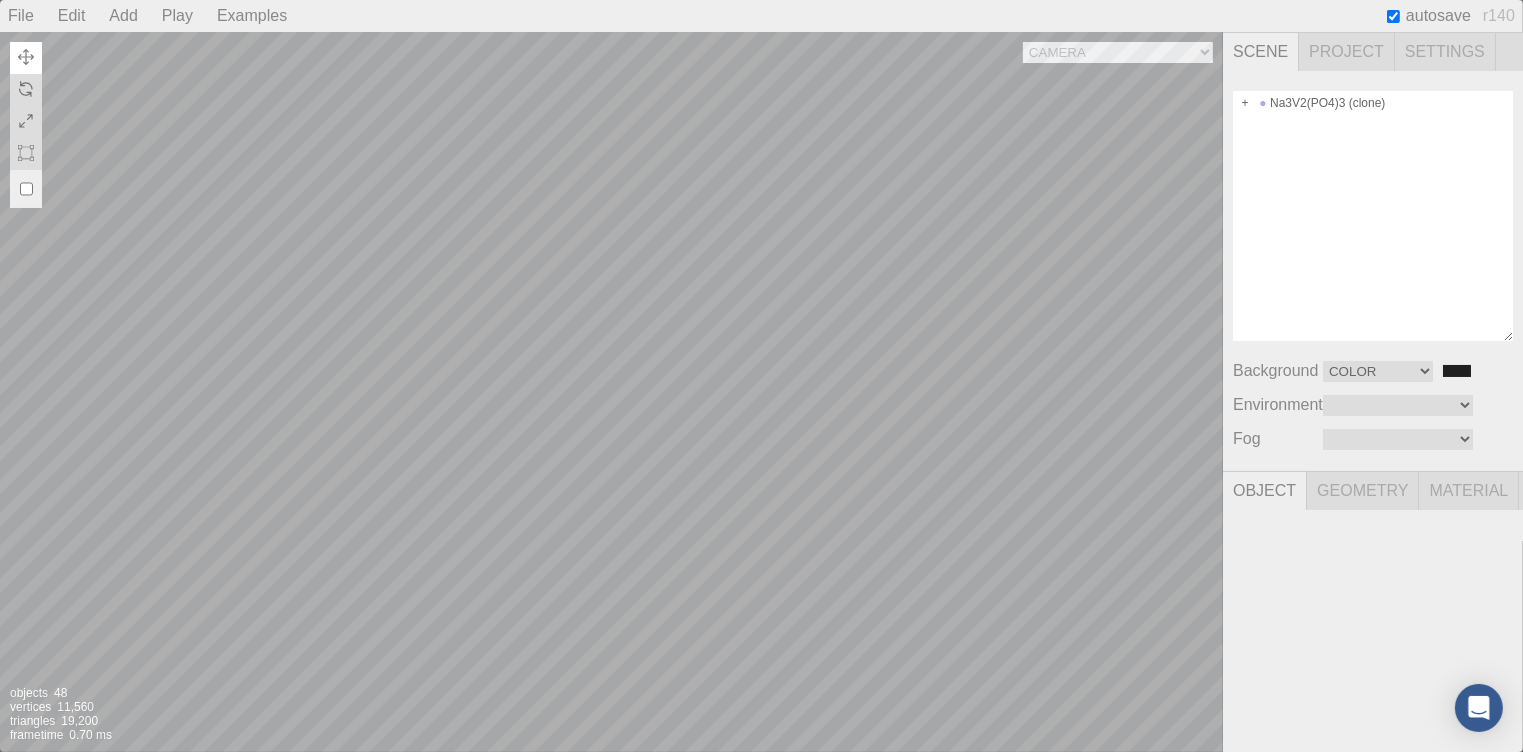 click on "Camera OrthographicCamera PerspectiveCamera Objects 48 Vertices 11,560 Triangles 19,200 Frametime 0.70 ms" at bounding box center [611, 392] 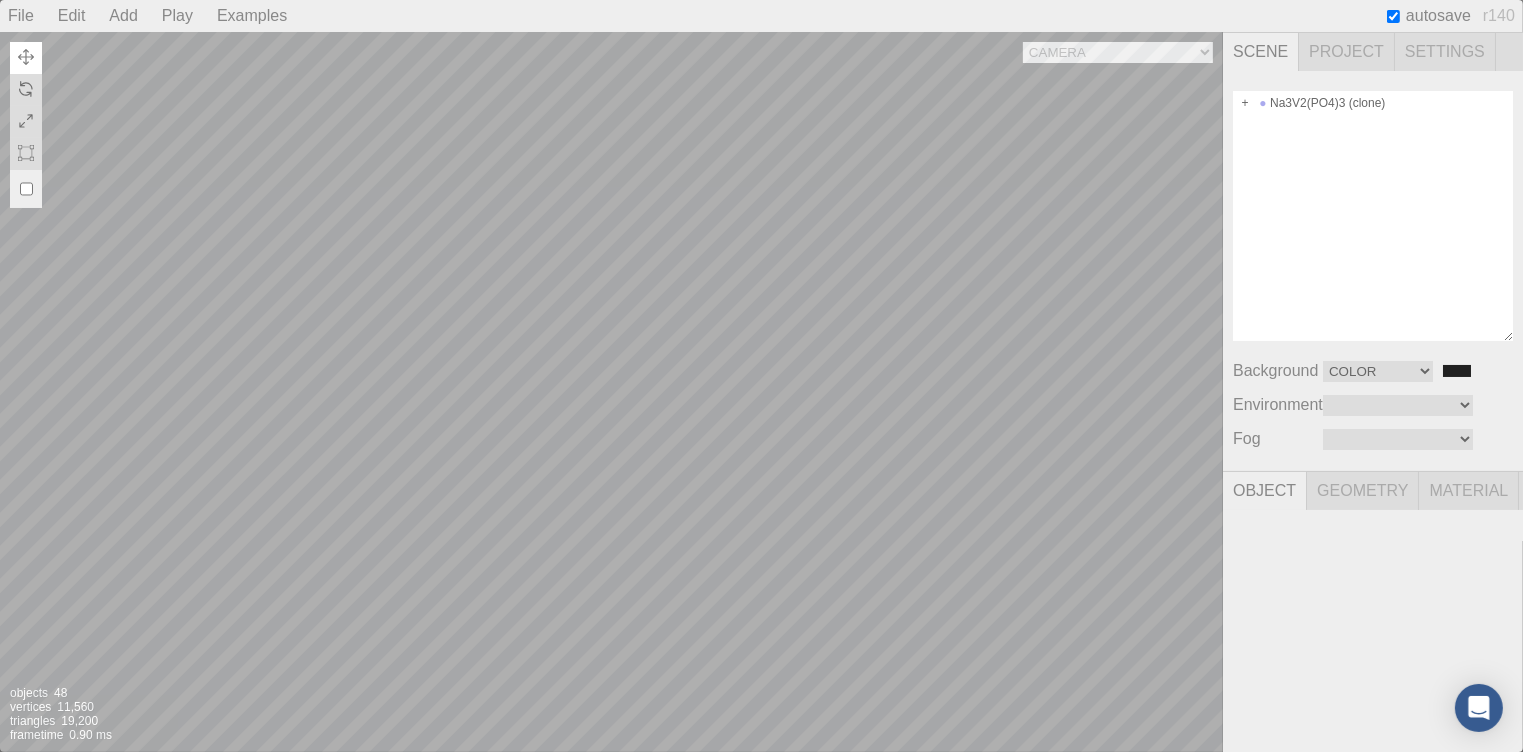 click on "Camera OrthographicCamera PerspectiveCamera Objects 48 Vertices 11,560 Triangles 19,200 Frametime 0.90 ms" at bounding box center (611, 392) 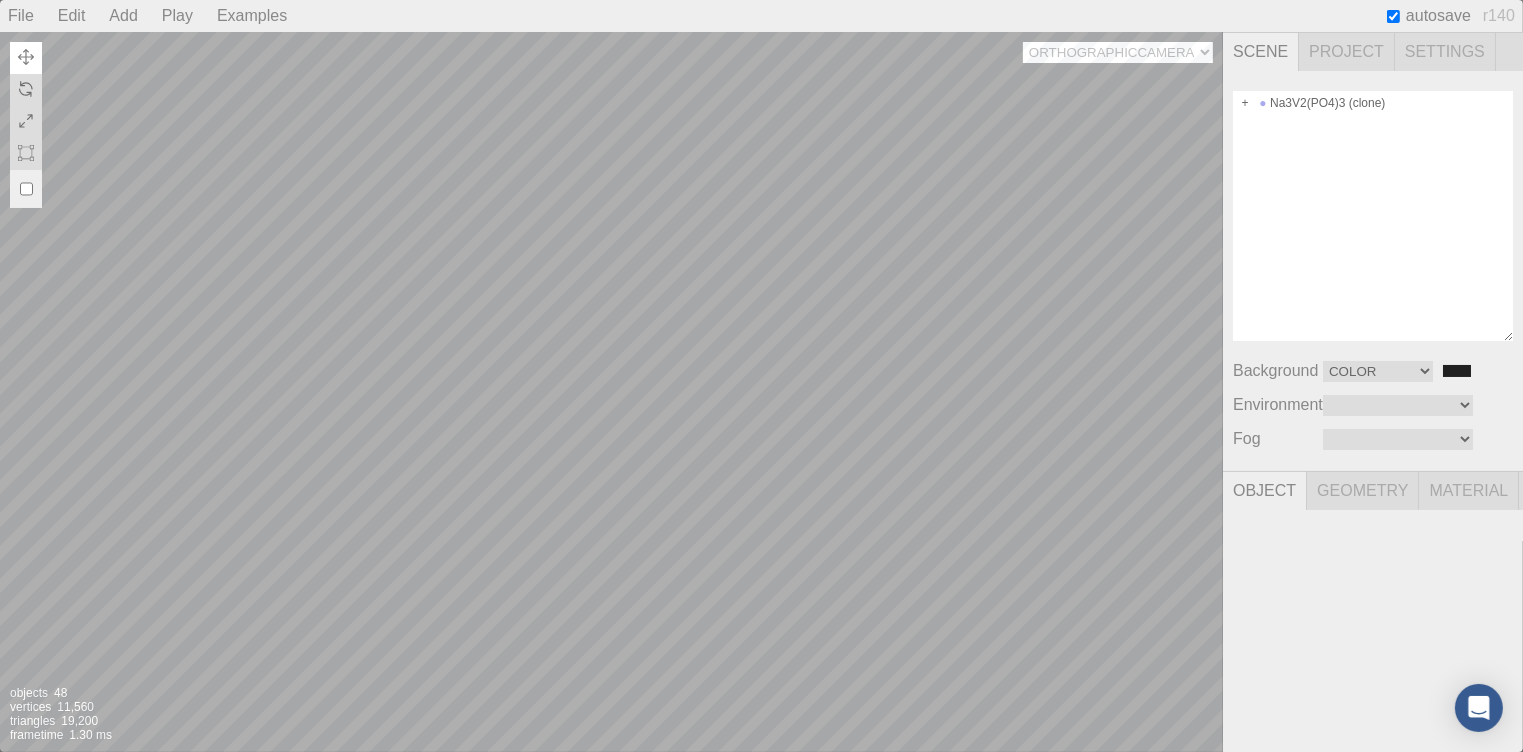 click on "Camera OrthographicCamera PerspectiveCamera" at bounding box center [1118, 52] 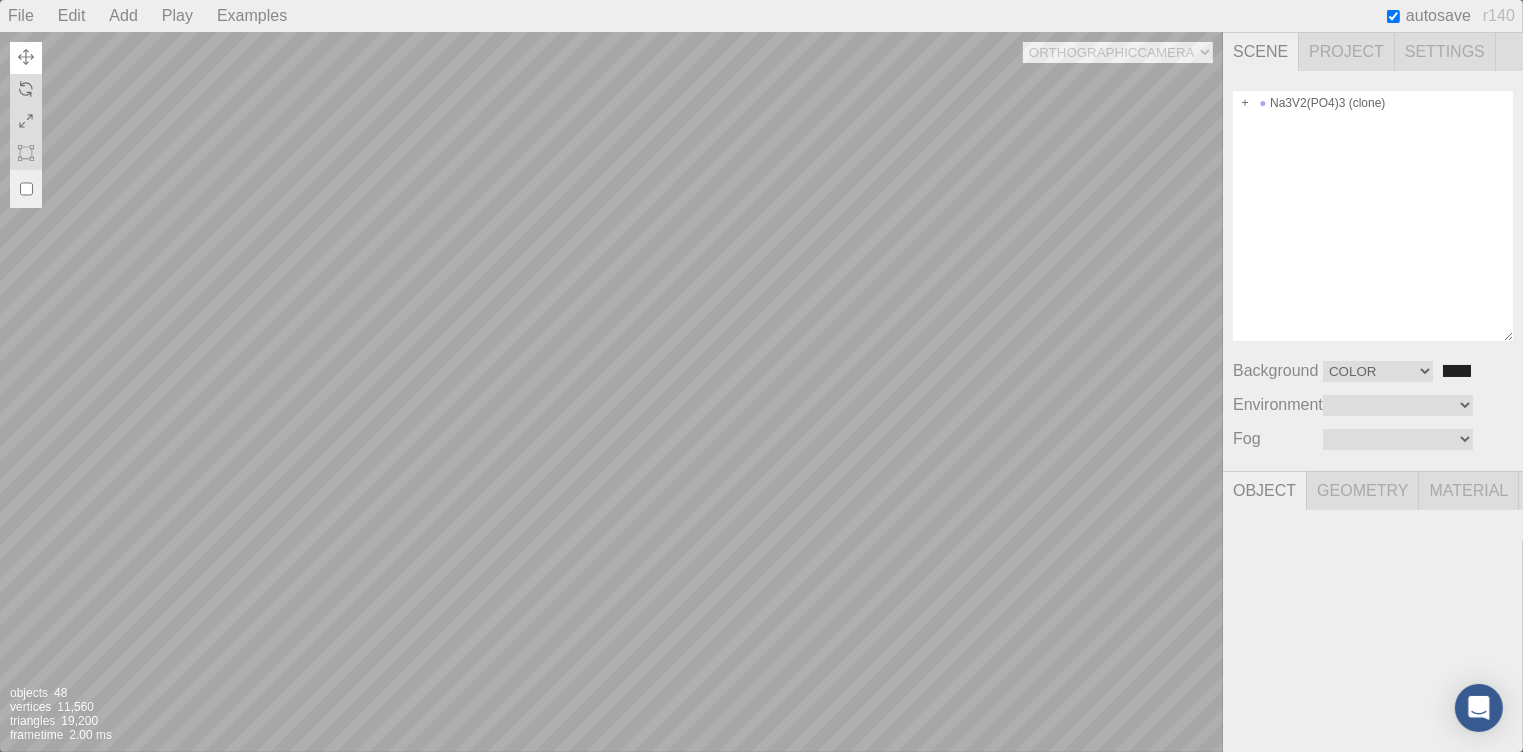 click on "Camera OrthographicCamera PerspectiveCamera Objects 48 Vertices 11,560 Triangles 19,200 Frametime 2.00 ms" at bounding box center (611, 392) 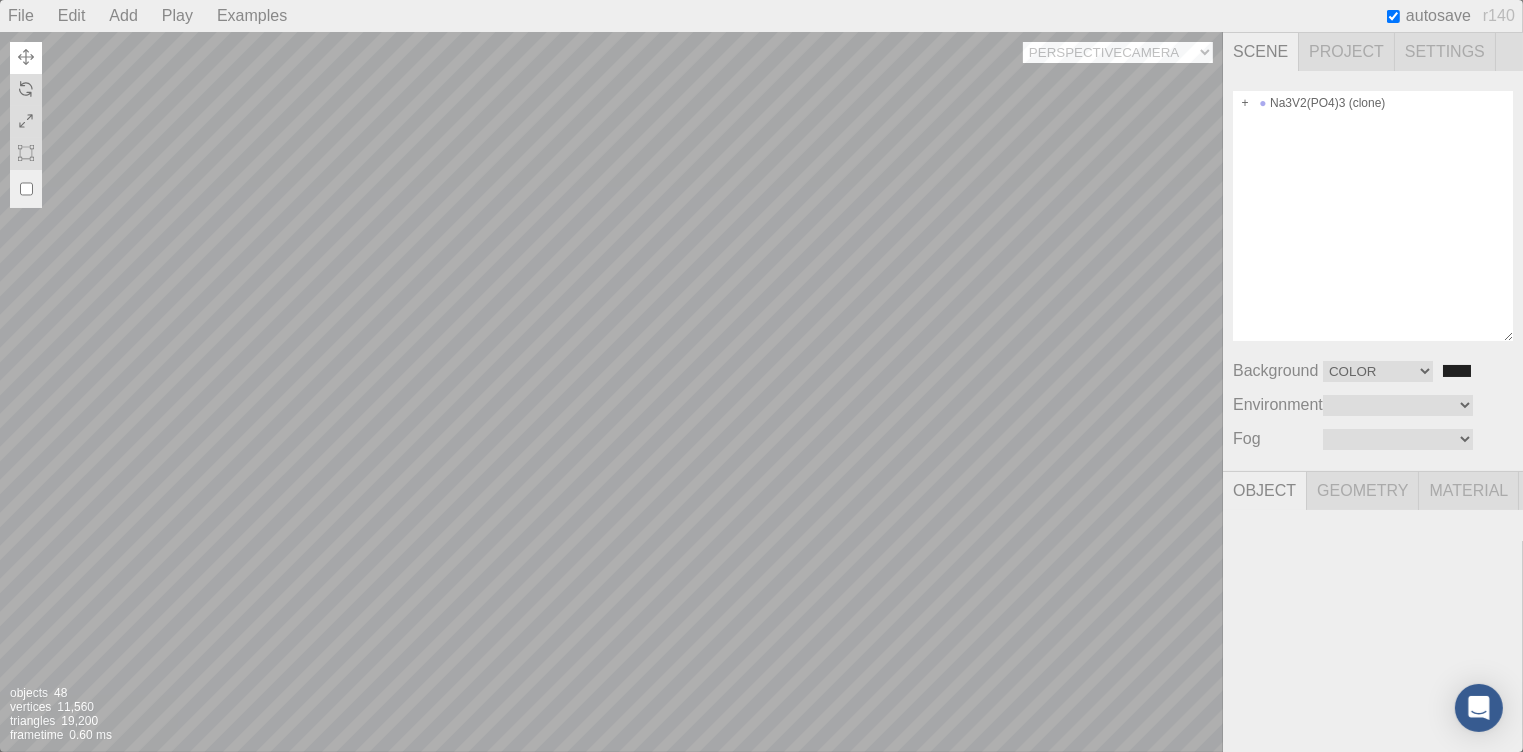 click on "Camera OrthographicCamera PerspectiveCamera" at bounding box center [1118, 52] 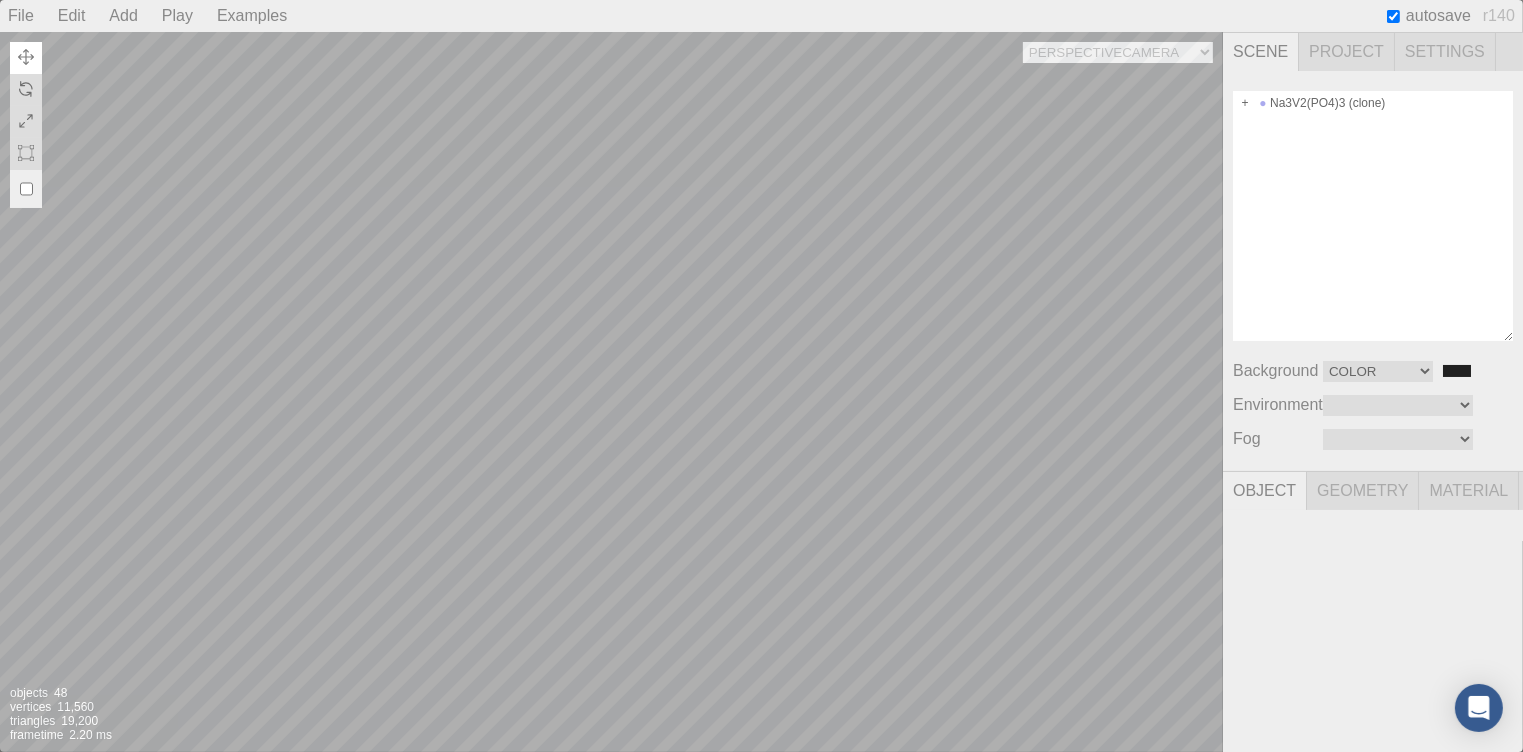 click on "Camera OrthographicCamera PerspectiveCamera Objects 48 Vertices 11,560 Triangles 19,200 Frametime 2.20 ms" at bounding box center [611, 392] 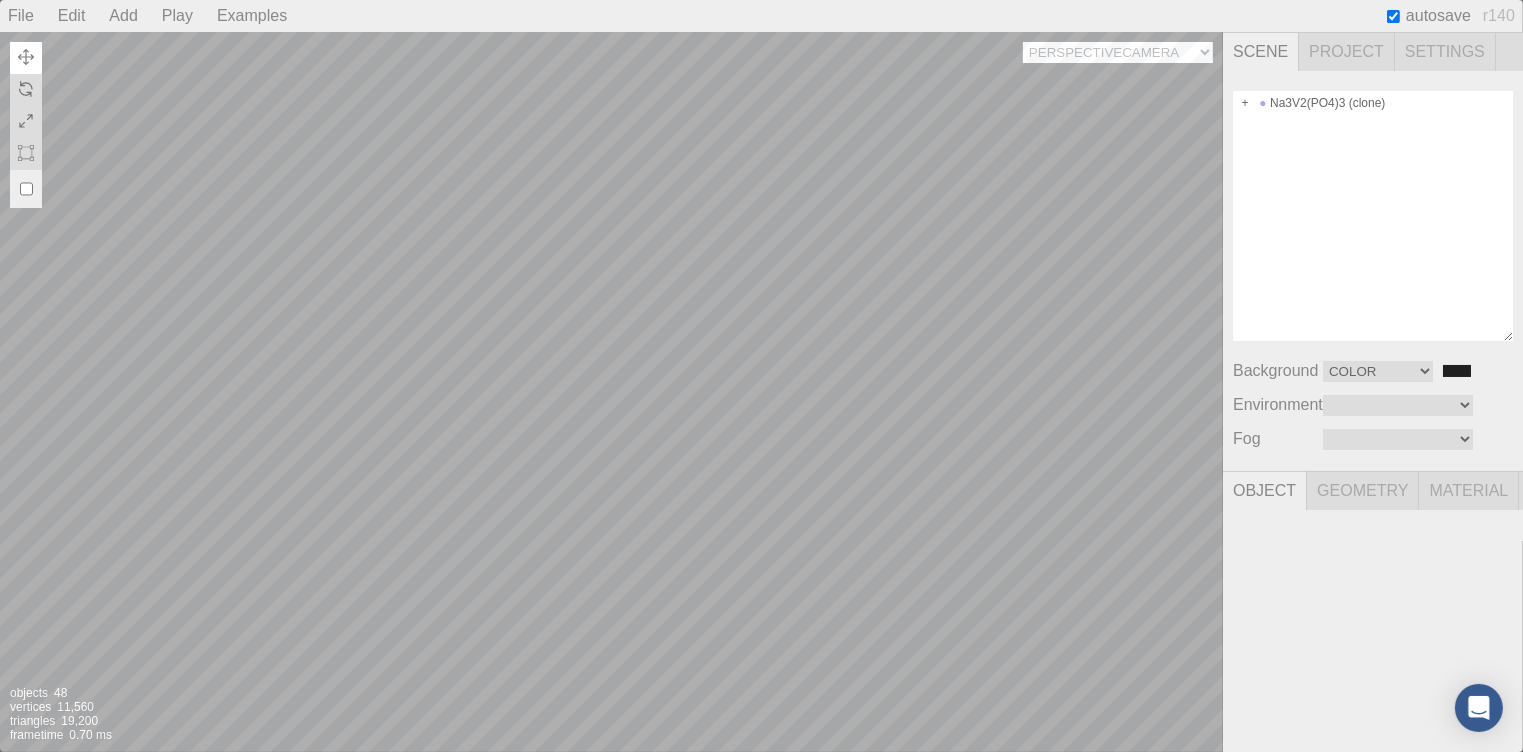 select on "40e14316-92fe-4d11-8d59-128117aea69c" 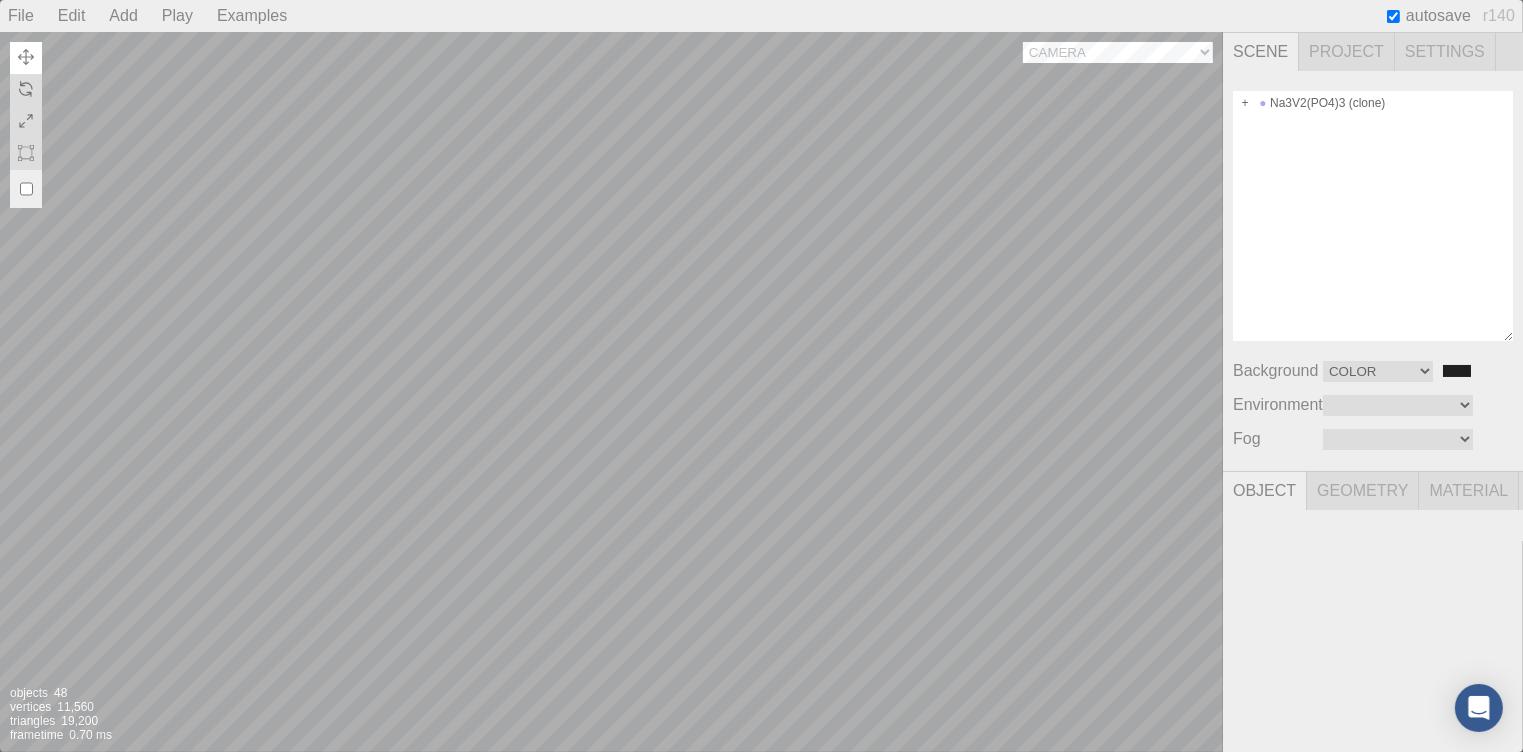 click on "Camera OrthographicCamera PerspectiveCamera" at bounding box center (1118, 52) 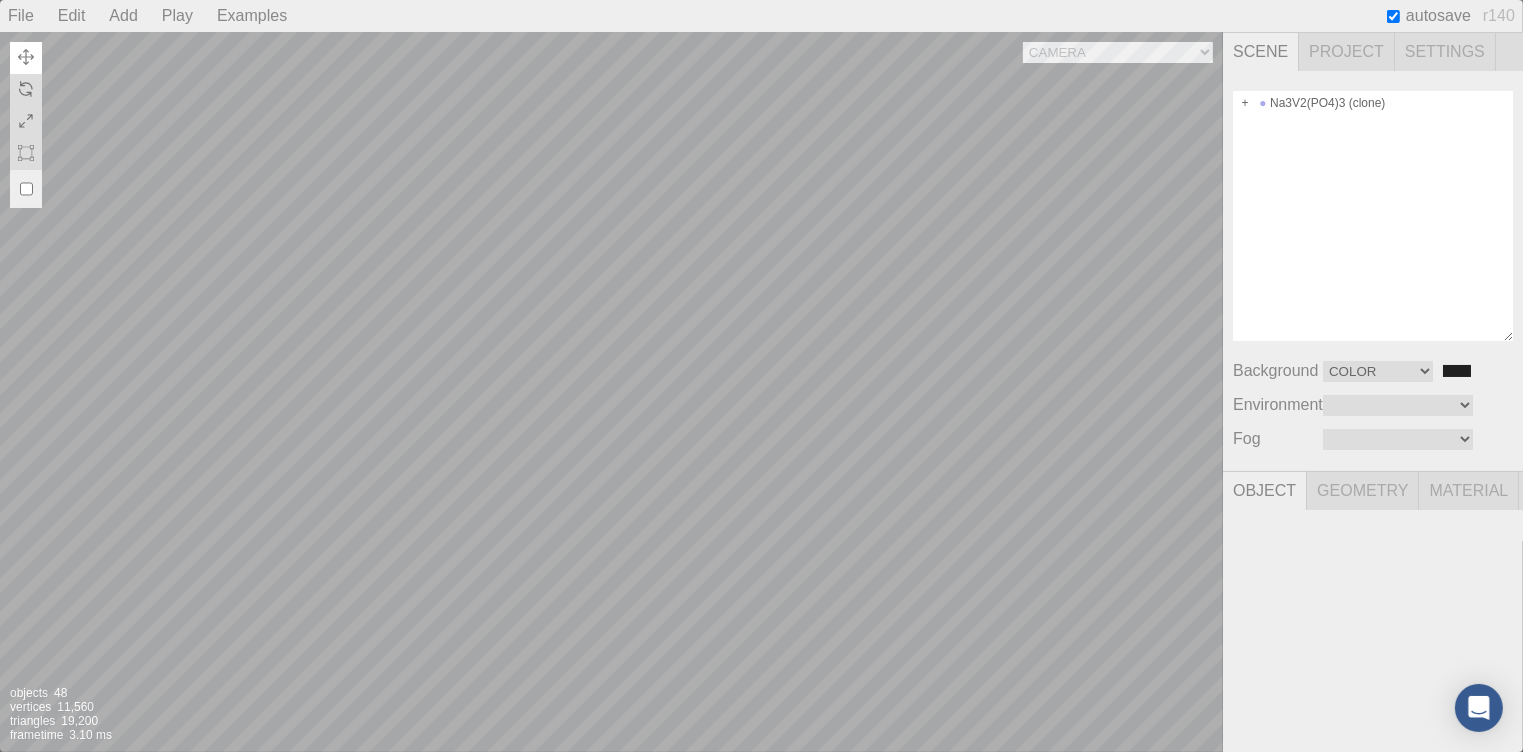 click on "Camera OrthographicCamera PerspectiveCamera Objects 48 Vertices 11,560 Triangles 19,200 Frametime 3.10 ms" at bounding box center [611, 392] 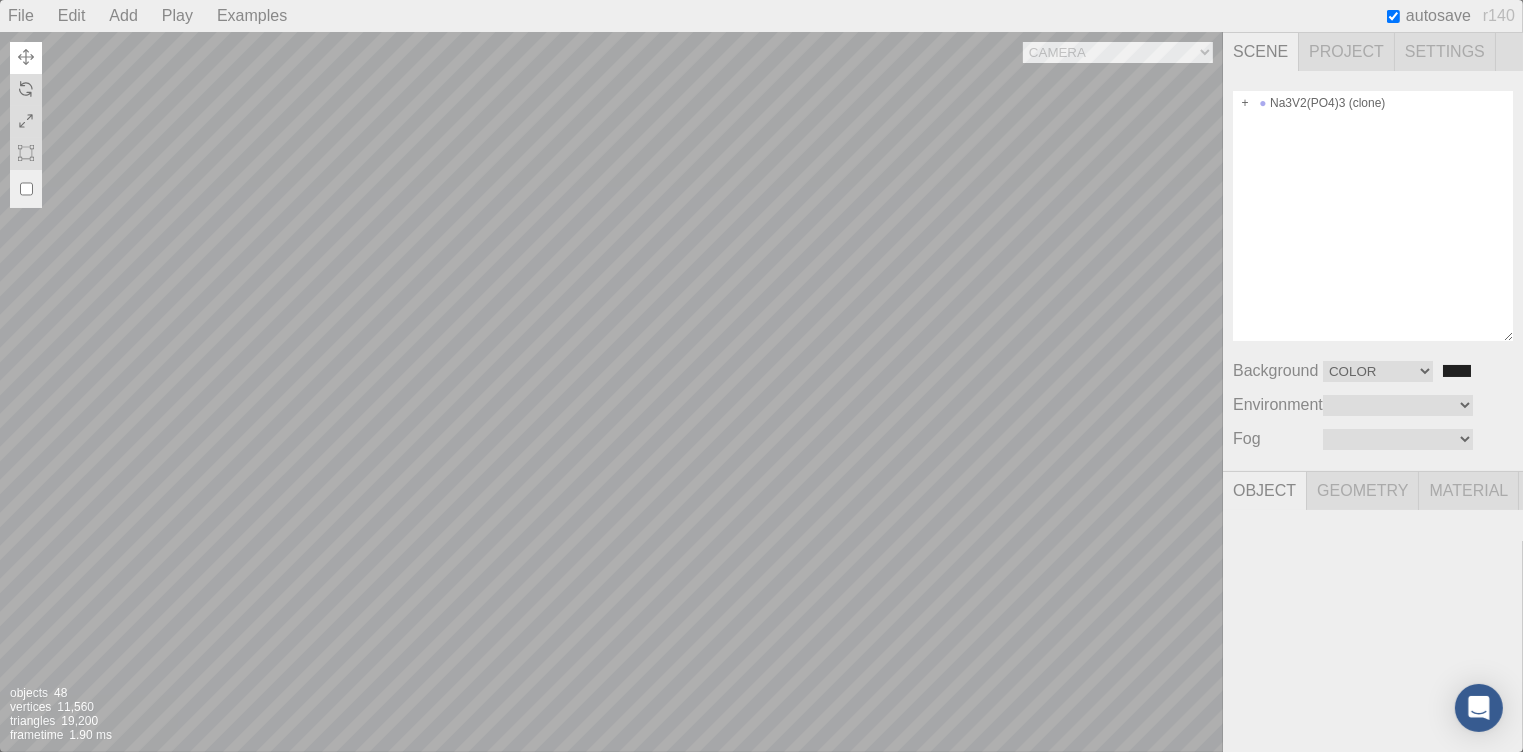 click at bounding box center (1159, 688) 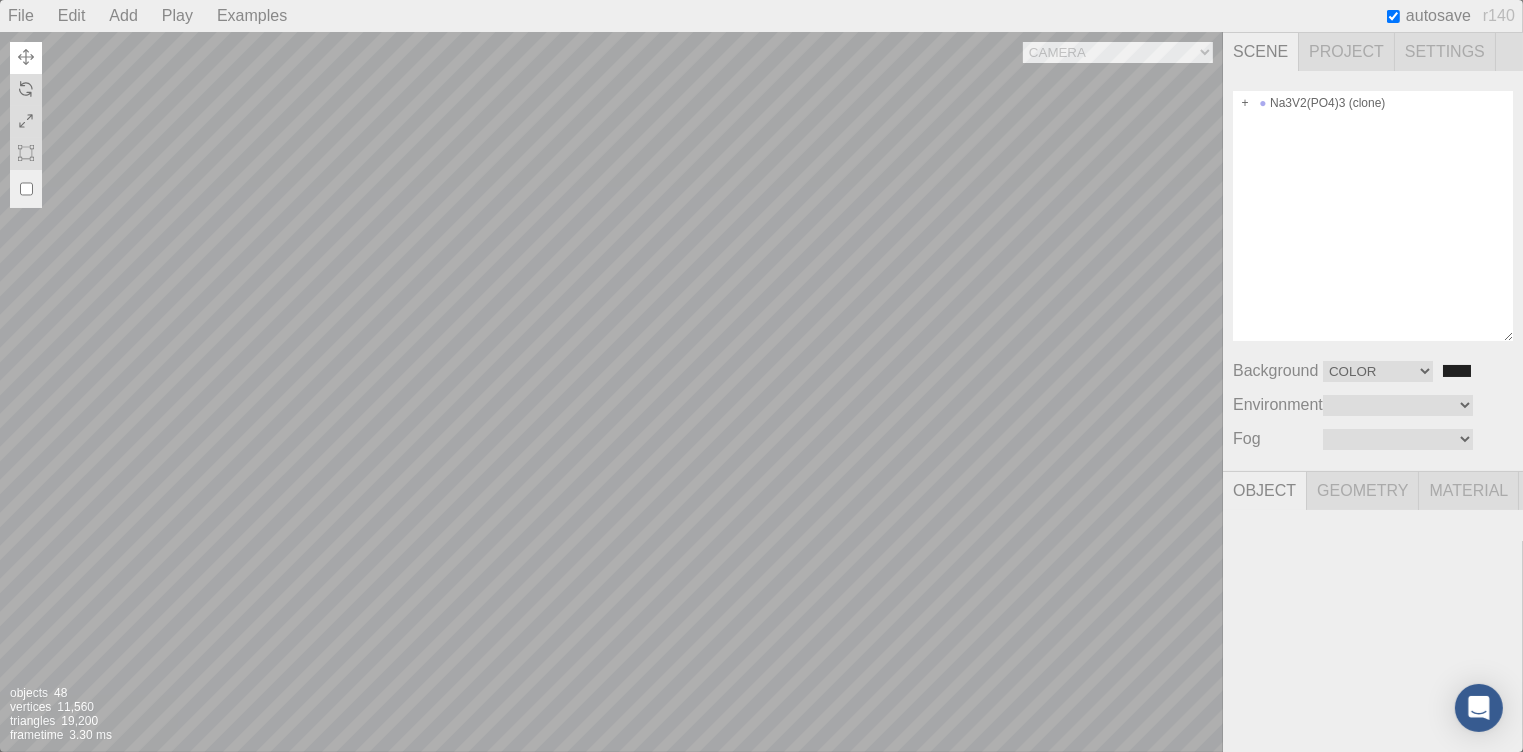 click at bounding box center [1159, 688] 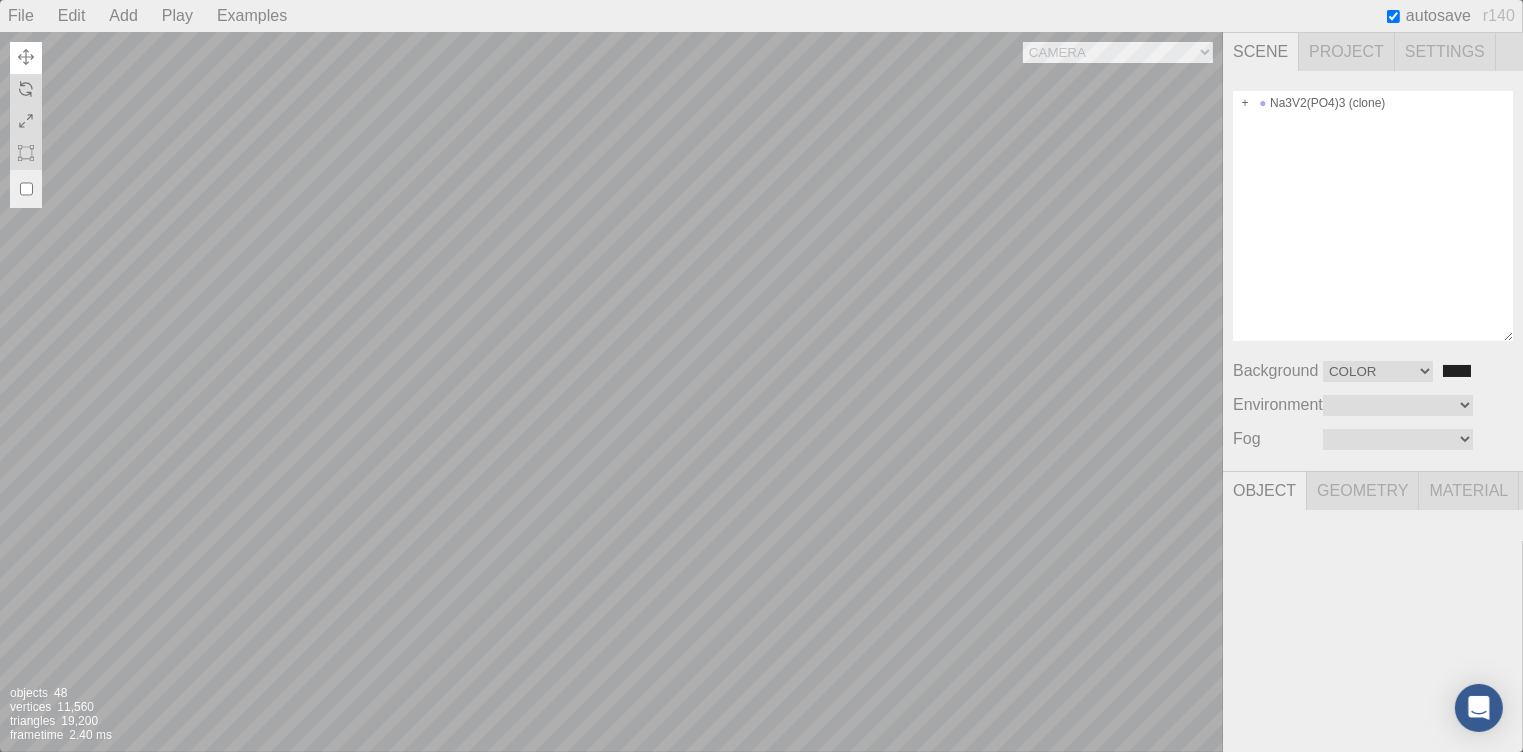 click at bounding box center (1159, 688) 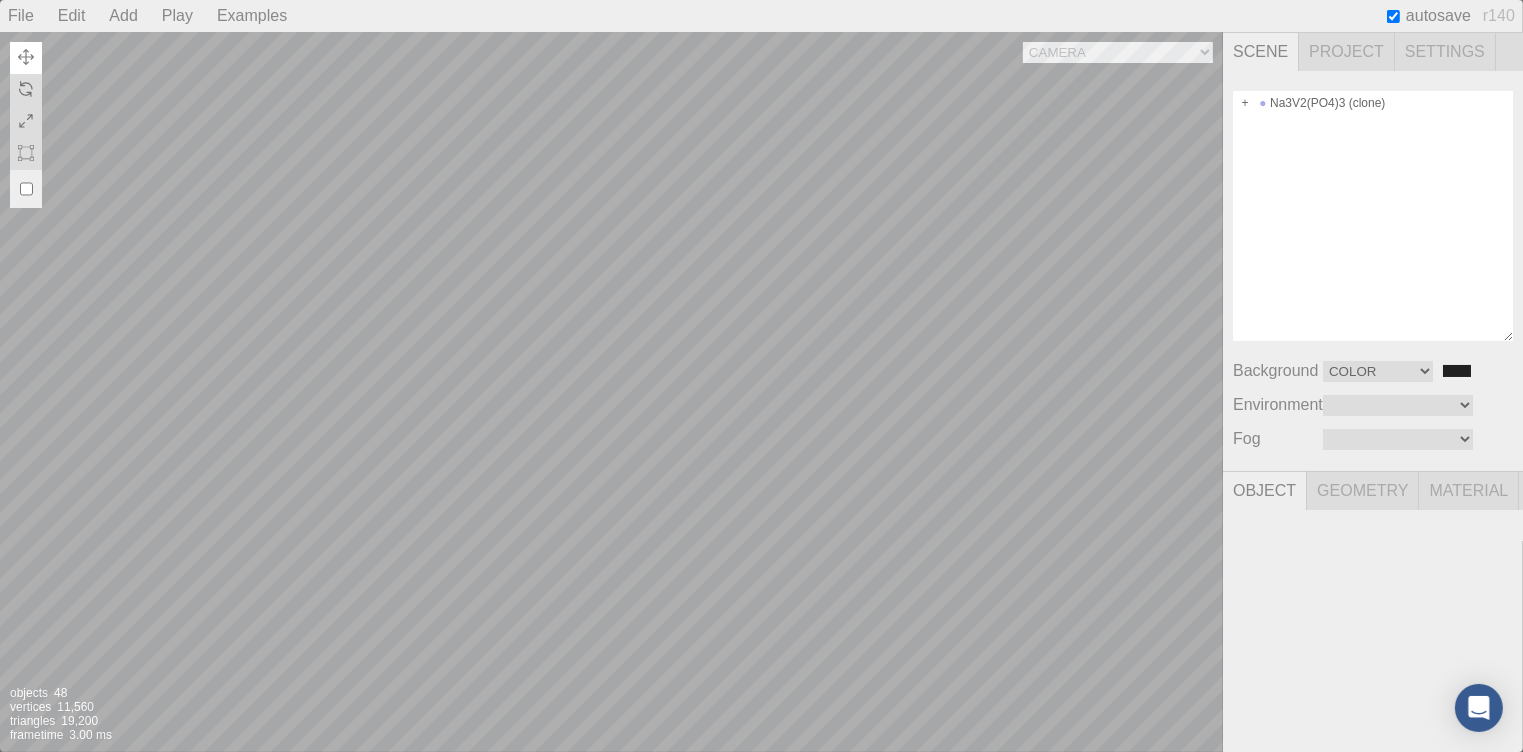 click at bounding box center [1159, 688] 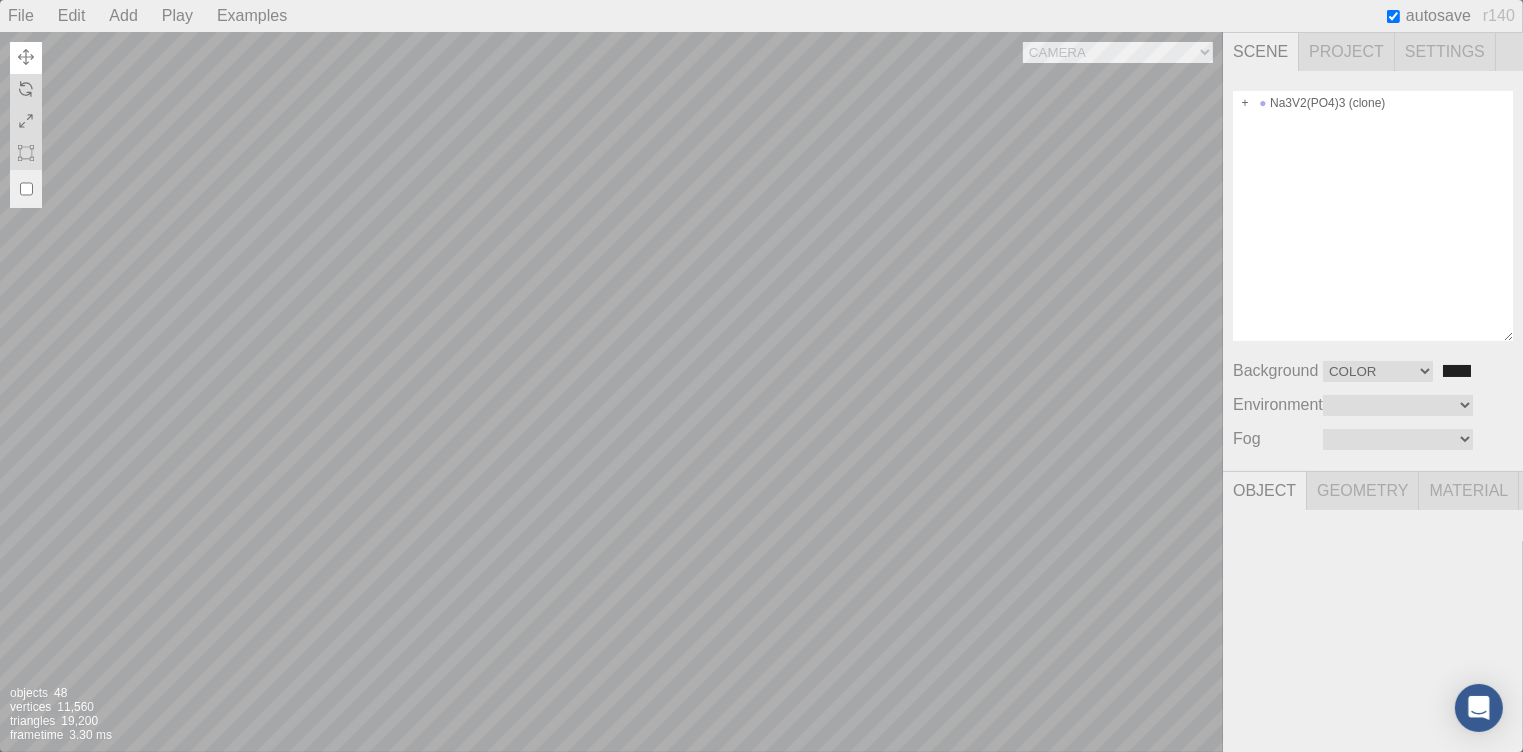 click at bounding box center (1159, 688) 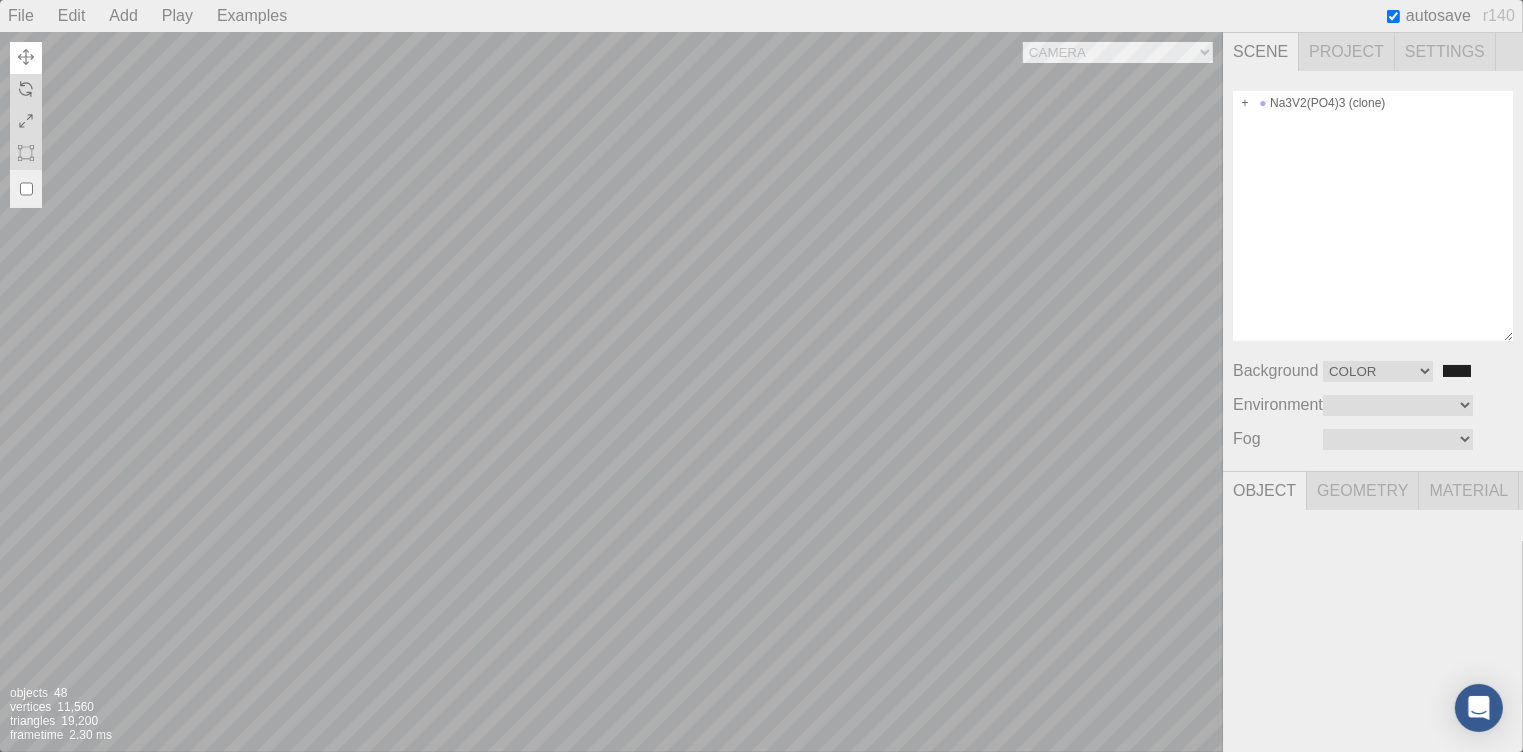 click at bounding box center [1159, 688] 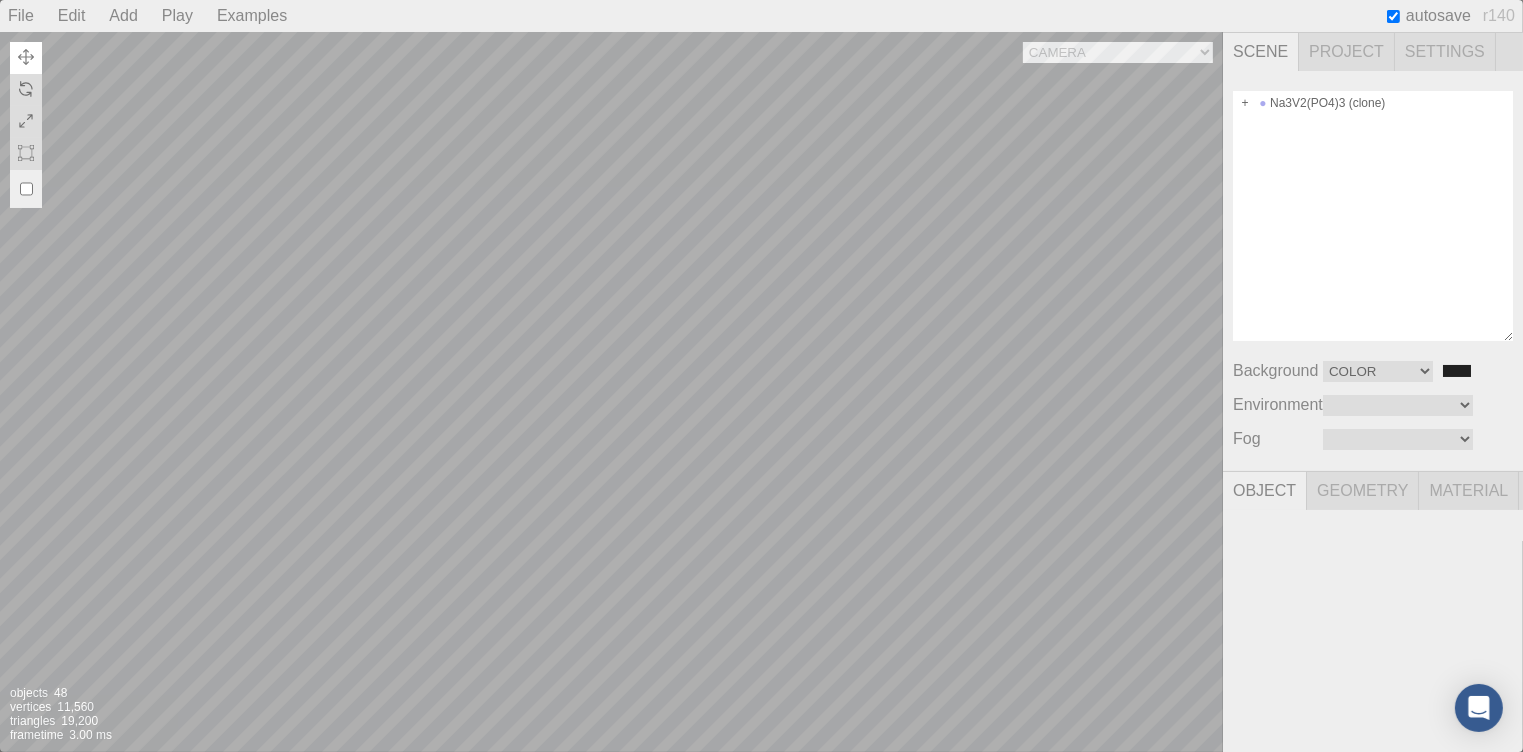 click at bounding box center (1159, 688) 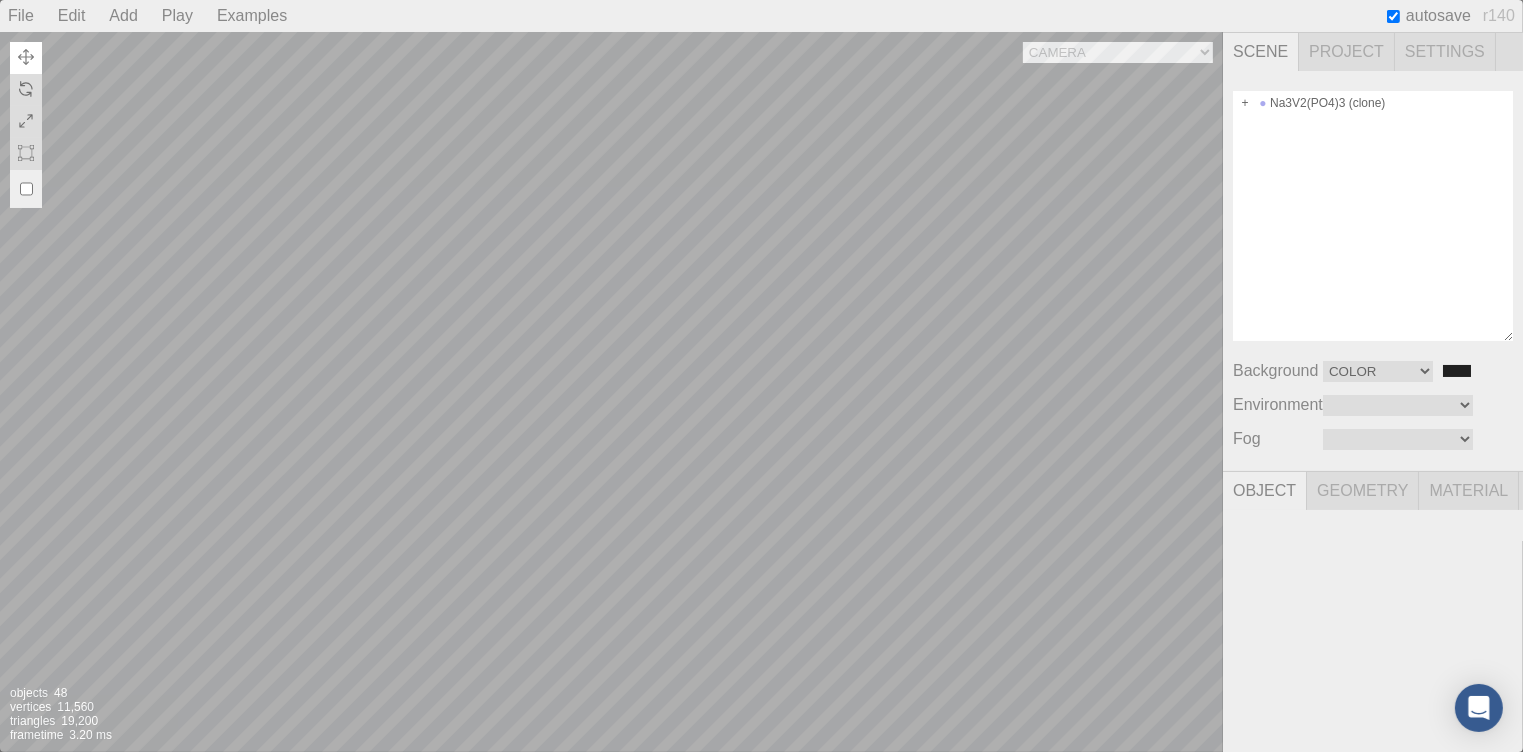 click at bounding box center [1159, 688] 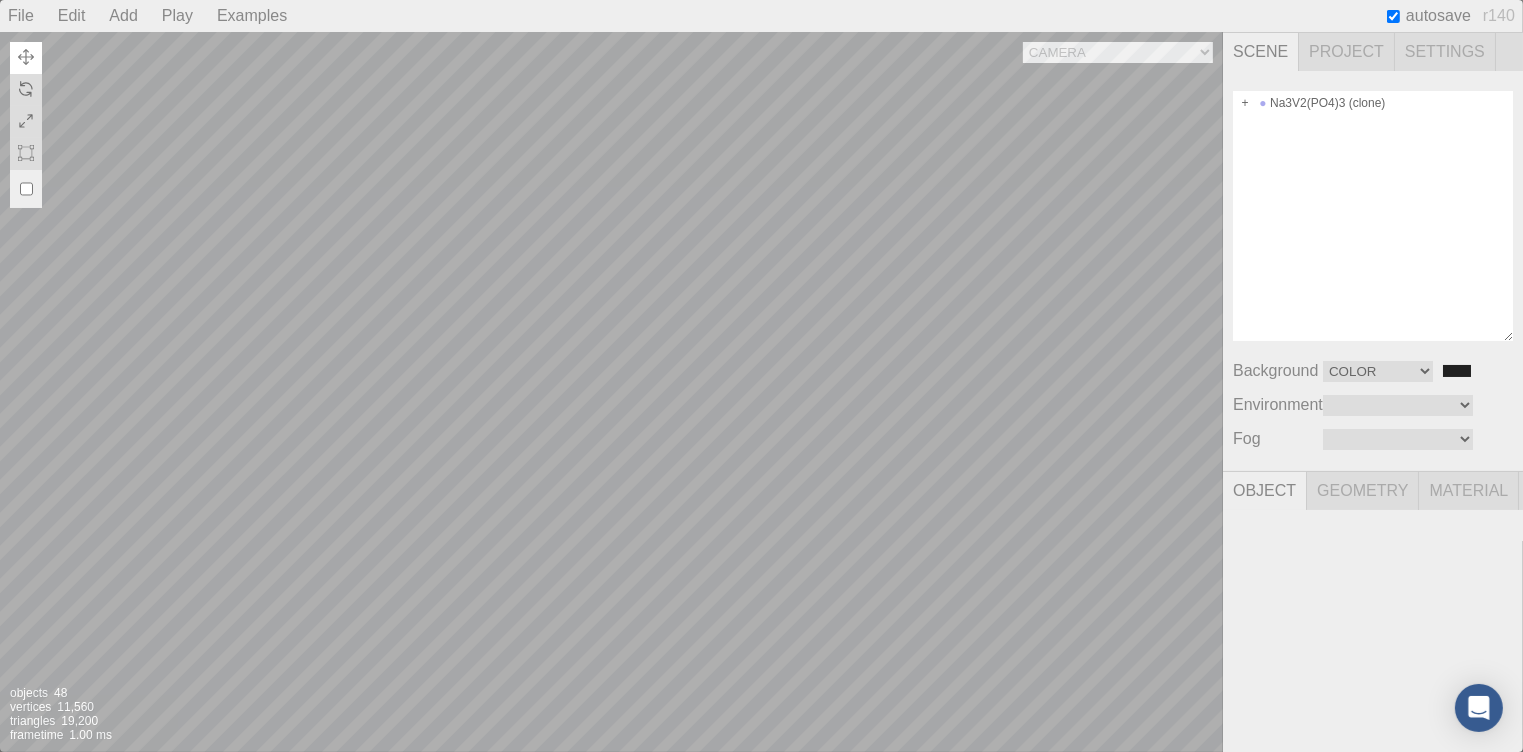 click at bounding box center (1159, 688) 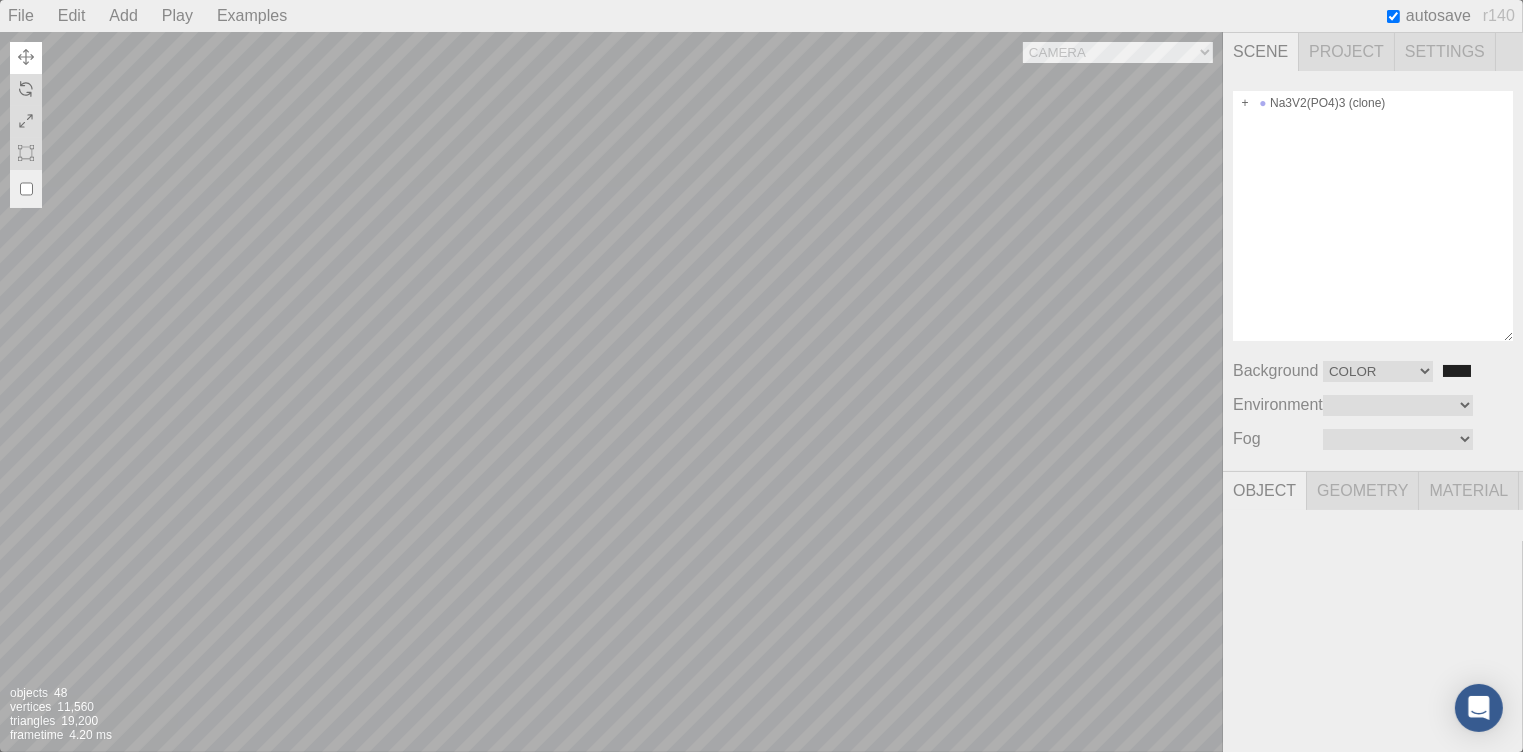 click at bounding box center (1159, 688) 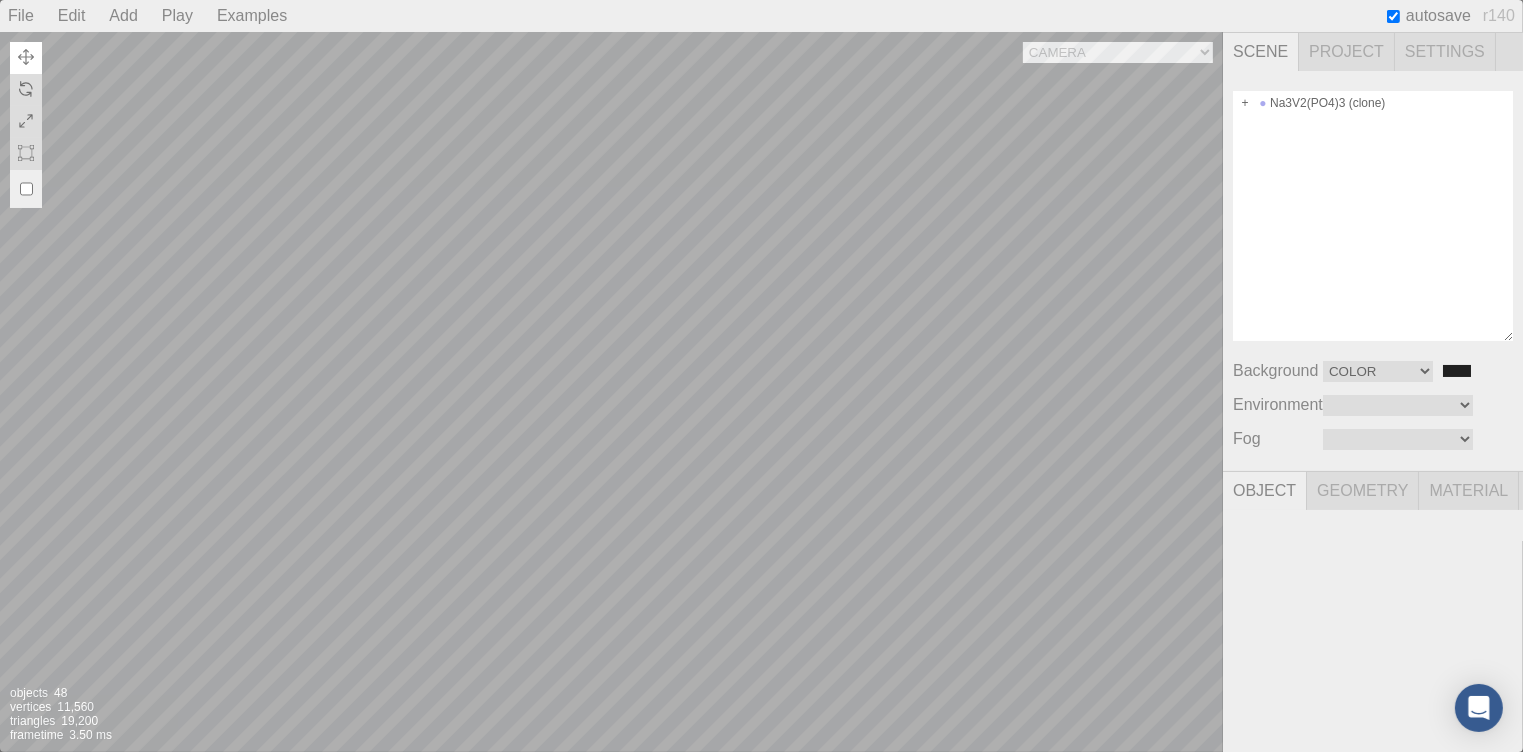 click at bounding box center [1159, 688] 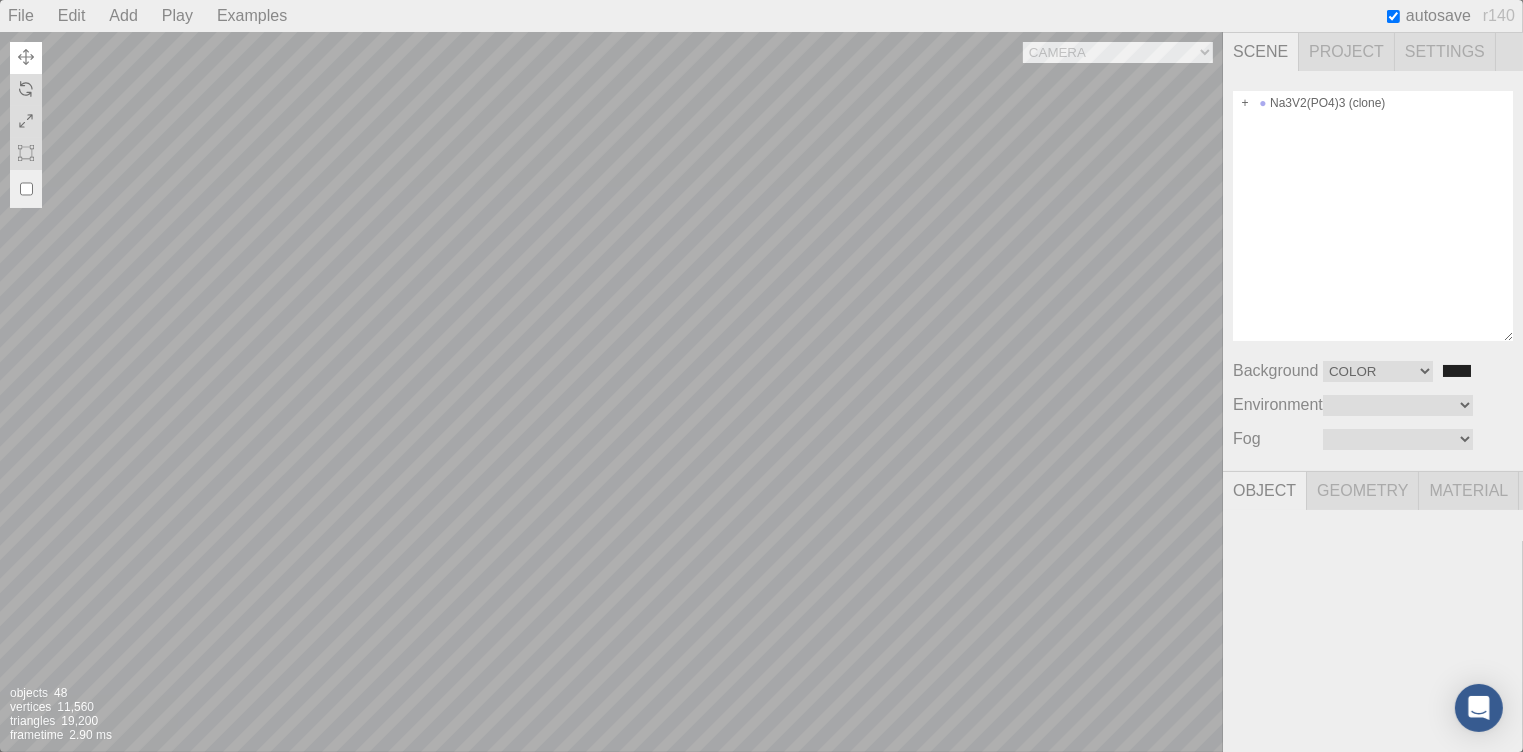 click at bounding box center (1159, 688) 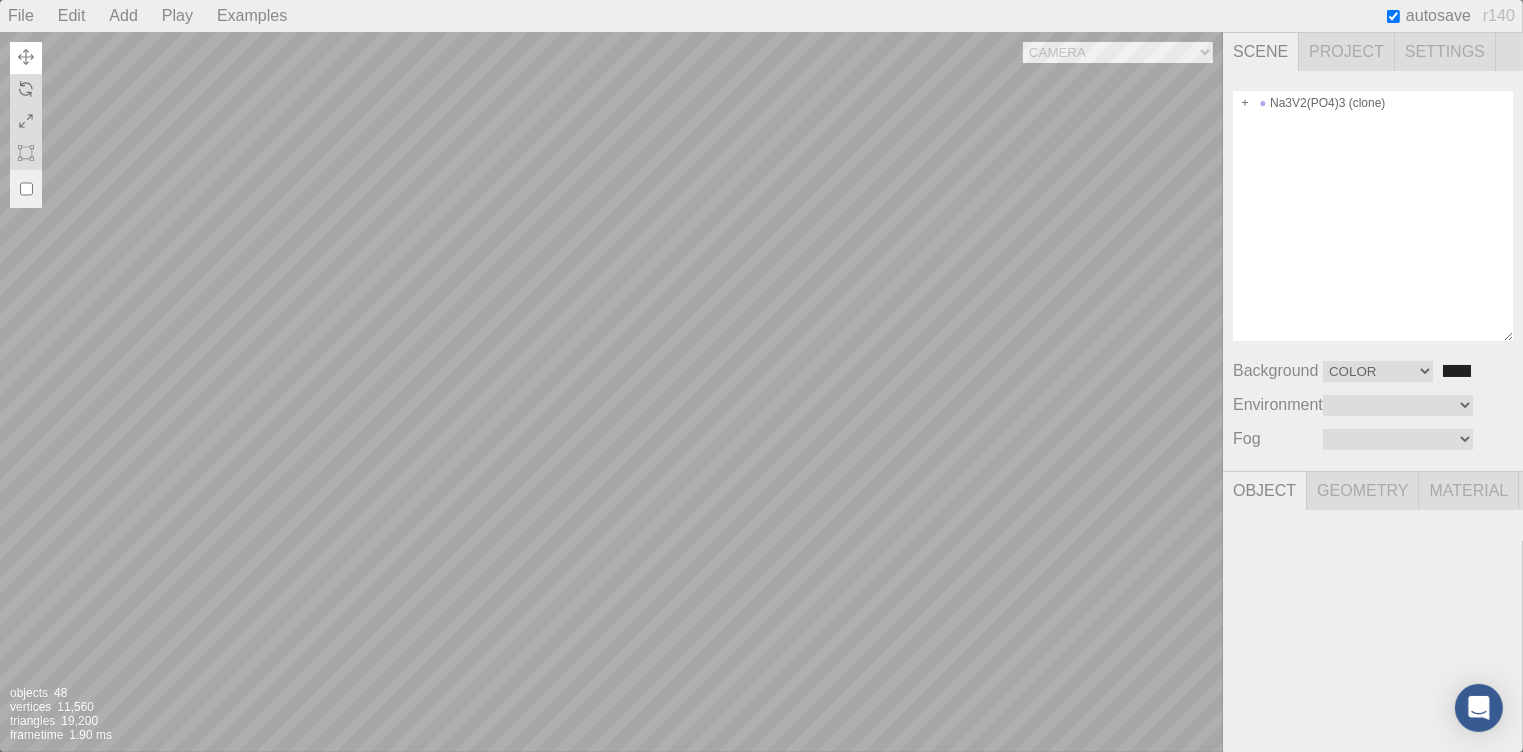 click at bounding box center (1159, 688) 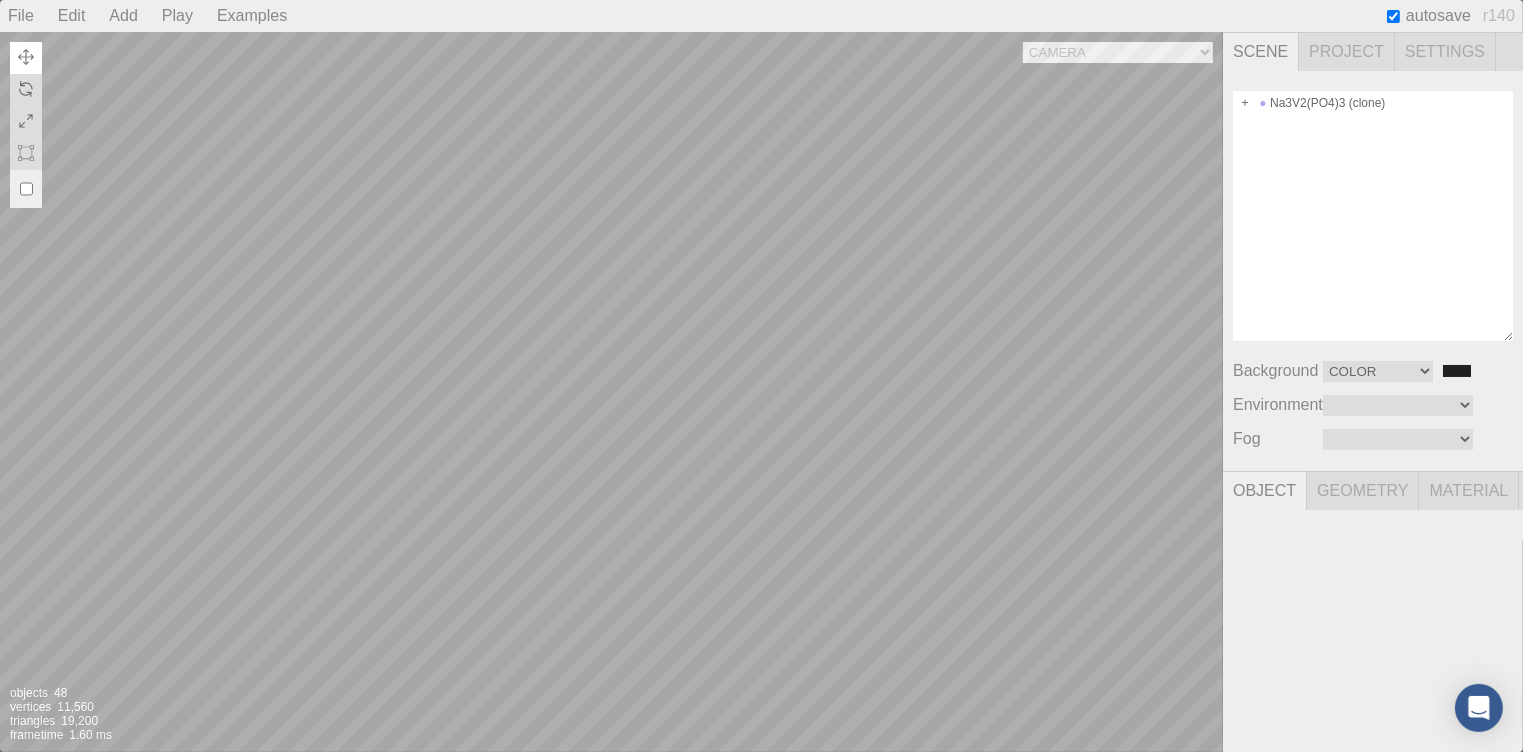 click at bounding box center [1159, 688] 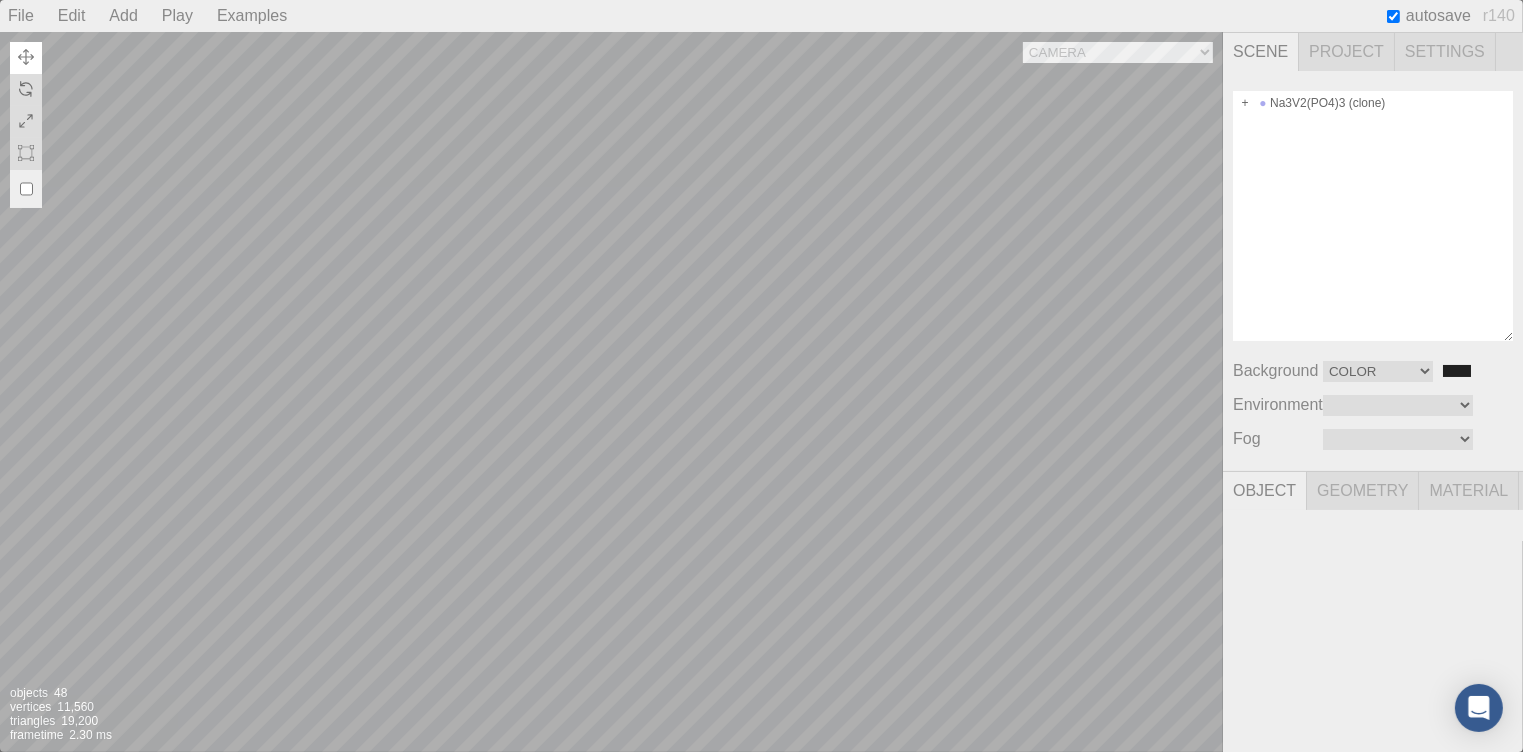 click at bounding box center (1159, 688) 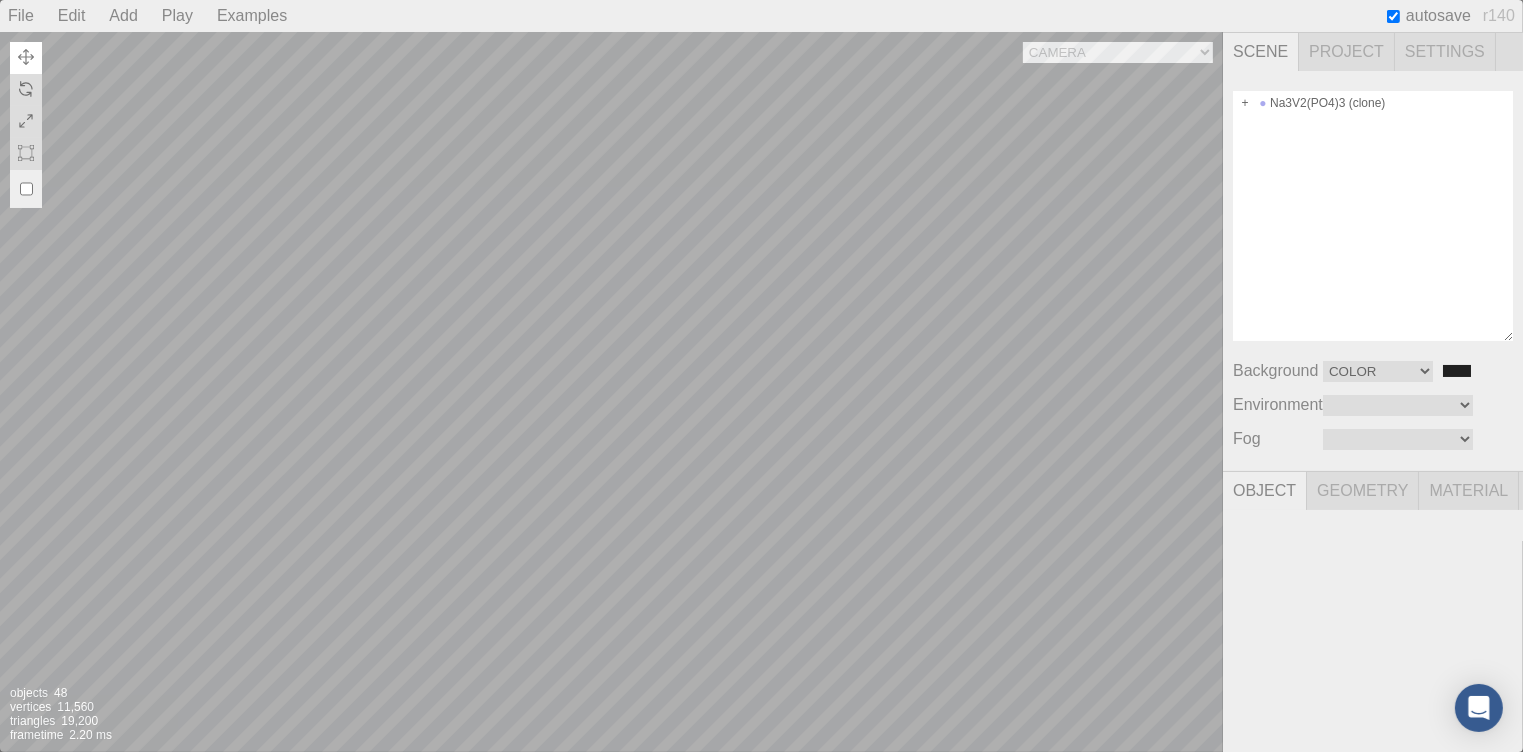 click on "Environment Equirect ModelViewer" at bounding box center (1373, 405) 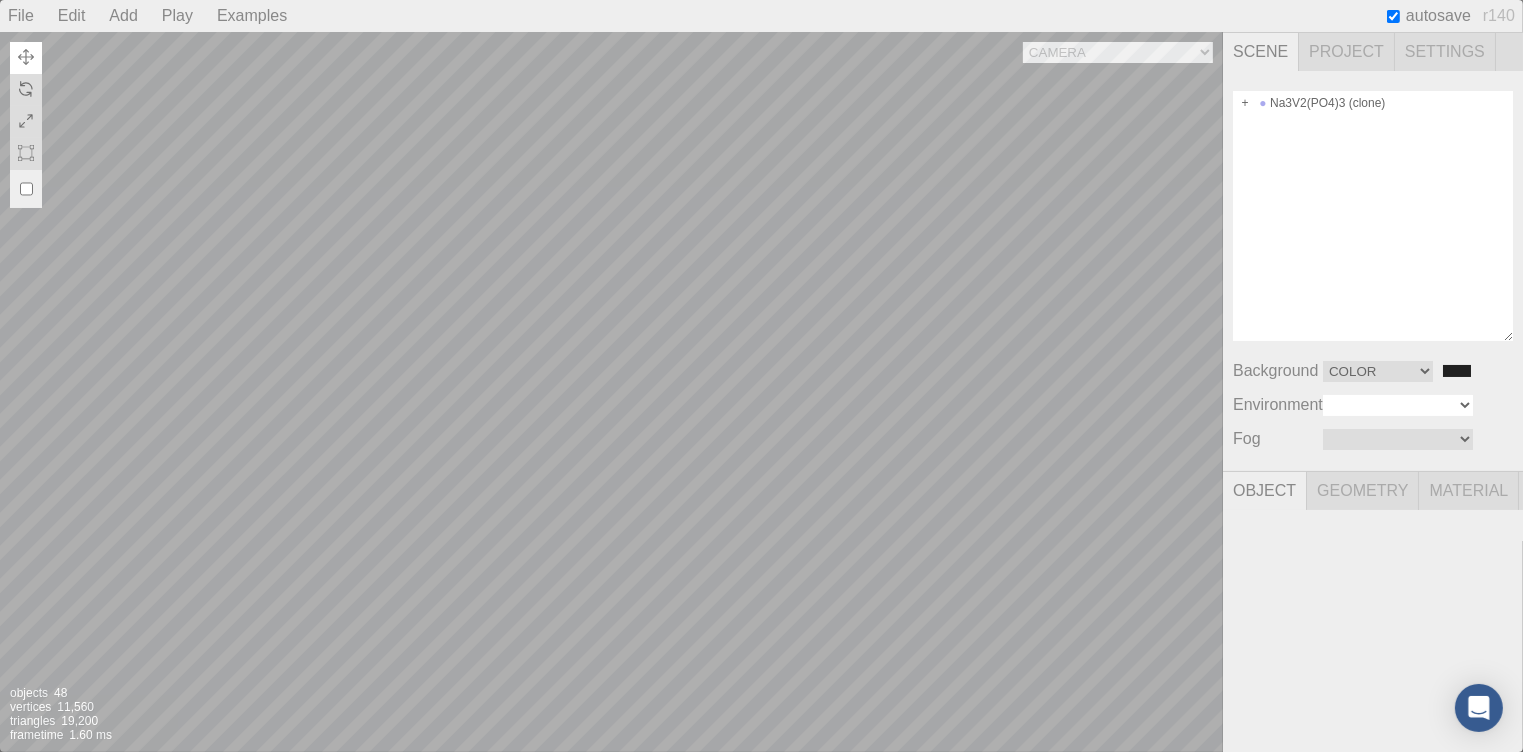 click on "Equirect ModelViewer" at bounding box center (1398, 405) 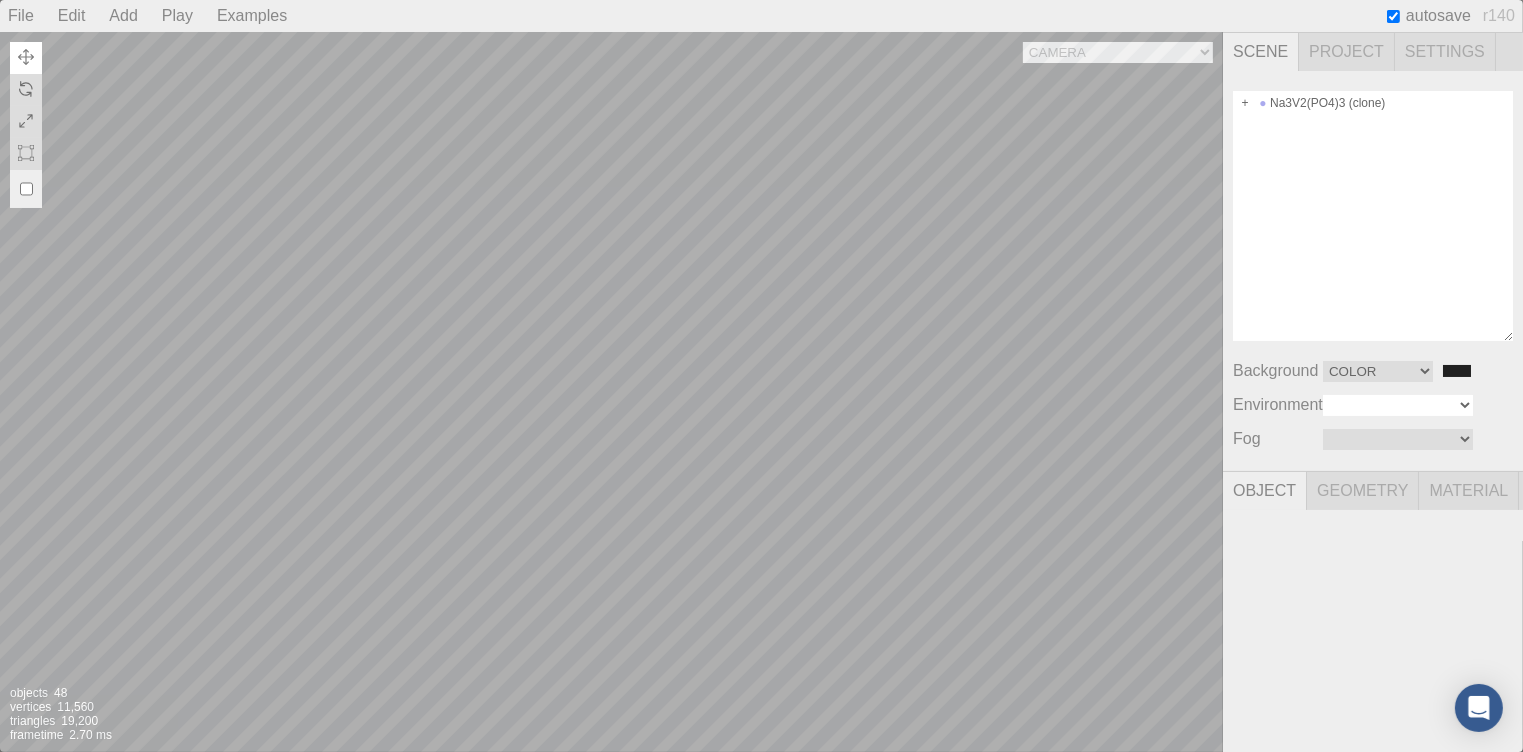 select on "Equirectangular" 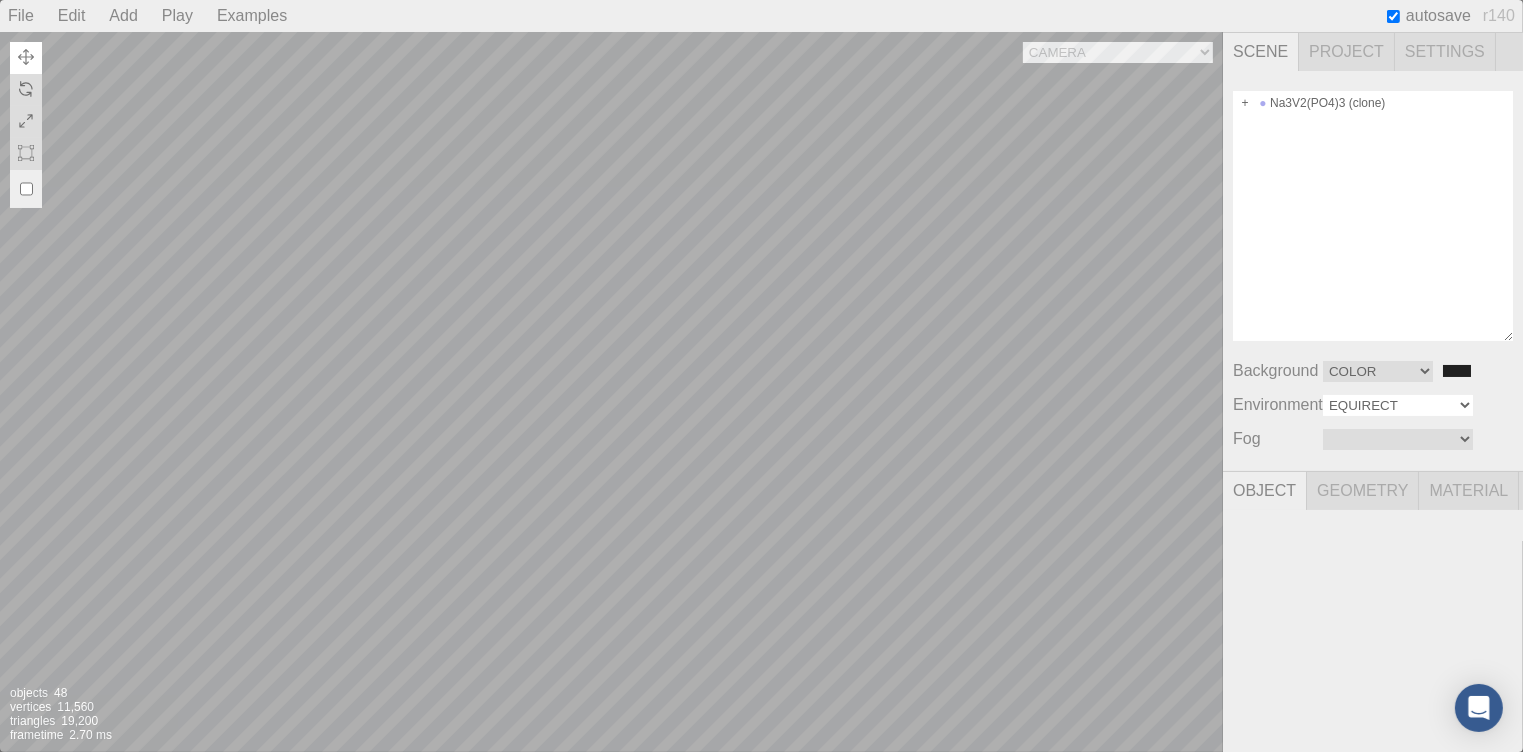 click on "Equirect ModelViewer" at bounding box center (1398, 405) 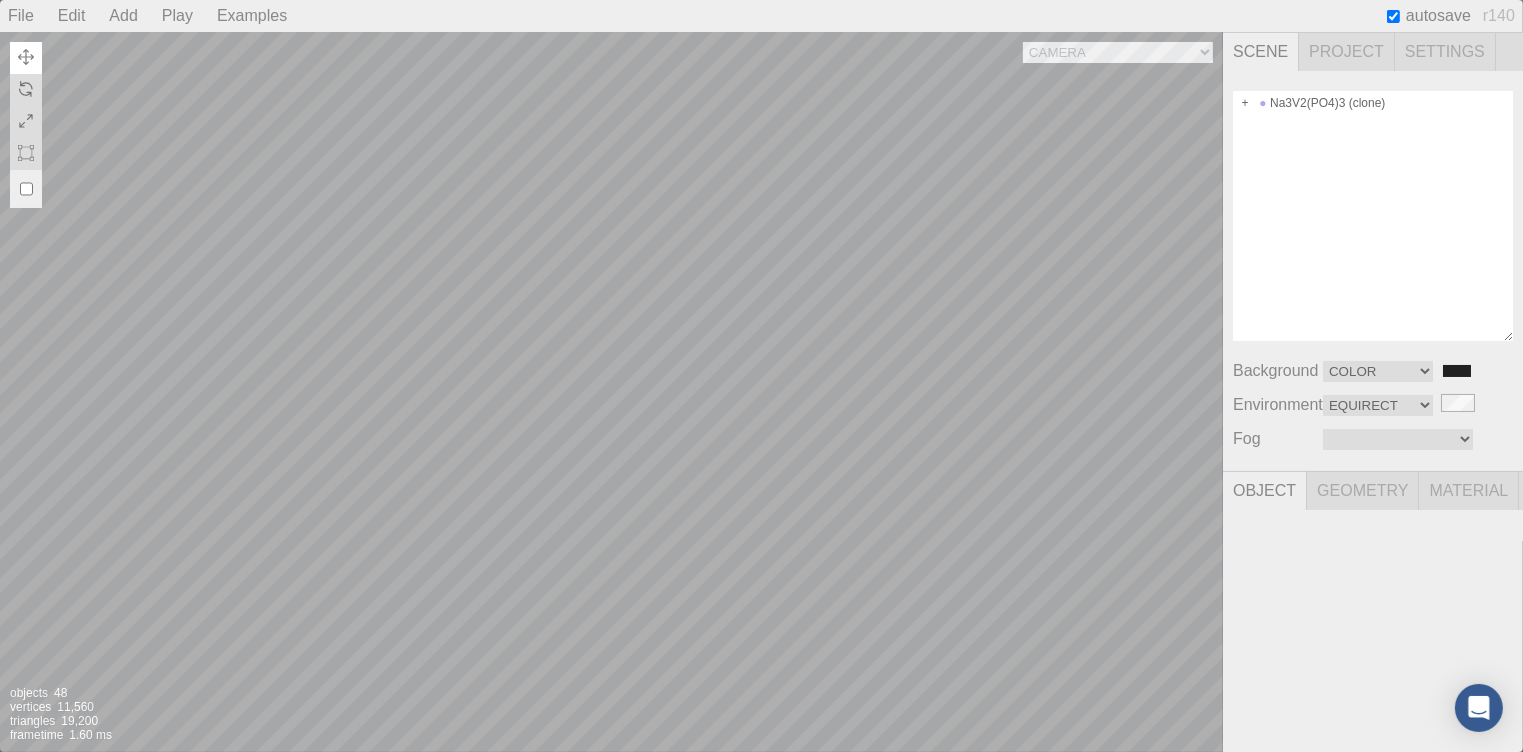 click on "Geometry" at bounding box center [1363, 491] 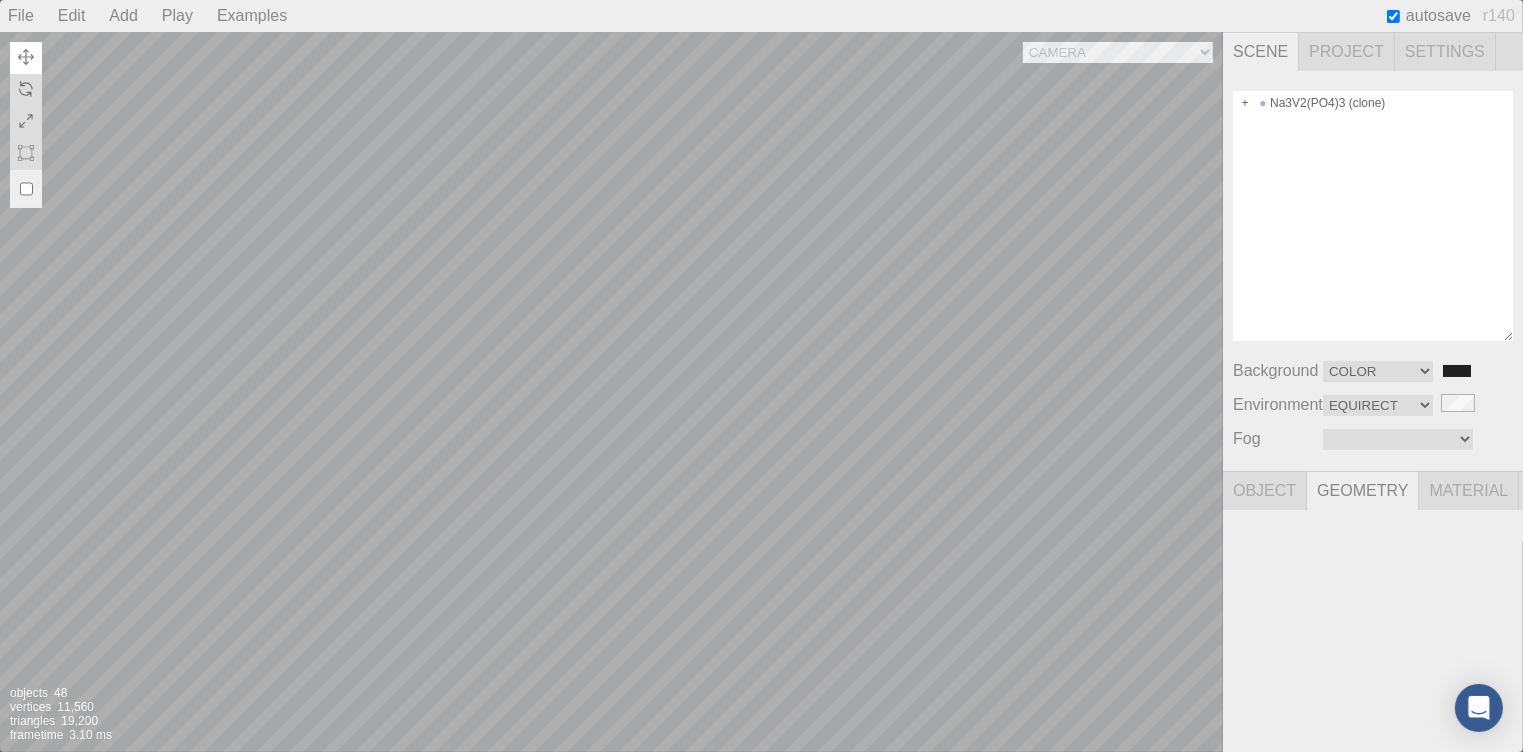 click on "Geometry" at bounding box center [1363, 491] 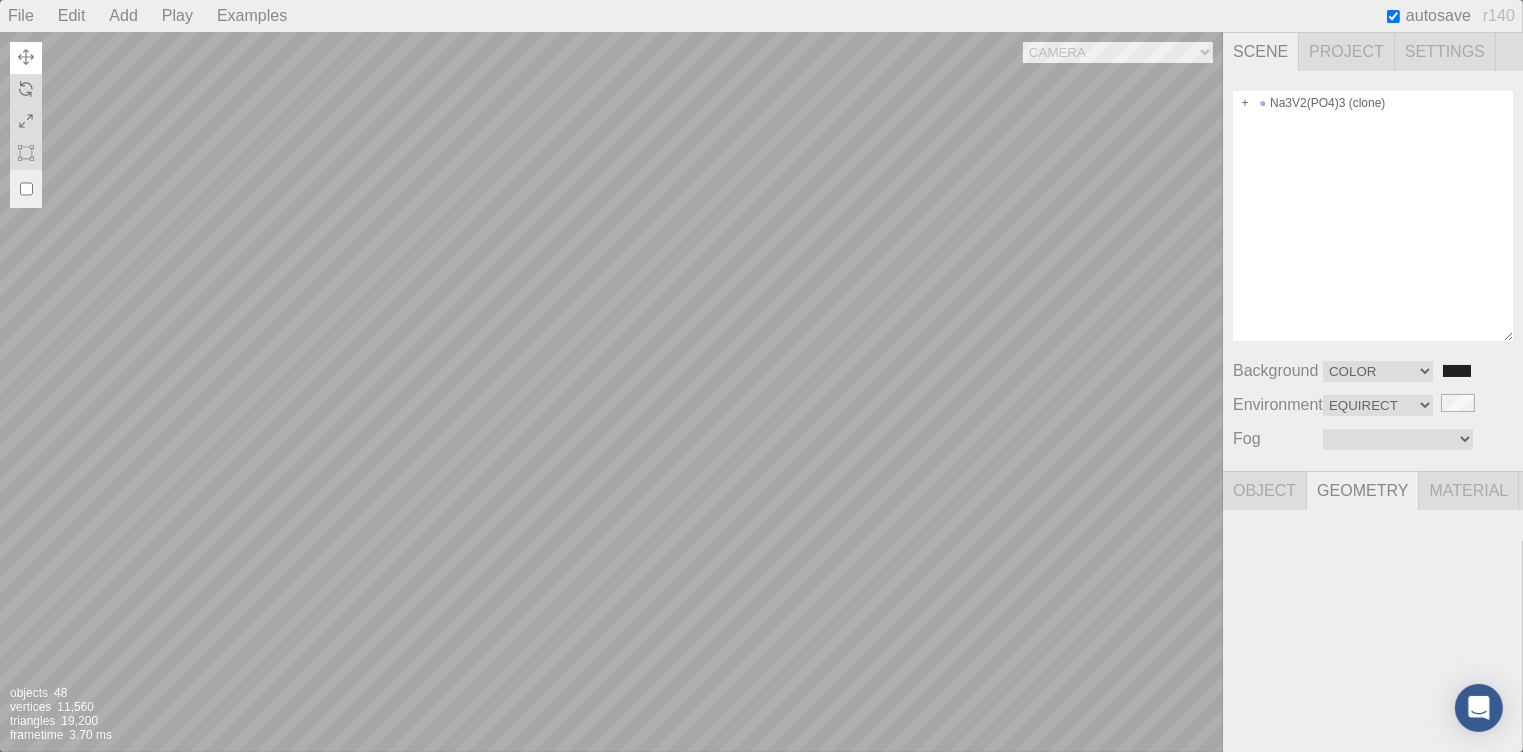 click on "Geometry" at bounding box center [1363, 491] 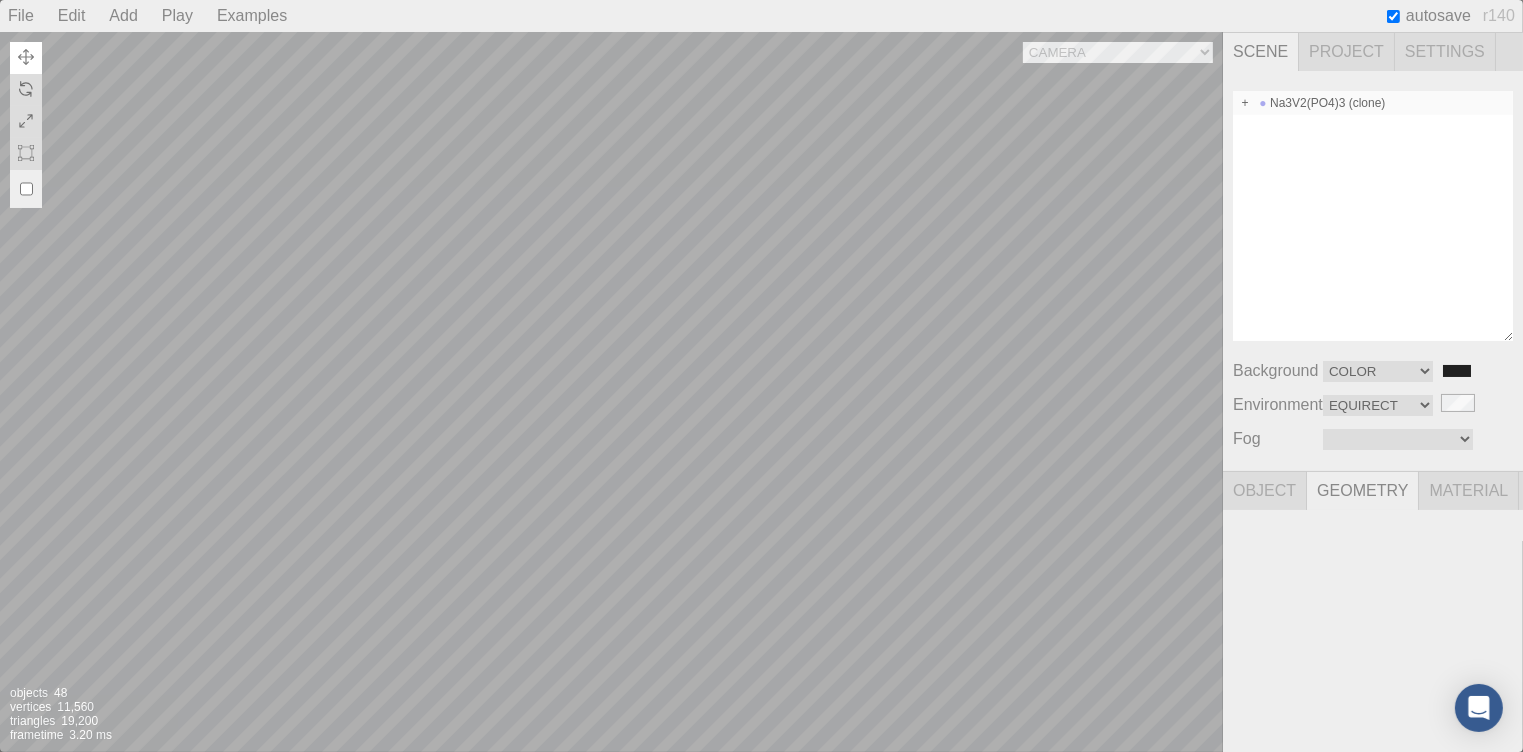 click on "Na3V2(PO4)3 (clone)" at bounding box center [1373, 103] 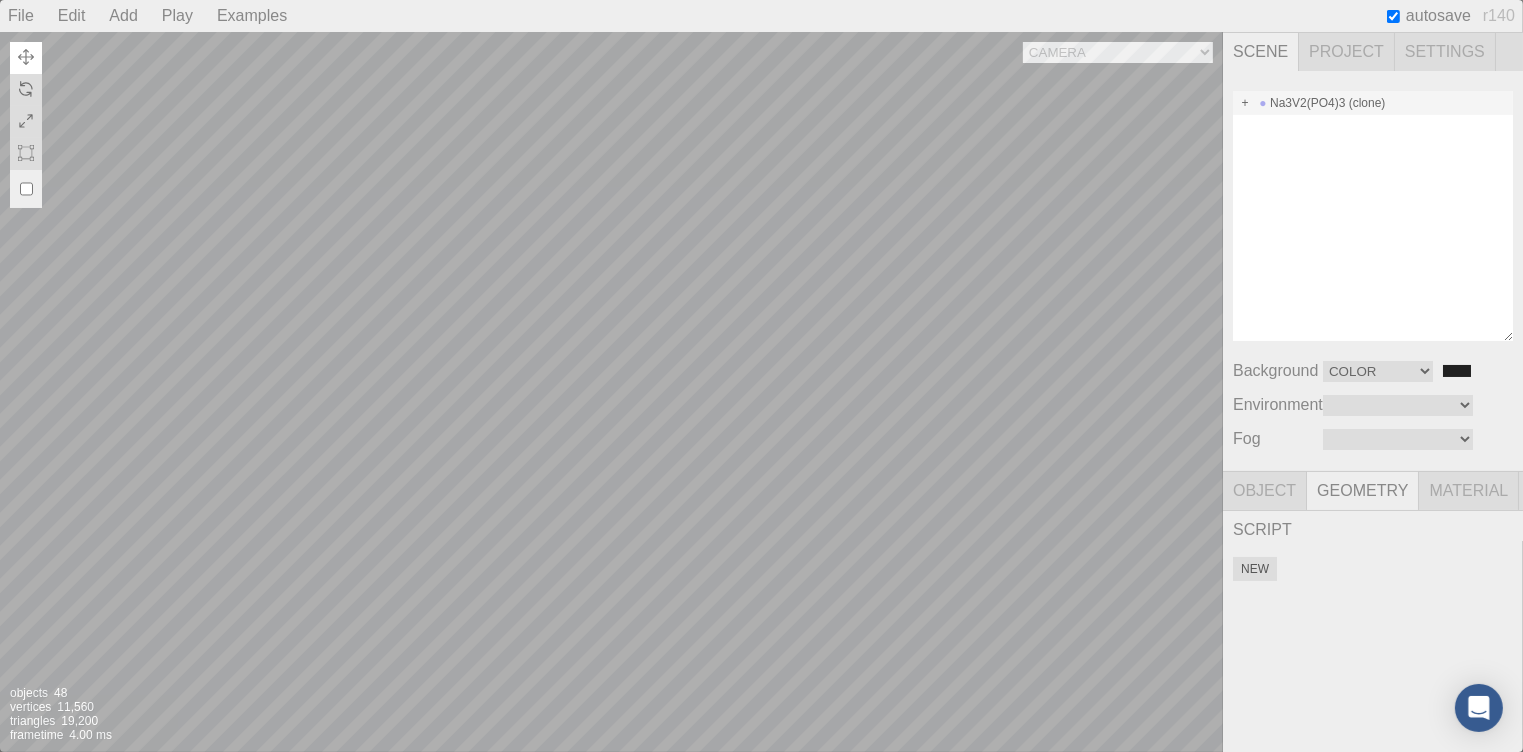 click on "Na3V2(PO4)3 (clone)" at bounding box center [1373, 103] 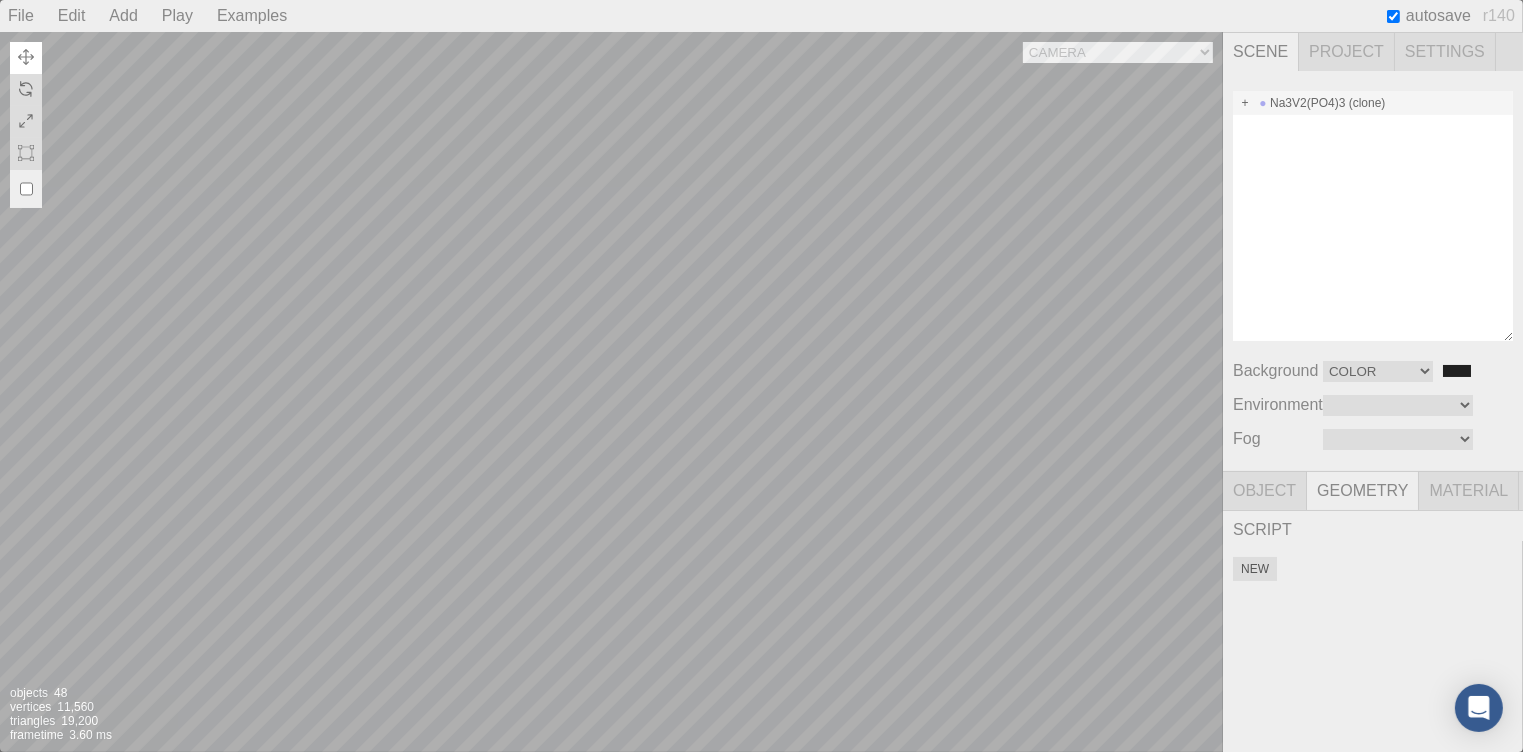 click on "Na3V2(PO4)3 (clone)" at bounding box center [1373, 103] 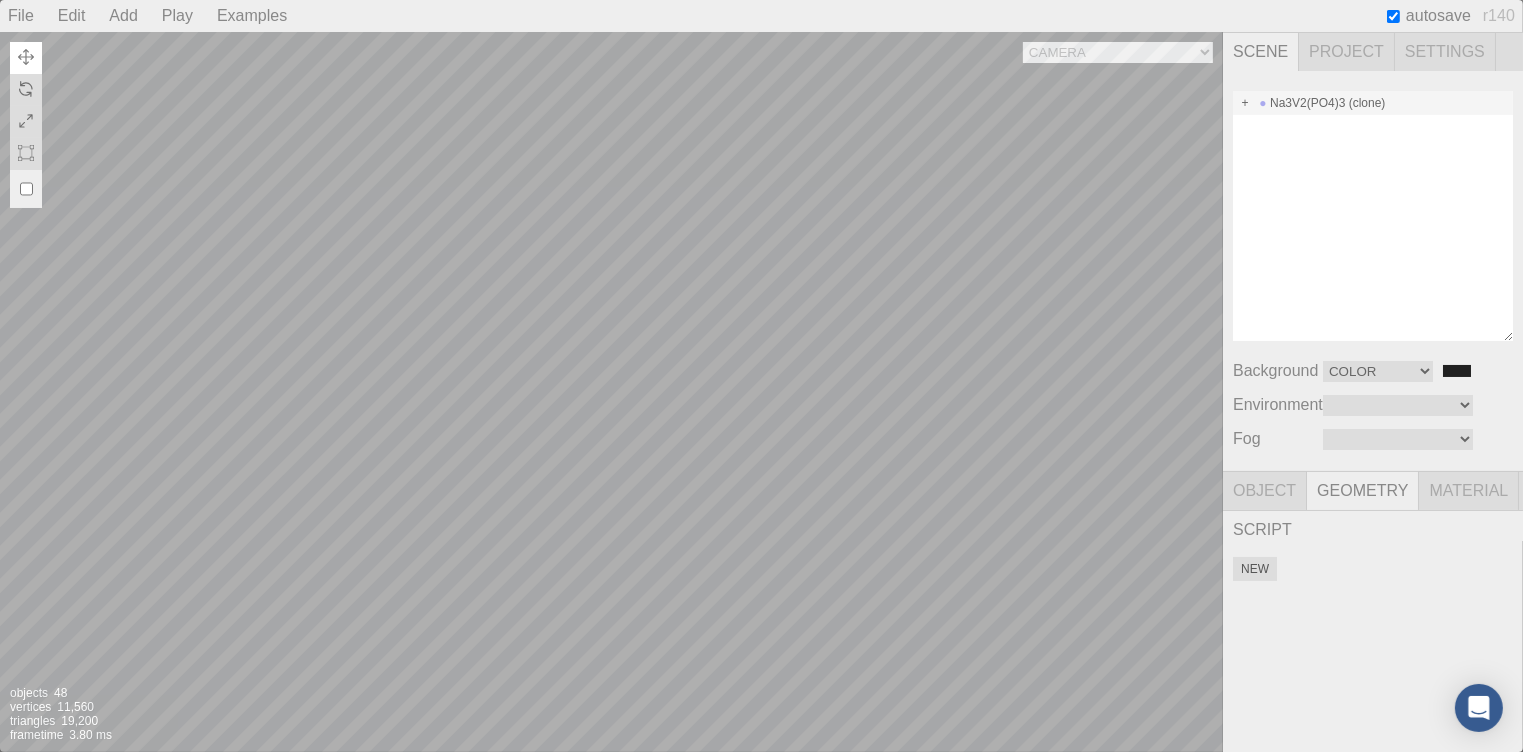 click on "Na3V2(PO4)3 (clone)" at bounding box center [1373, 103] 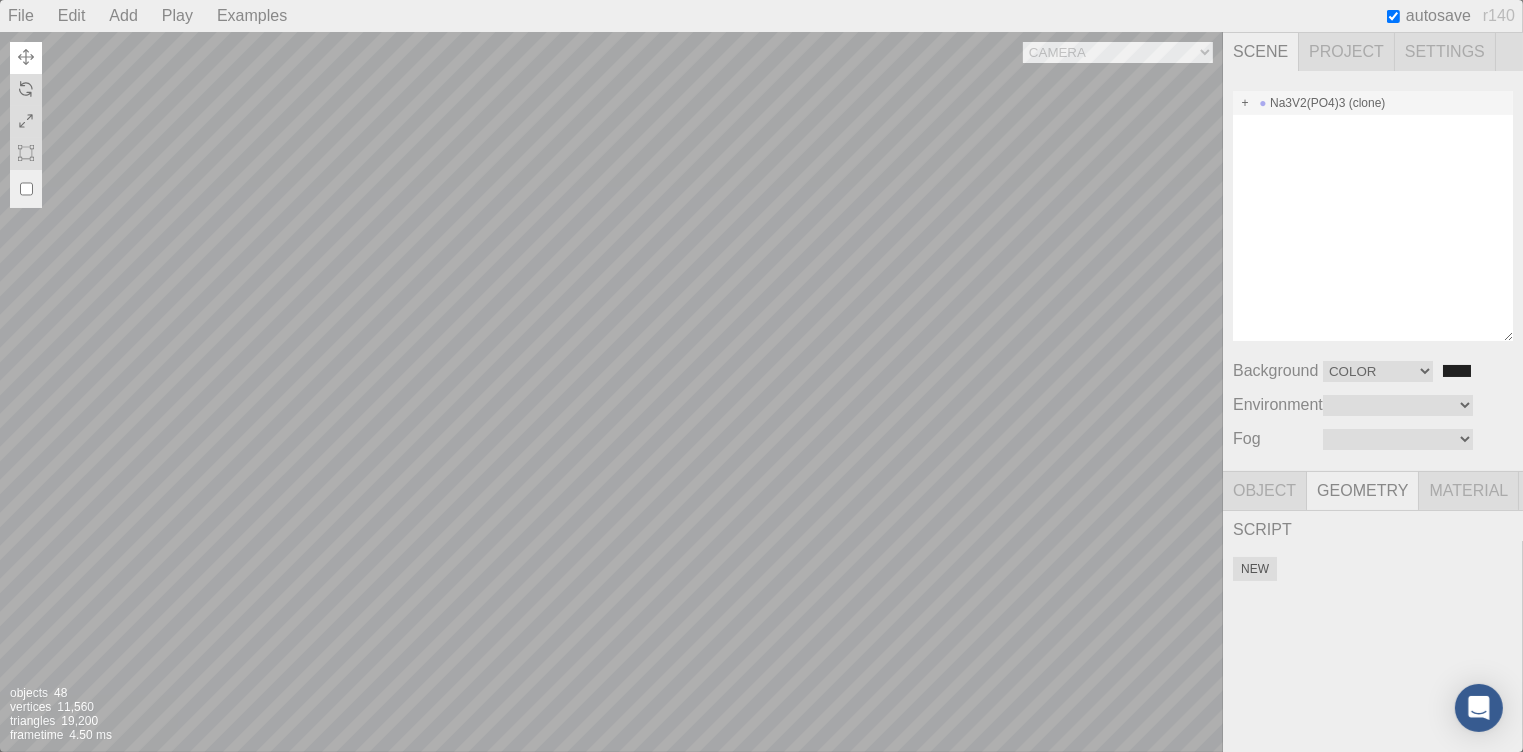click on "Na3V2(PO4)3 (clone)" at bounding box center [1373, 103] 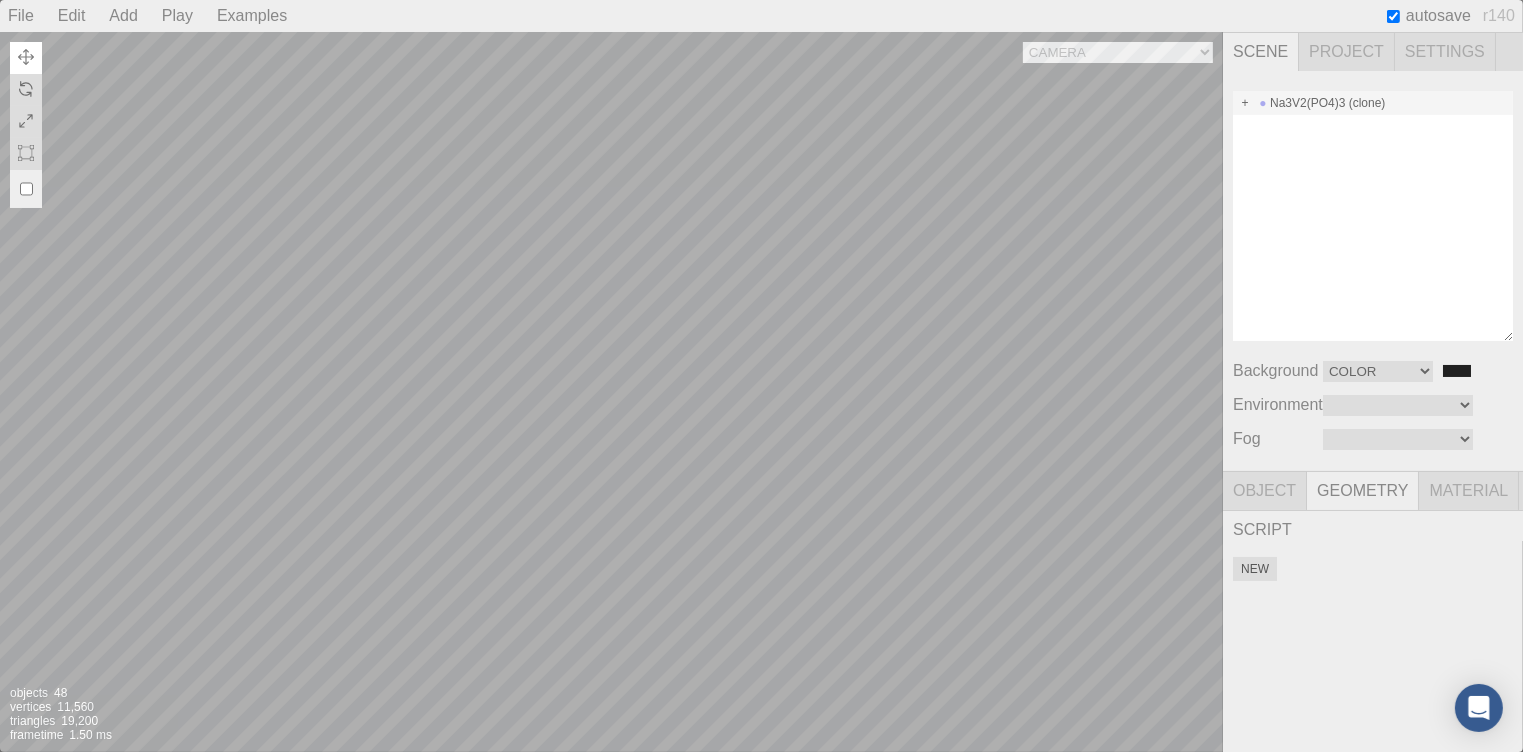 click on "Camera OrthographicCamera PerspectiveCamera Objects 48 Vertices 11,560 Triangles 19,200 Frametime 1.50 ms" at bounding box center [611, 392] 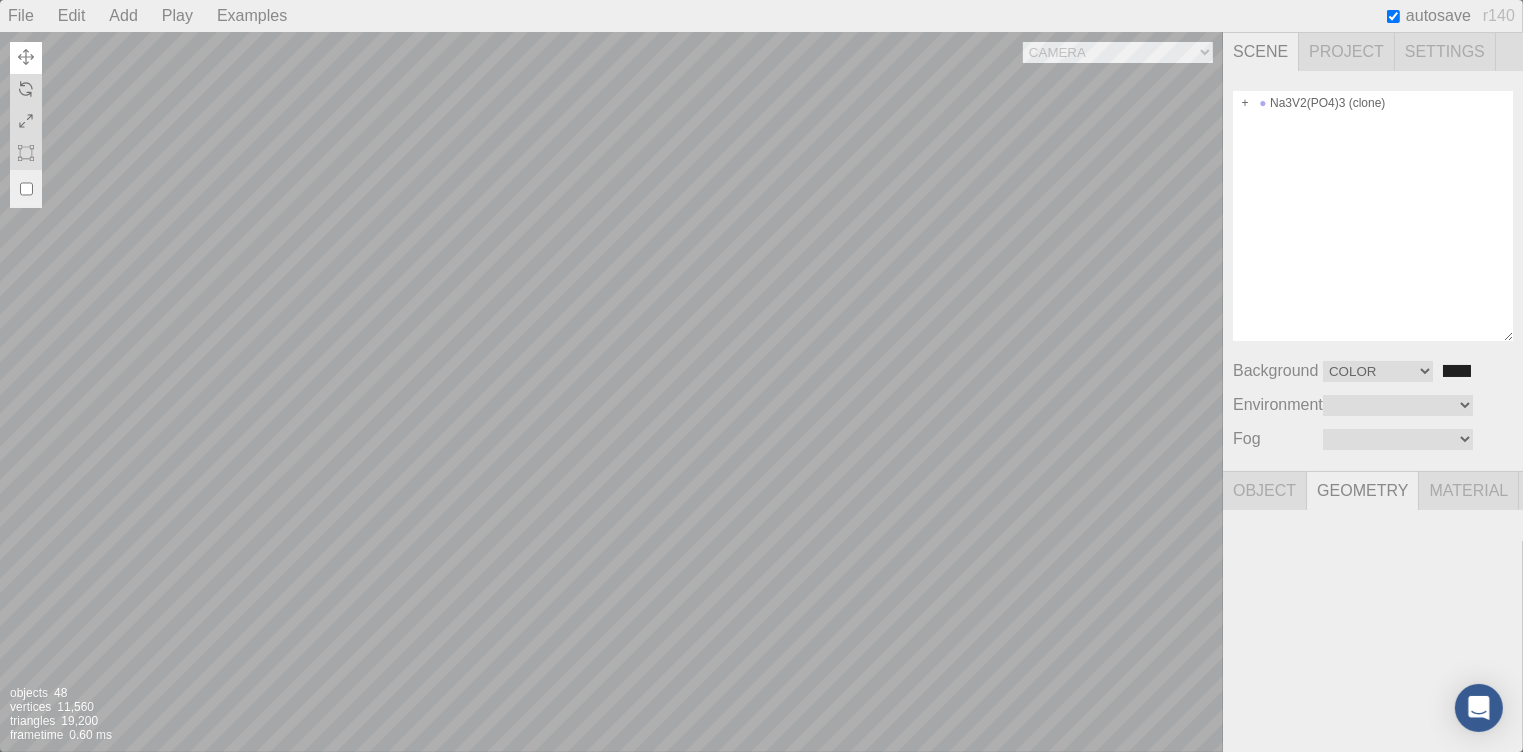 click on "Camera OrthographicCamera PerspectiveCamera Objects 48 Vertices 11,560 Triangles 19,200 Frametime 0.60 ms" at bounding box center (611, 392) 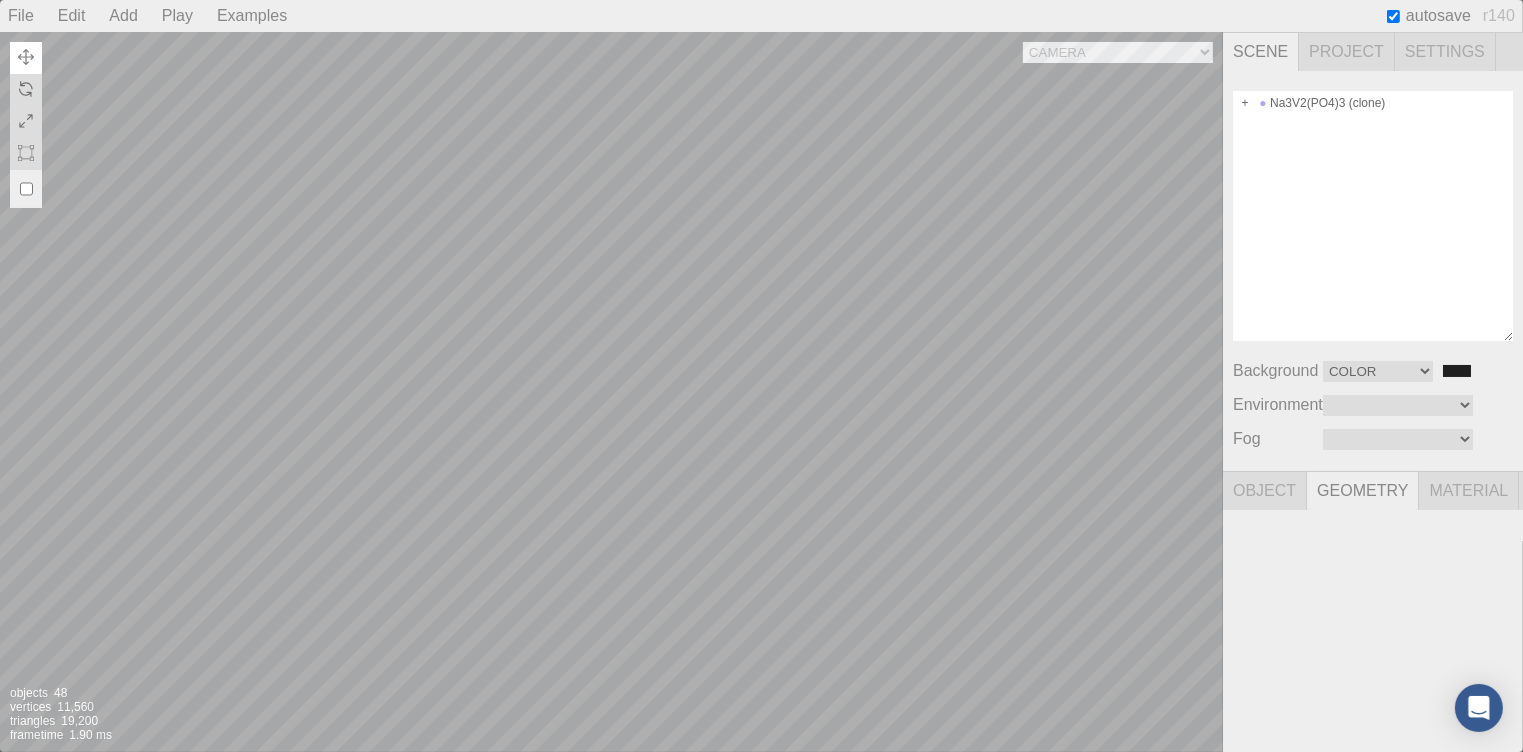 click on "Camera OrthographicCamera PerspectiveCamera Objects 48 Vertices 11,560 Triangles 19,200 Frametime 1.90 ms" at bounding box center [611, 392] 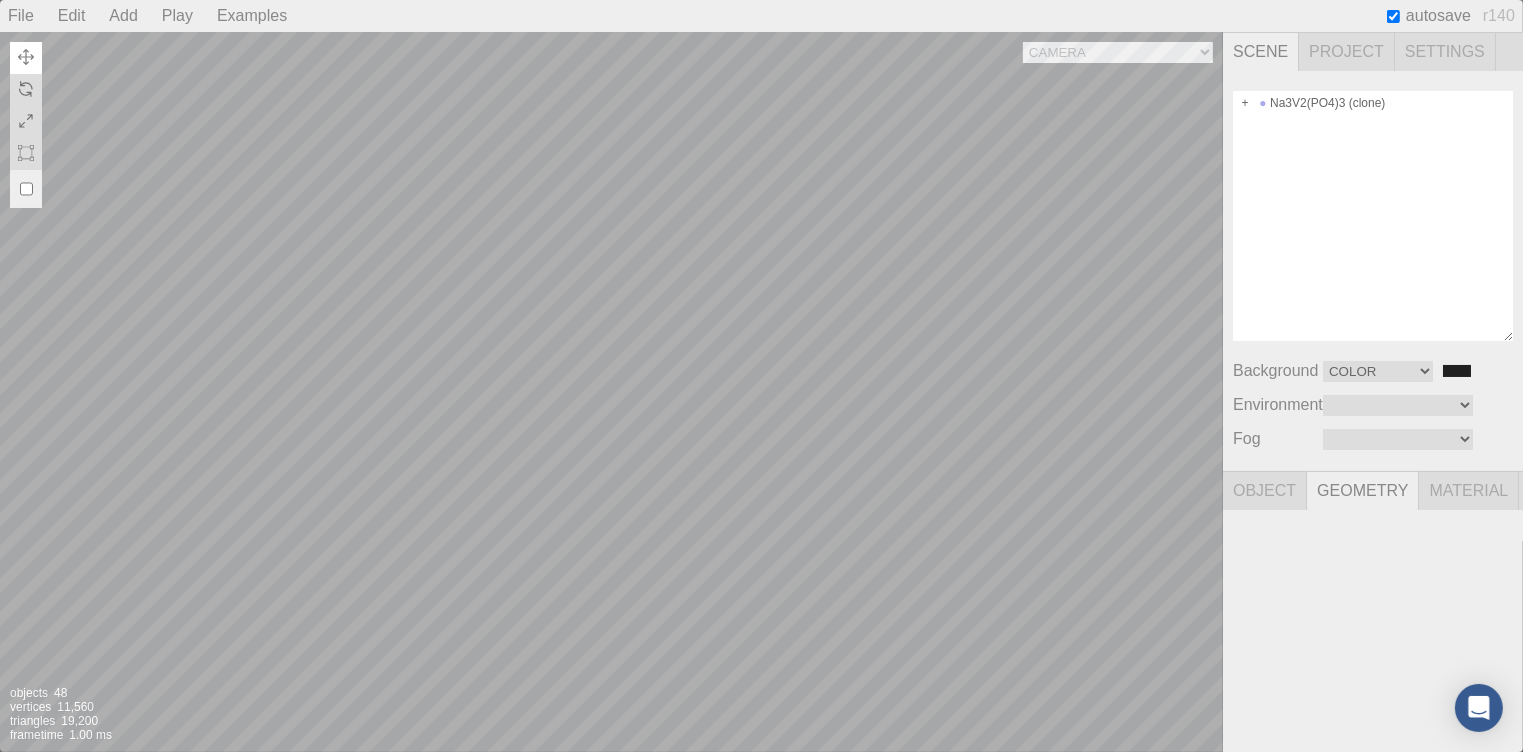 click on "Camera OrthographicCamera PerspectiveCamera Objects 48 Vertices 11,560 Triangles 19,200 Frametime 1.00 ms" at bounding box center [611, 392] 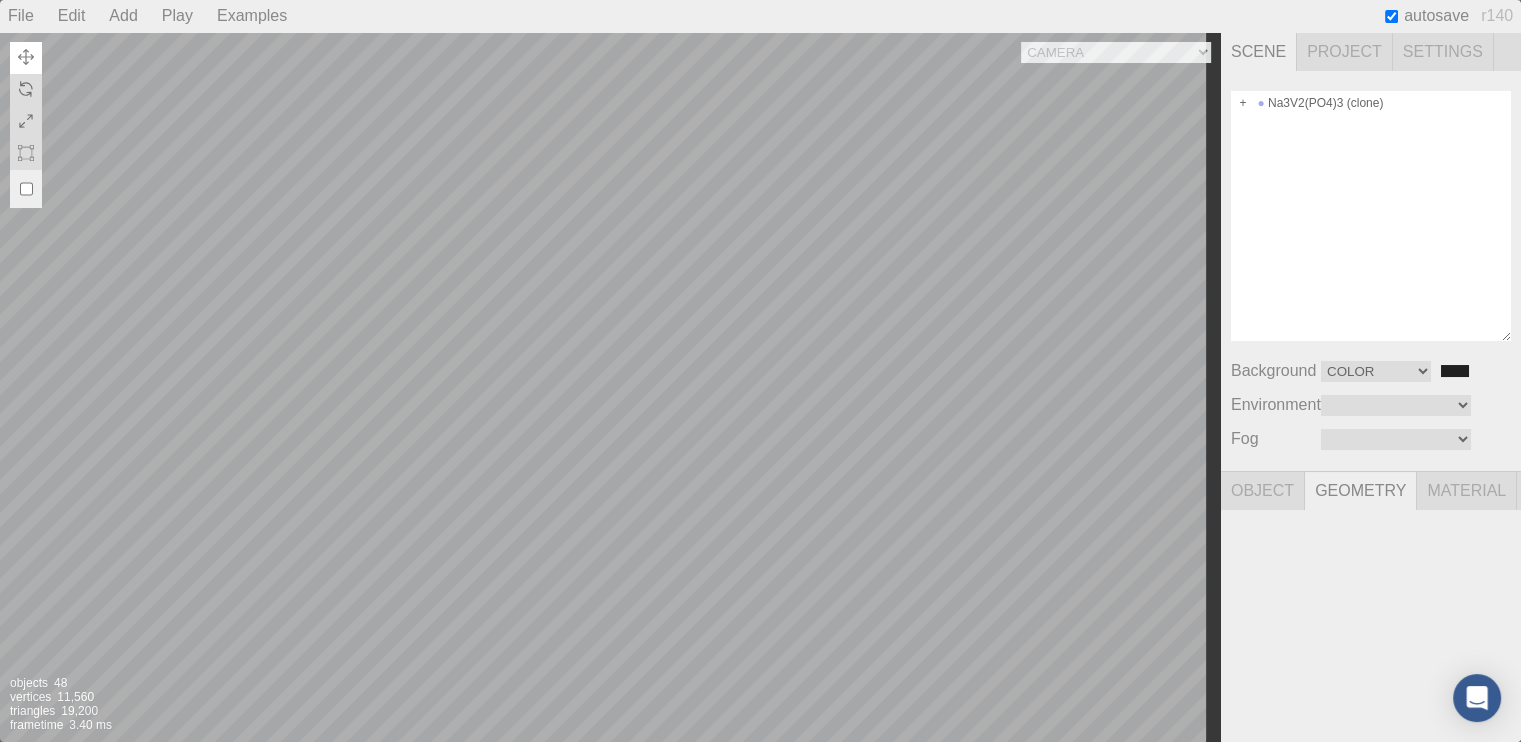 click at bounding box center [26, 125] 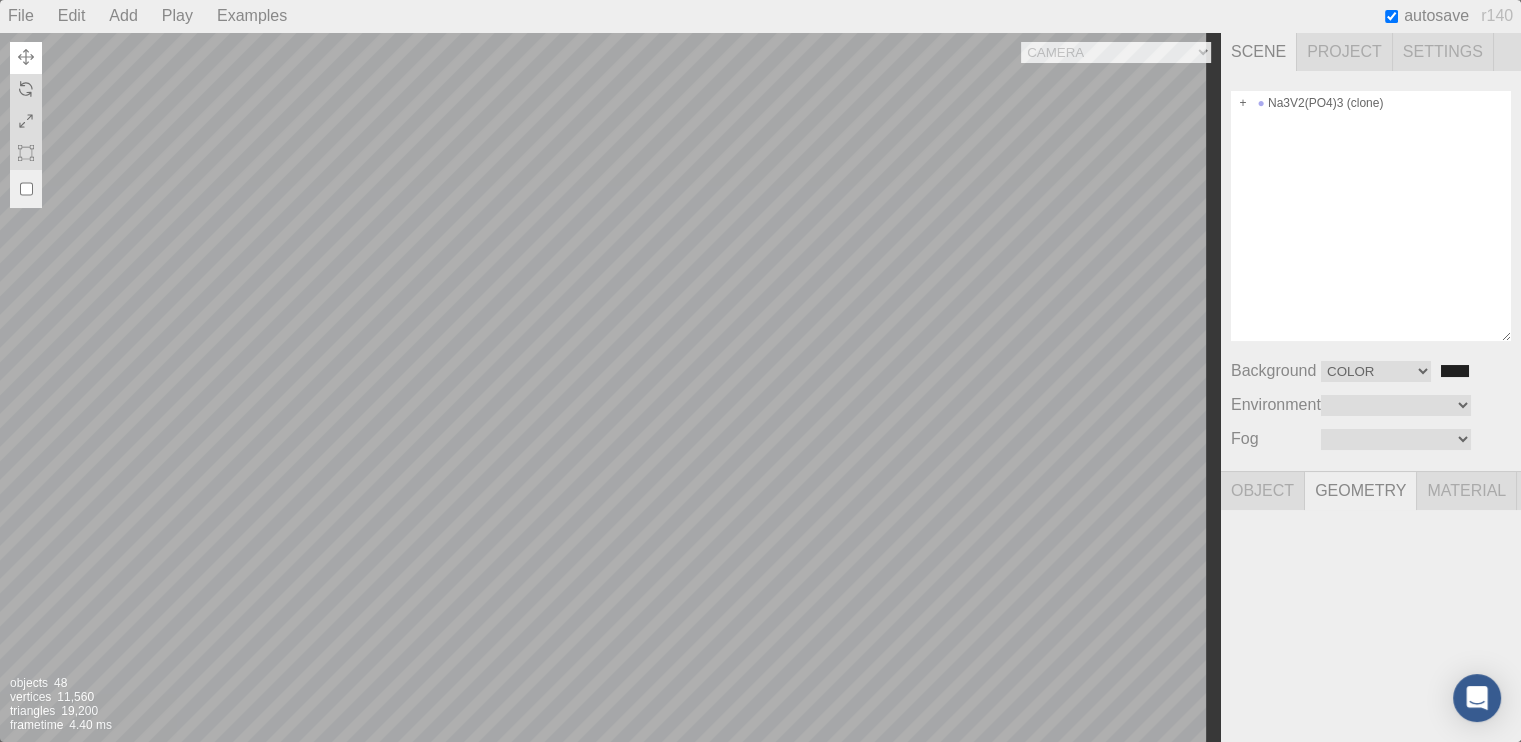 click at bounding box center (26, 189) 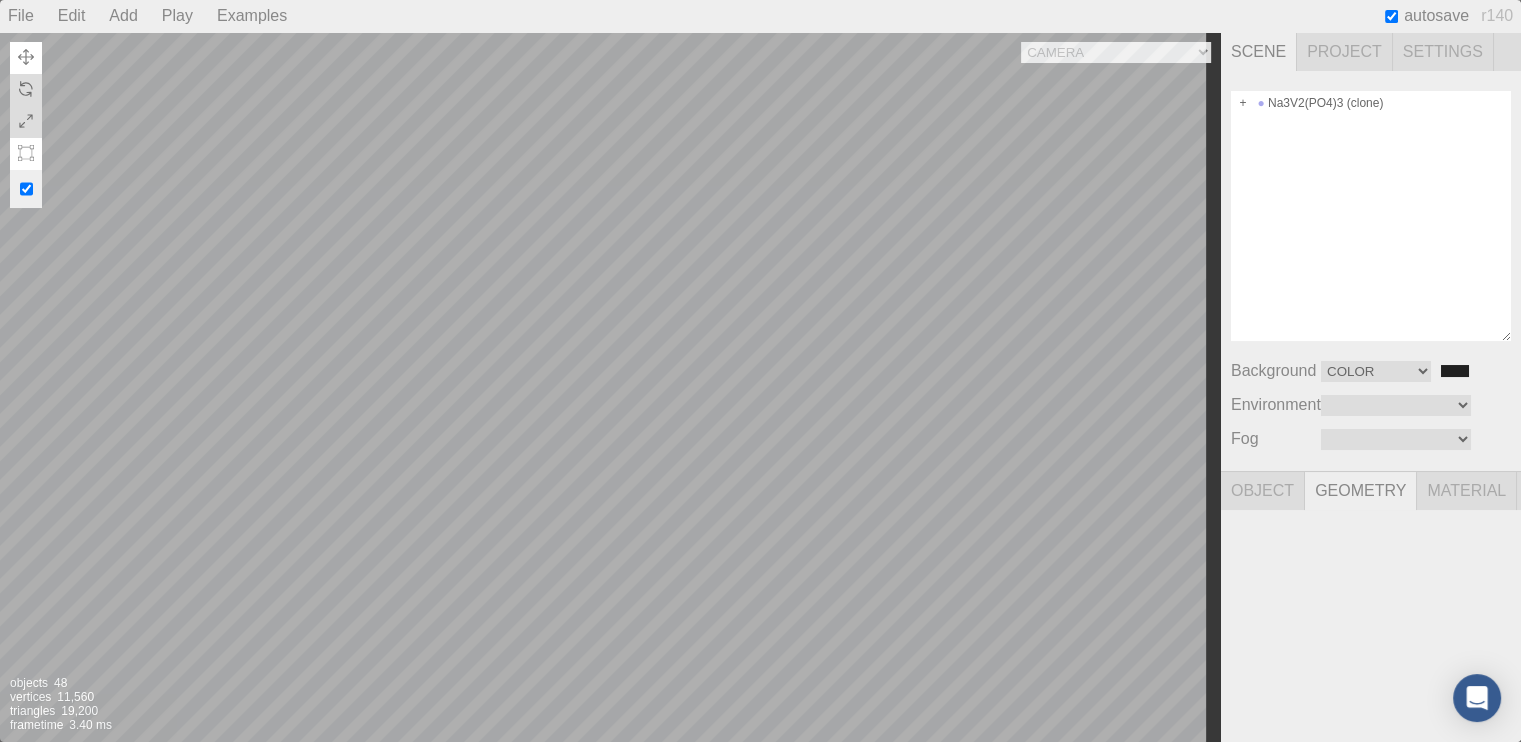 click at bounding box center [26, 154] 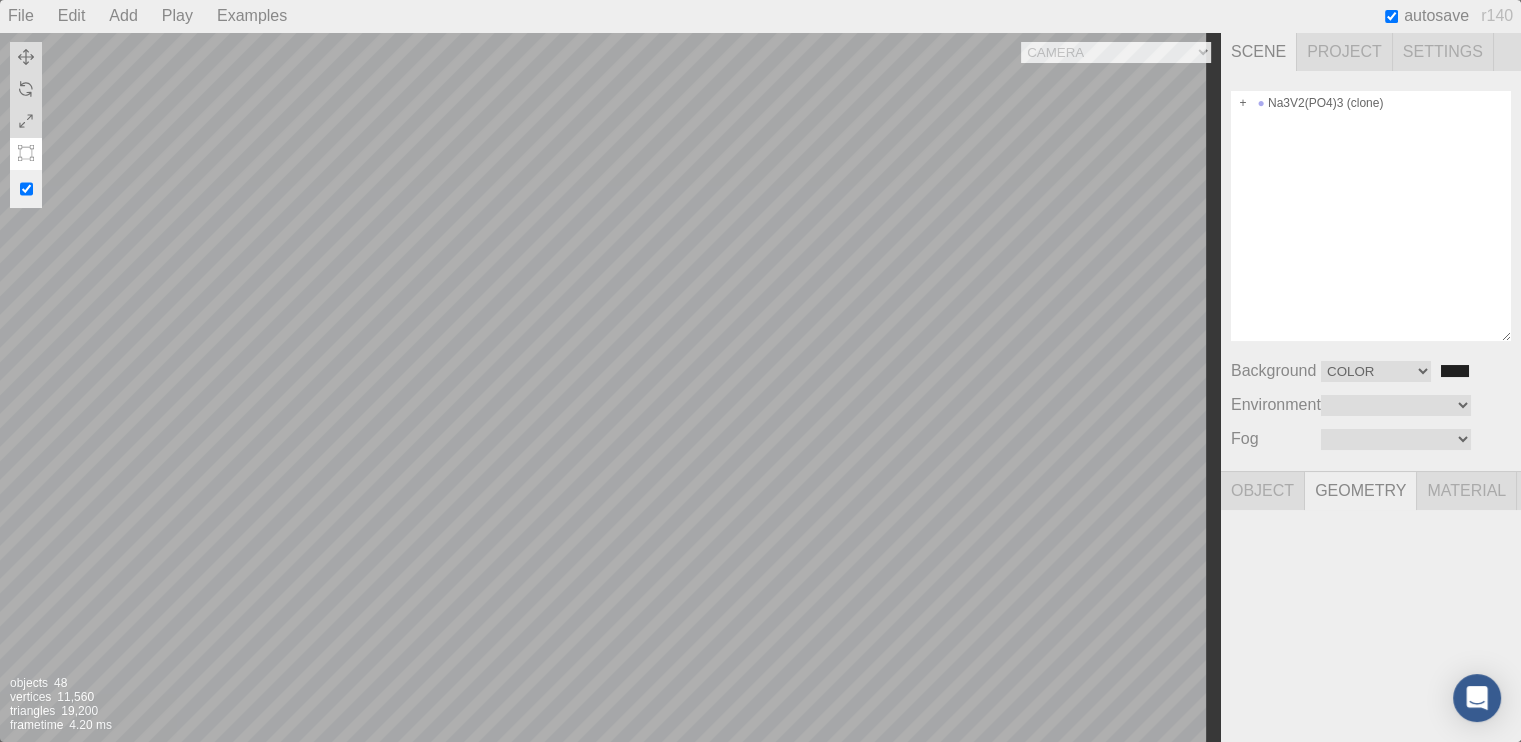 click at bounding box center [26, 189] 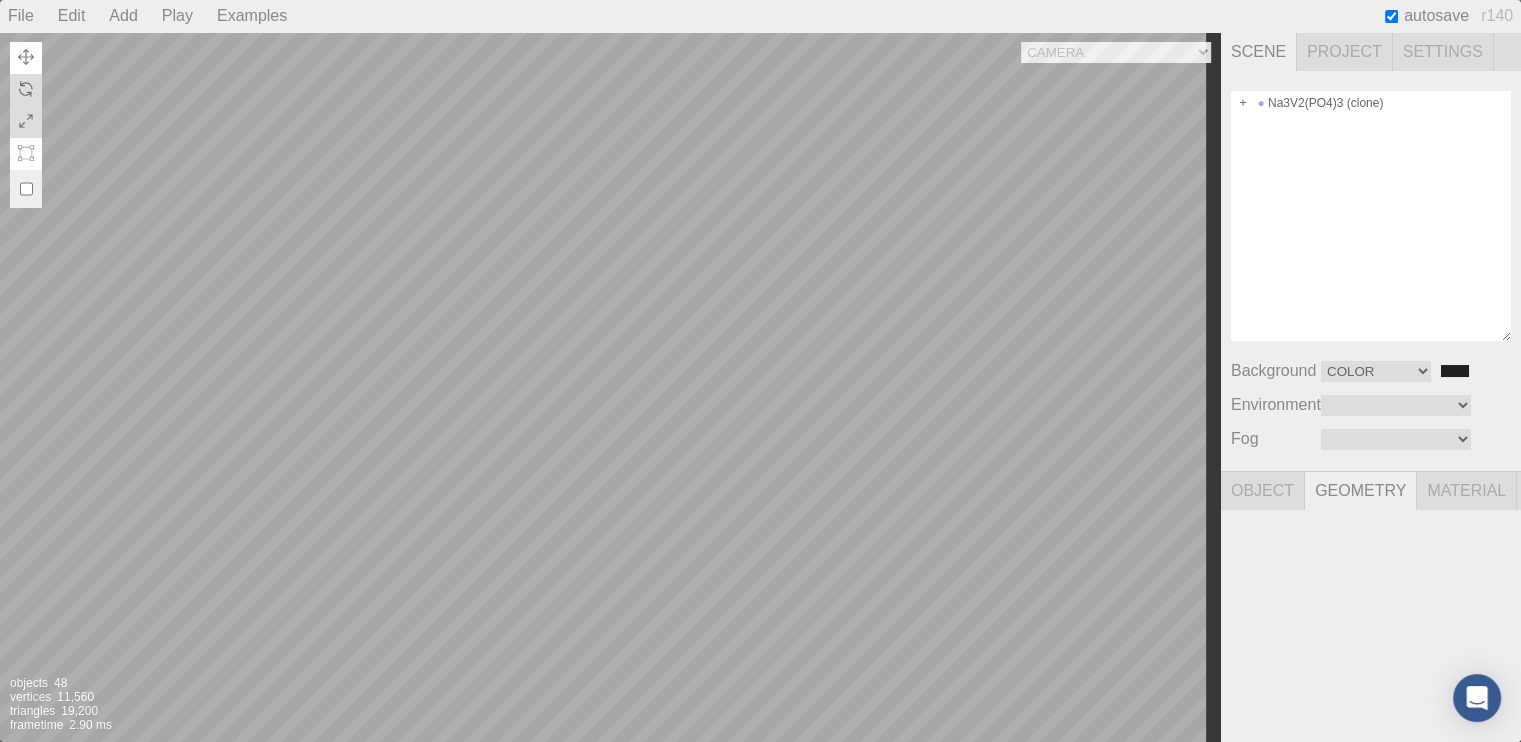 click at bounding box center (26, 58) 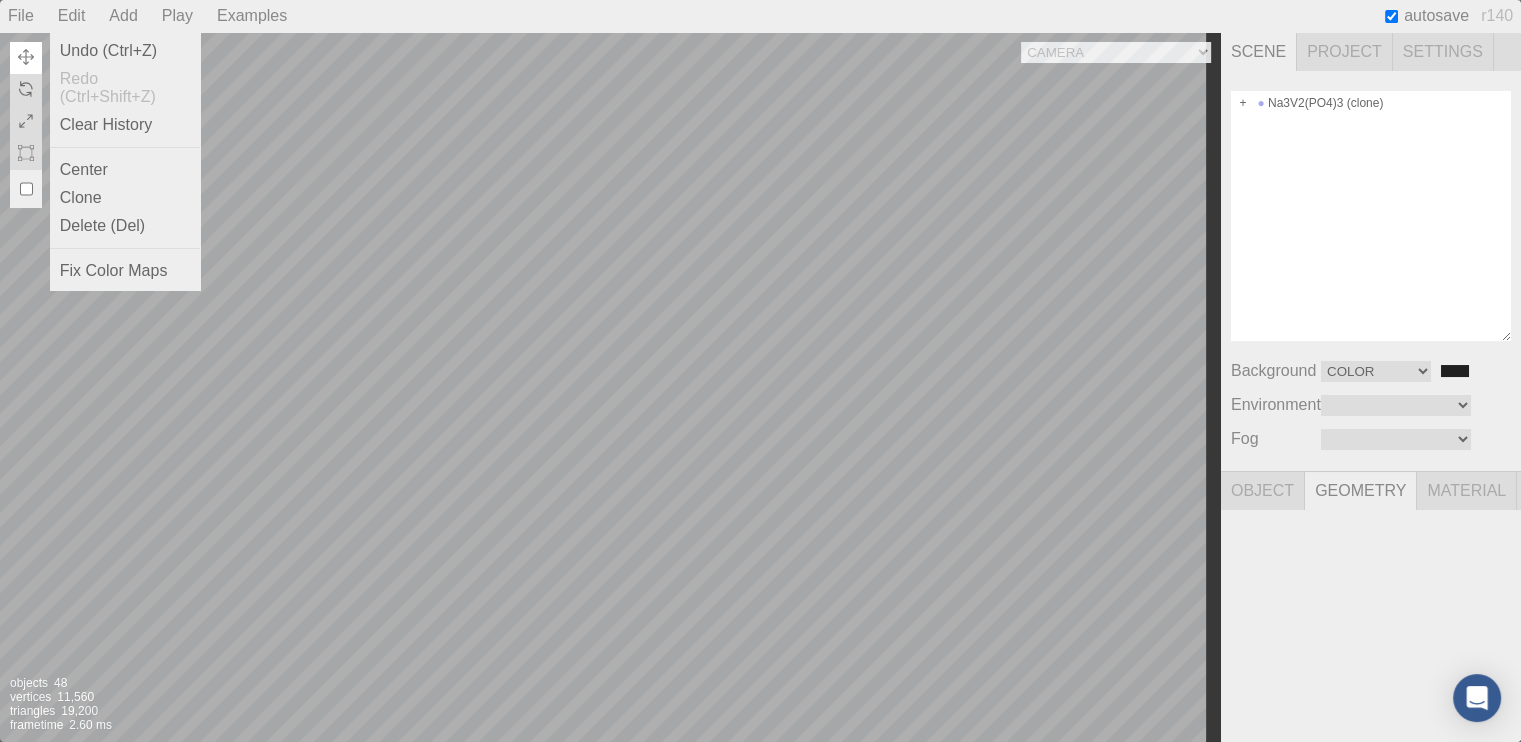 click on "Edit" at bounding box center (72, 16) 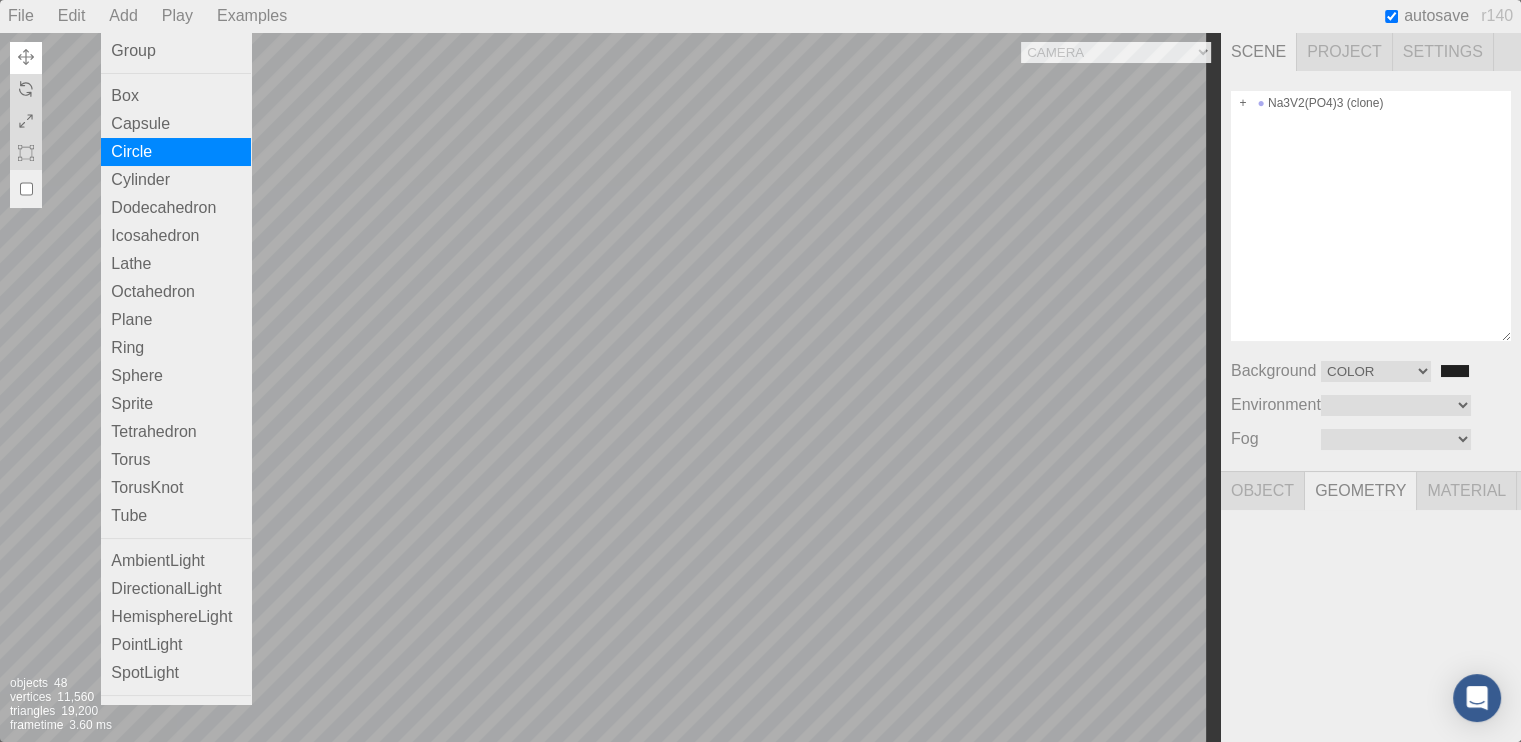 click on "Circle" at bounding box center (176, 152) 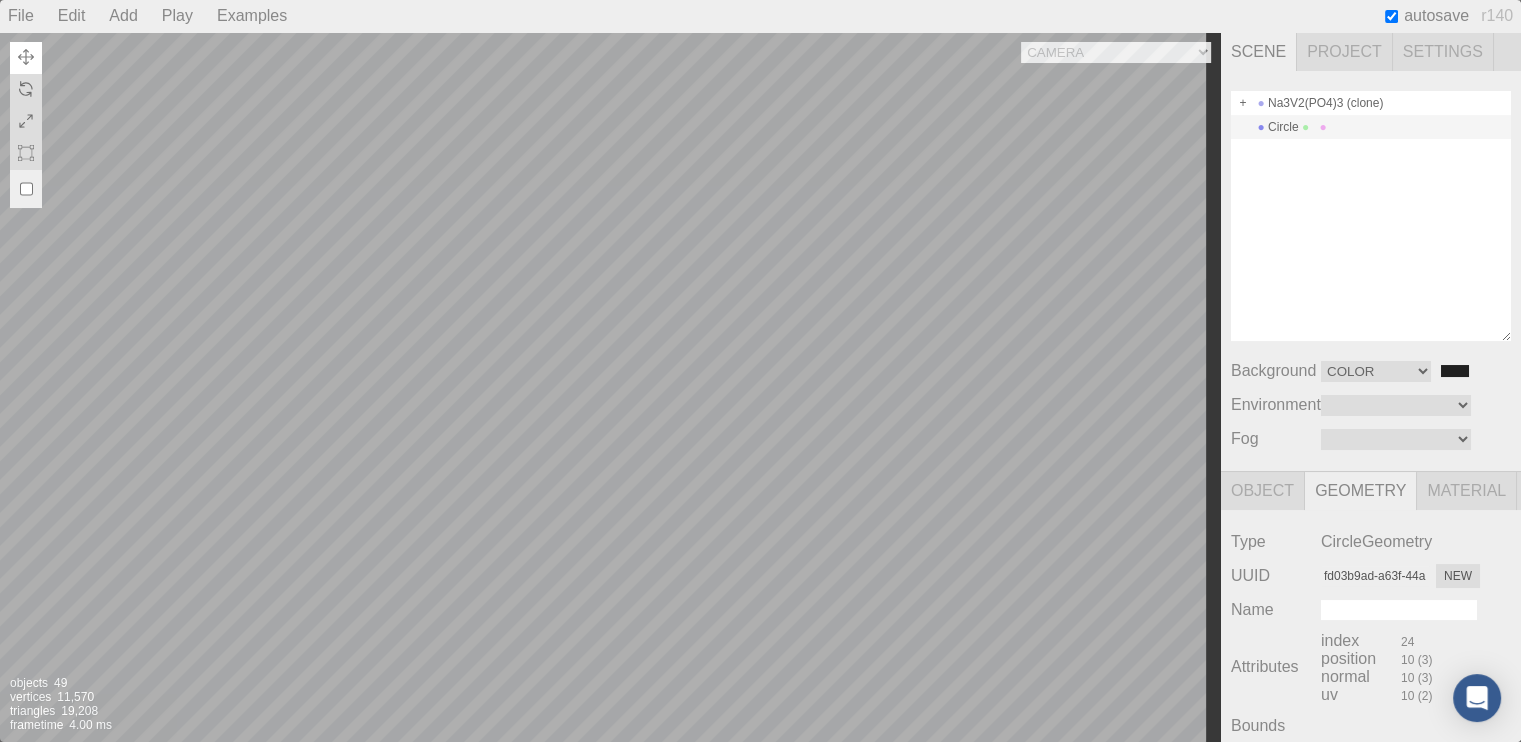 click on "Camera OrthographicCamera PerspectiveCamera Objects 49 Vertices 11,570 Triangles 19,208 Frametime 4.00 ms" at bounding box center (610, 387) 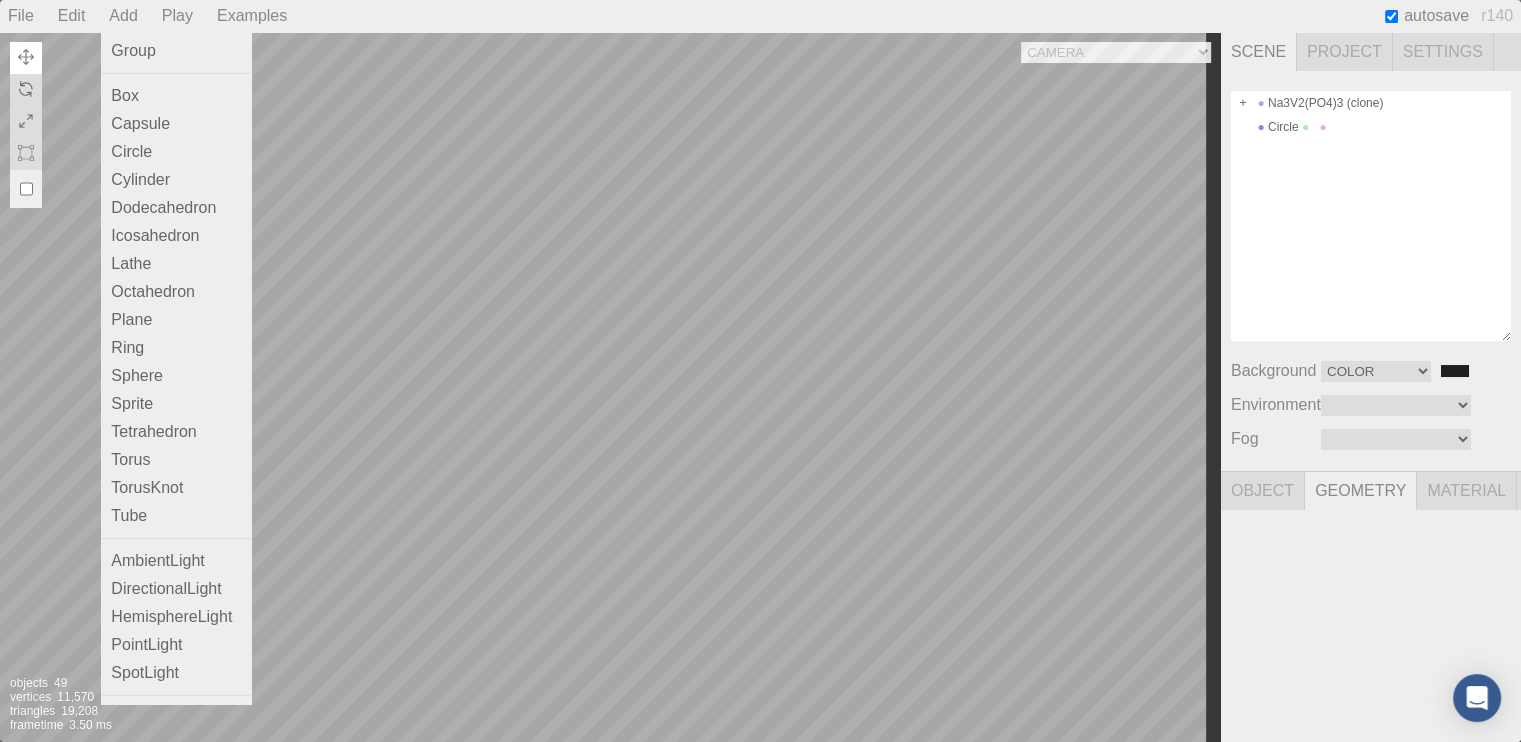 click on "Add" at bounding box center (123, 16) 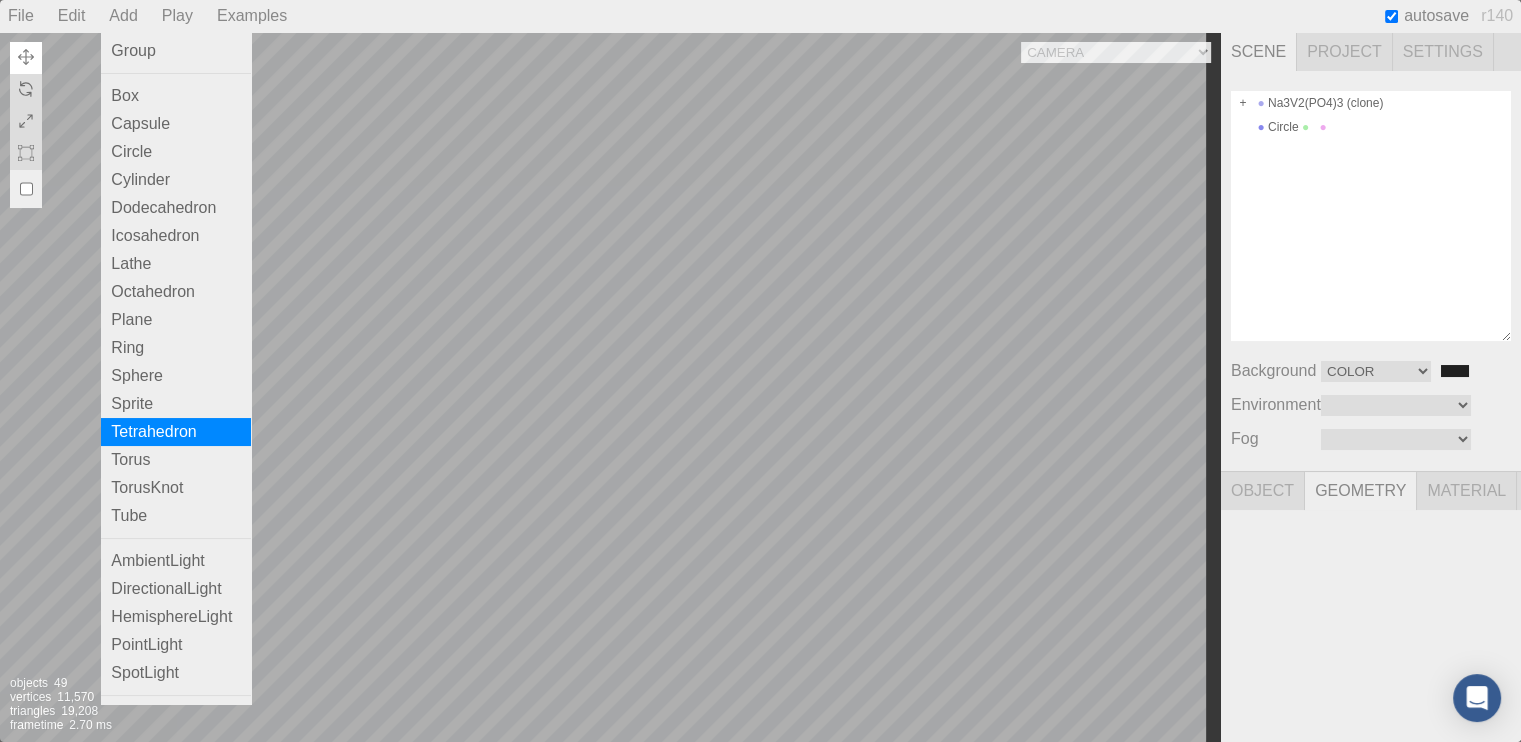 click on "Tetrahedron" at bounding box center (176, 432) 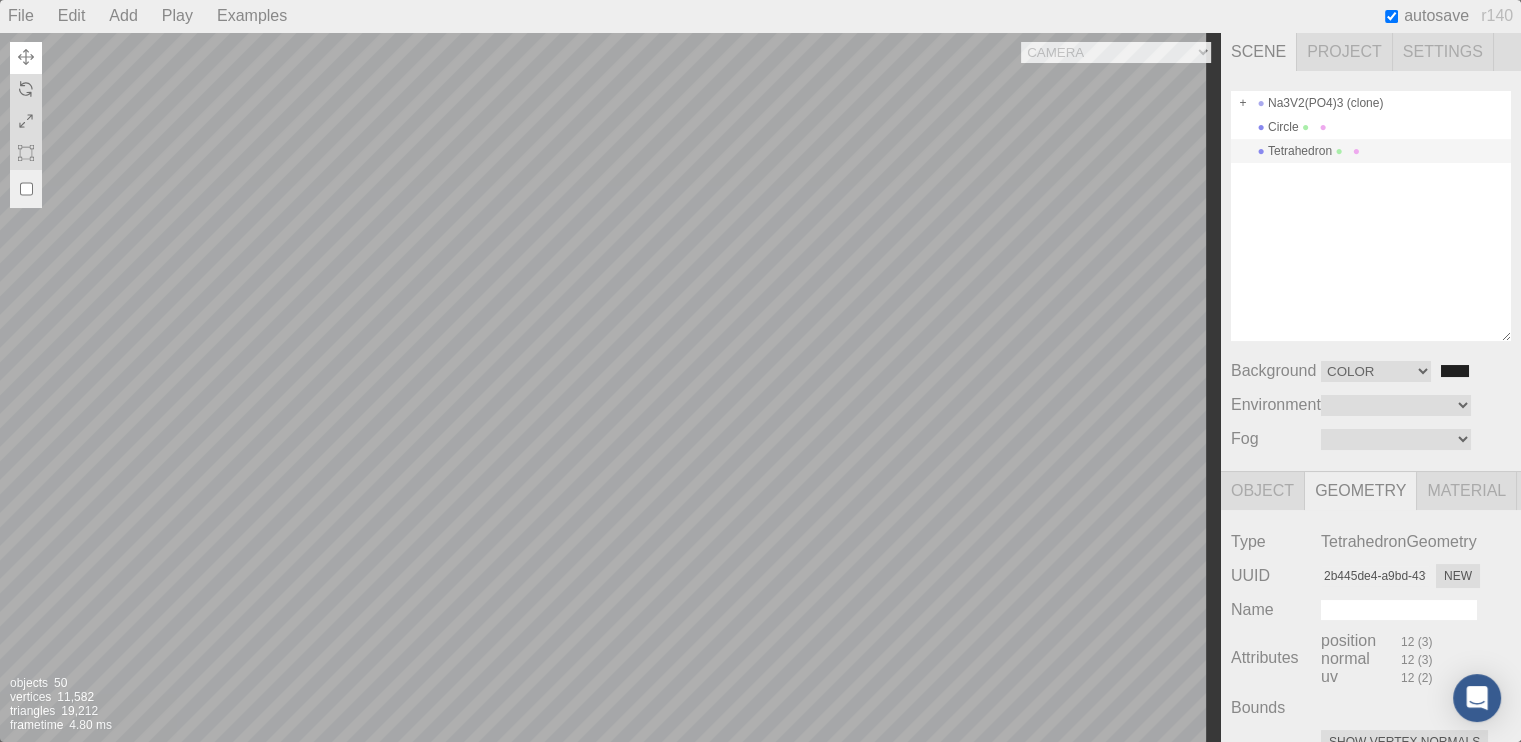 click on "Camera OrthographicCamera PerspectiveCamera Objects 50 Vertices 11,582 Triangles 19,212 Frametime 4.80 ms" at bounding box center [610, 387] 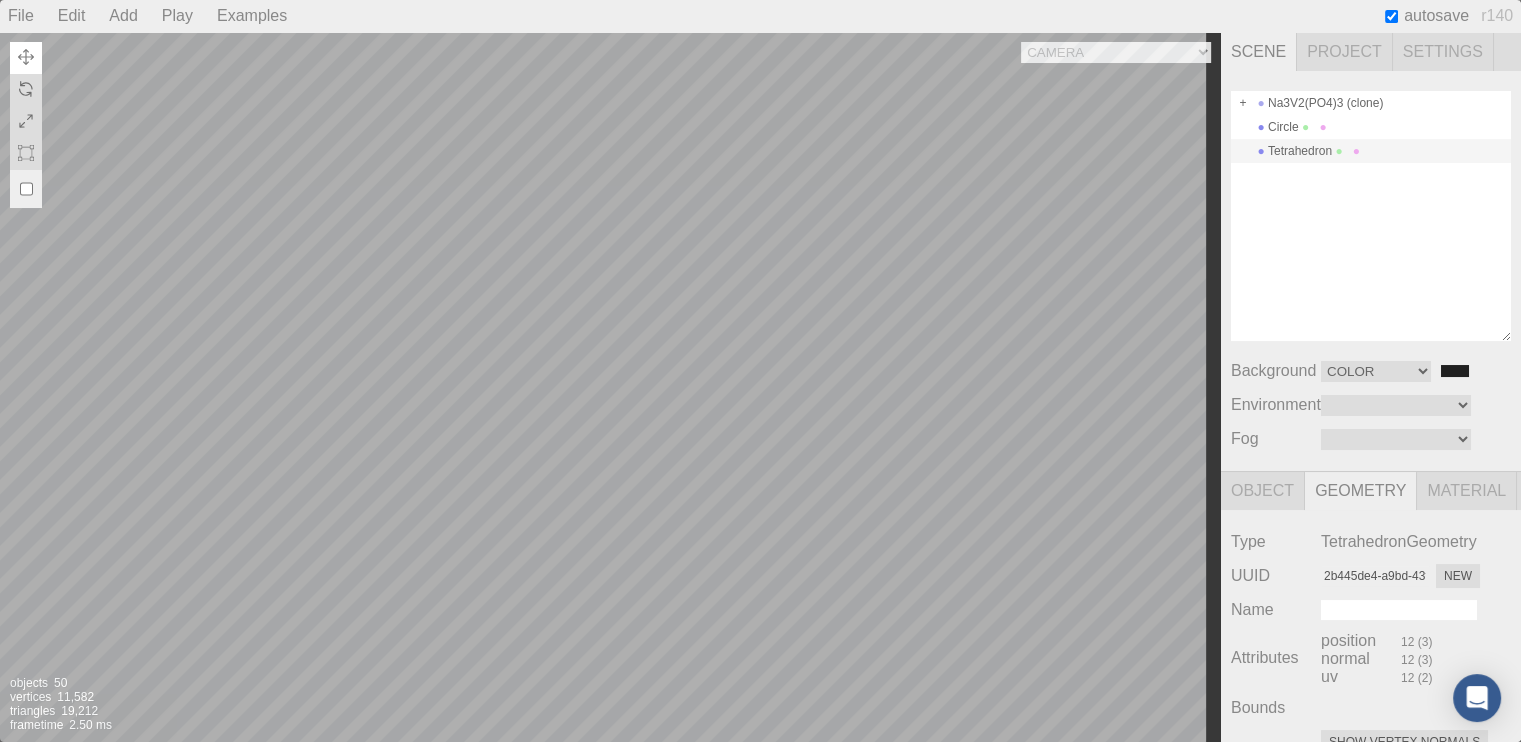 click on "Camera OrthographicCamera PerspectiveCamera Objects 50 Vertices 11,582 Triangles 19,212 Frametime 2.50 ms" at bounding box center (610, 387) 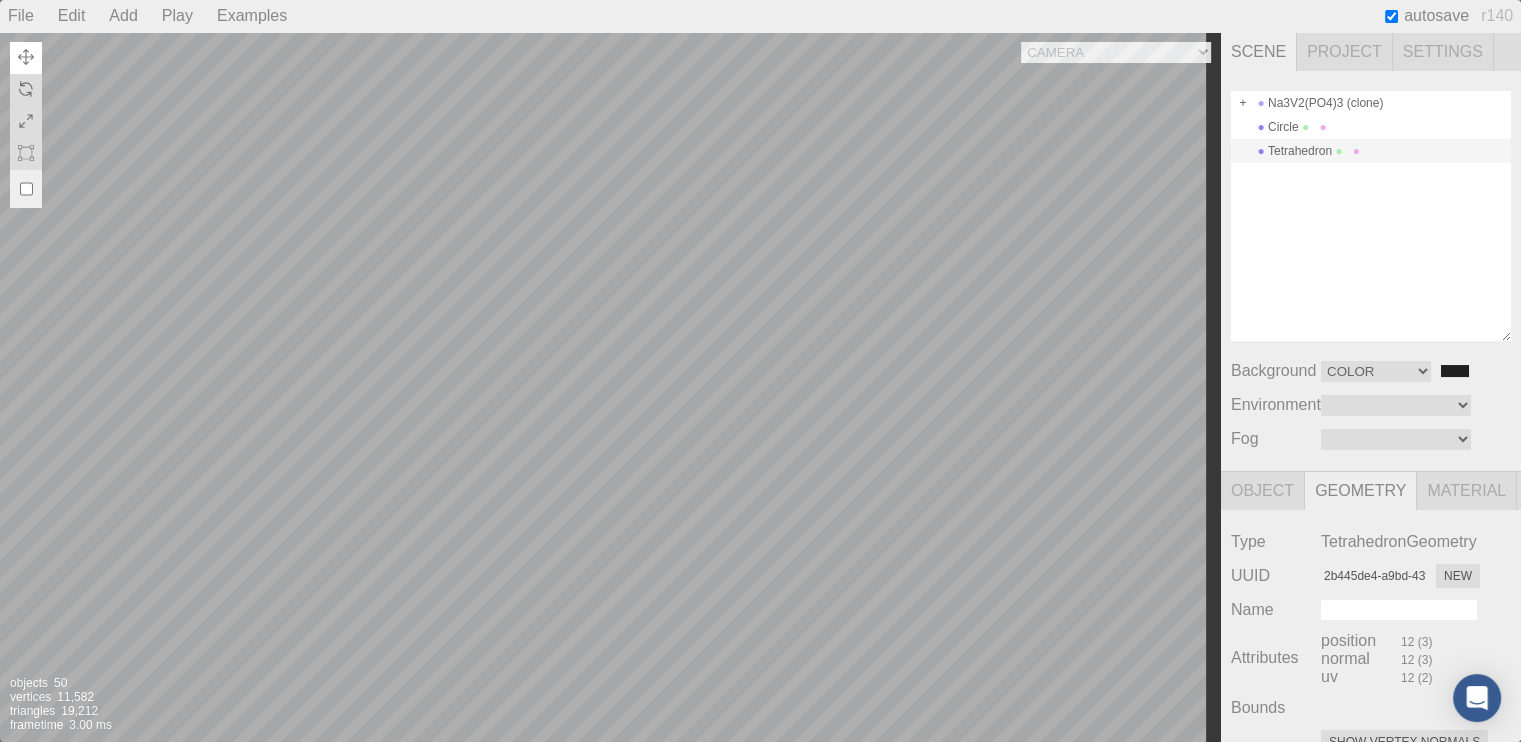 click on "Camera OrthographicCamera PerspectiveCamera Objects 50 Vertices 11,582 Triangles 19,212 Frametime 3.00 ms" at bounding box center [610, 387] 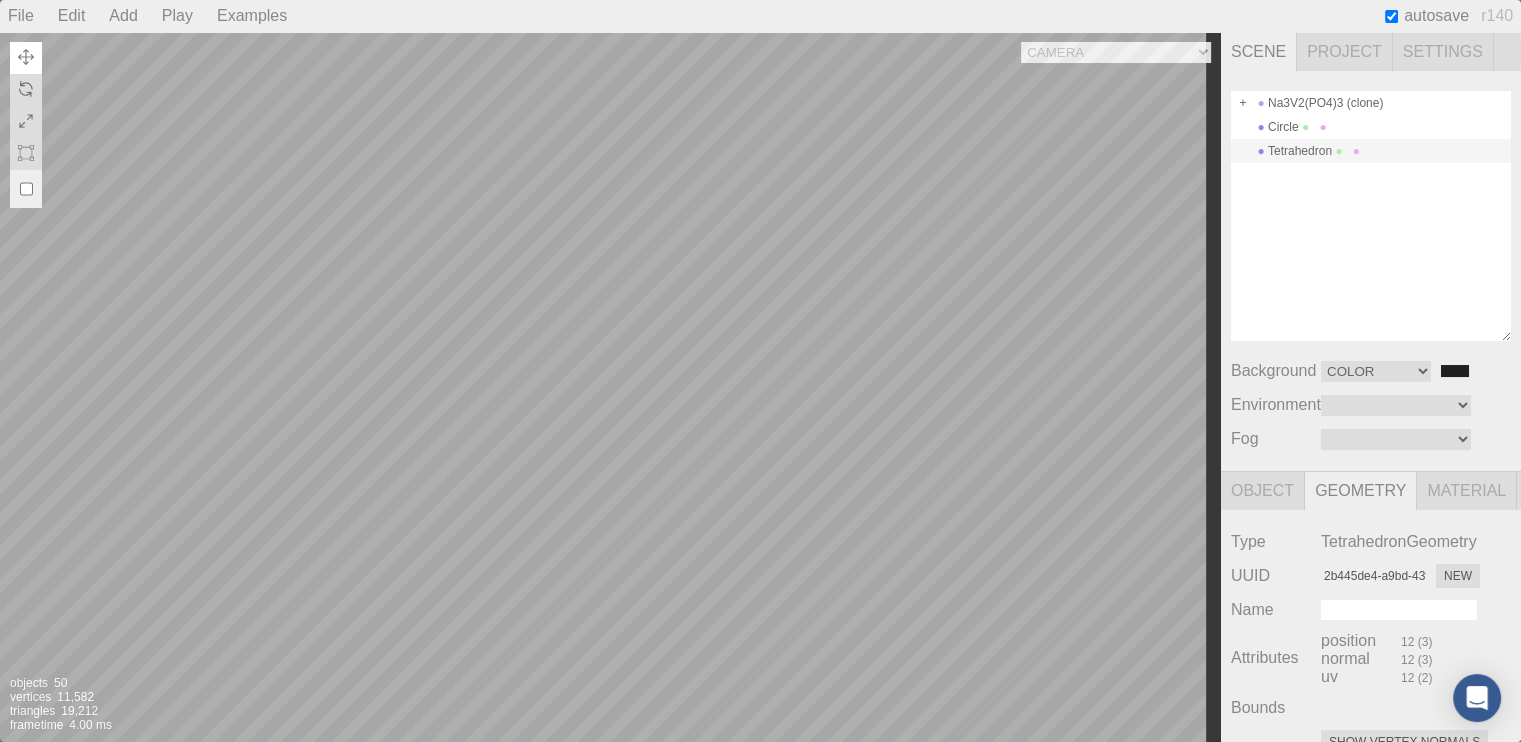 click on "Camera OrthographicCamera PerspectiveCamera Objects 50 Vertices 11,582 Triangles 19,212 Frametime 4.00 ms" at bounding box center [610, 387] 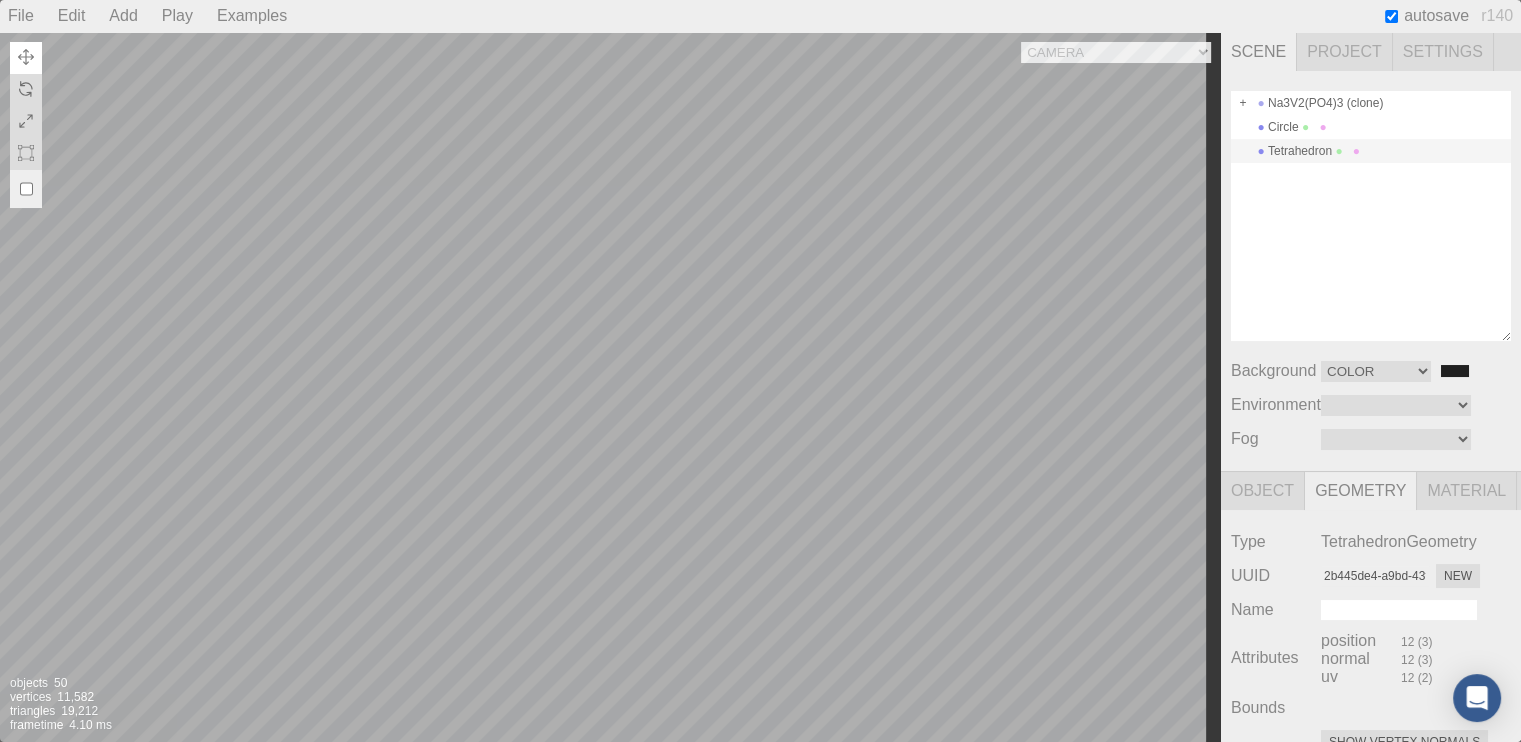 scroll, scrollTop: 130, scrollLeft: 0, axis: vertical 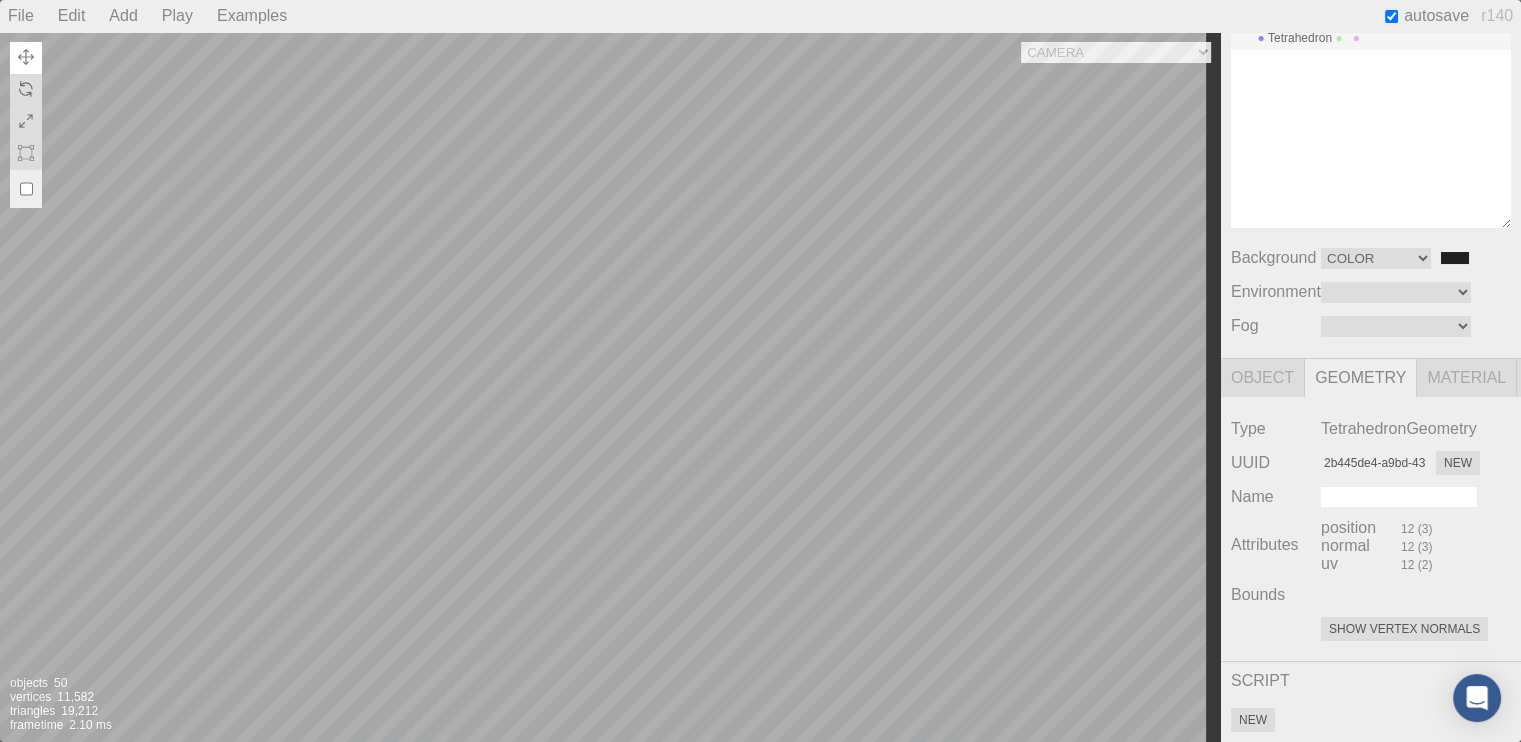 click on "Object" at bounding box center [1263, 378] 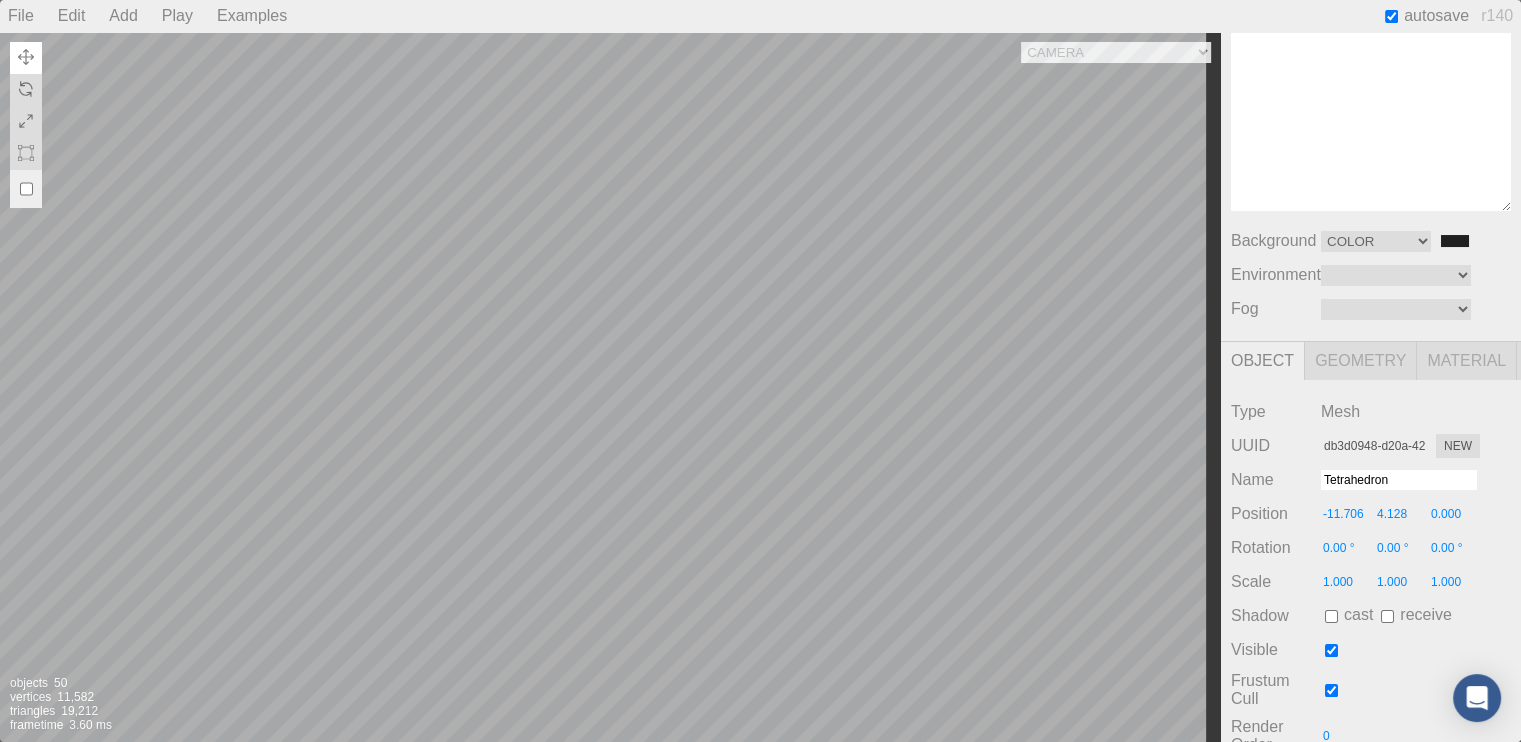 click on "-11.706" at bounding box center [1348, 514] 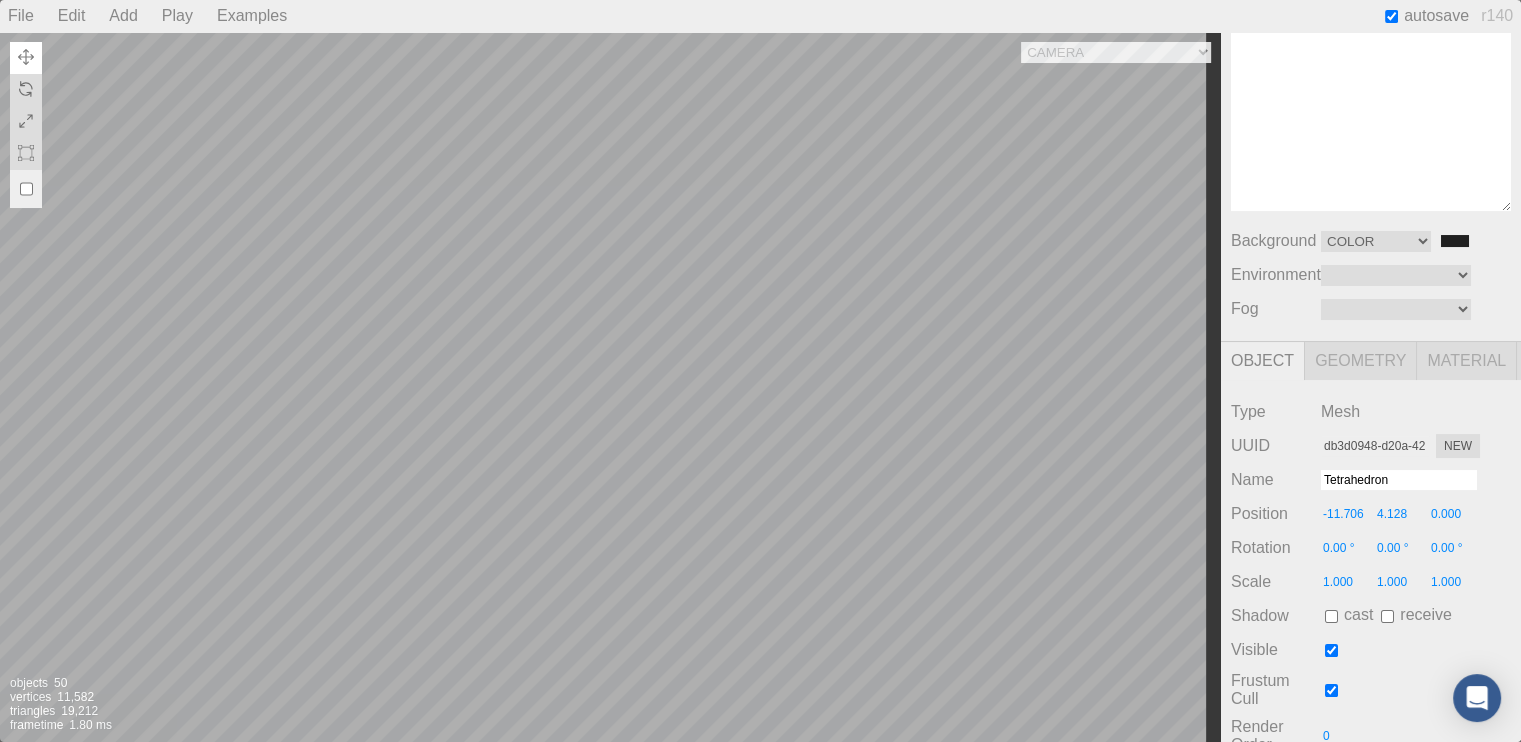 click at bounding box center [1331, 650] 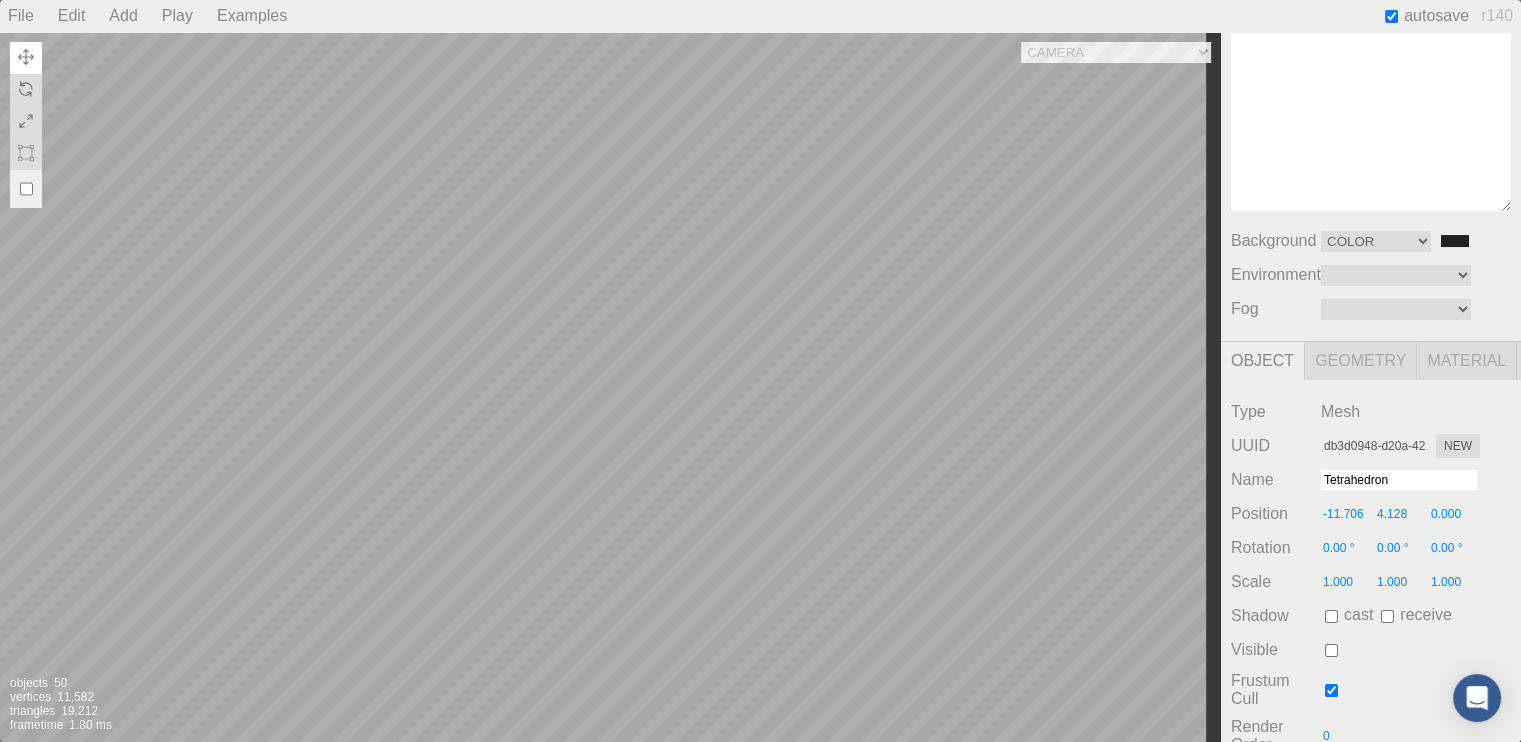 type on "0.00 °" 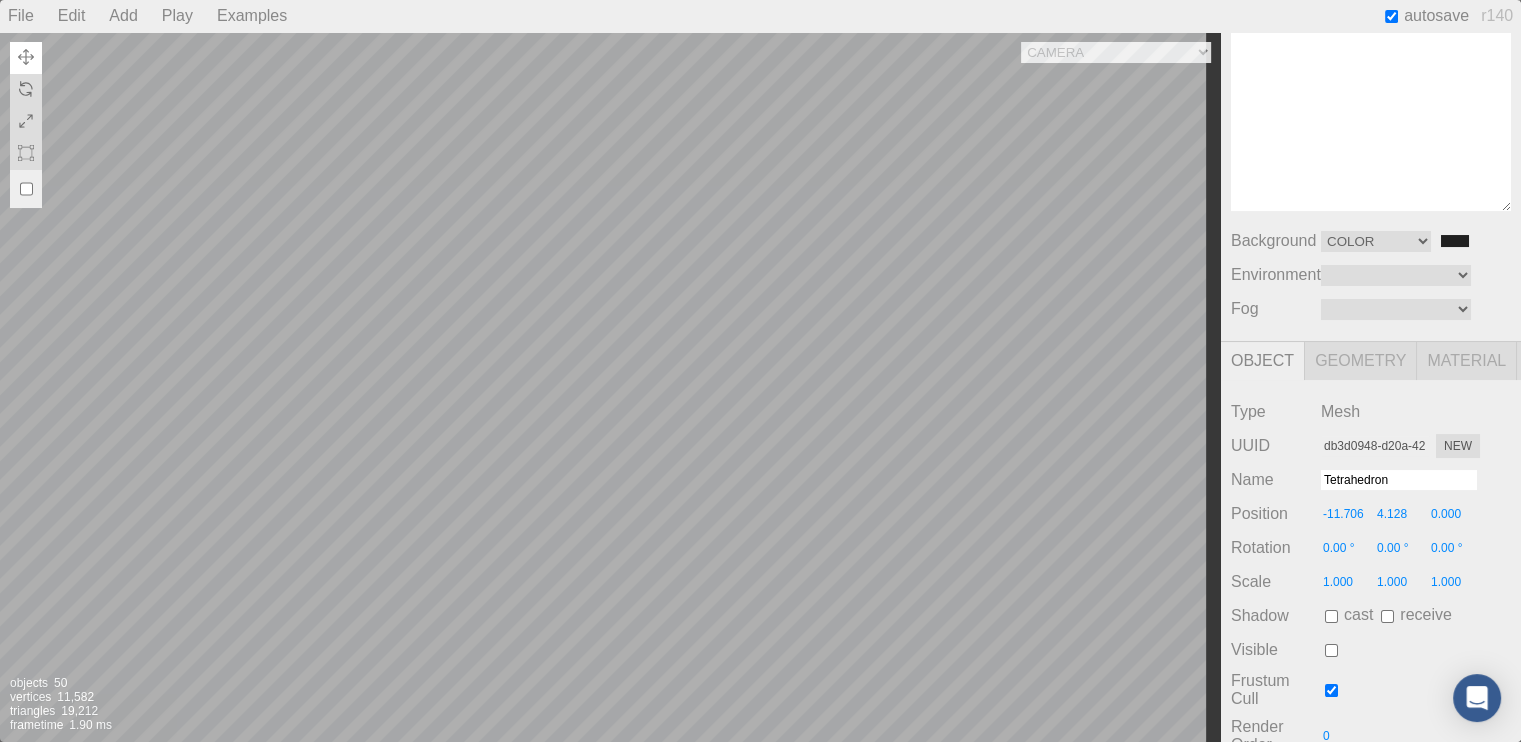 click at bounding box center [1331, 650] 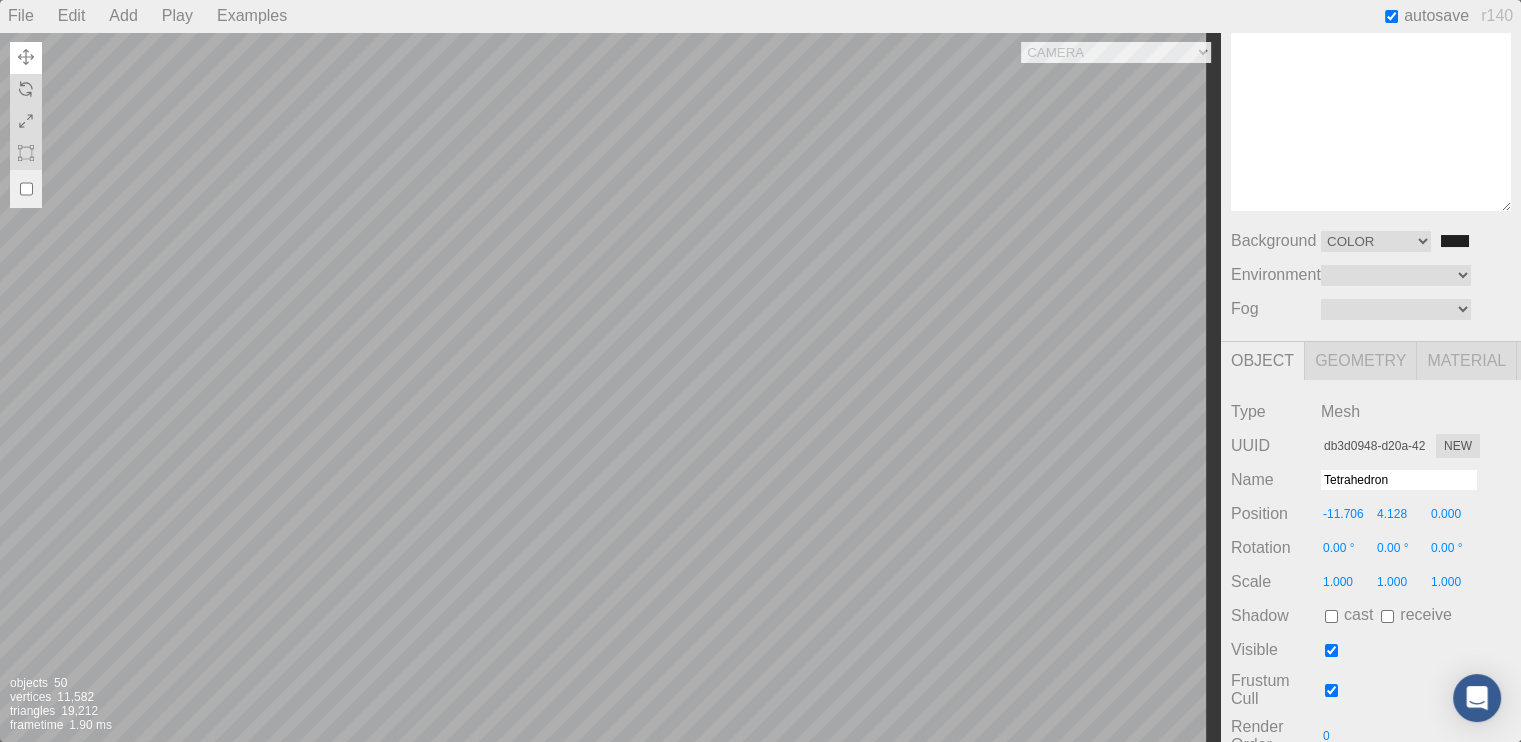 type on "0.00 °" 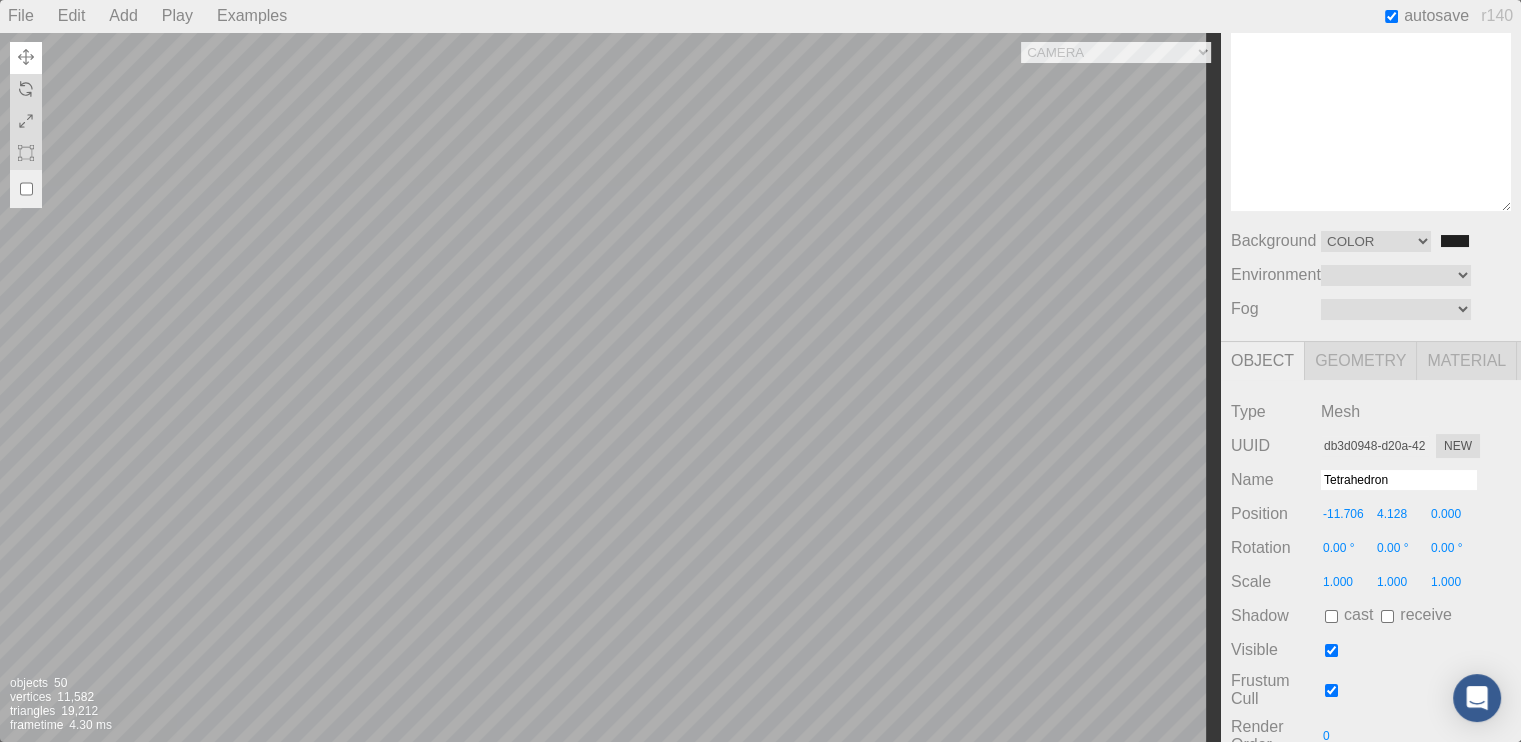 click at bounding box center (1331, 650) 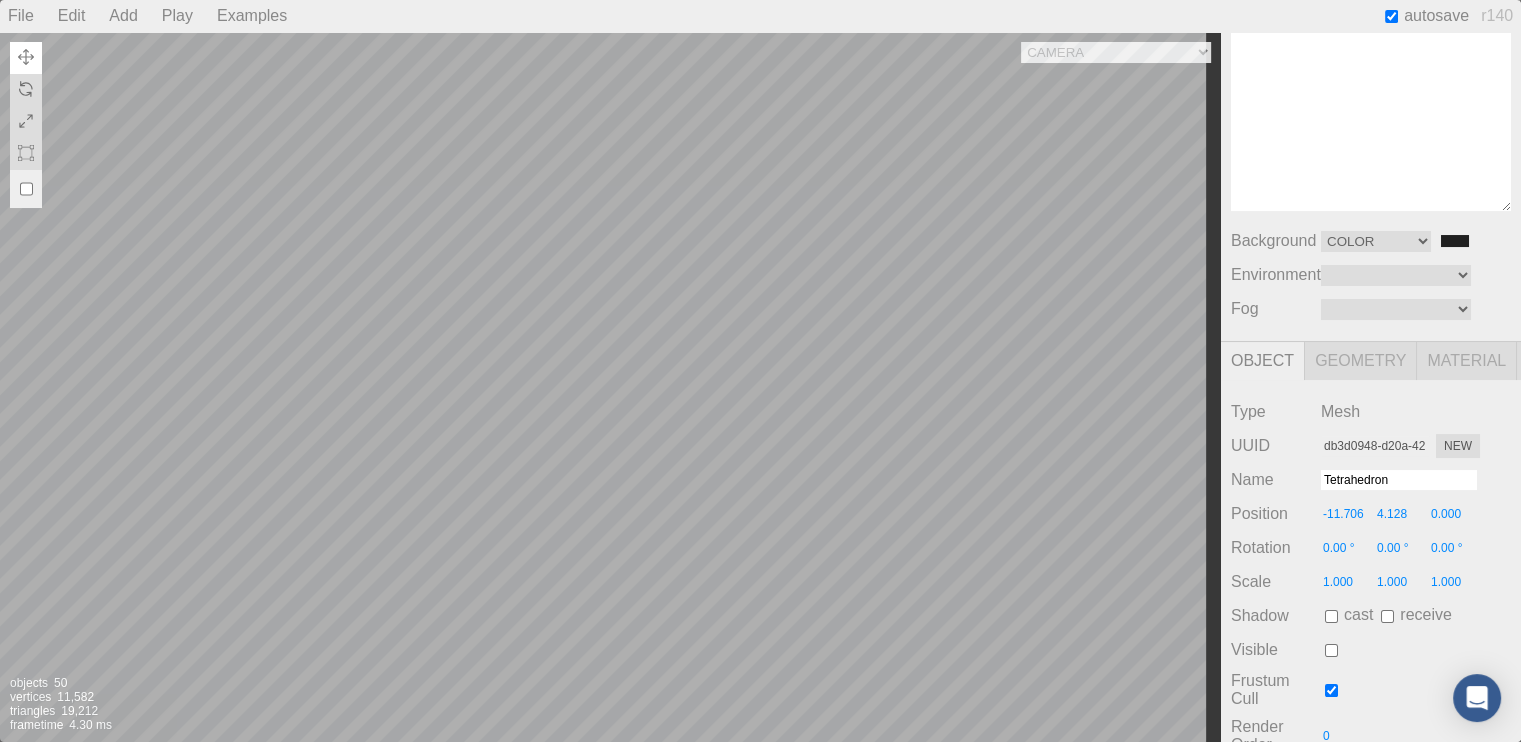 type on "0.00 °" 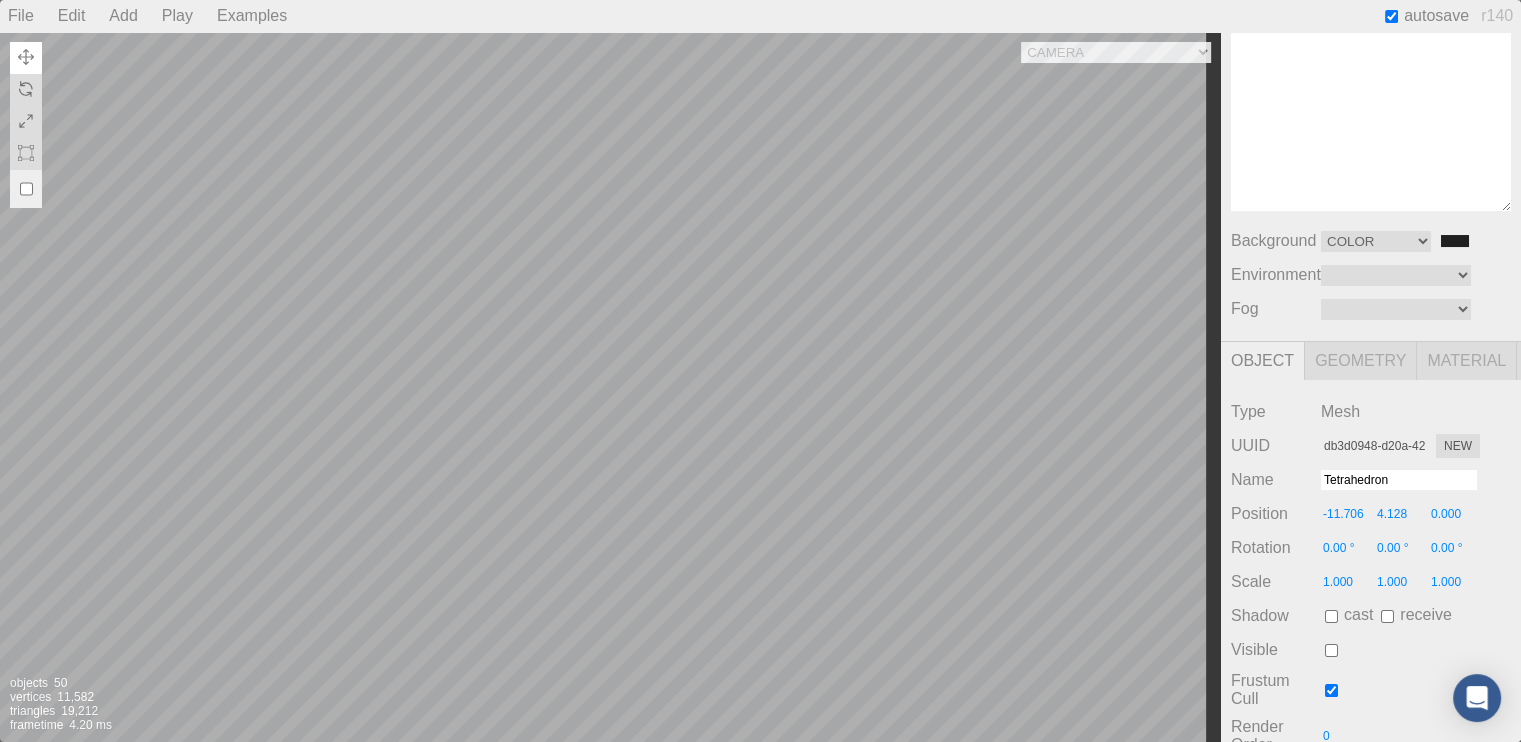 click at bounding box center [1331, 650] 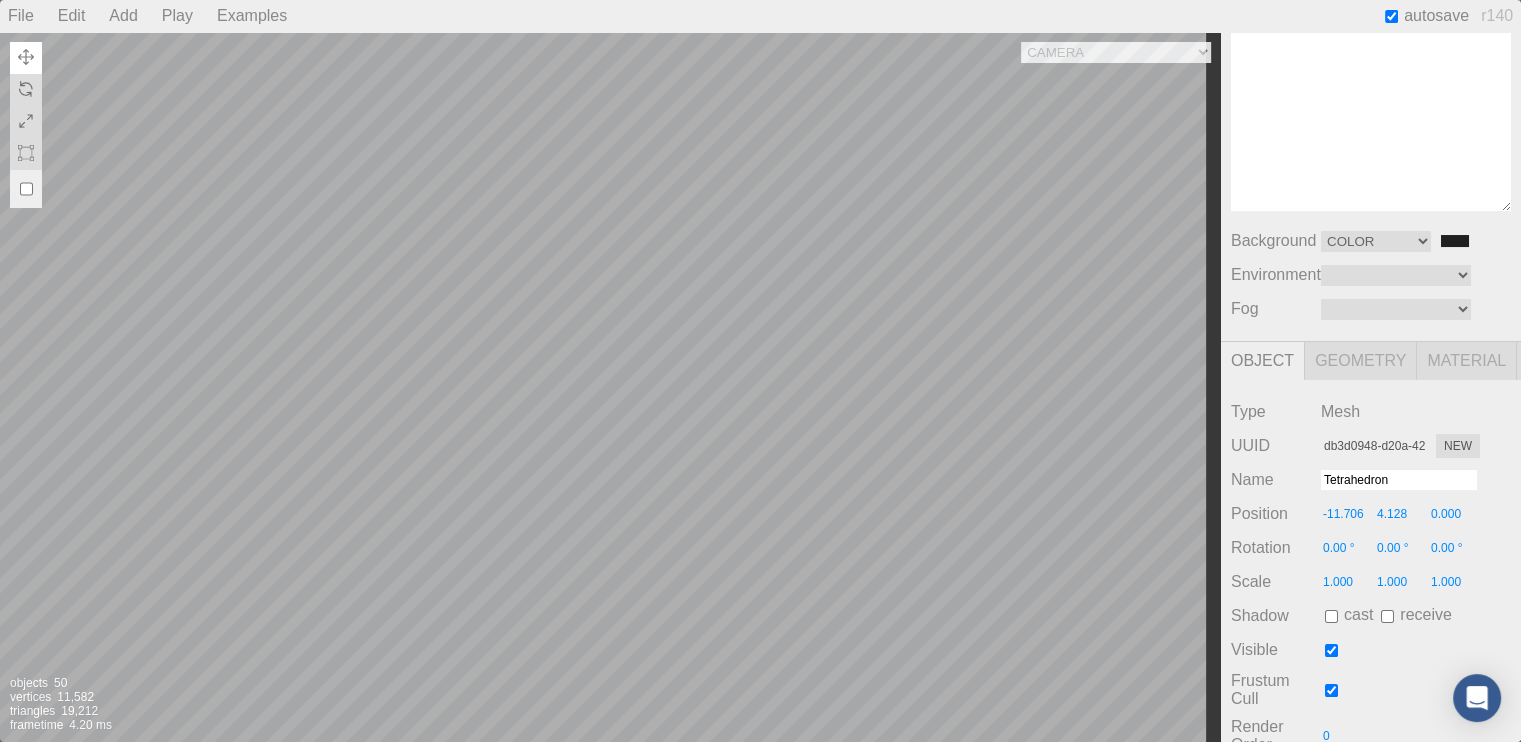 type on "0.00 °" 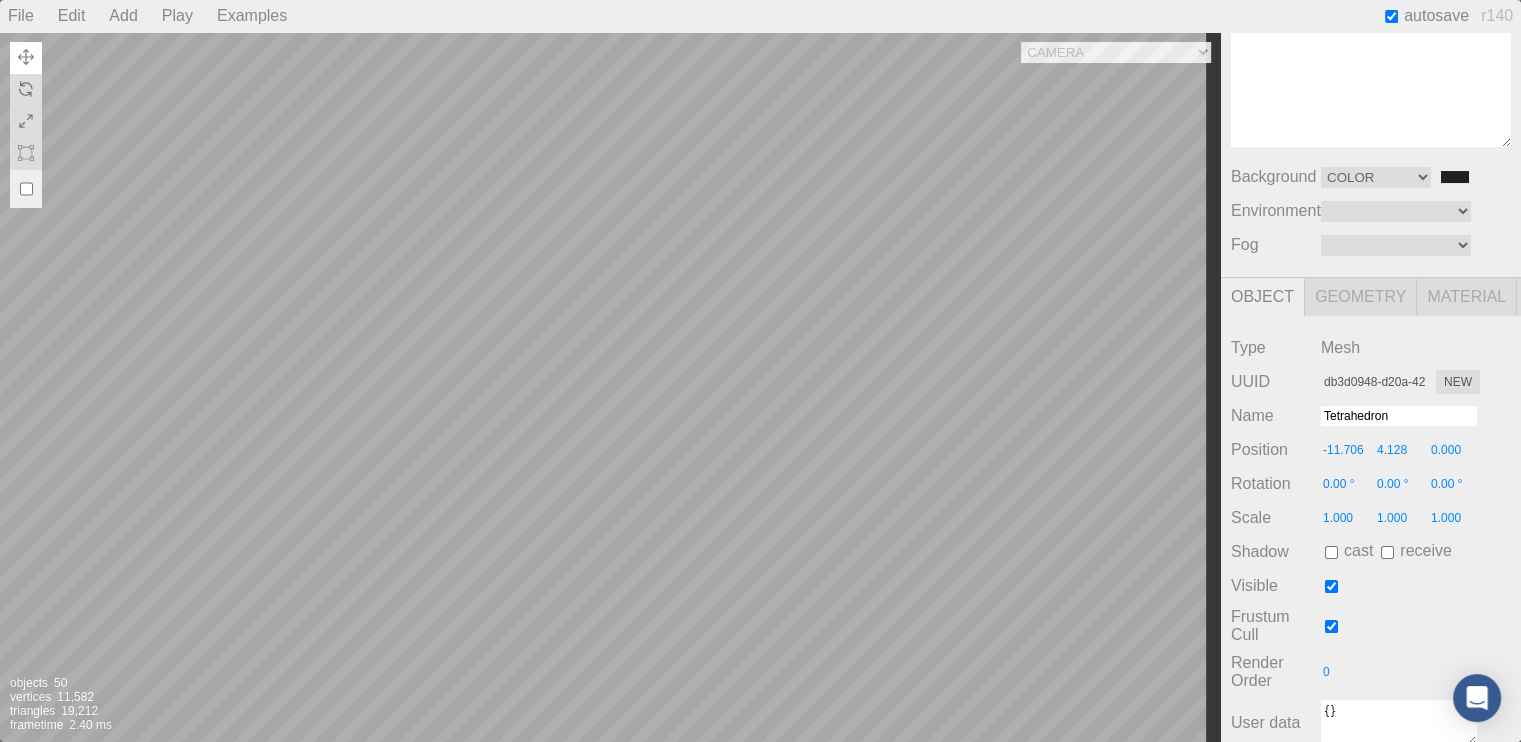 scroll, scrollTop: 147, scrollLeft: 0, axis: vertical 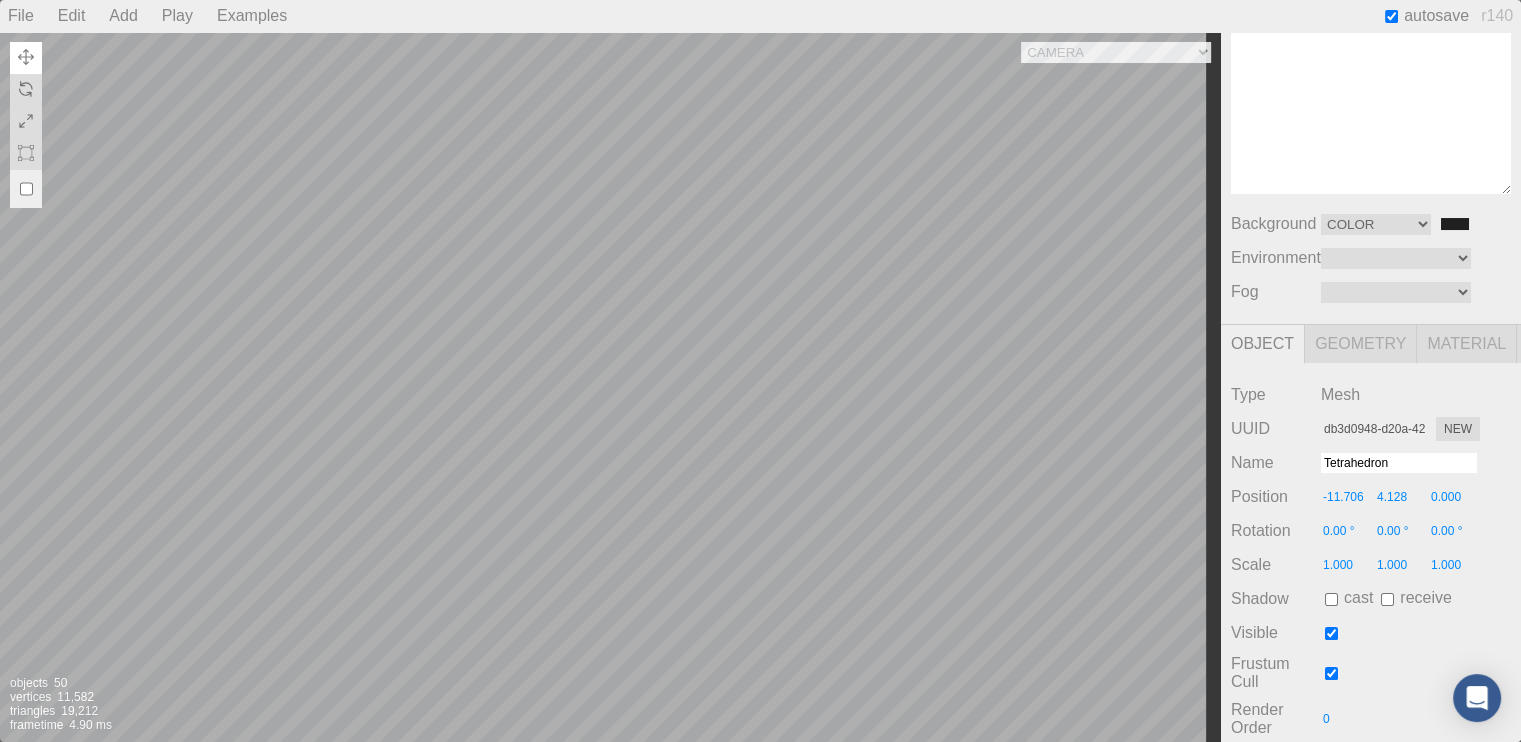 click on "0.00 °" at bounding box center (1348, 531) 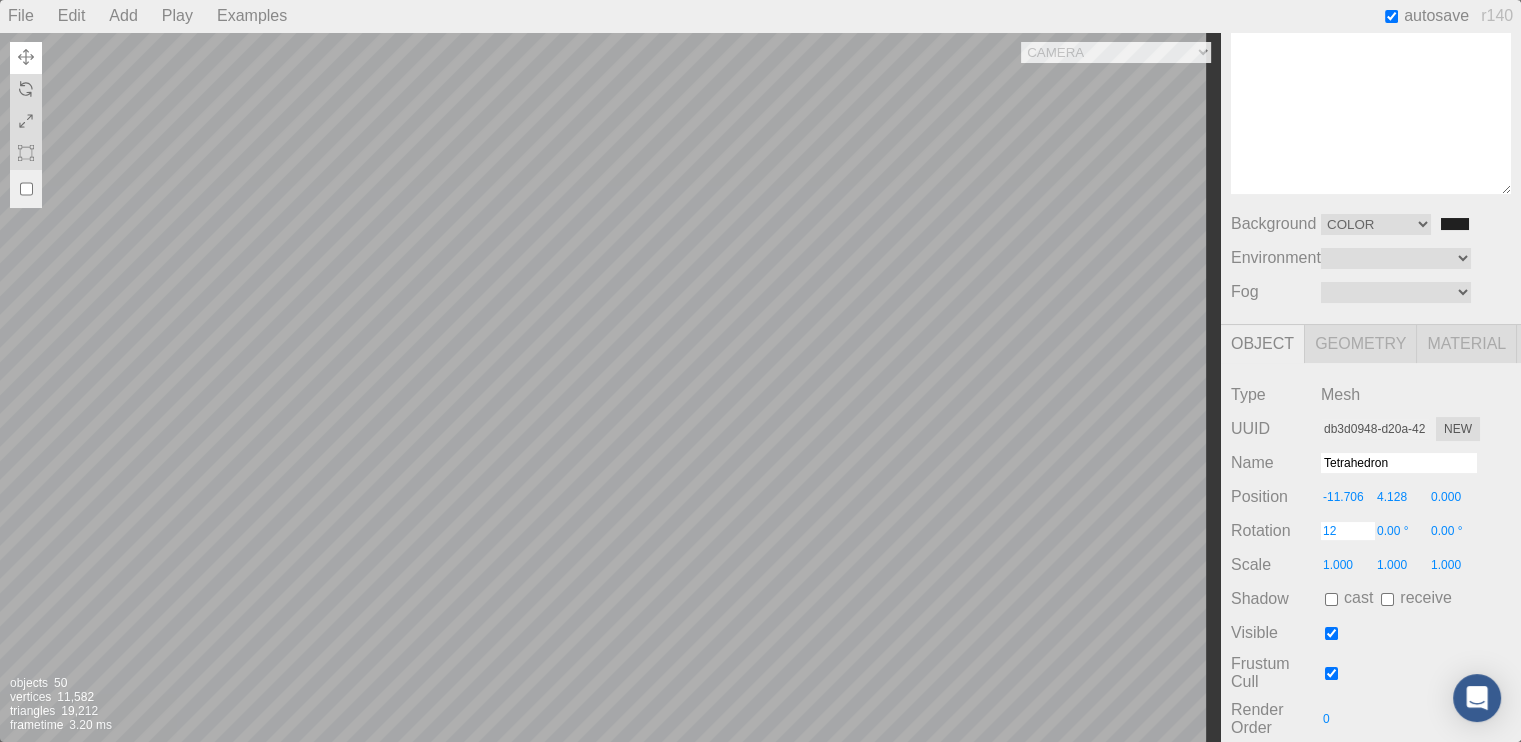 scroll, scrollTop: 316, scrollLeft: 0, axis: vertical 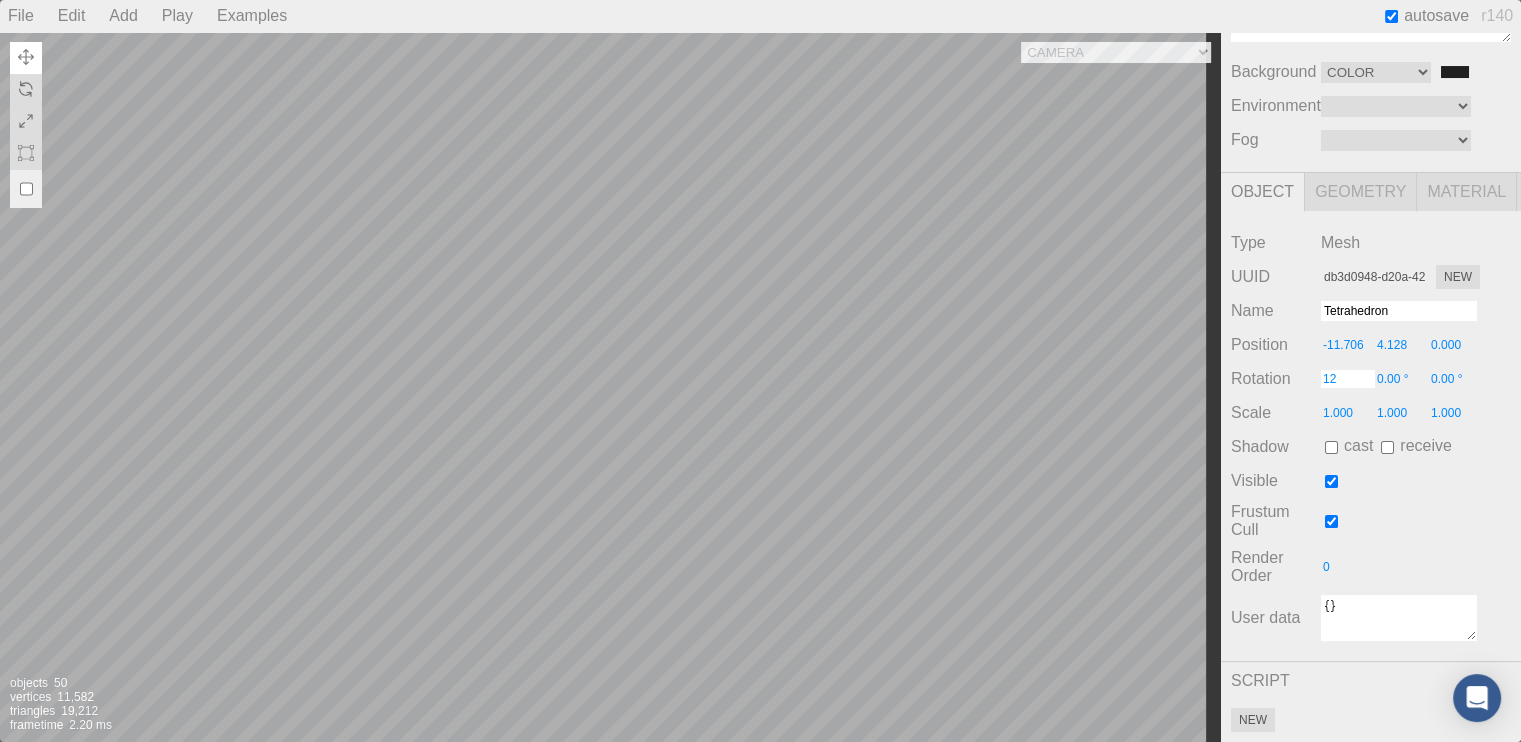 type on "12.00 °" 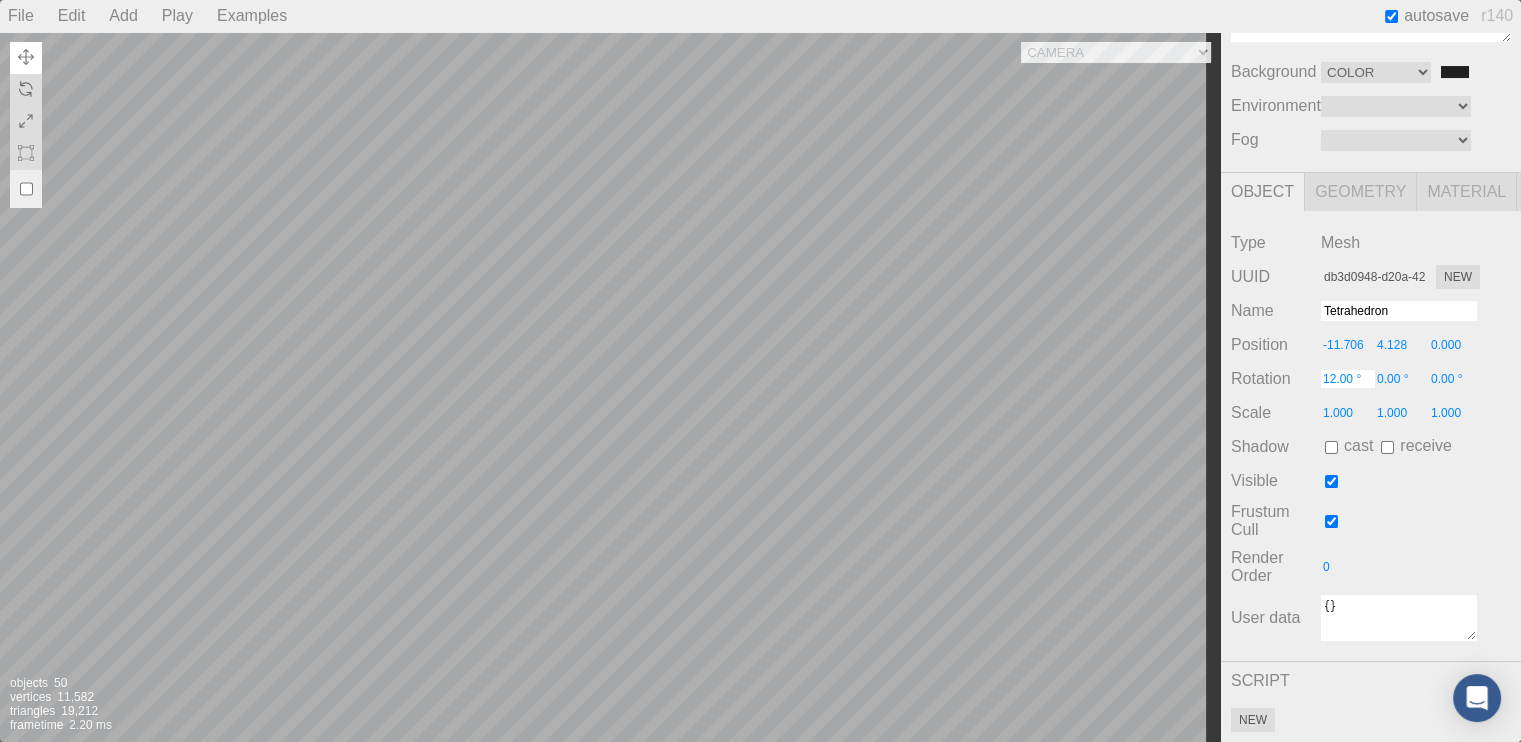 type on "0.00 °" 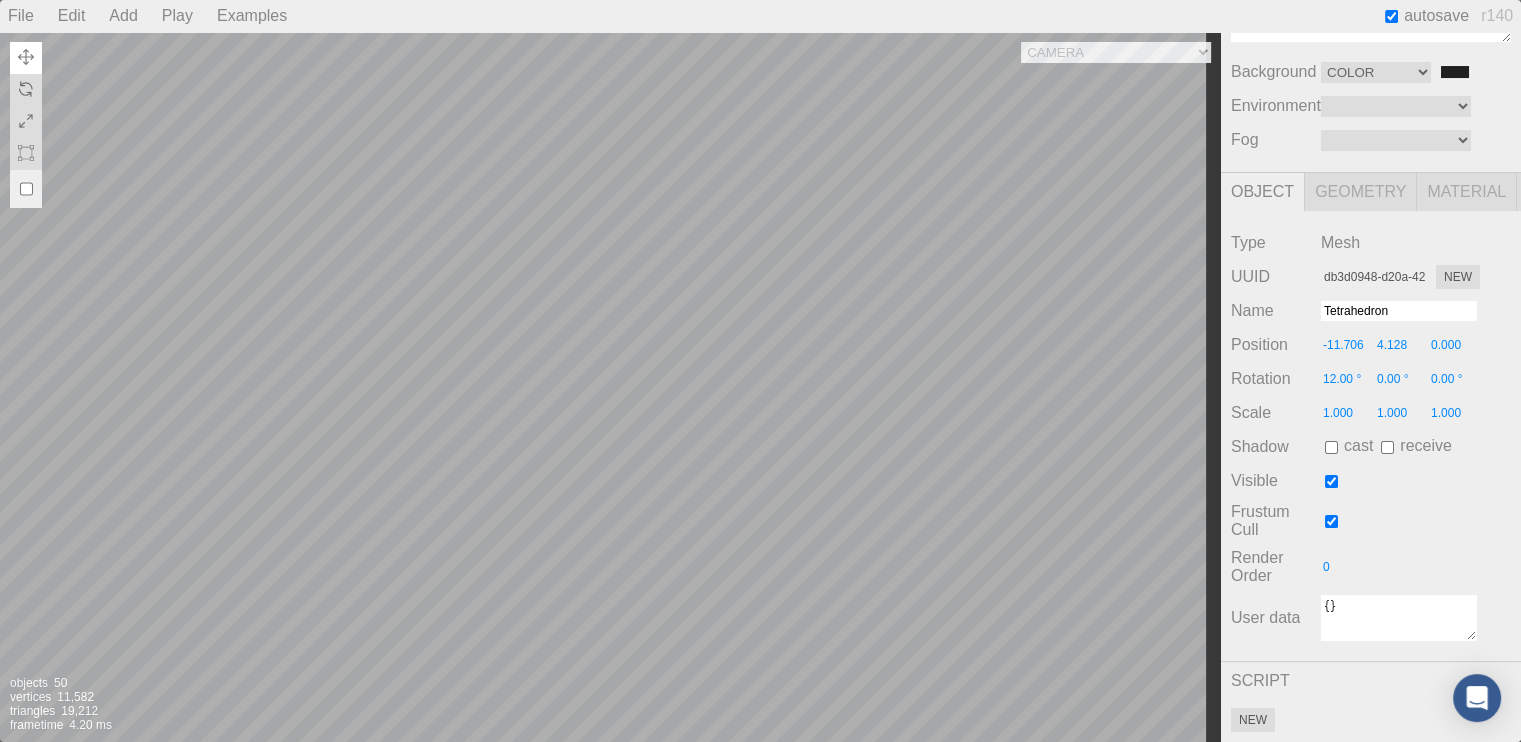 click on "Frustum Cull" at bounding box center [1371, 521] 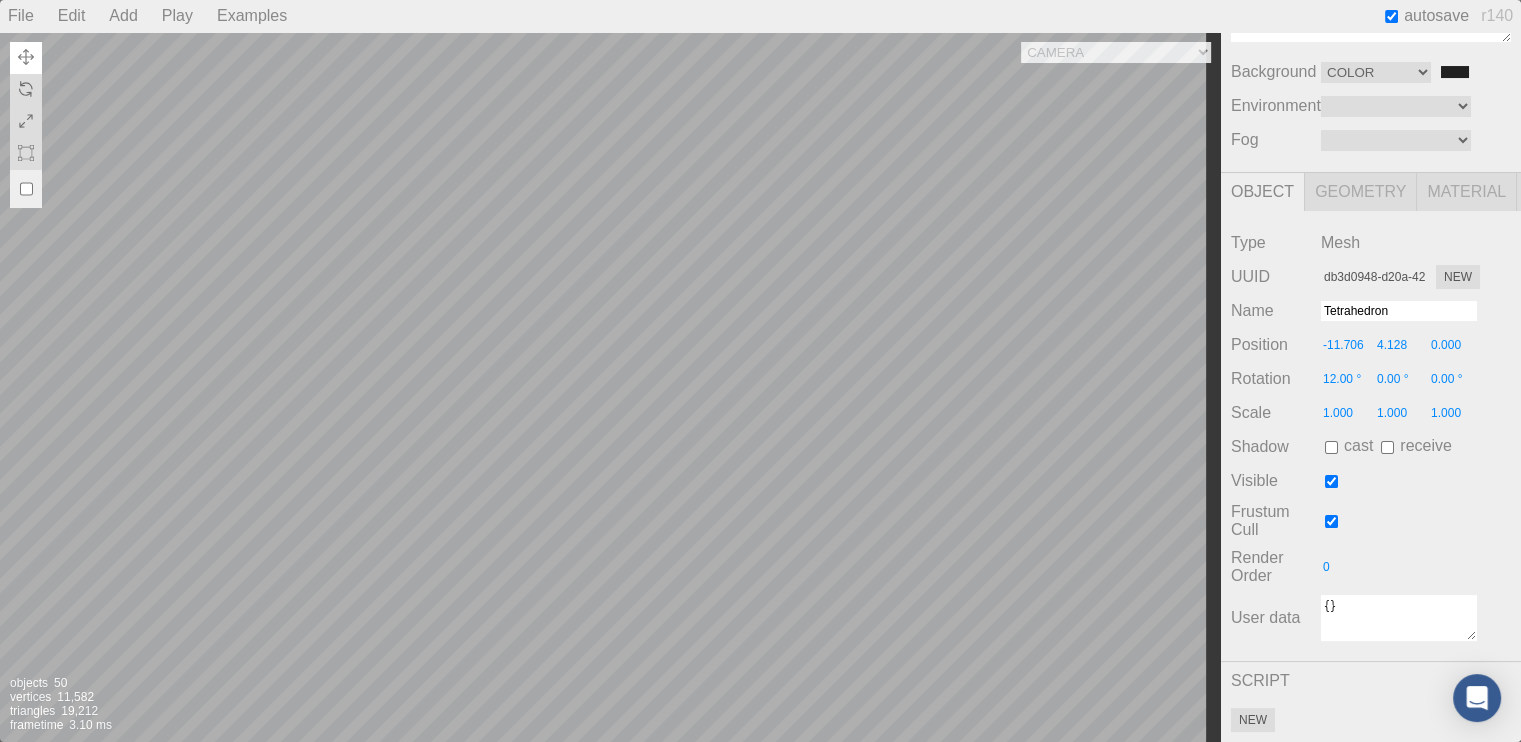 click on "0.00 °" at bounding box center [1402, 379] 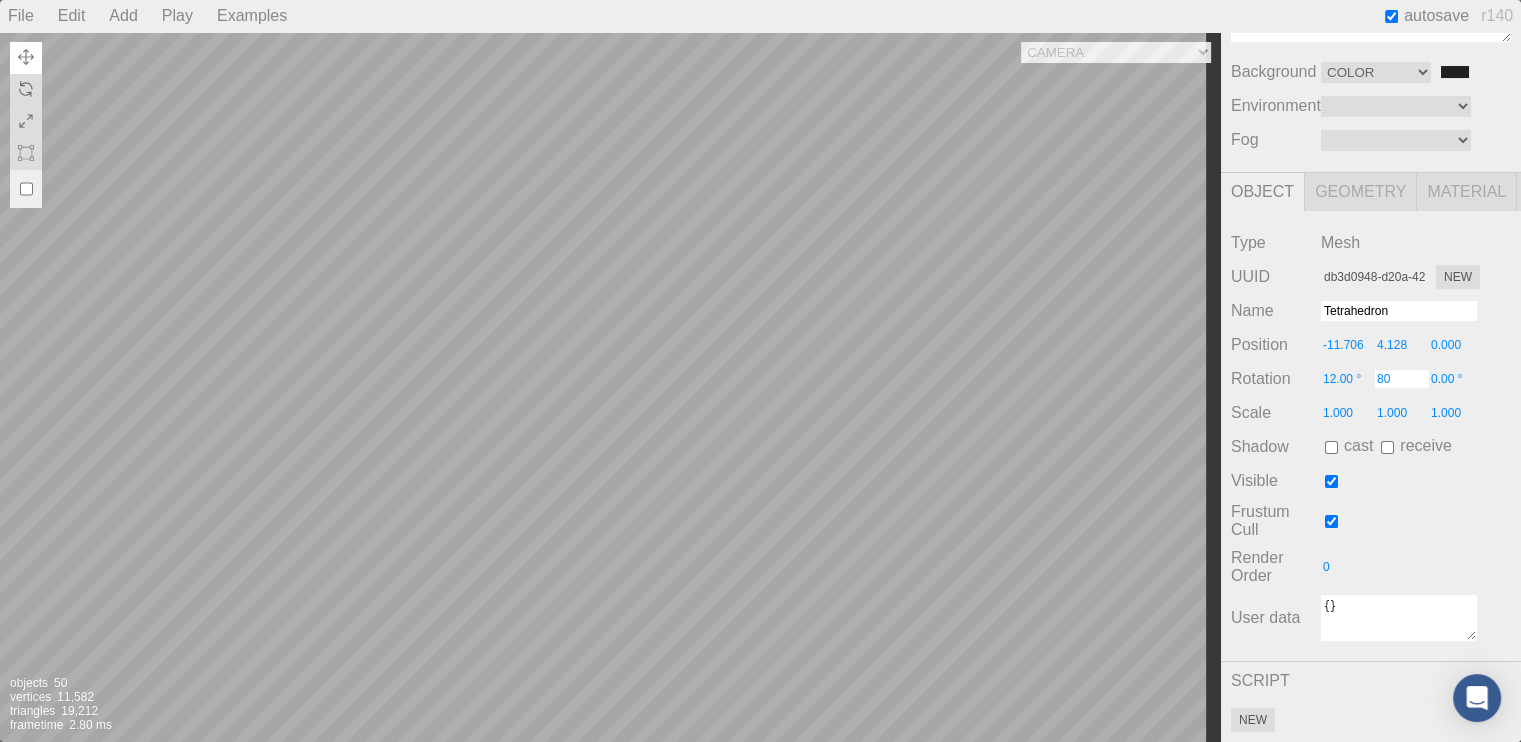 type on "80" 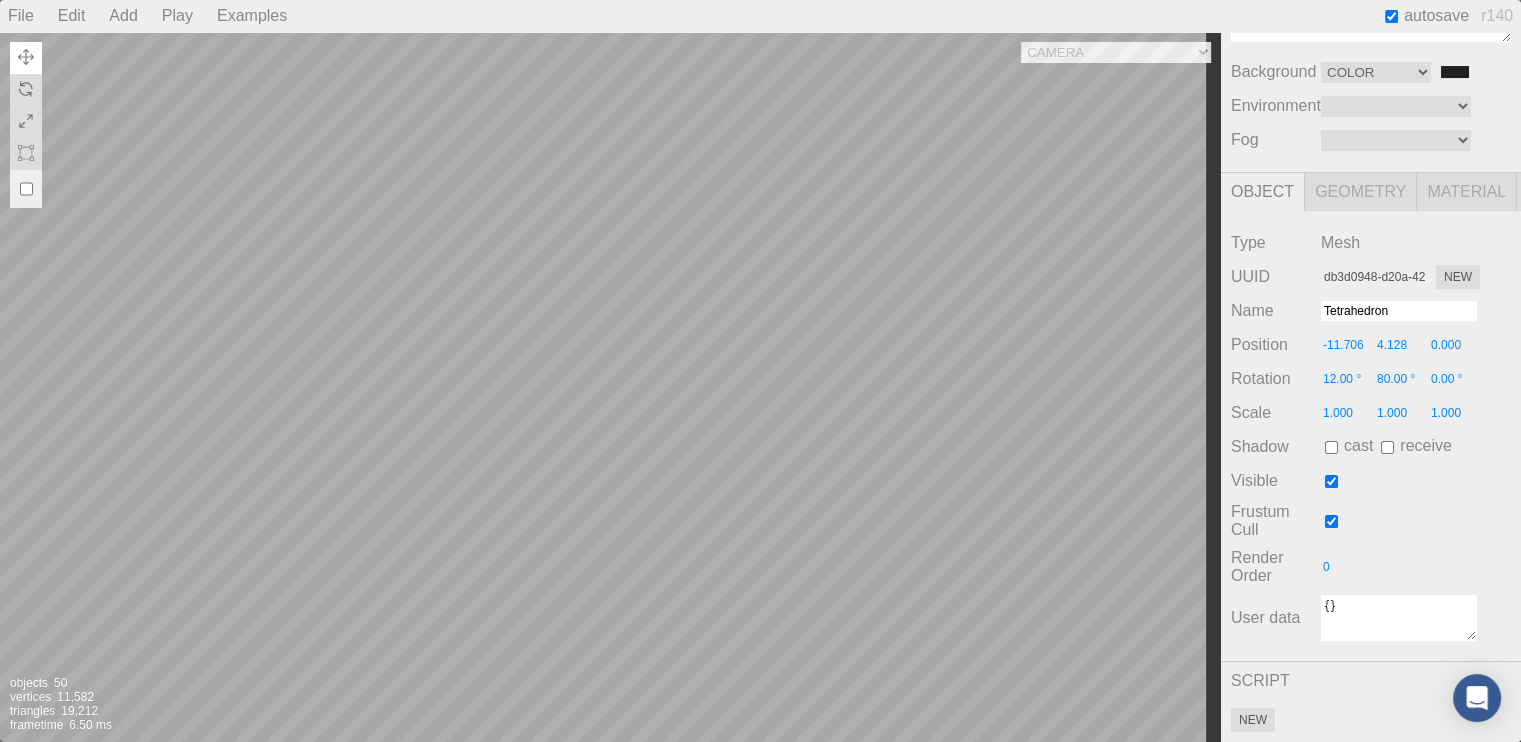 click on "Visible" at bounding box center (1371, 481) 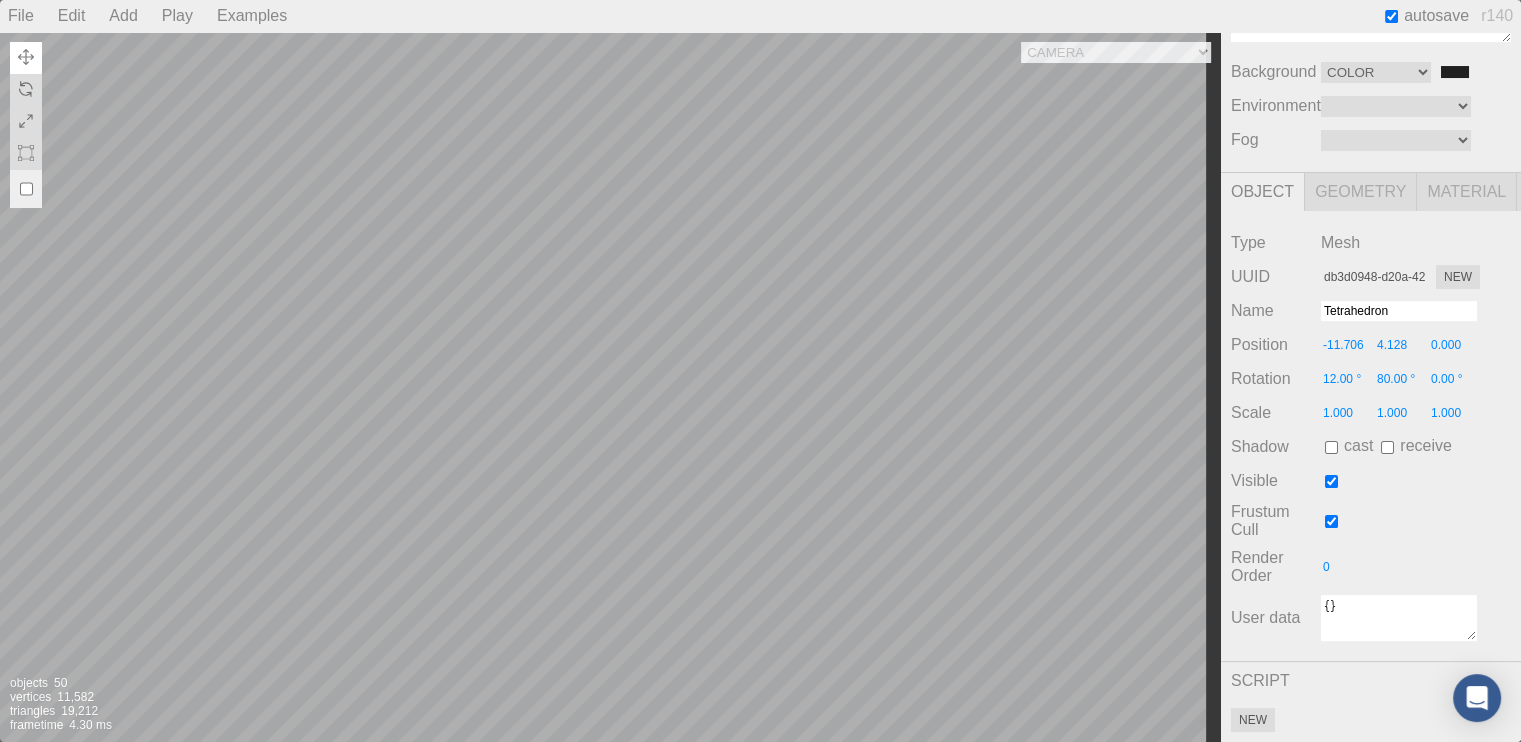 click on "Camera OrthographicCamera PerspectiveCamera Objects 50 Vertices 11,582 Triangles 19,212 Frametime 4.30 ms" at bounding box center [610, 387] 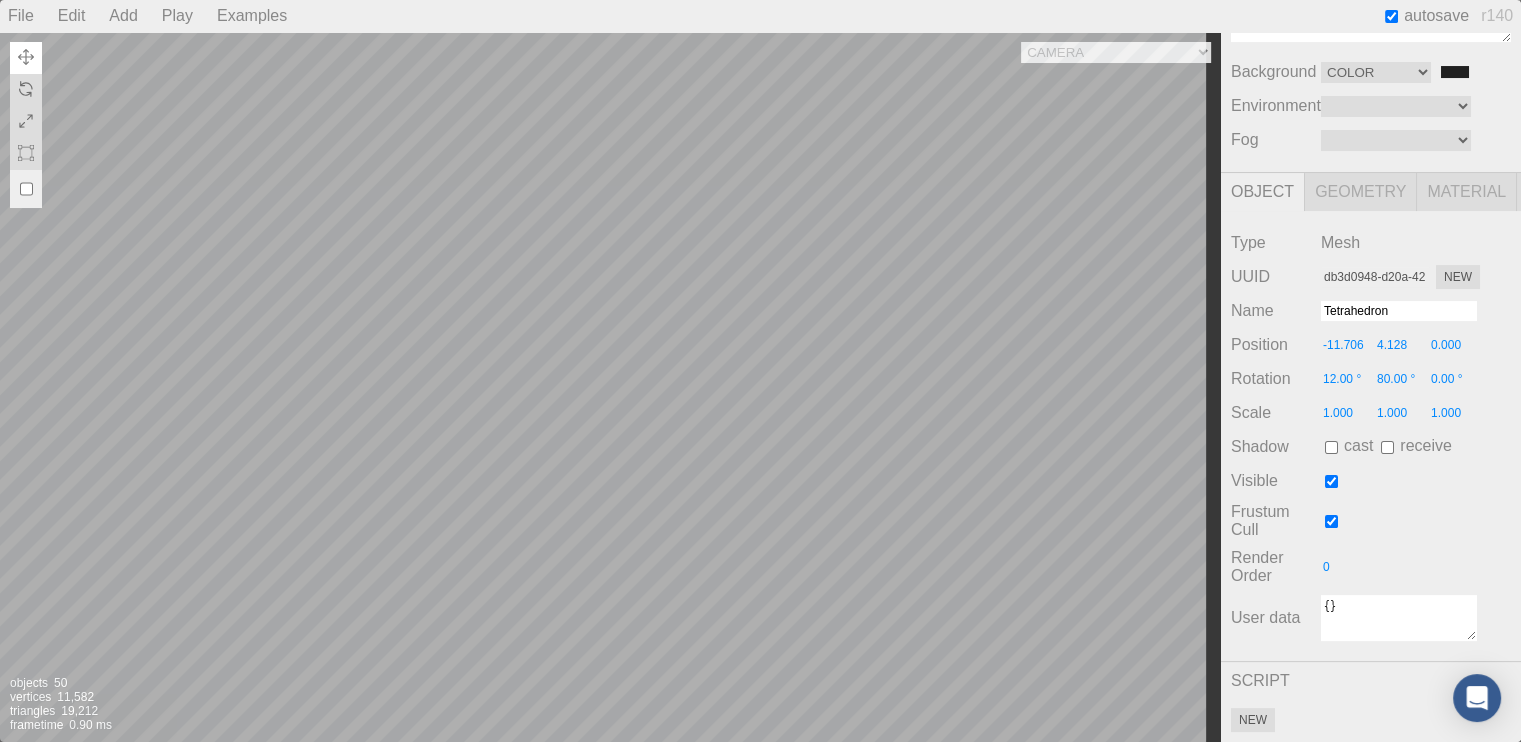 type on "5.096" 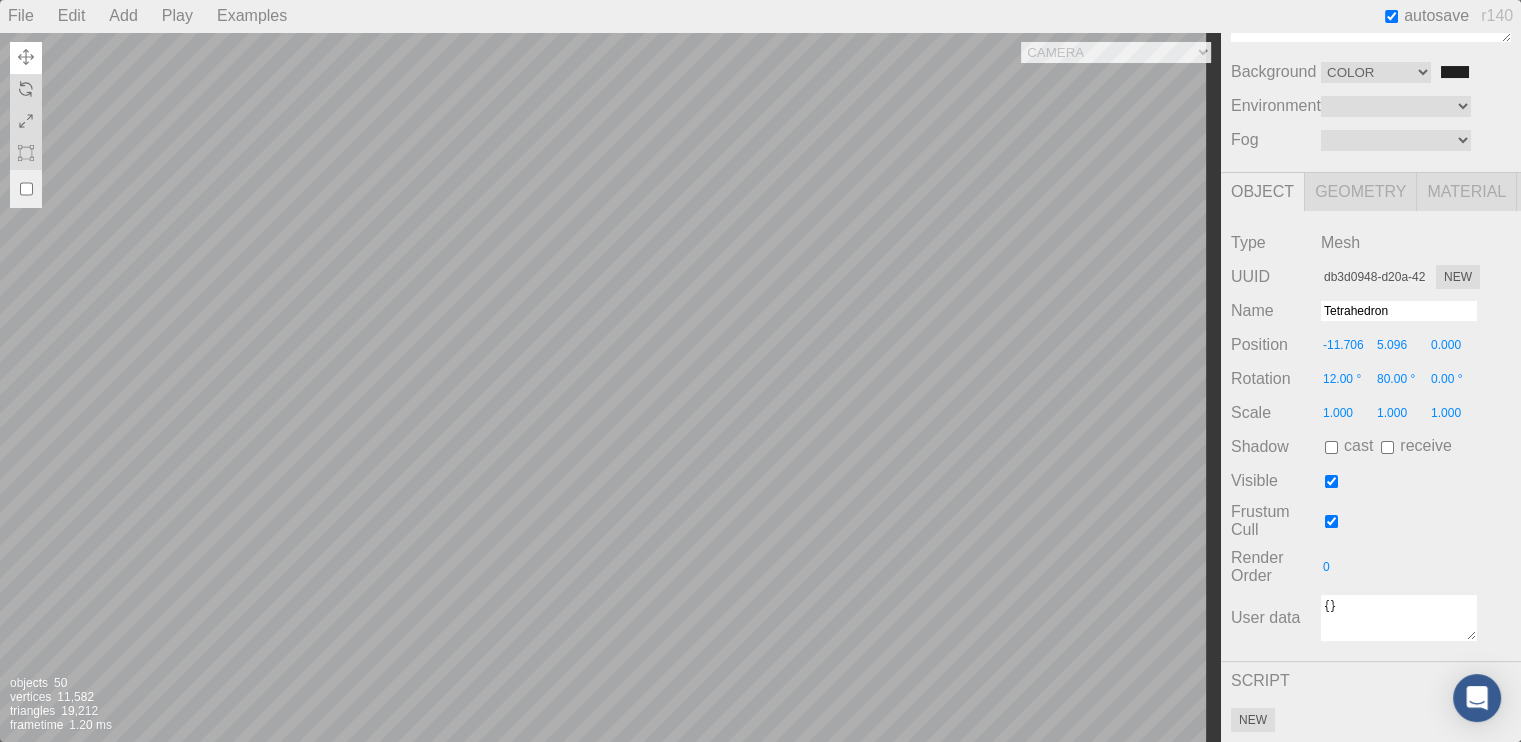 click on "Camera OrthographicCamera PerspectiveCamera Objects 50 Vertices 11,582 Triangles 19,212 Frametime 1.20 ms" at bounding box center (610, 387) 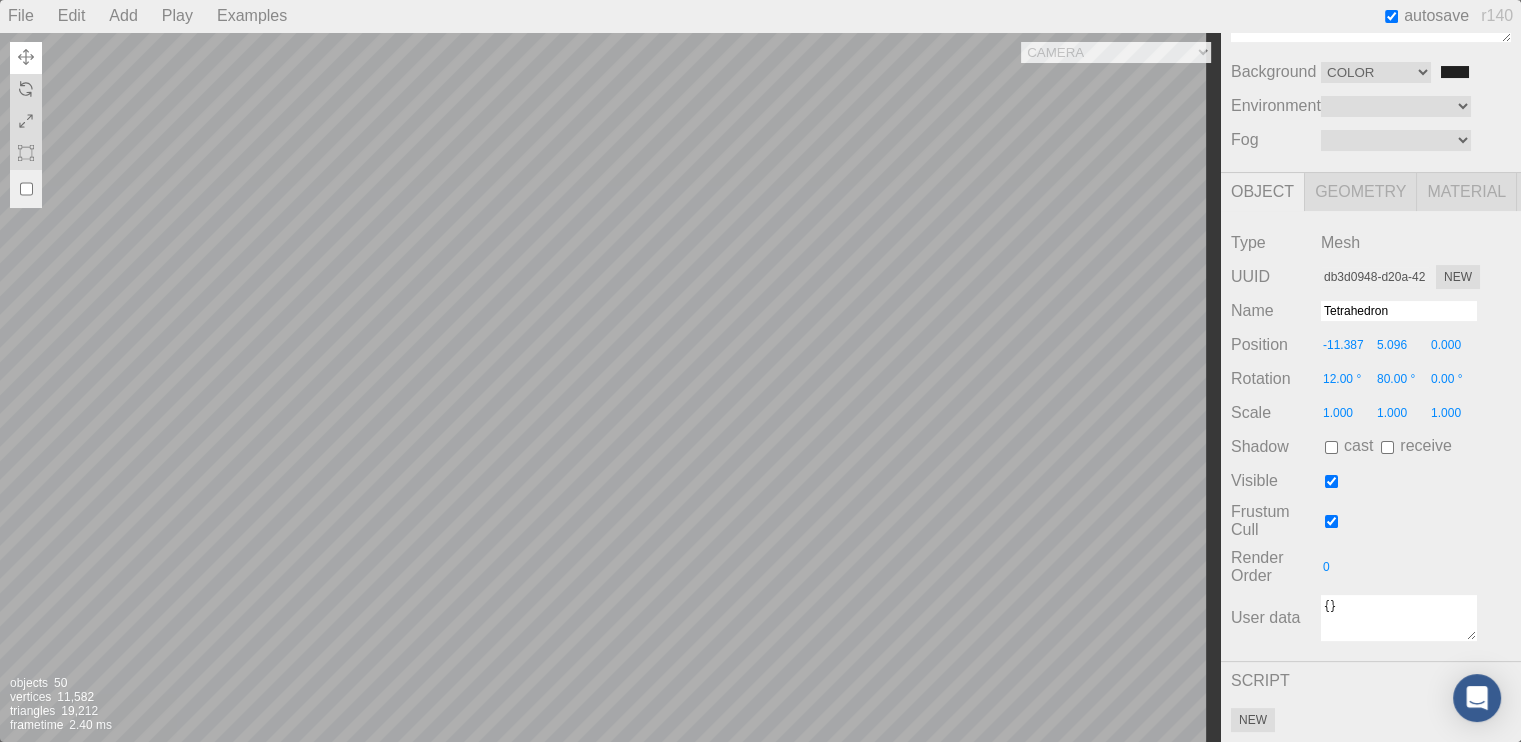 click on "-11.387" at bounding box center (1348, 345) 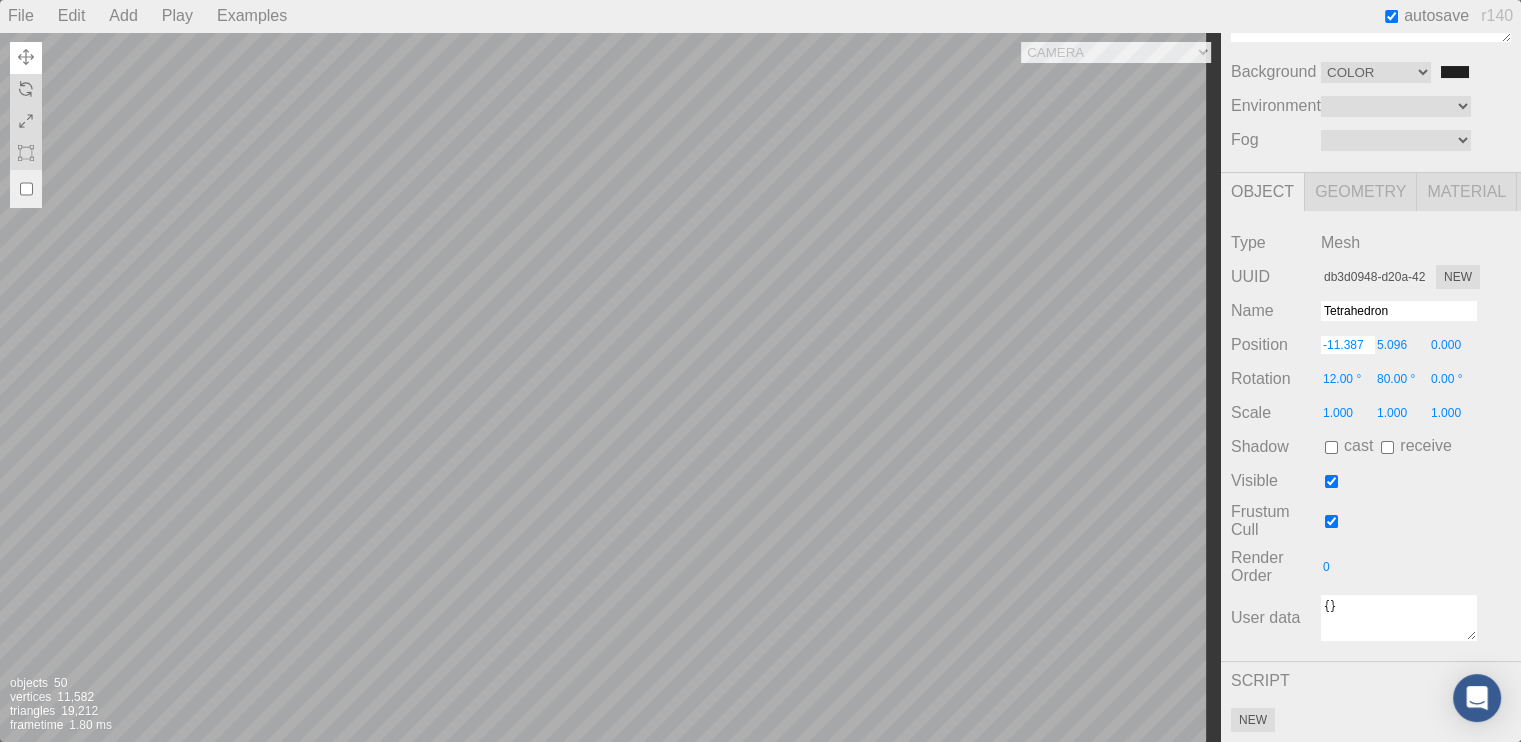 click on "-11.387" at bounding box center (1348, 345) 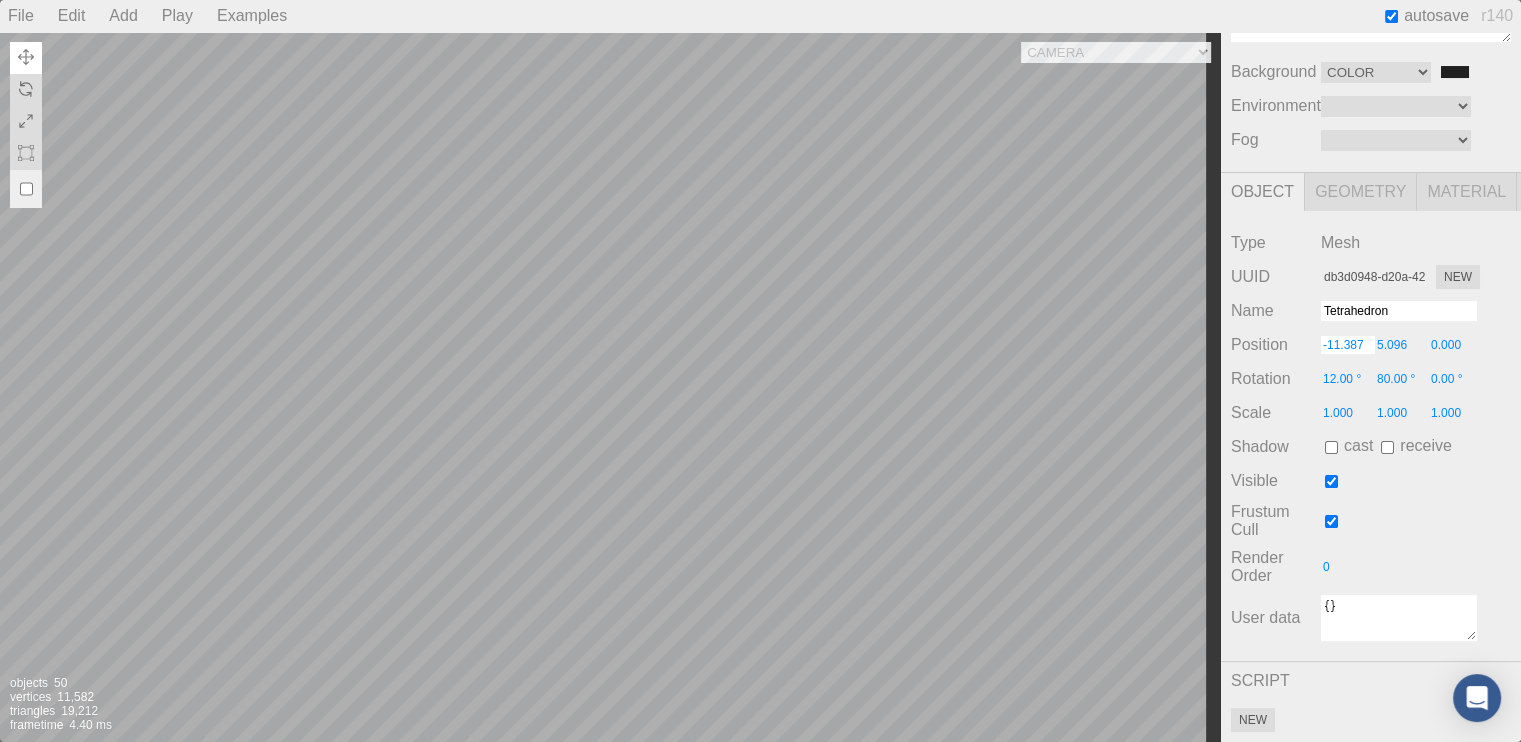 click on "-11.387" at bounding box center [1348, 345] 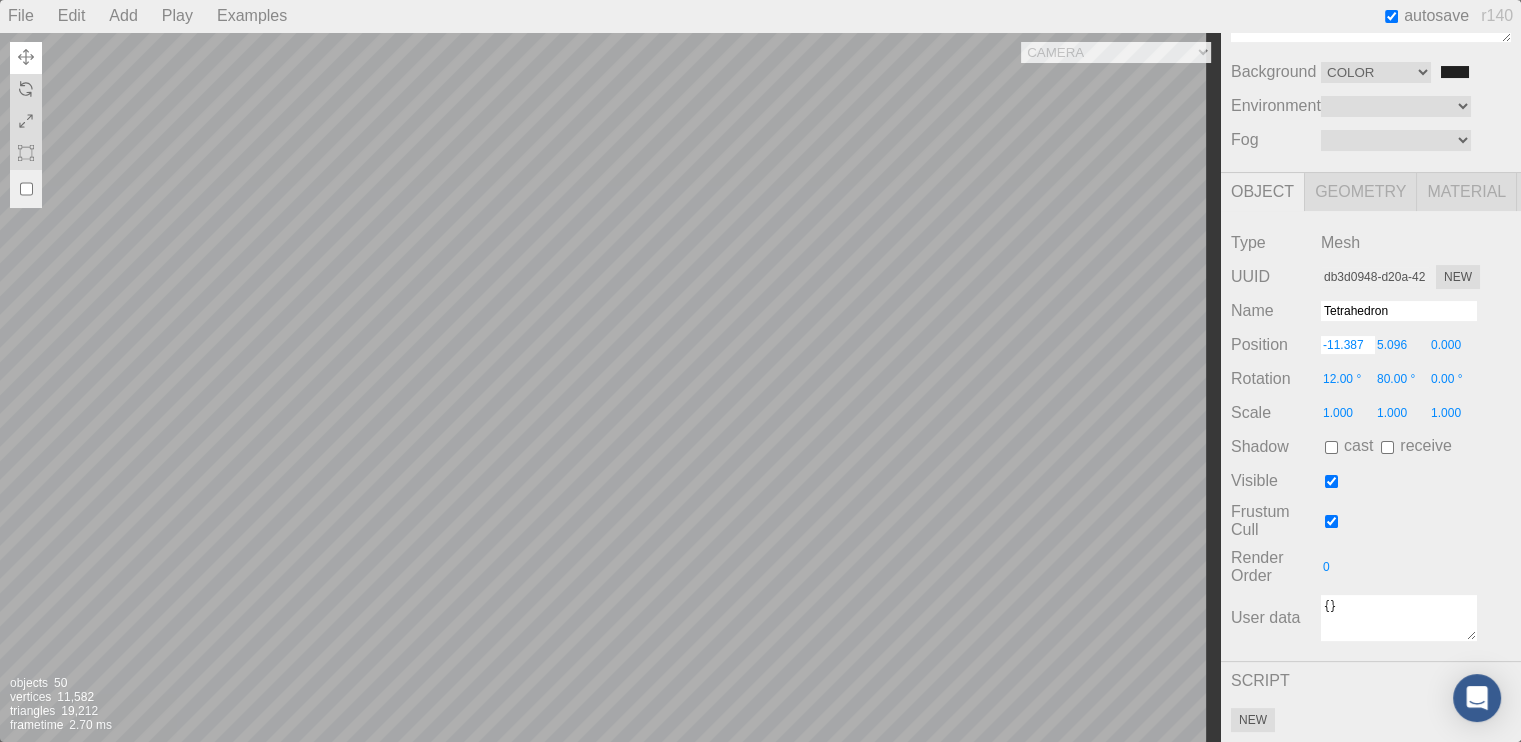click on "-11.387" at bounding box center (1348, 345) 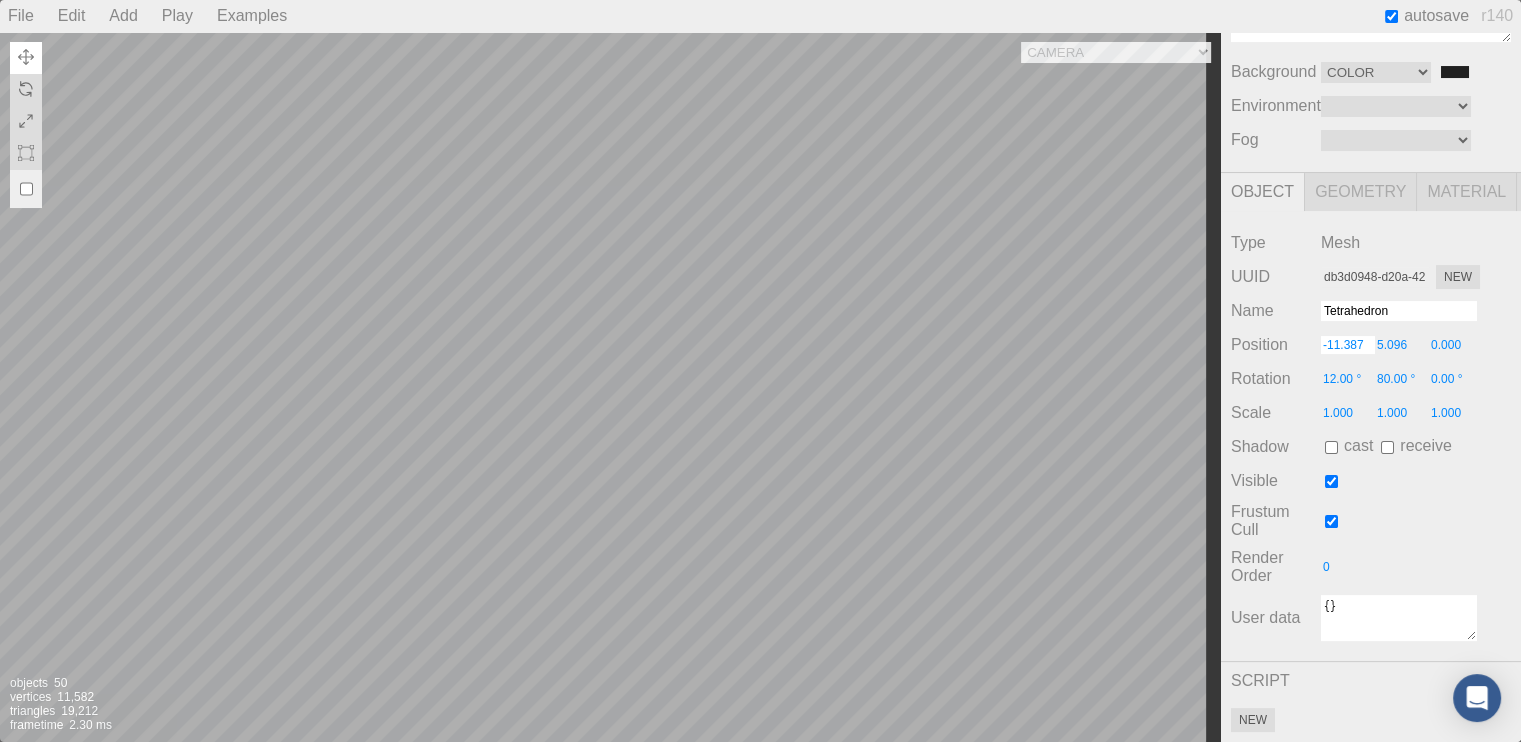 click on "-11.387" at bounding box center (1348, 345) 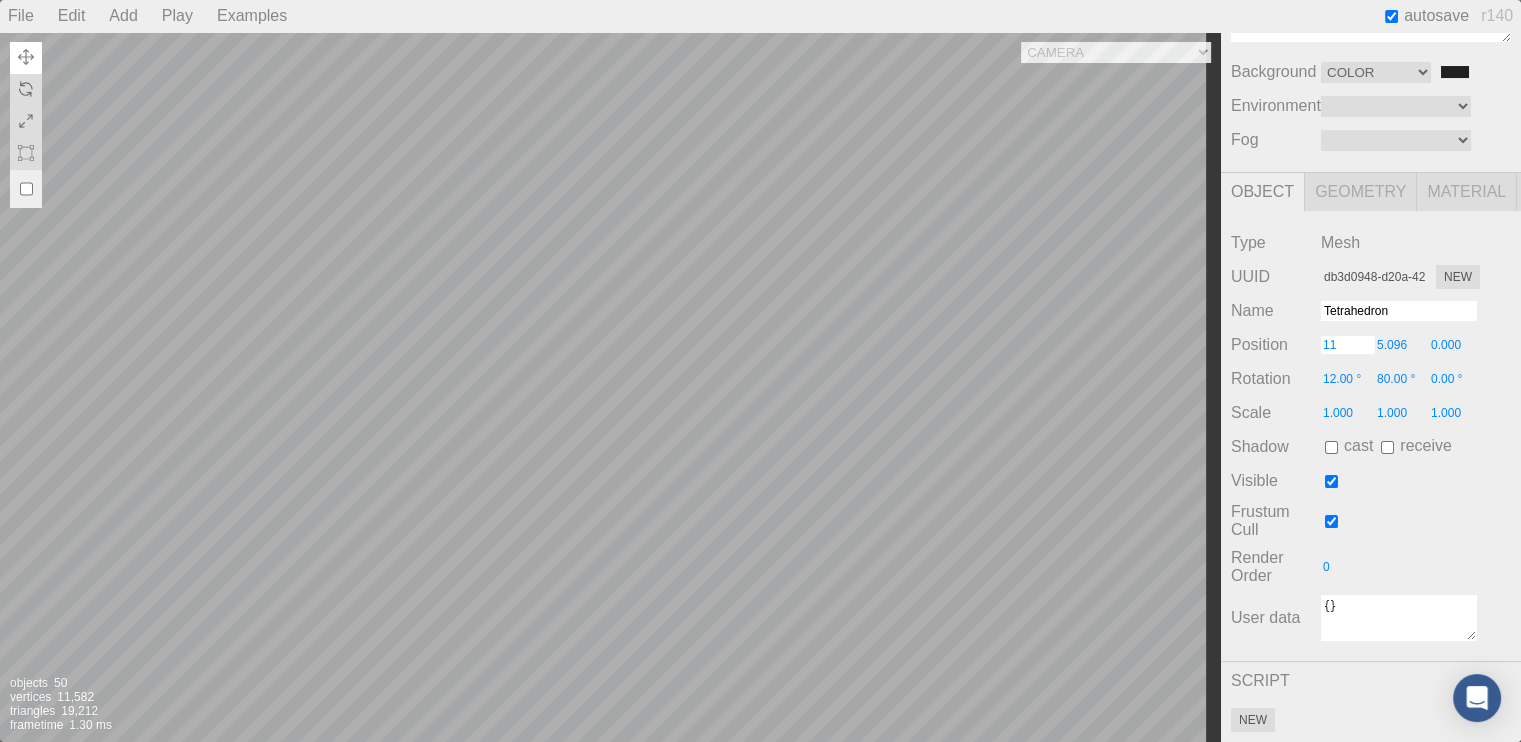 type on "11.000" 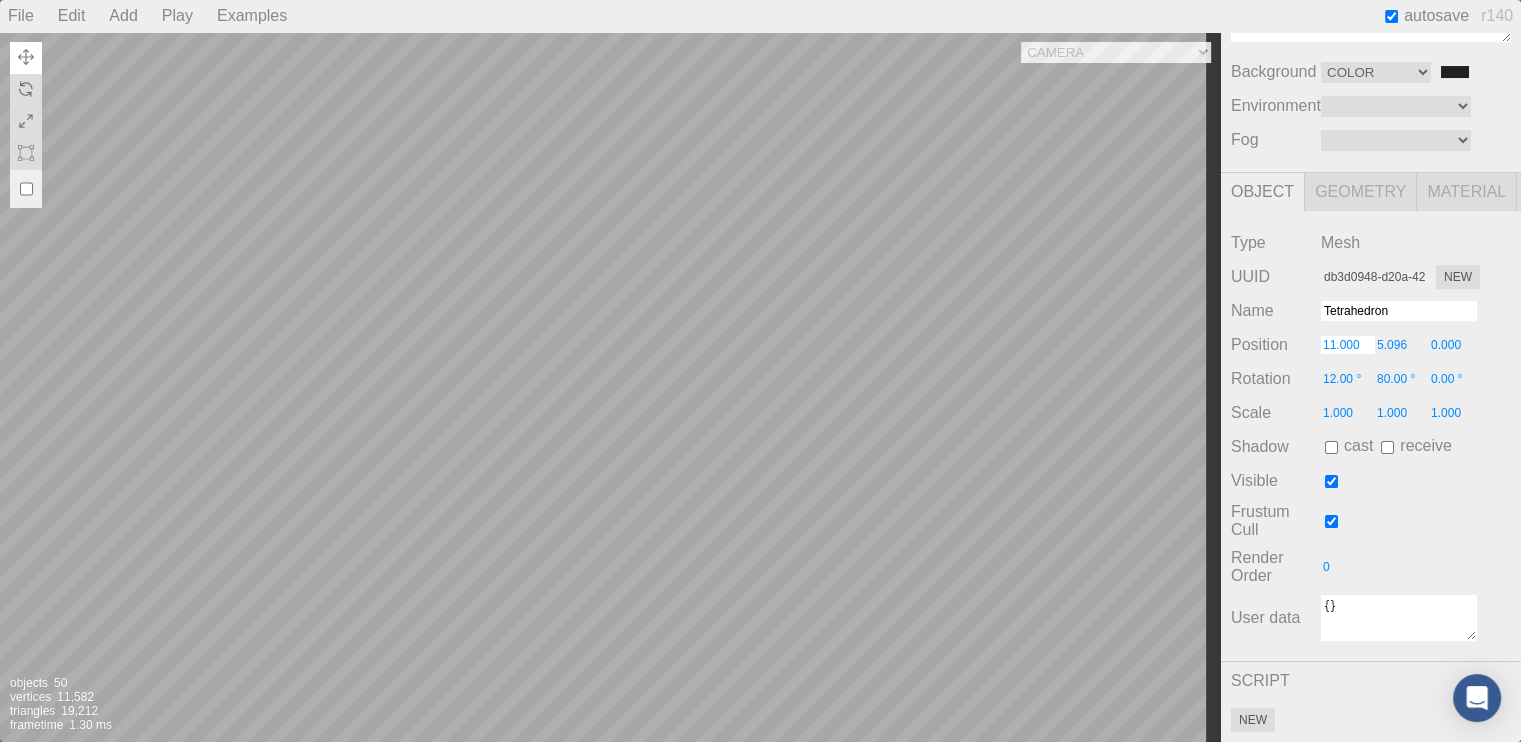 type on "12.00 °" 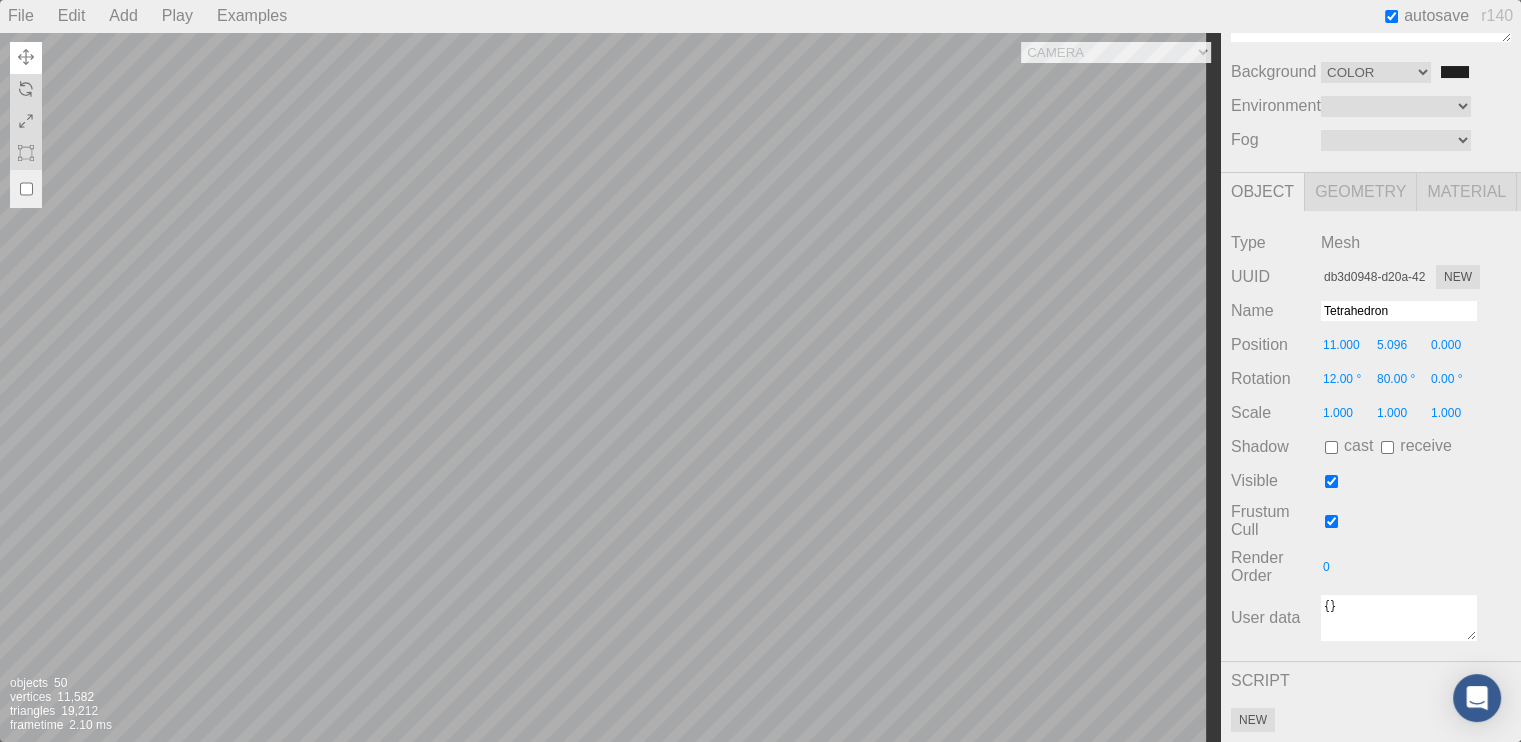 click on "Frustum Cull" at bounding box center [1371, 521] 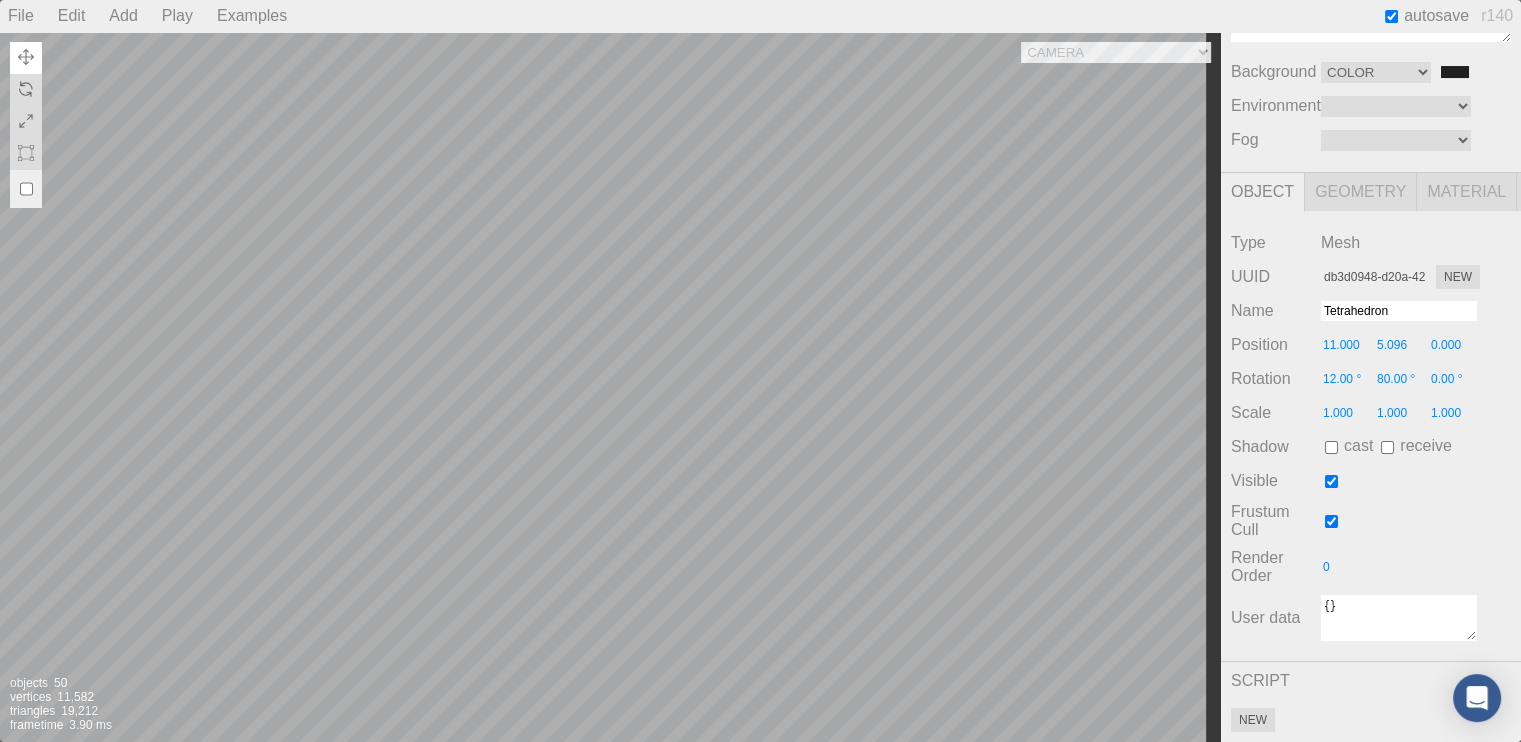 scroll, scrollTop: 316, scrollLeft: 15, axis: both 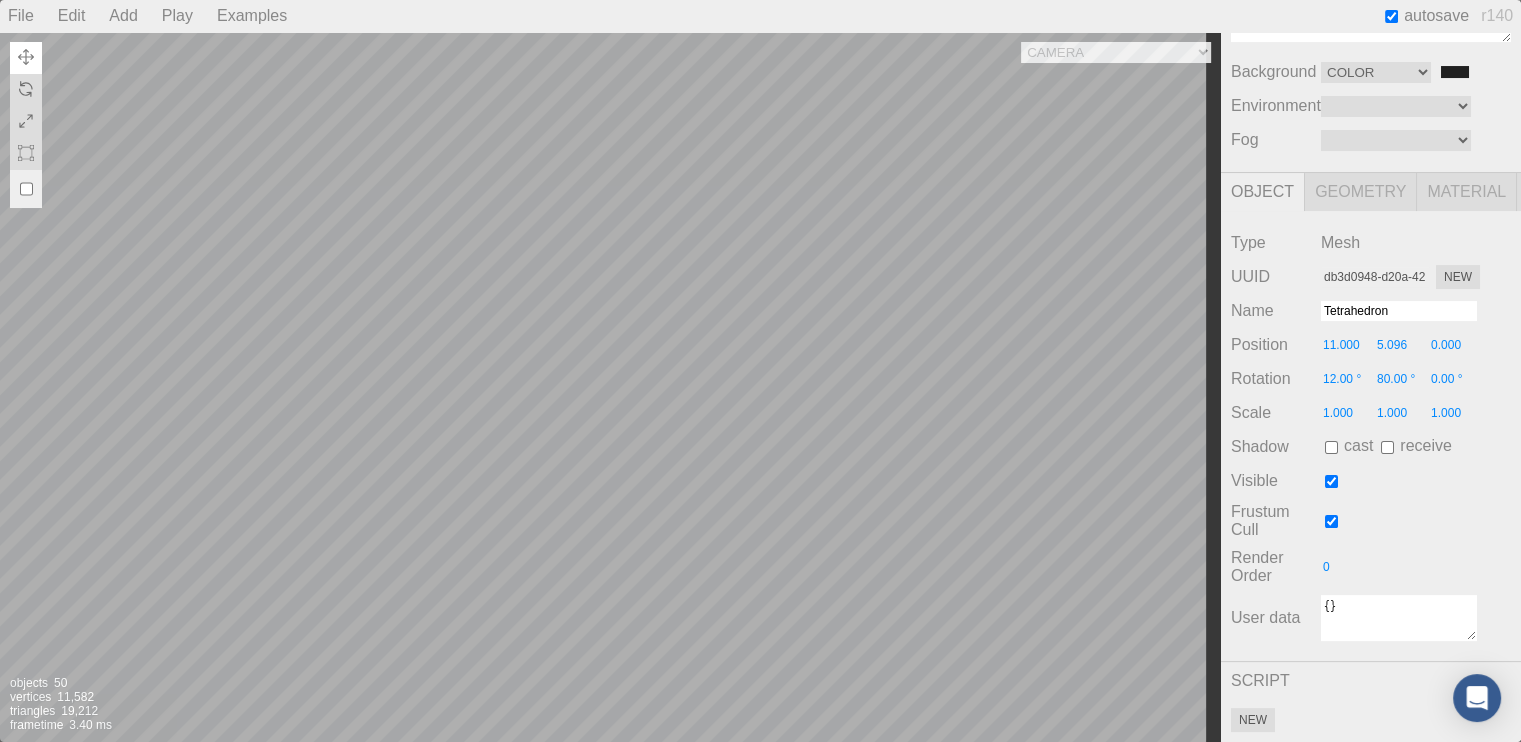 click on "Camera OrthographicCamera PerspectiveCamera Objects 50 Vertices 11,582 Triangles 19,212 Frametime 3.40 ms" at bounding box center (610, 387) 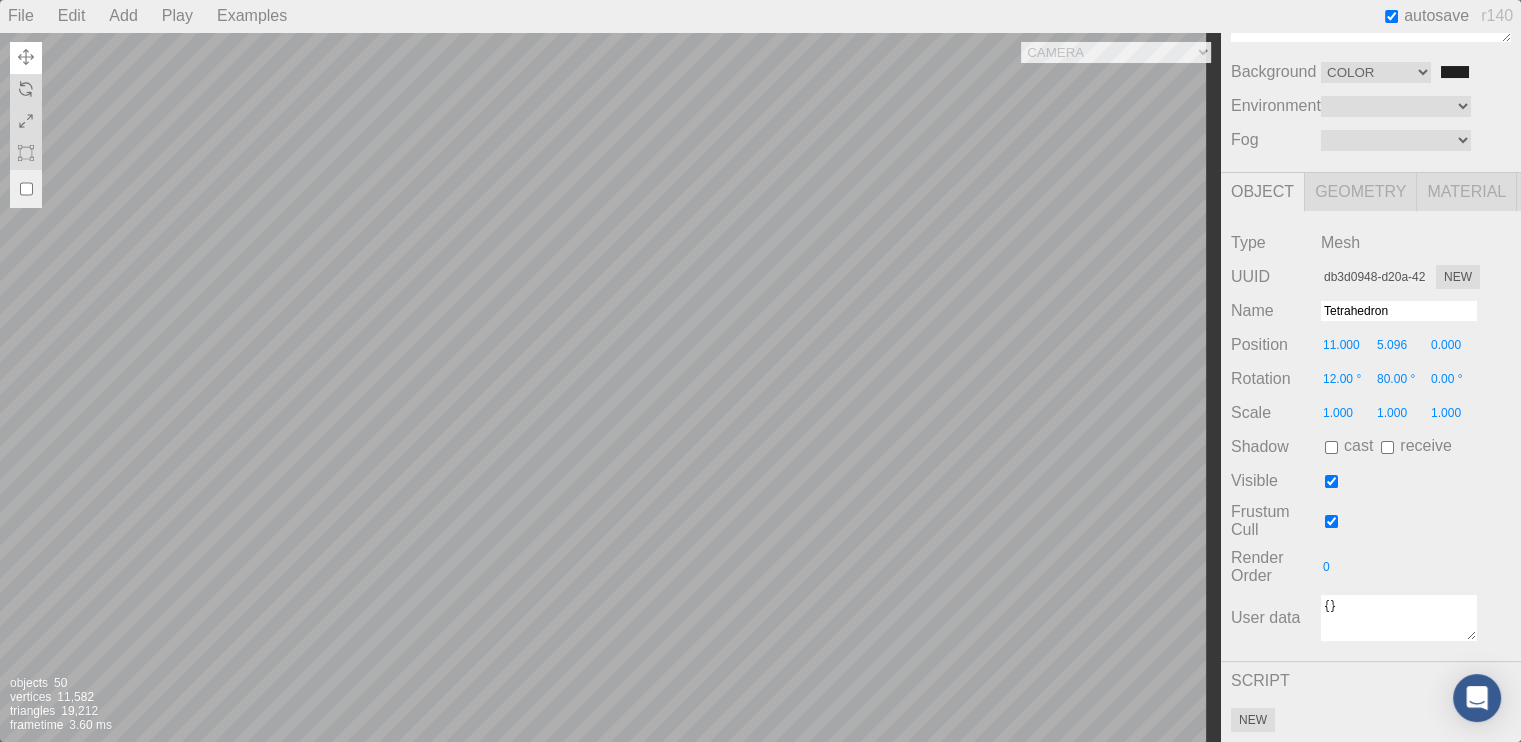 click on "Camera OrthographicCamera PerspectiveCamera Objects 50 Vertices 11,582 Triangles 19,212 Frametime 3.60 ms" at bounding box center [610, 387] 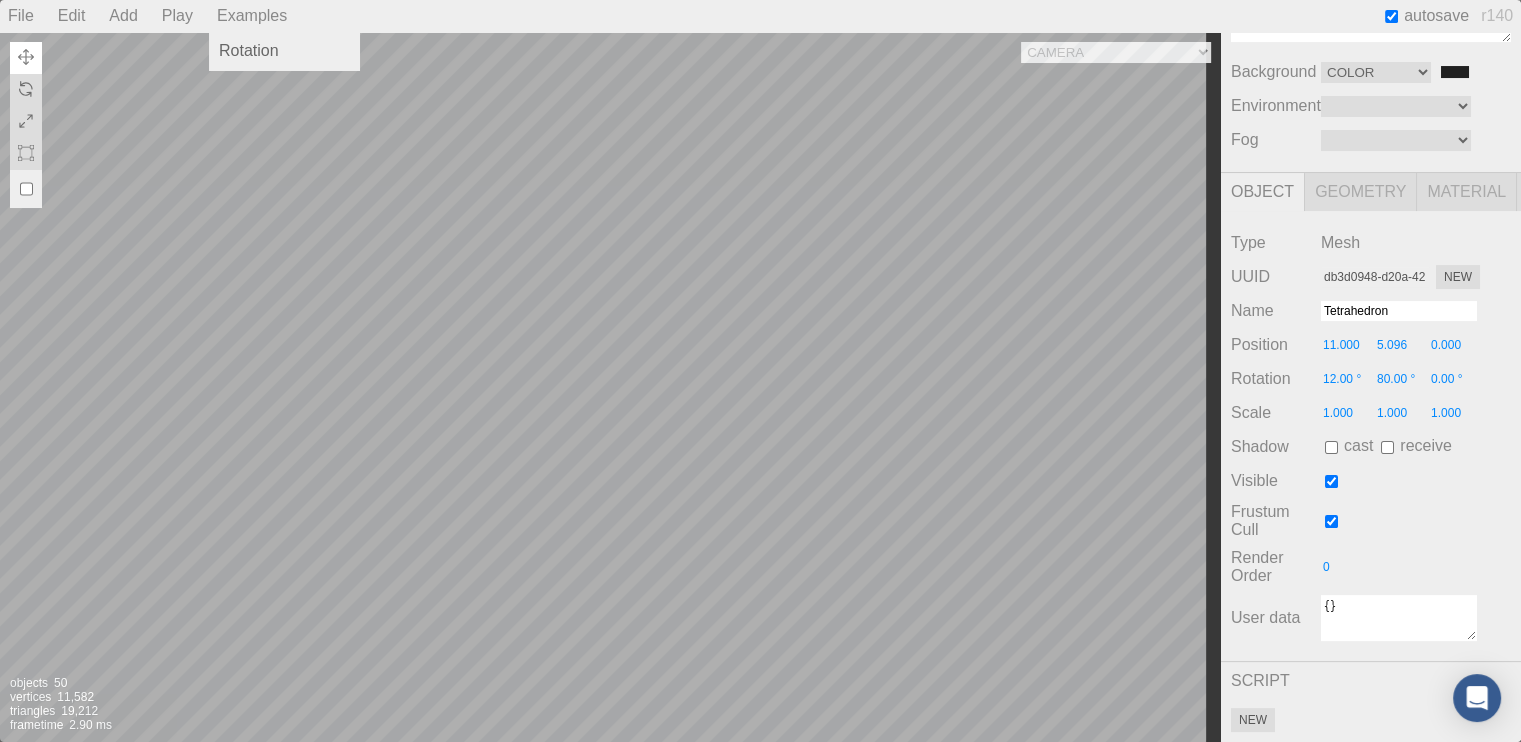click on "Examples" at bounding box center [252, 16] 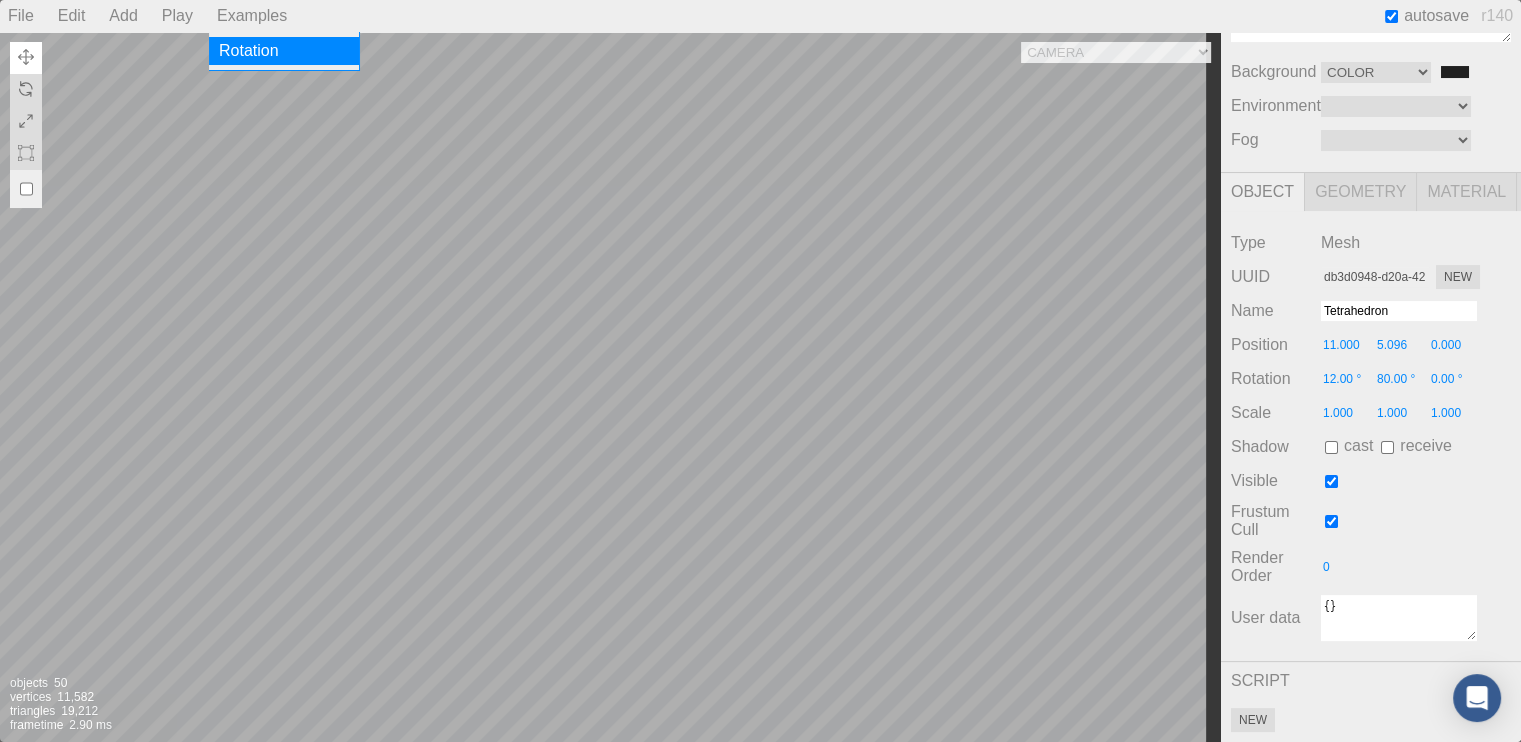 click on "Rotation" at bounding box center [284, 51] 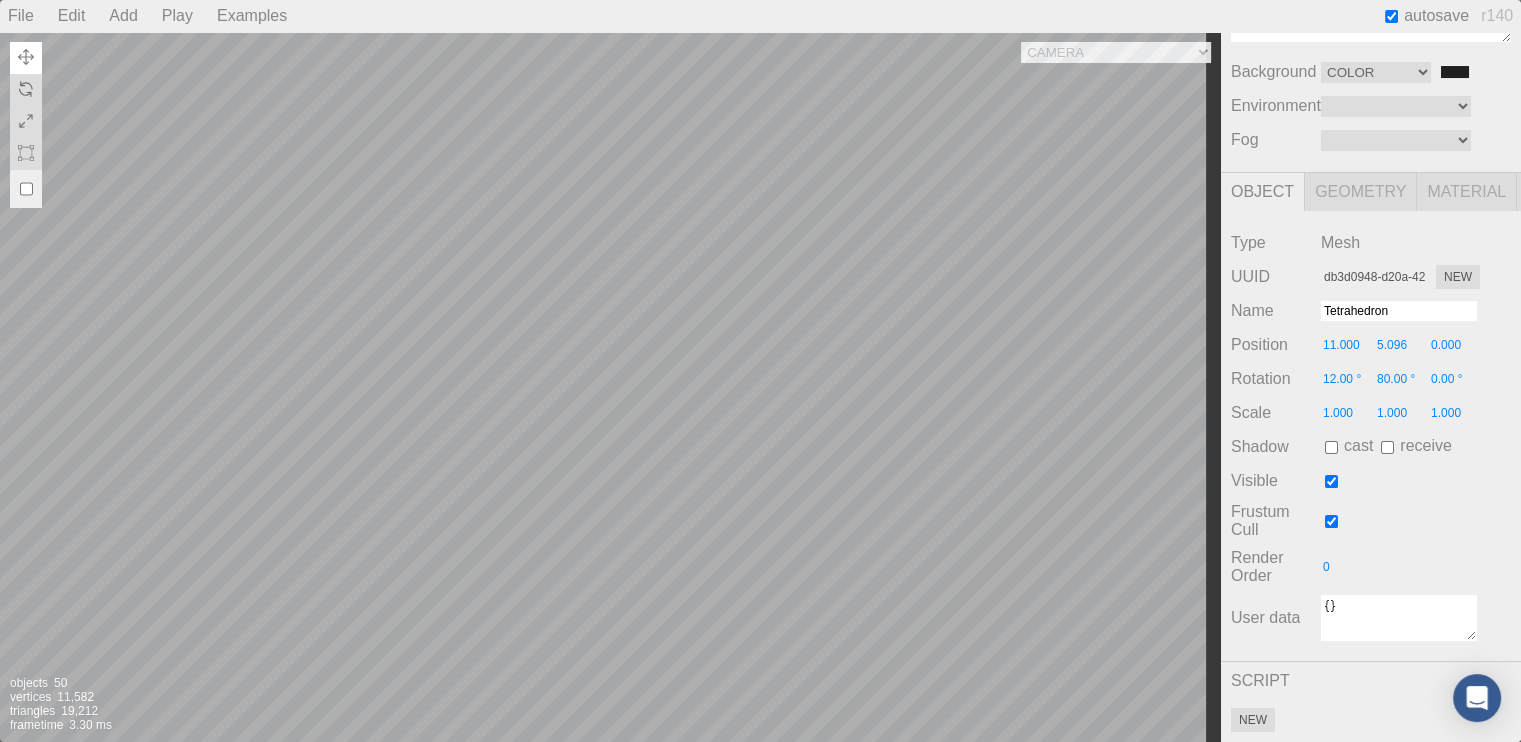 click on "#202020" at bounding box center (1455, 72) 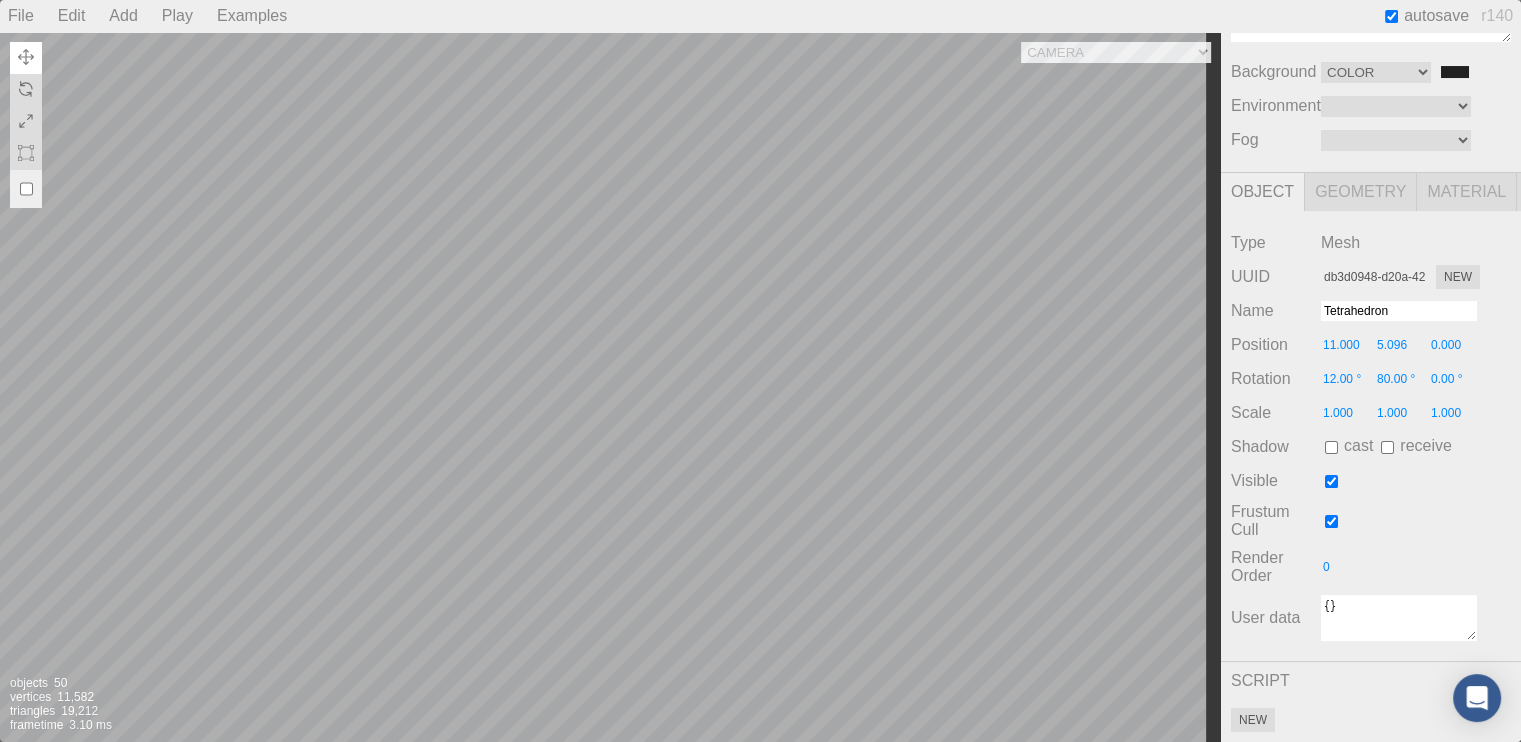 type on "#212121" 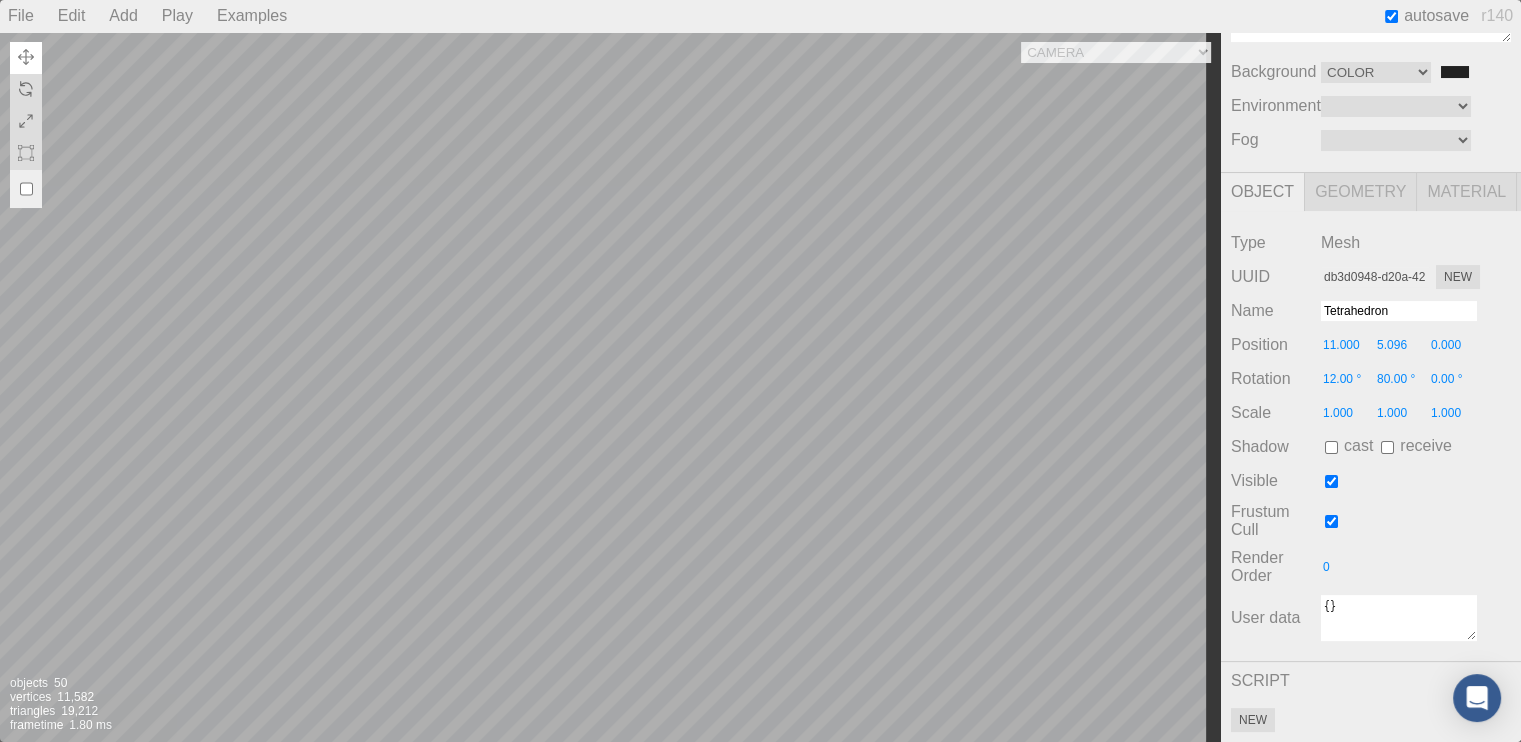 click on "Camera OrthographicCamera PerspectiveCamera Objects 50 Vertices 11,582 Triangles 19,212 Frametime 1.80 ms" at bounding box center [610, 387] 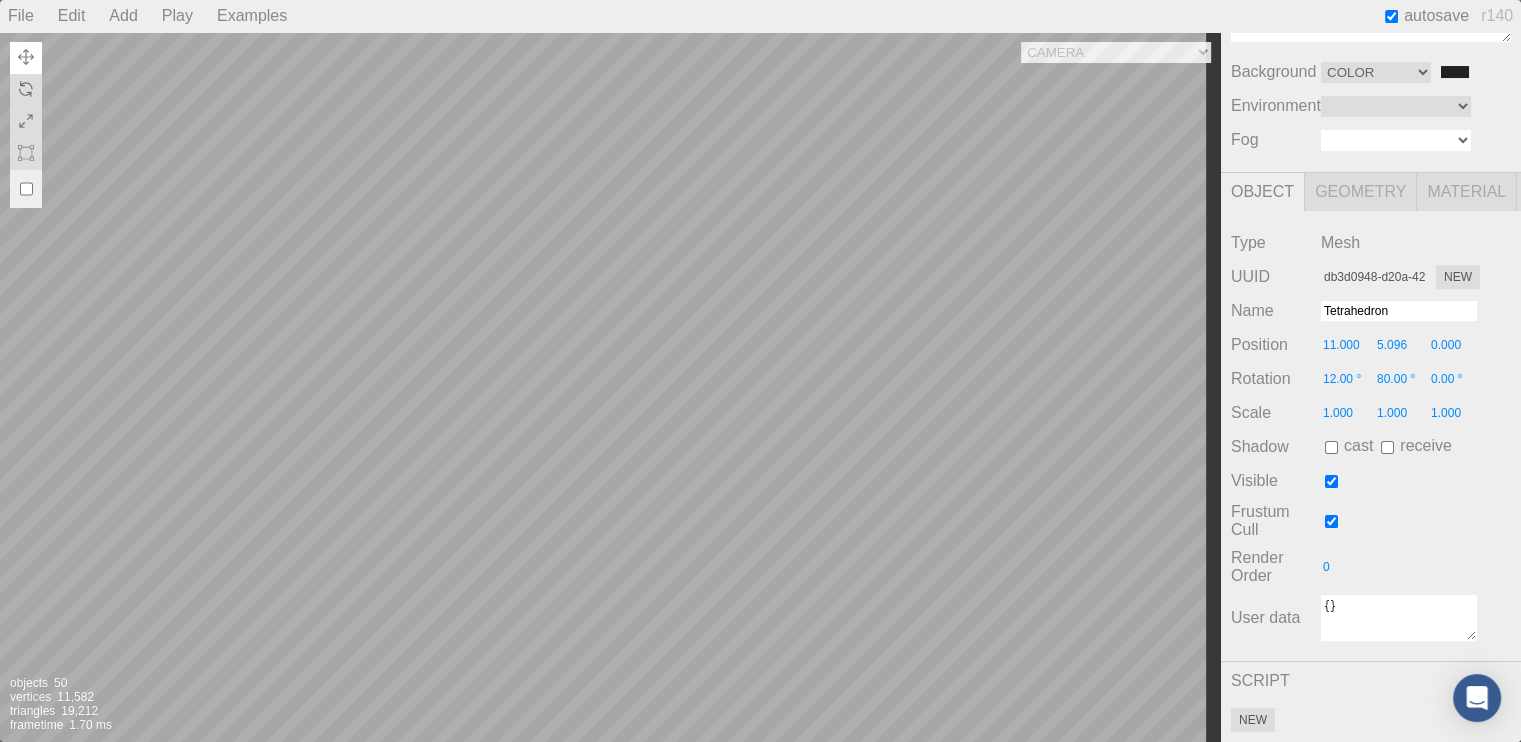 click on "Linear Exponential" at bounding box center (1396, 140) 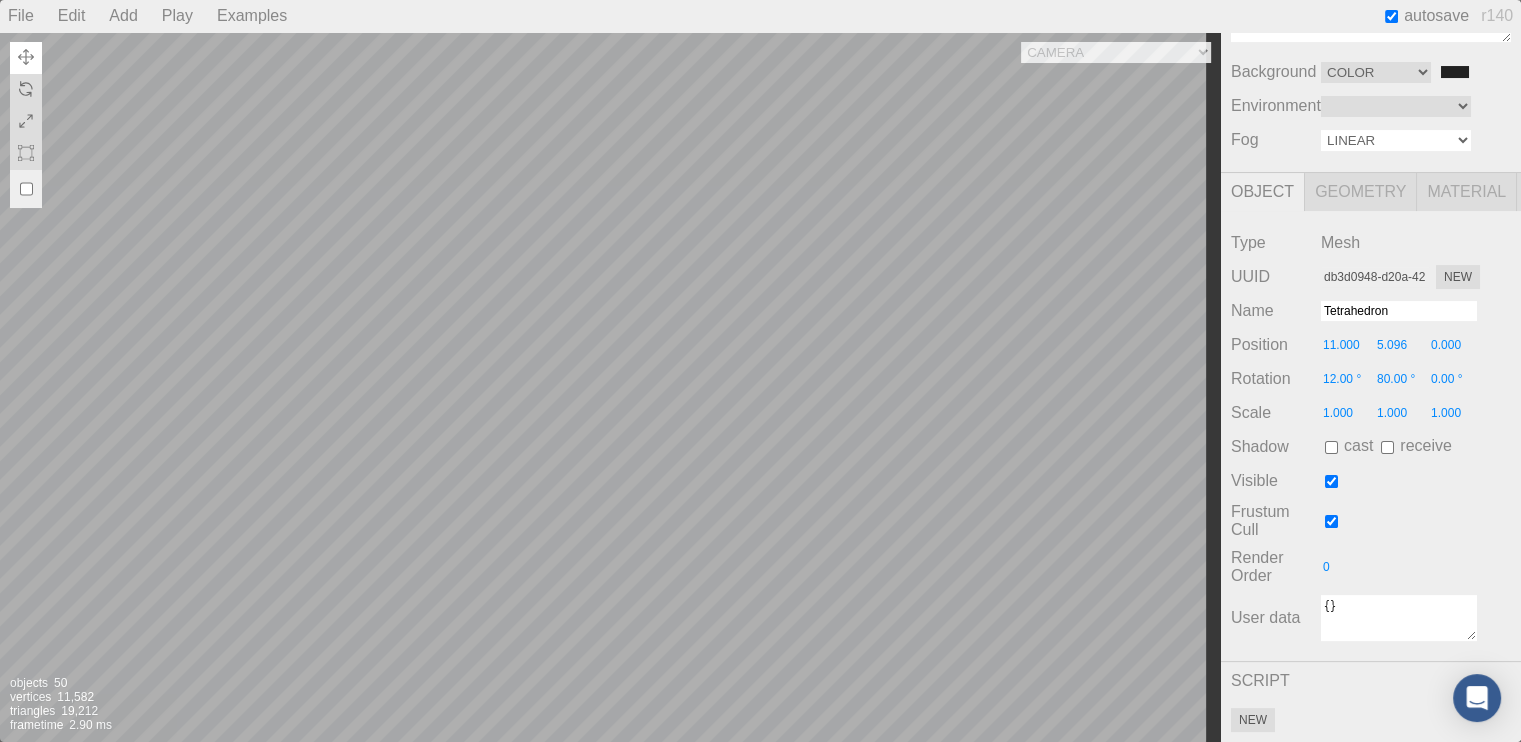 click on "Linear Exponential" at bounding box center (1396, 140) 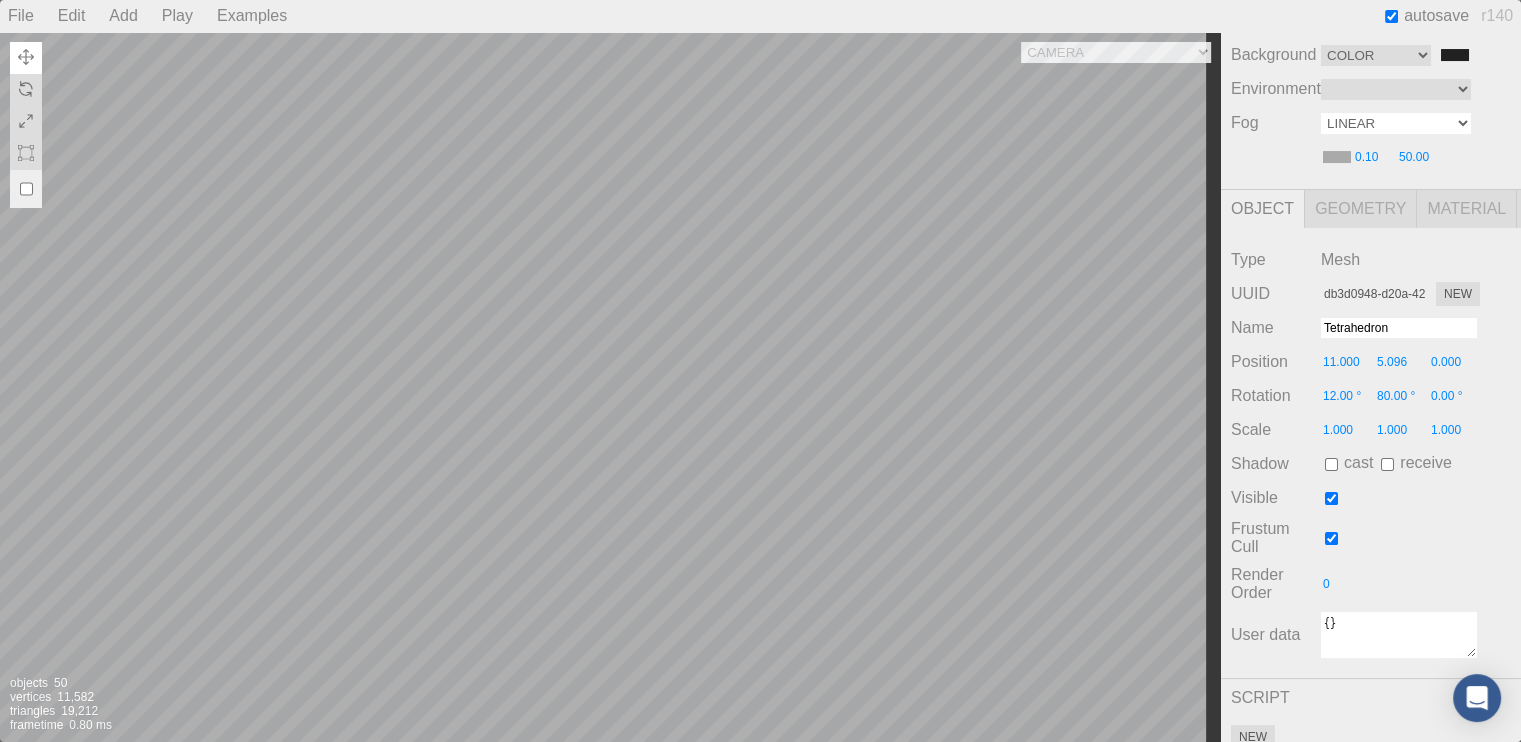 click on "Linear Exponential" at bounding box center (1396, 123) 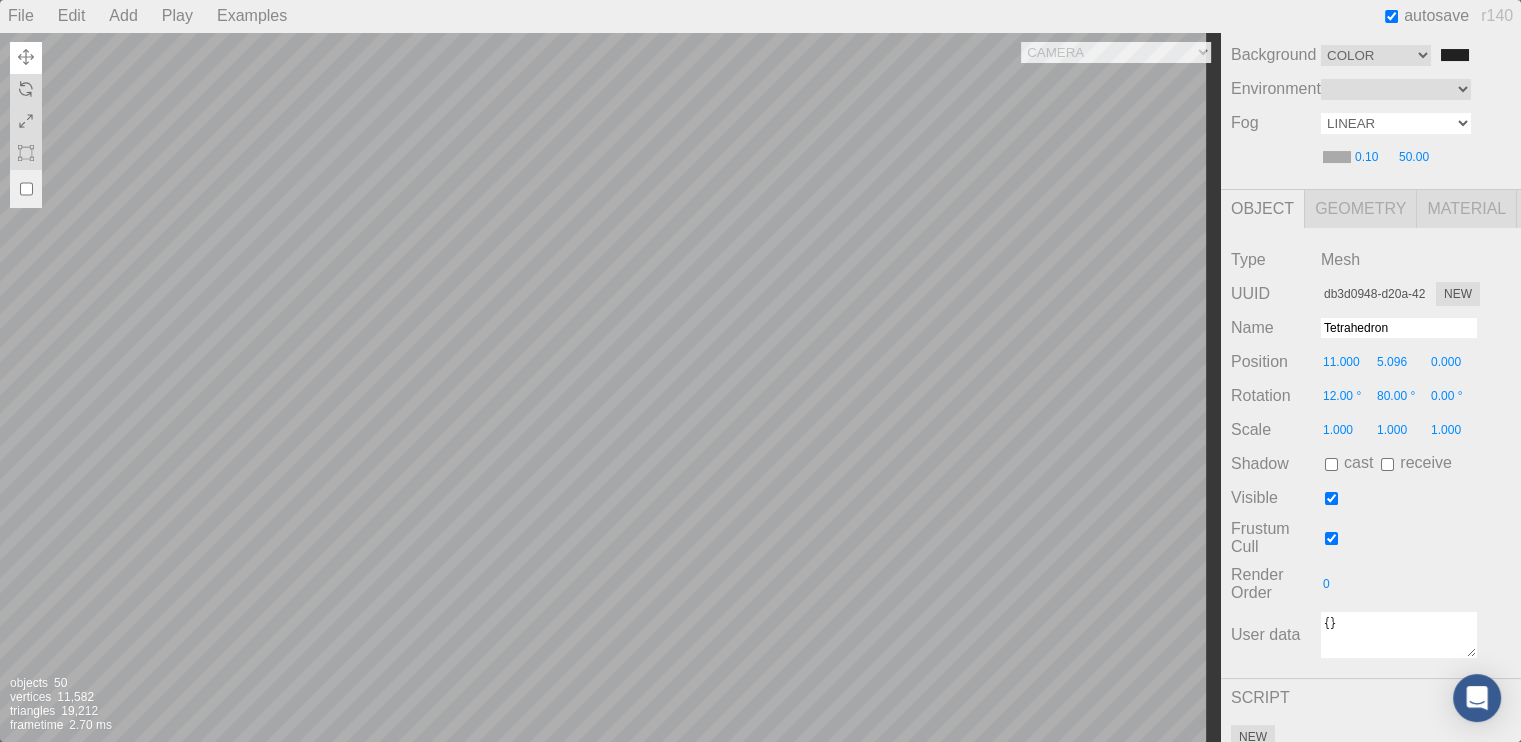 select on "FogExp2" 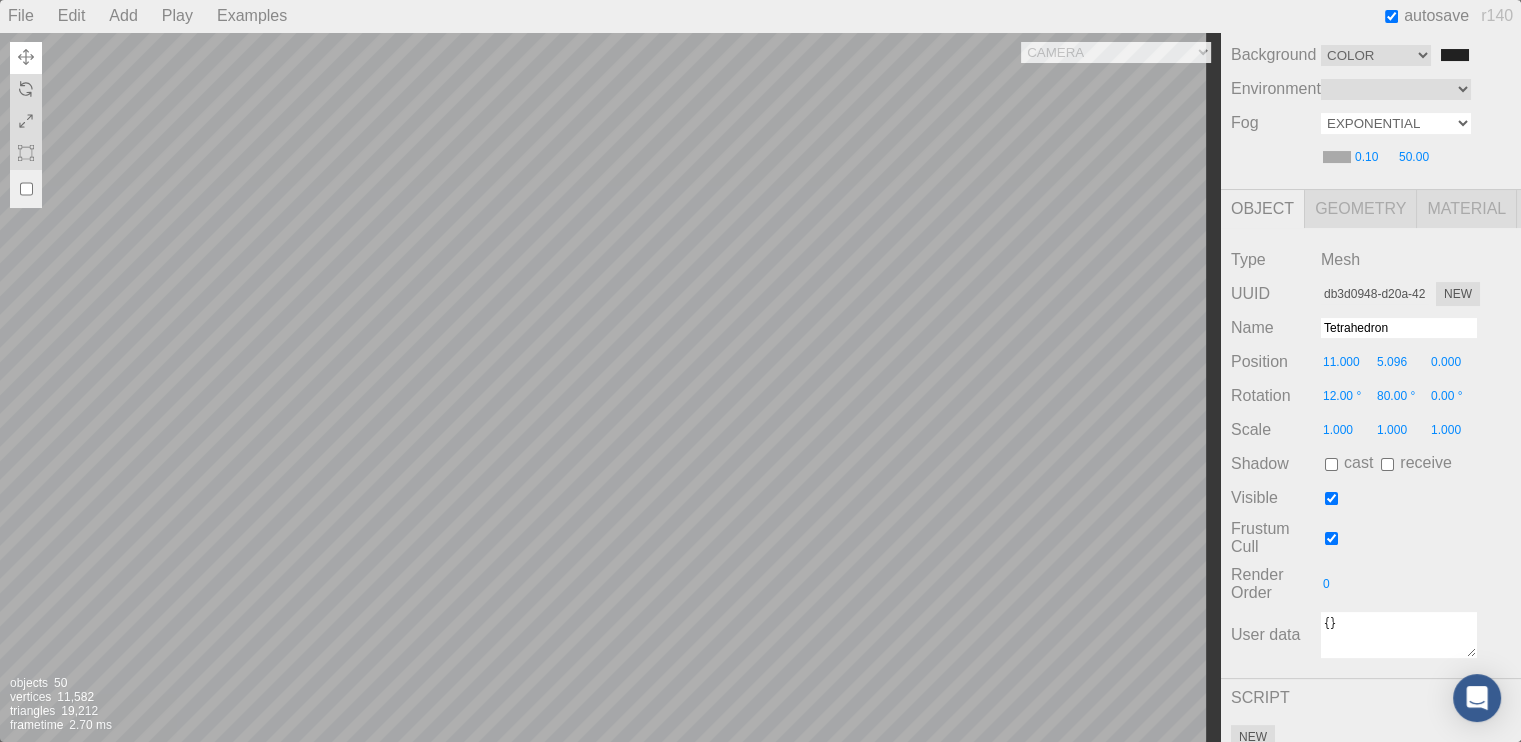 click on "Linear Exponential" at bounding box center (1396, 123) 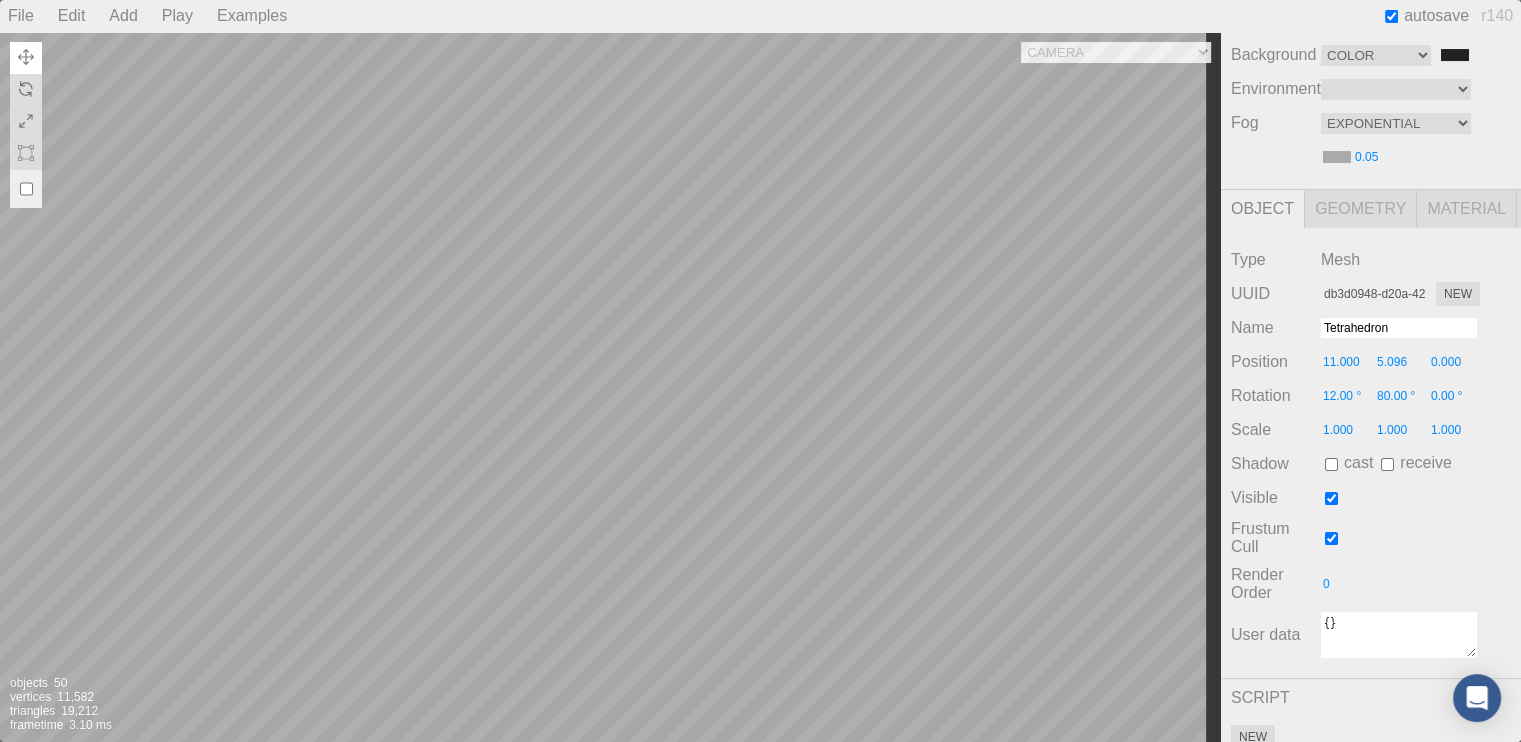 click on "Play" at bounding box center (177, 16) 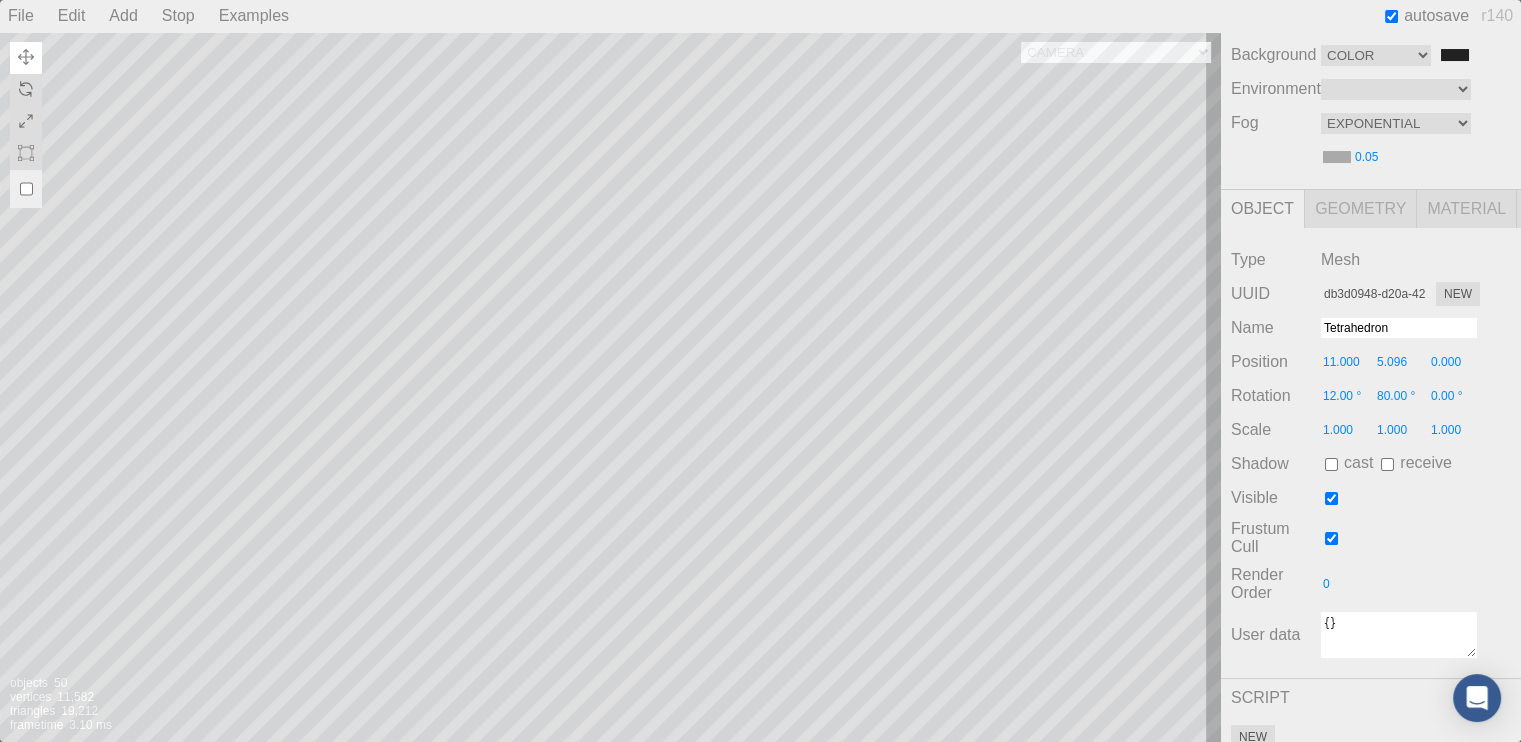 click on "Stop" at bounding box center (178, 16) 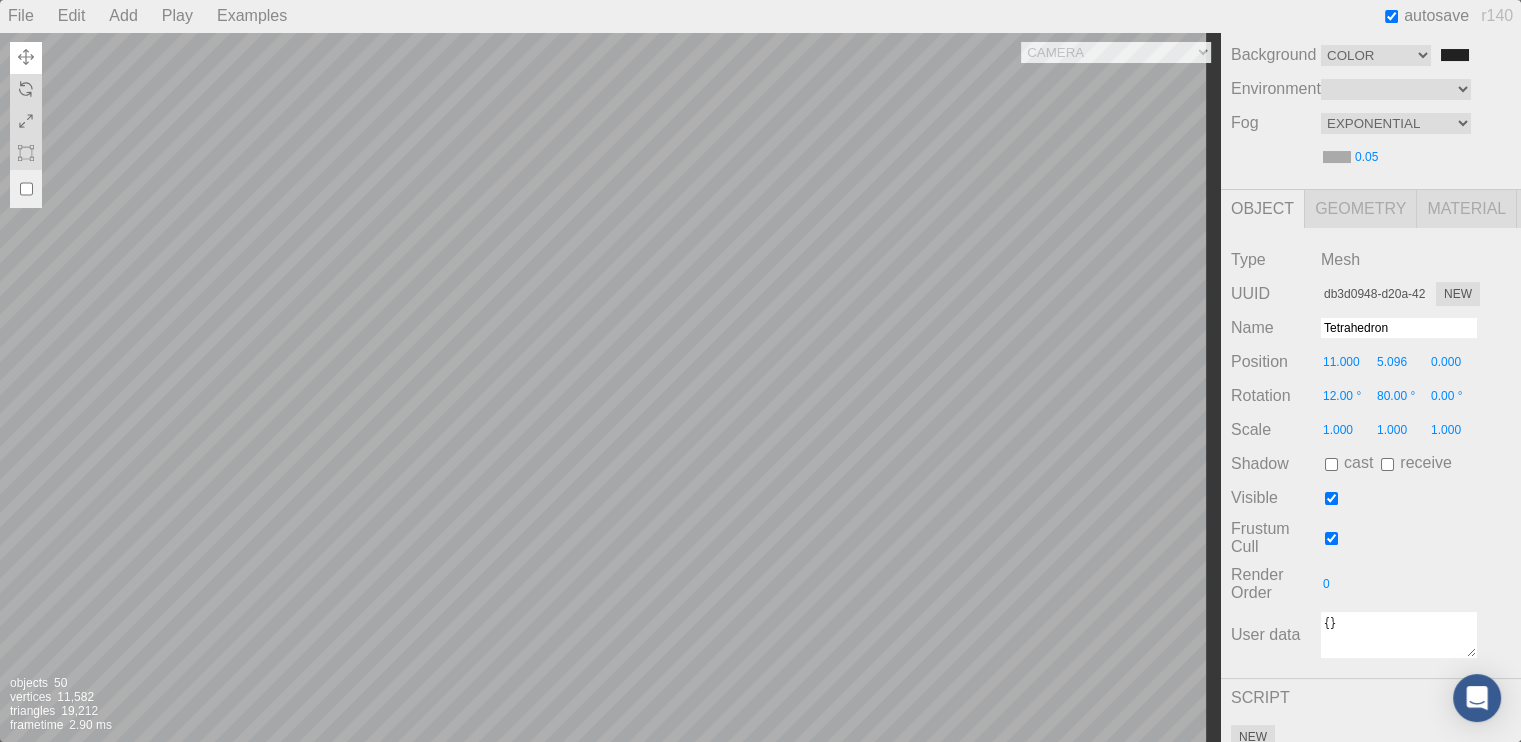 click on "Play" at bounding box center [177, 16] 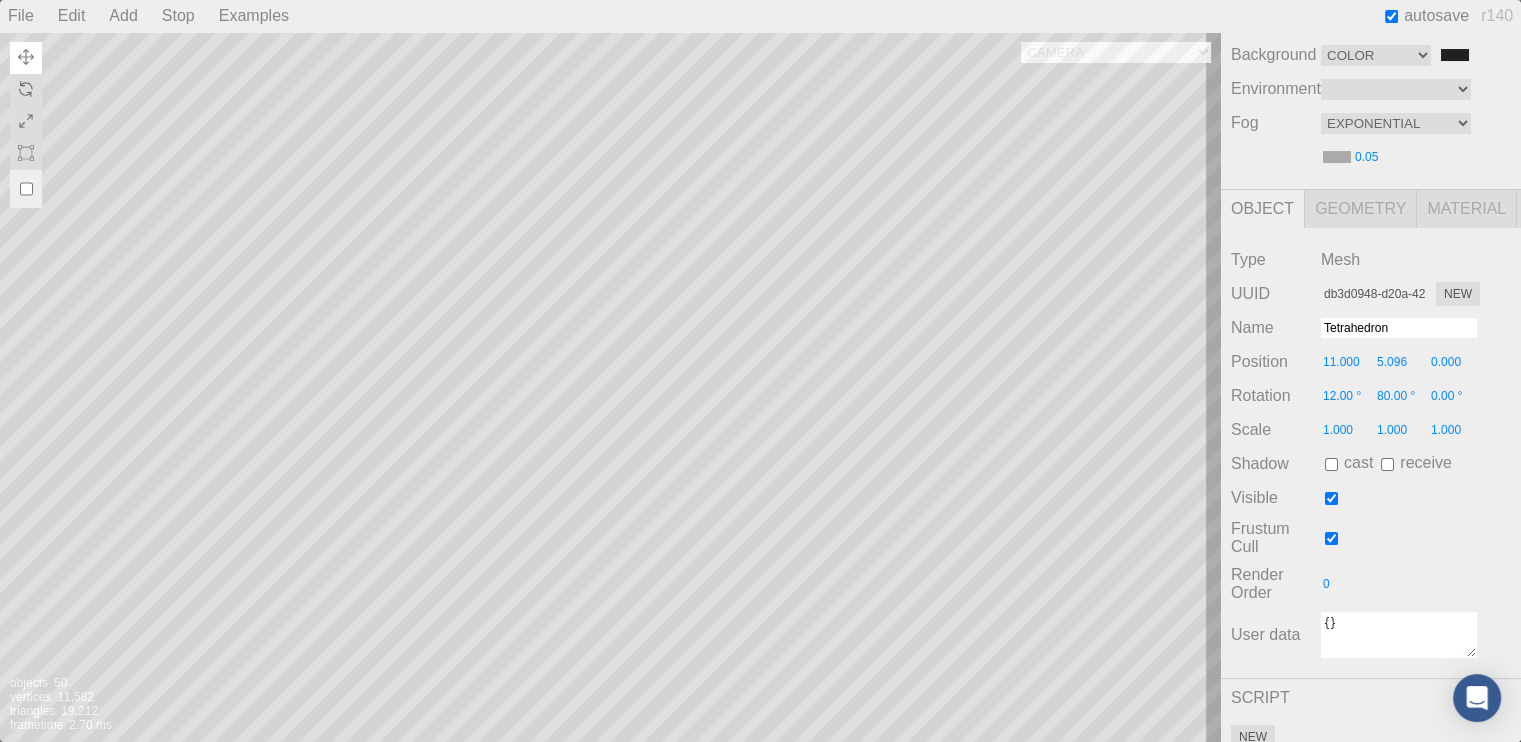 click on "Stop" at bounding box center [178, 16] 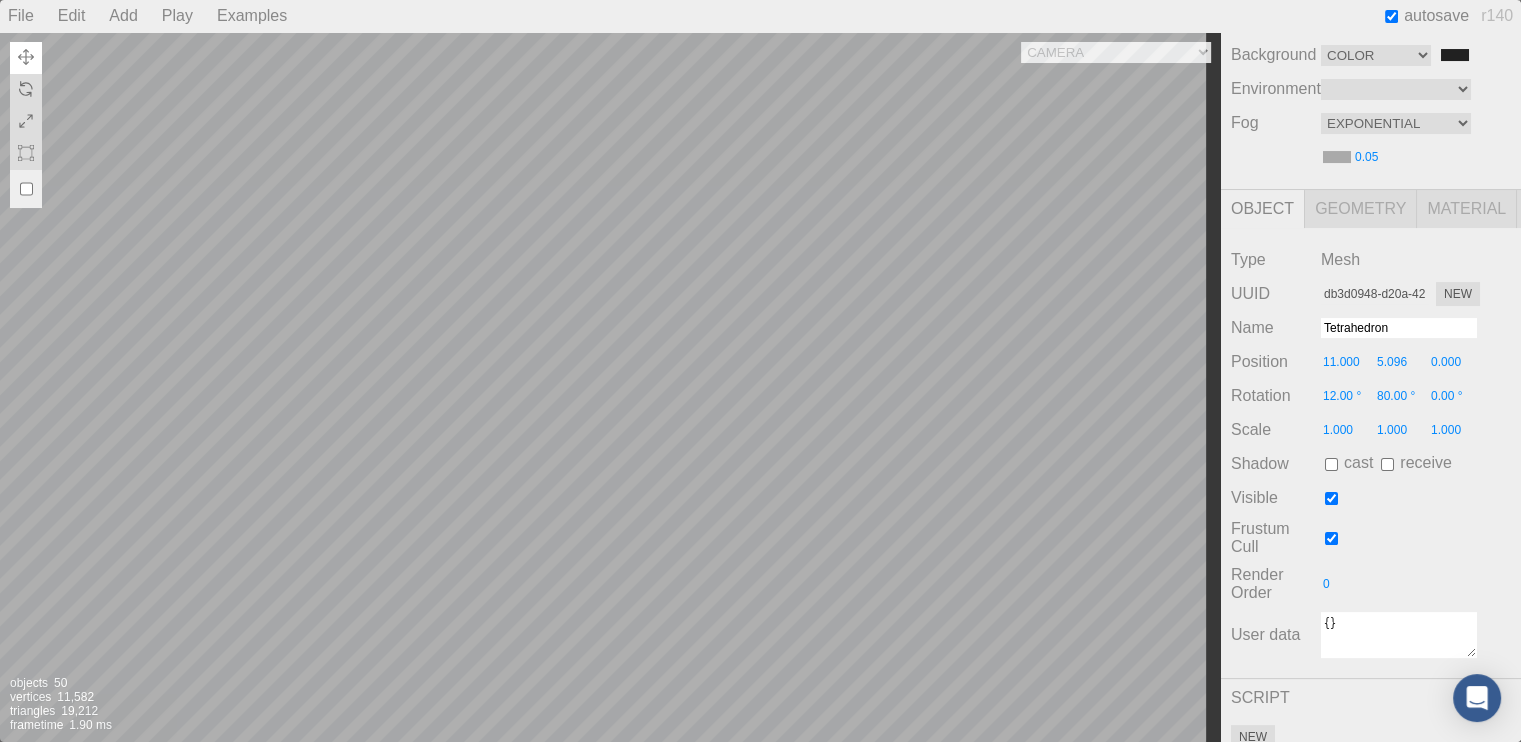 click on "Play" at bounding box center (177, 16) 